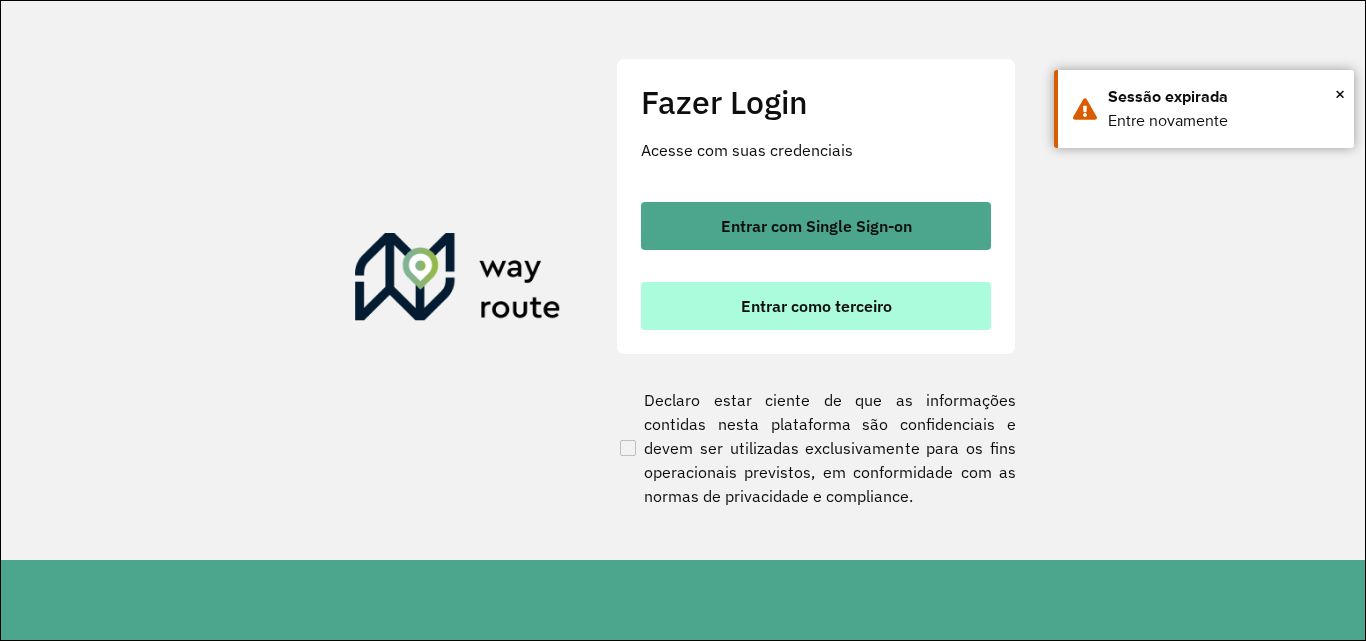 scroll, scrollTop: 0, scrollLeft: 0, axis: both 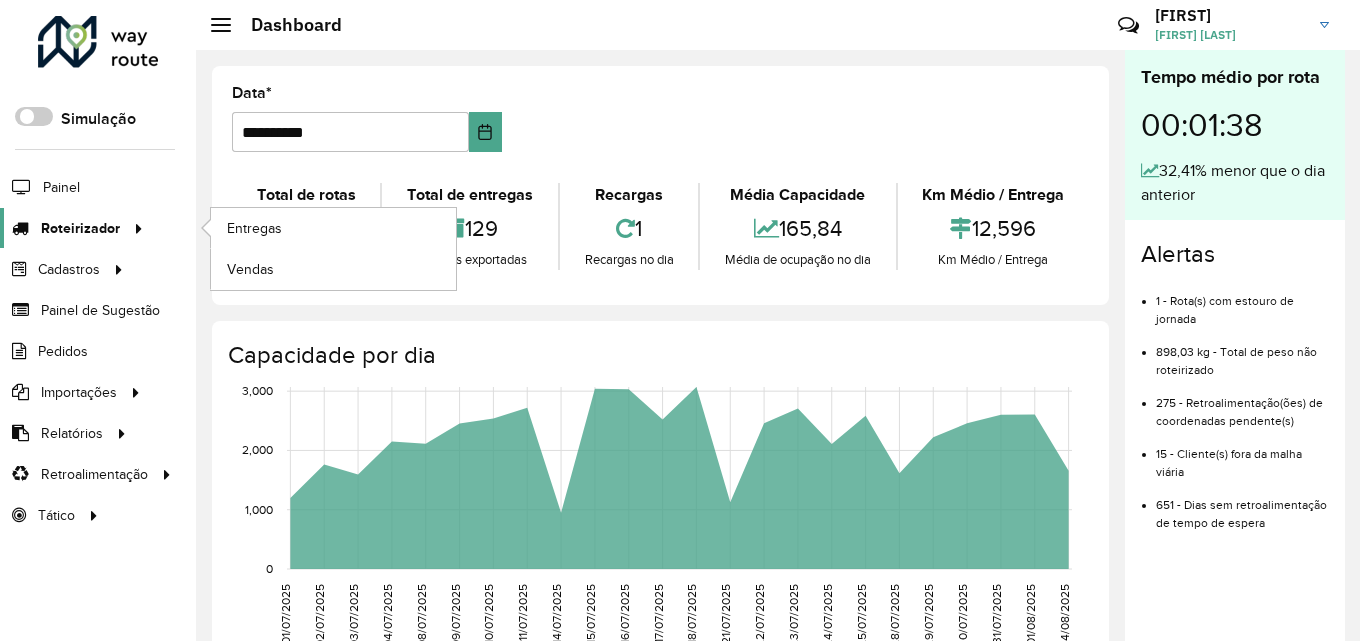 click 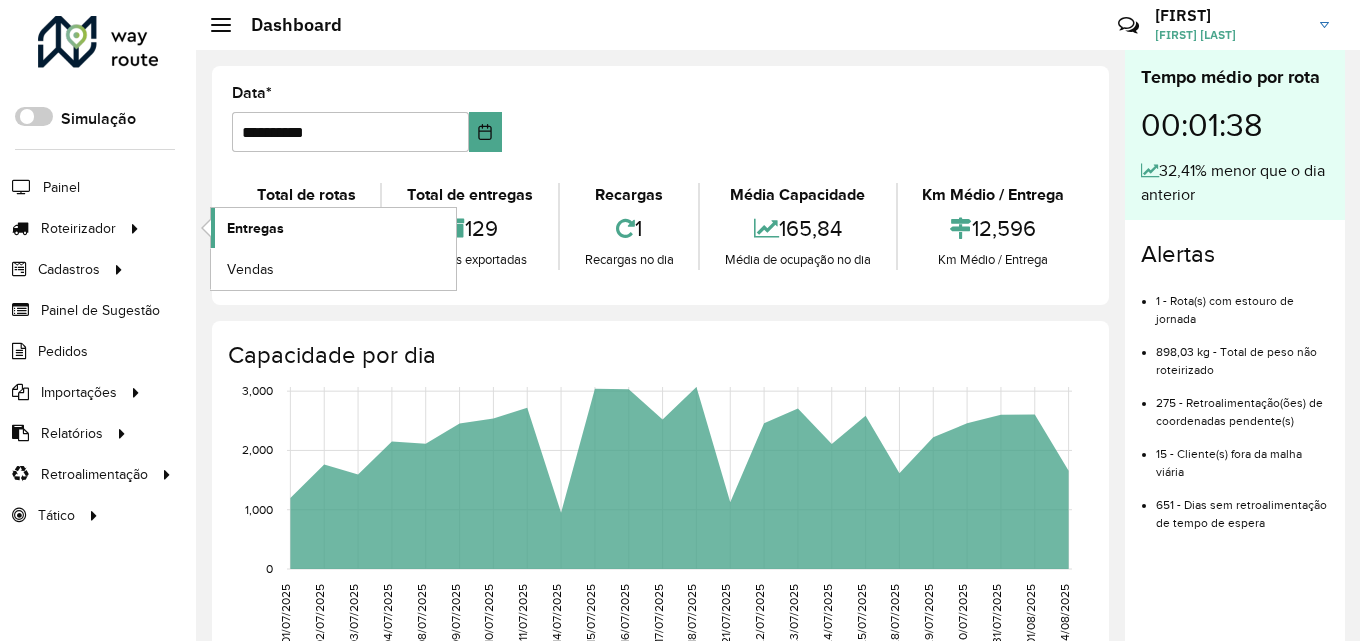 click on "Entregas" 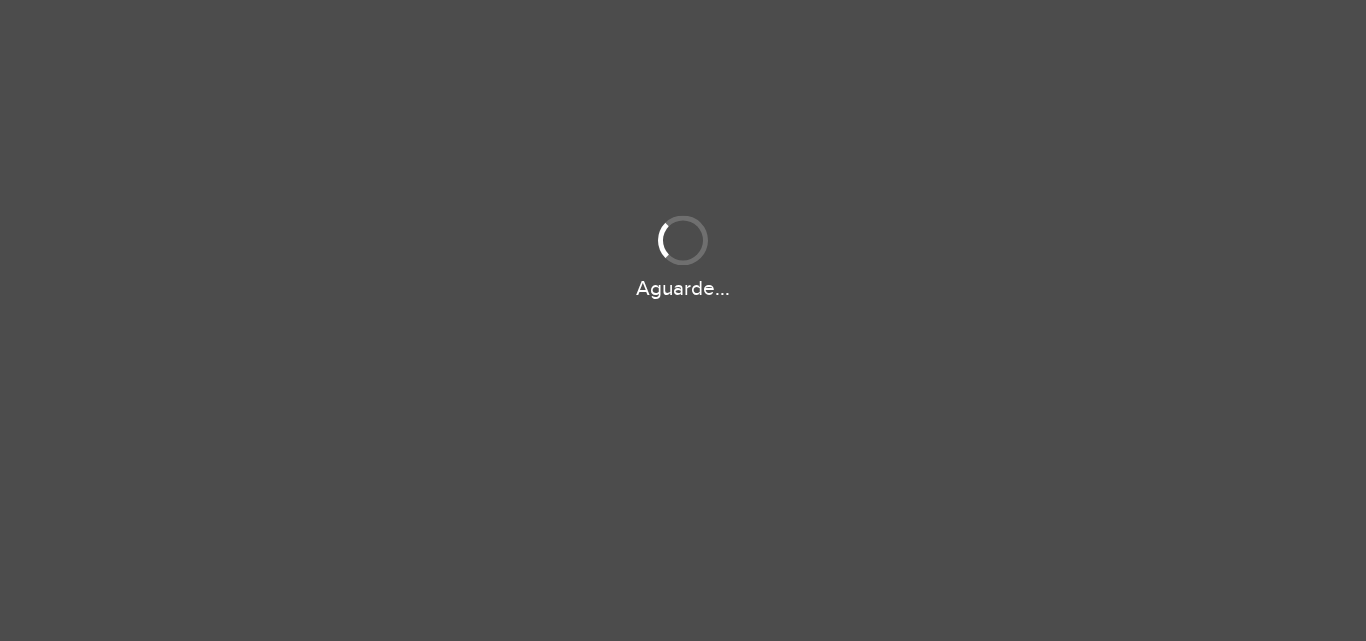 scroll, scrollTop: 0, scrollLeft: 0, axis: both 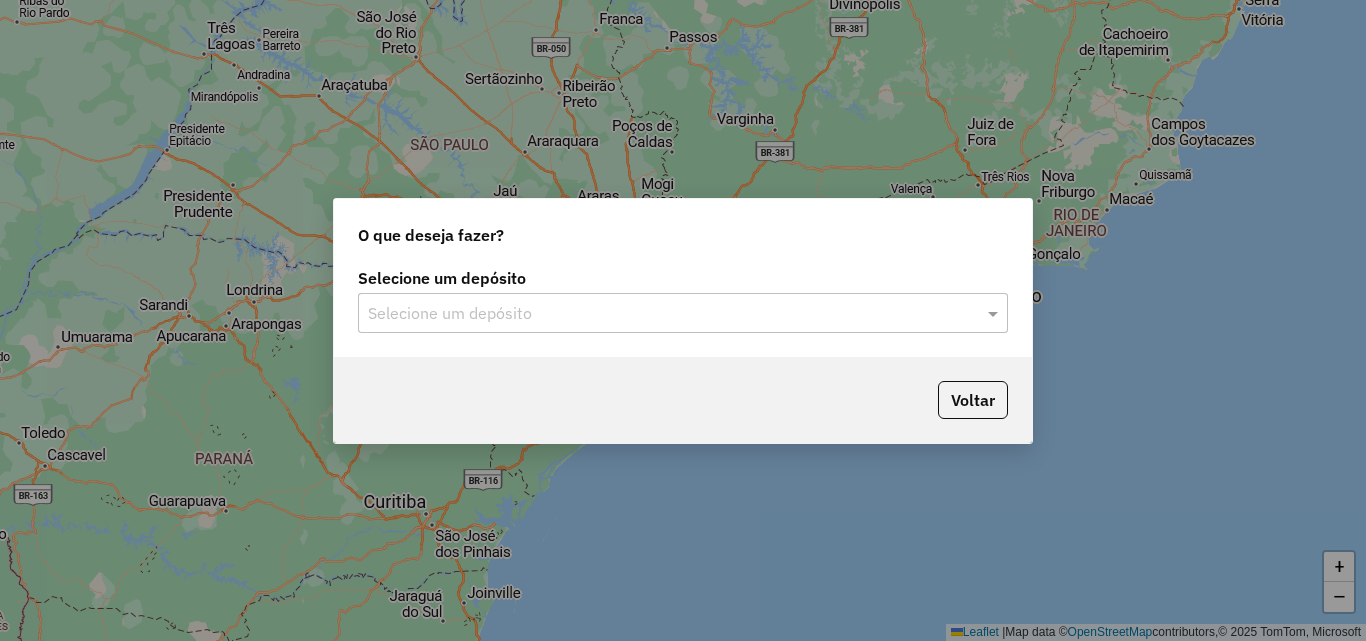 click 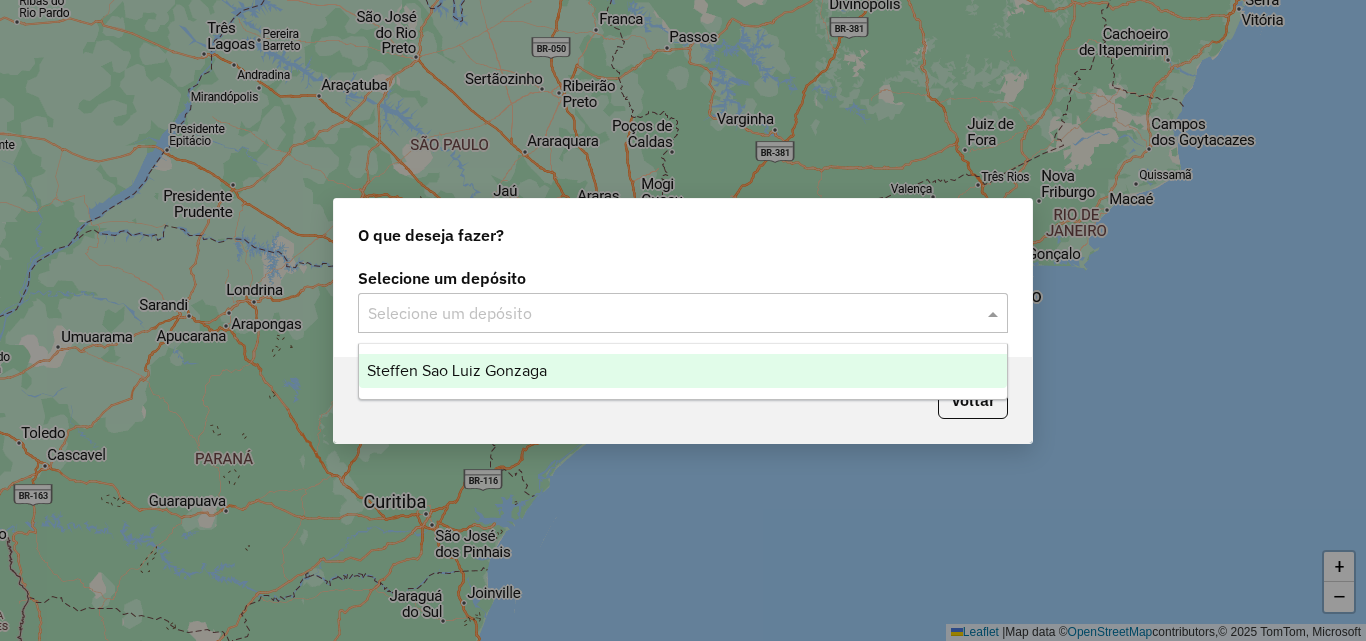 click on "Steffen Sao Luiz Gonzaga" at bounding box center (683, 371) 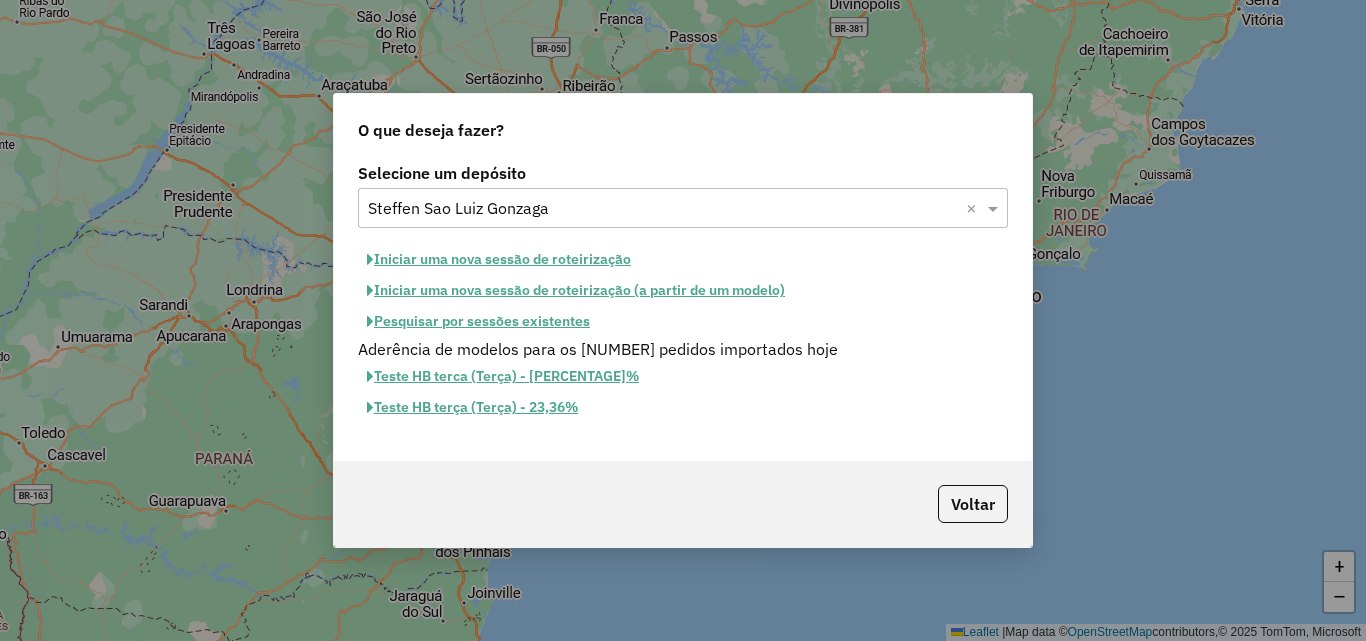 click on "Iniciar uma nova sessão de roteirização" 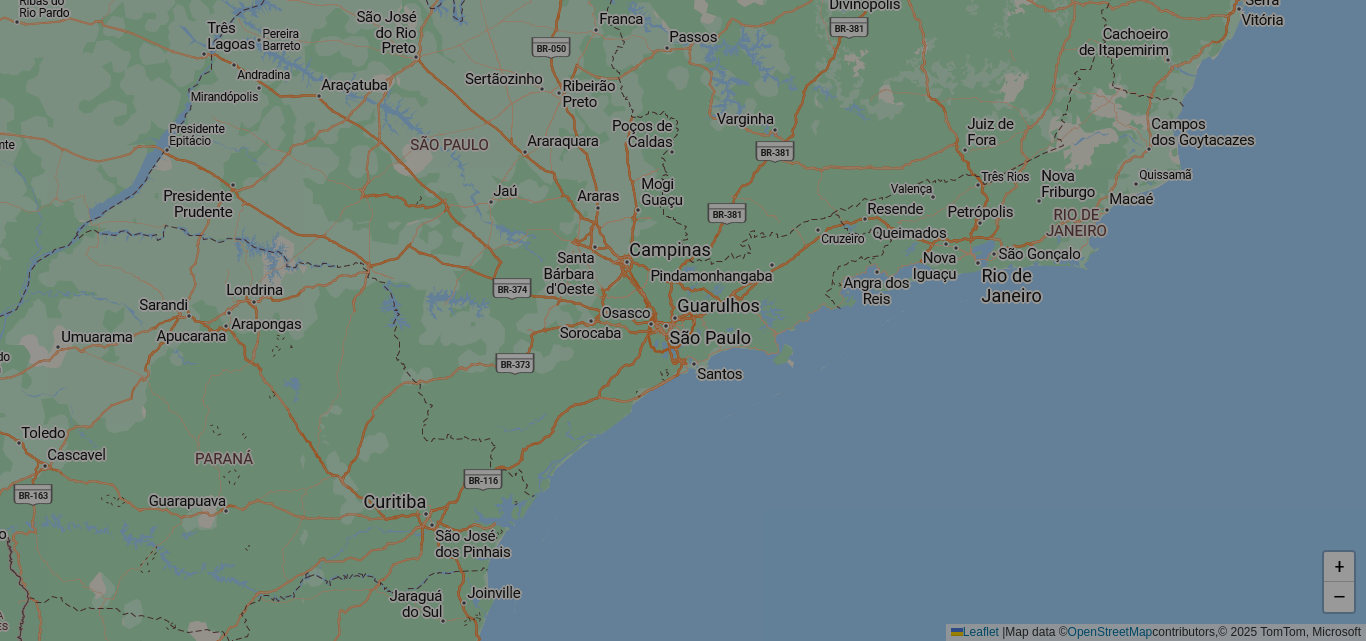 select on "*" 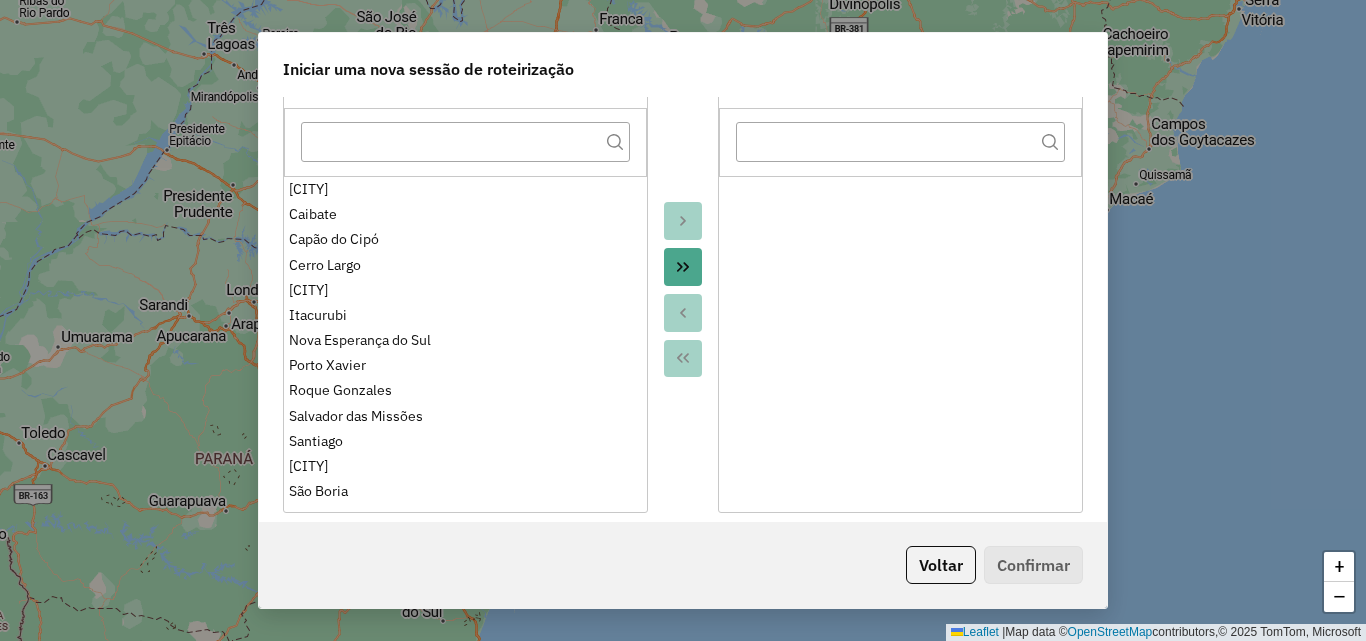 scroll, scrollTop: 400, scrollLeft: 0, axis: vertical 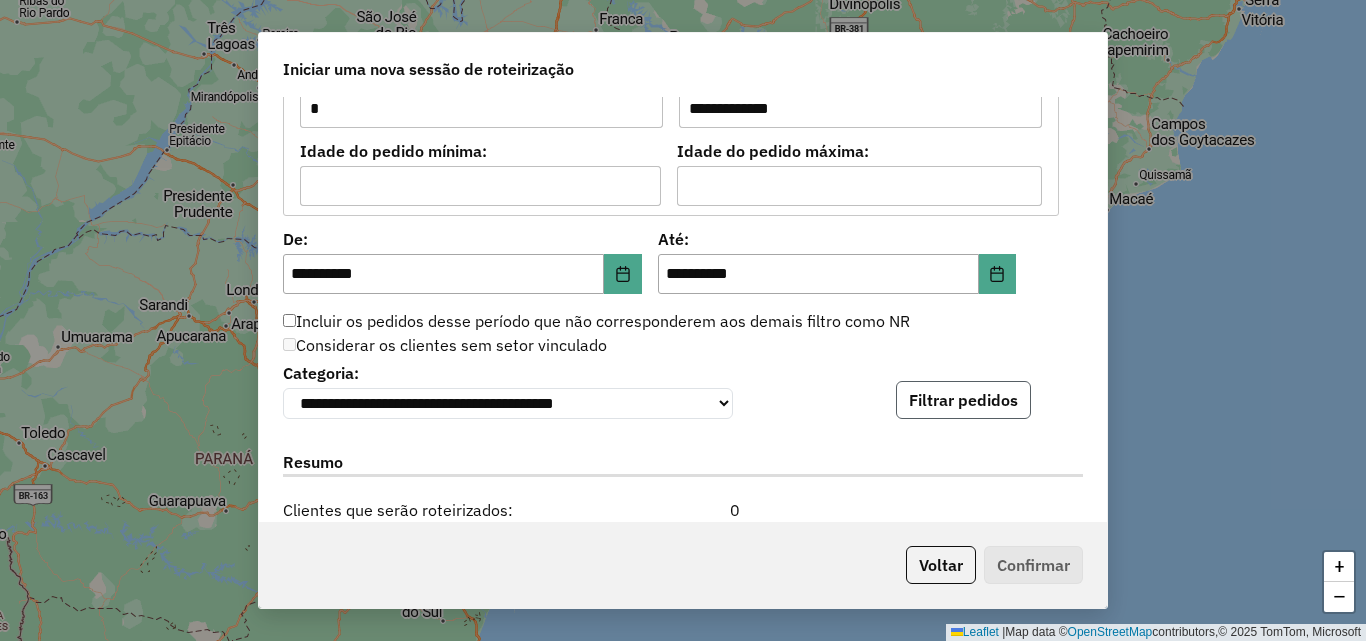 click on "Filtrar pedidos" 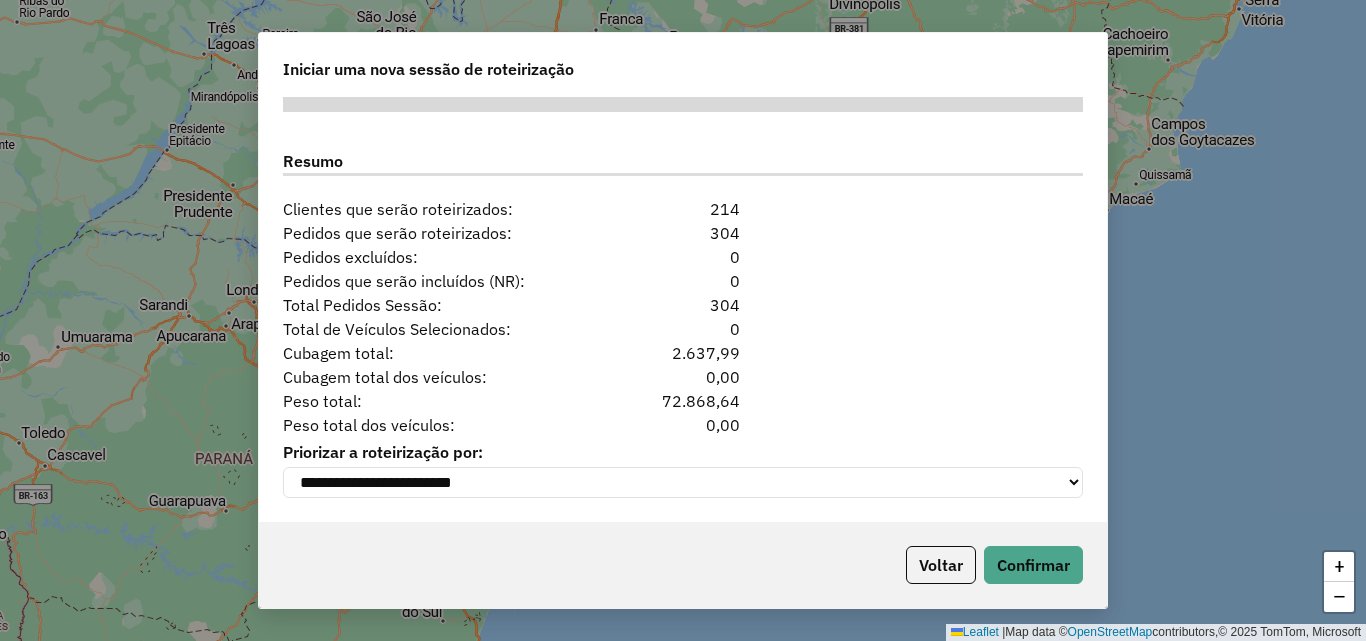 scroll, scrollTop: 2524, scrollLeft: 0, axis: vertical 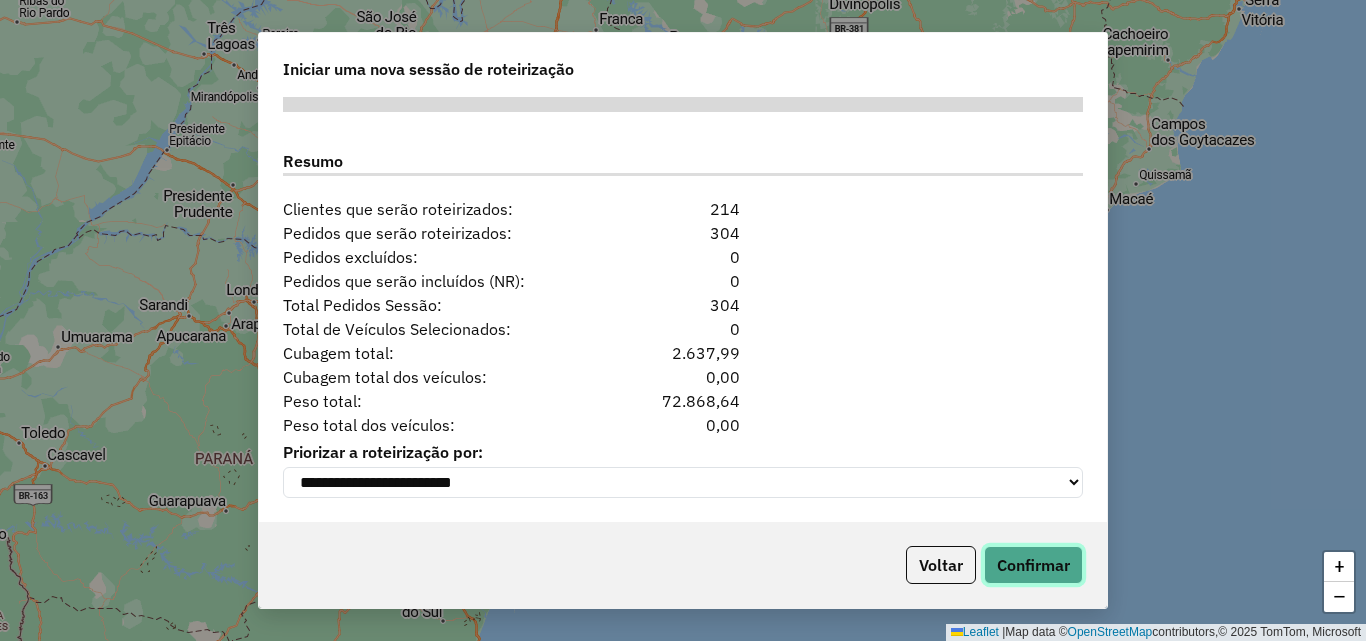 click on "Confirmar" 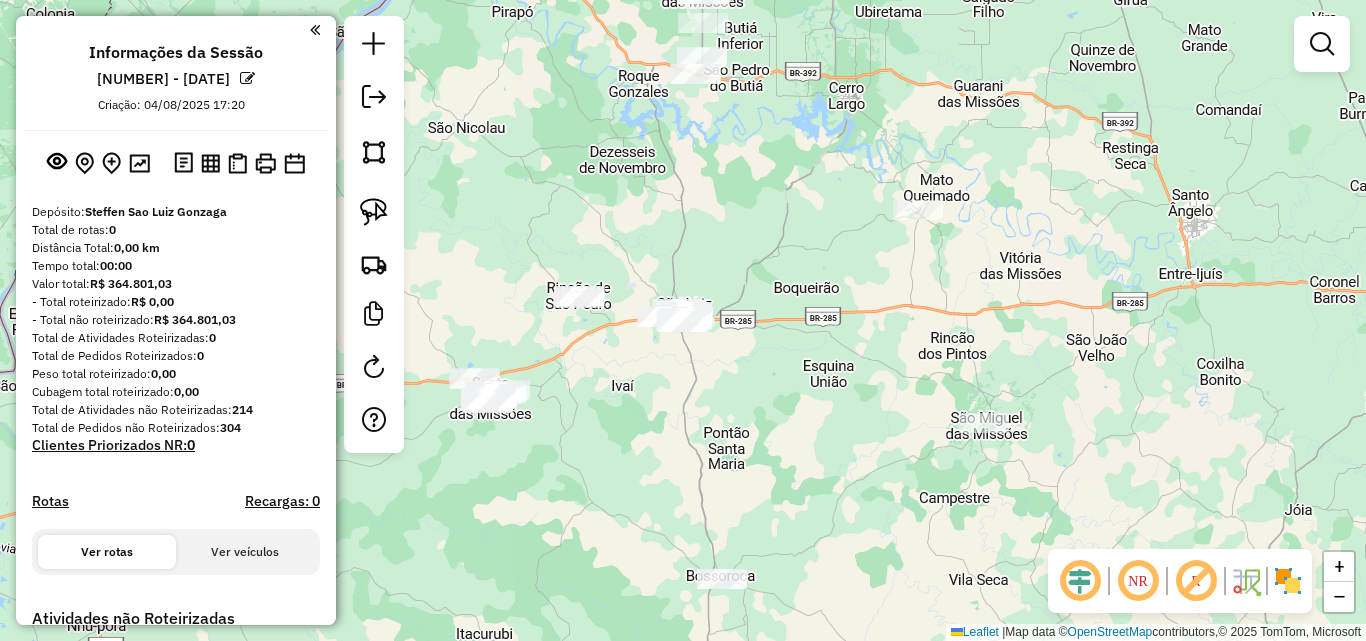 click on "Janela de atendimento Grade de atendimento Capacidade Transportadoras Veículos Cliente Pedidos  Rotas Selecione os dias de semana para filtrar as janelas de atendimento  Seg   Ter   Qua   Qui   Sex   Sáb   Dom  Informe o período da janela de atendimento: De: Até:  Filtrar exatamente a janela do cliente  Considerar janela de atendimento padrão  Selecione os dias de semana para filtrar as grades de atendimento  Seg   Ter   Qua   Qui   Sex   Sáb   Dom   Considerar clientes sem dia de atendimento cadastrado  Clientes fora do dia de atendimento selecionado Filtrar as atividades entre os valores definidos abaixo:  Peso mínimo:   Peso máximo:   Cubagem mínima:   Cubagem máxima:   De:   Até:  Filtrar as atividades entre o tempo de atendimento definido abaixo:  De:   Até:   Considerar capacidade total dos clientes não roteirizados Transportadora: Selecione um ou mais itens Tipo de veículo: Selecione um ou mais itens Veículo: Selecione um ou mais itens Motorista: Selecione um ou mais itens Nome: Rótulo:" 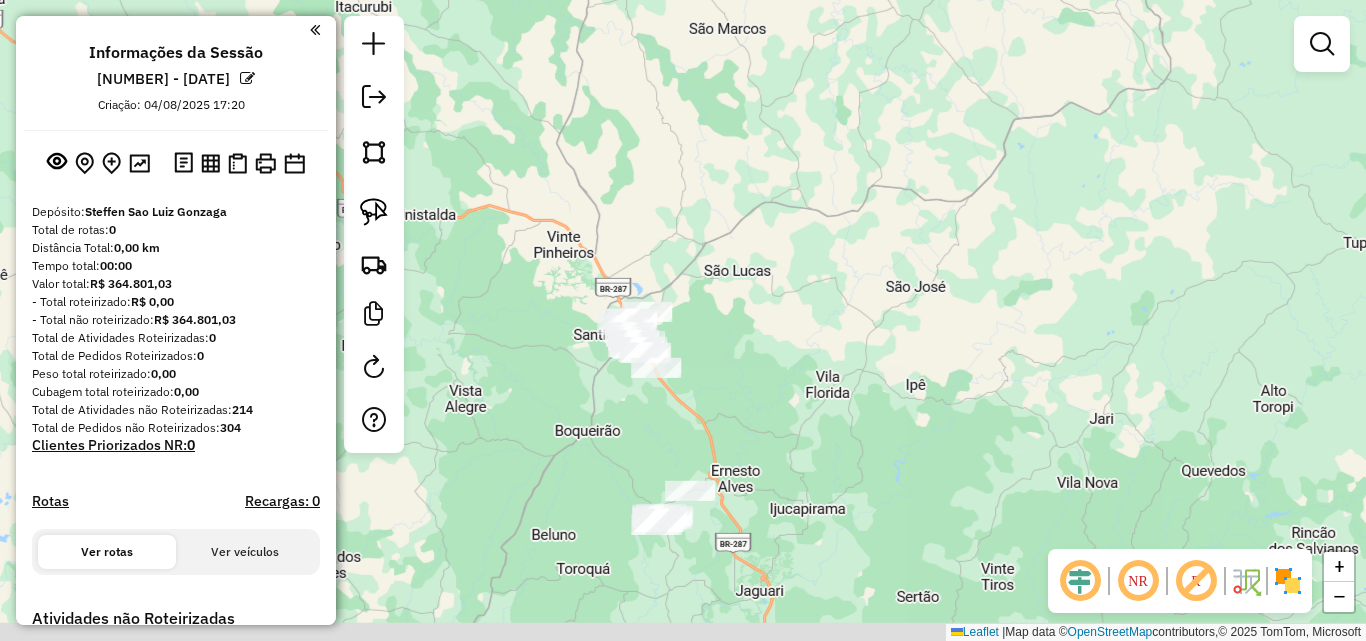 drag, startPoint x: 703, startPoint y: 304, endPoint x: 667, endPoint y: 168, distance: 140.68404 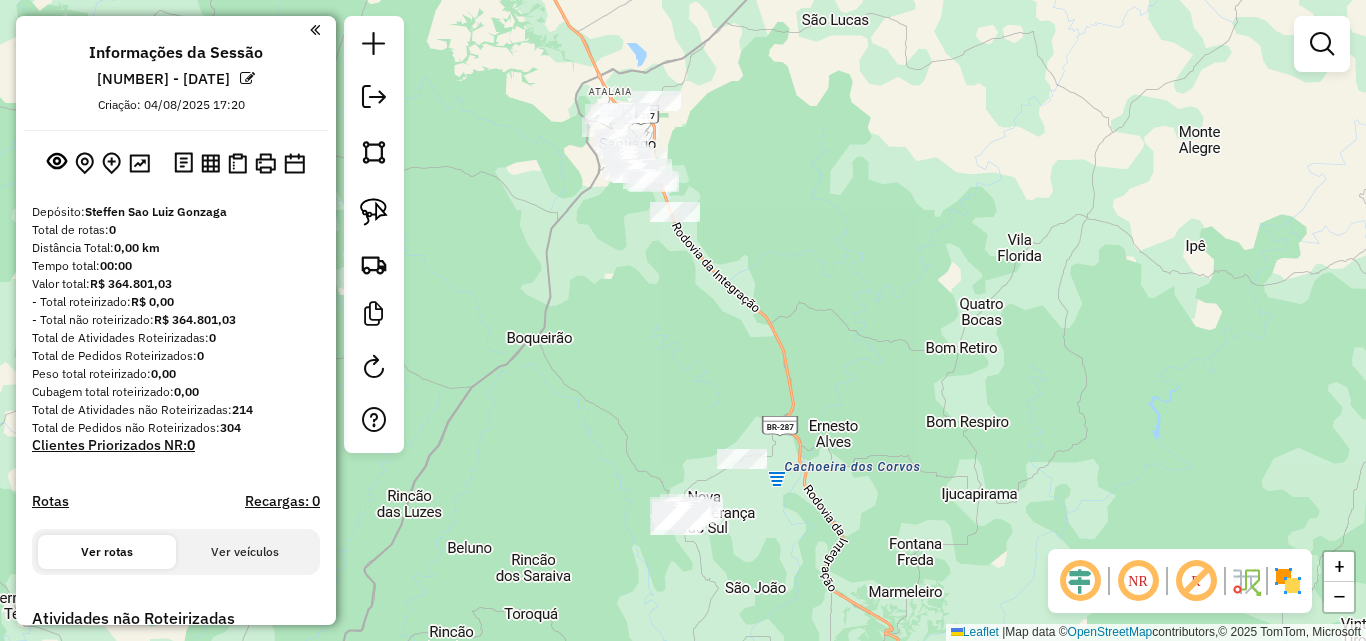 drag, startPoint x: 715, startPoint y: 305, endPoint x: 706, endPoint y: 273, distance: 33.24154 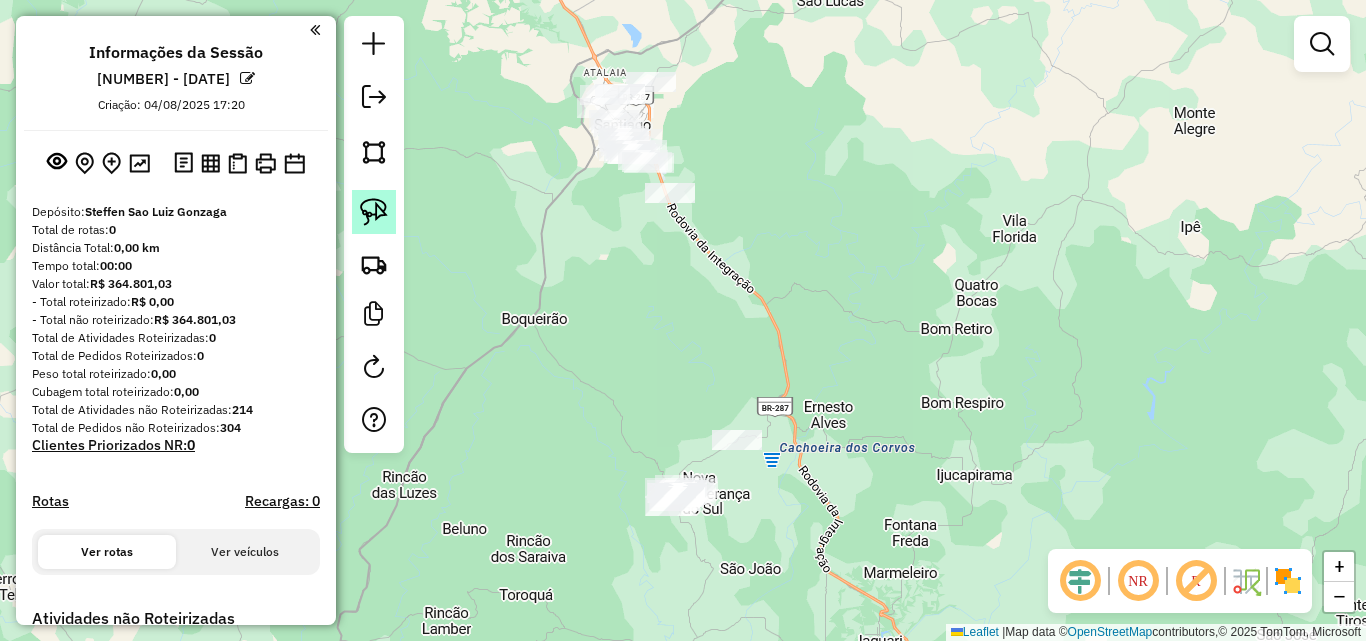 click 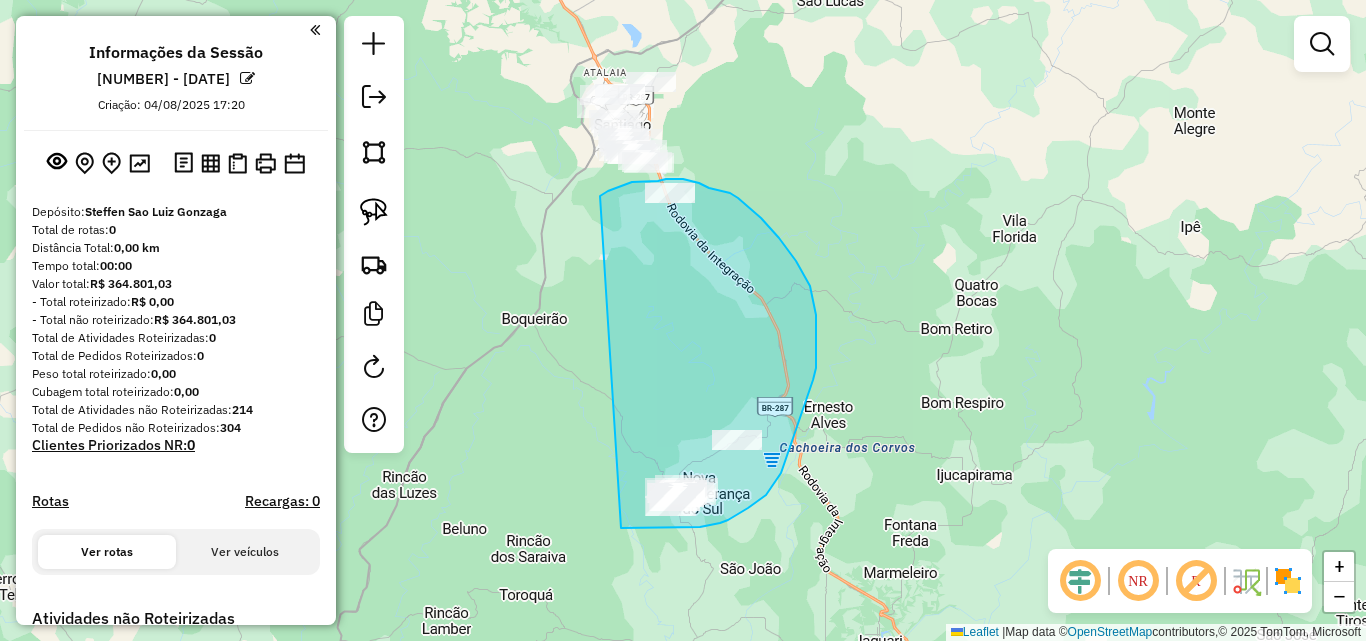 drag, startPoint x: 602, startPoint y: 194, endPoint x: 617, endPoint y: 529, distance: 335.33566 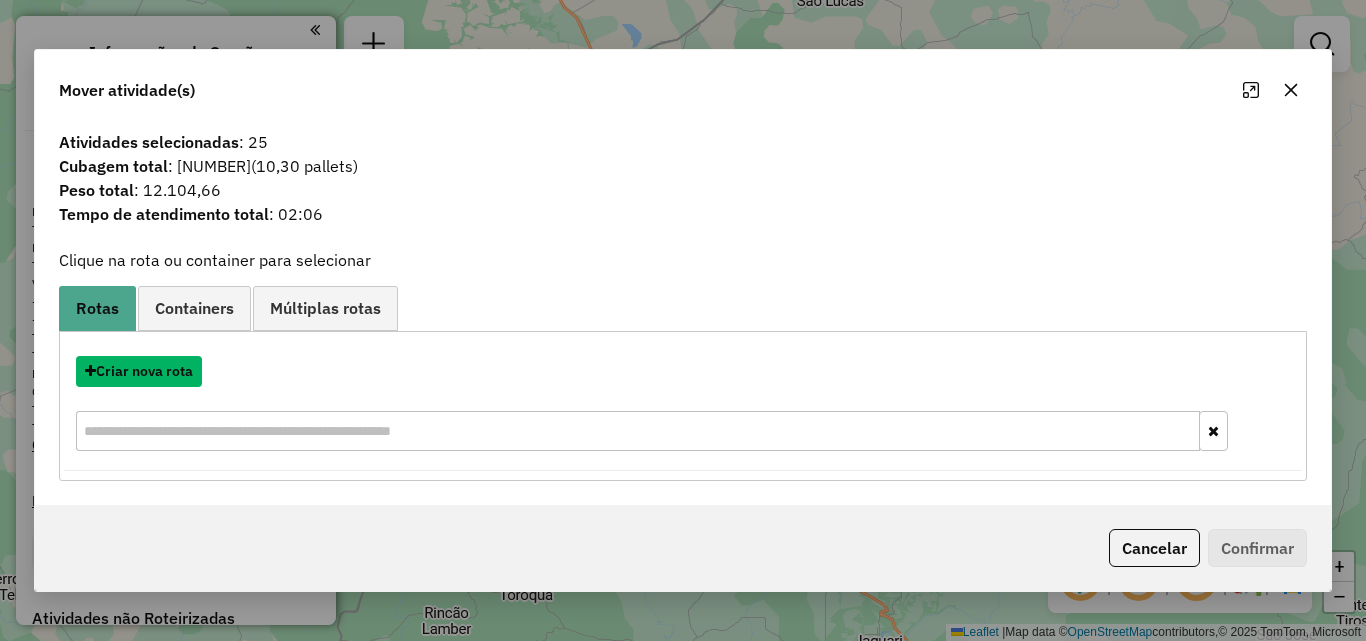 click on "Criar nova rota" at bounding box center (139, 371) 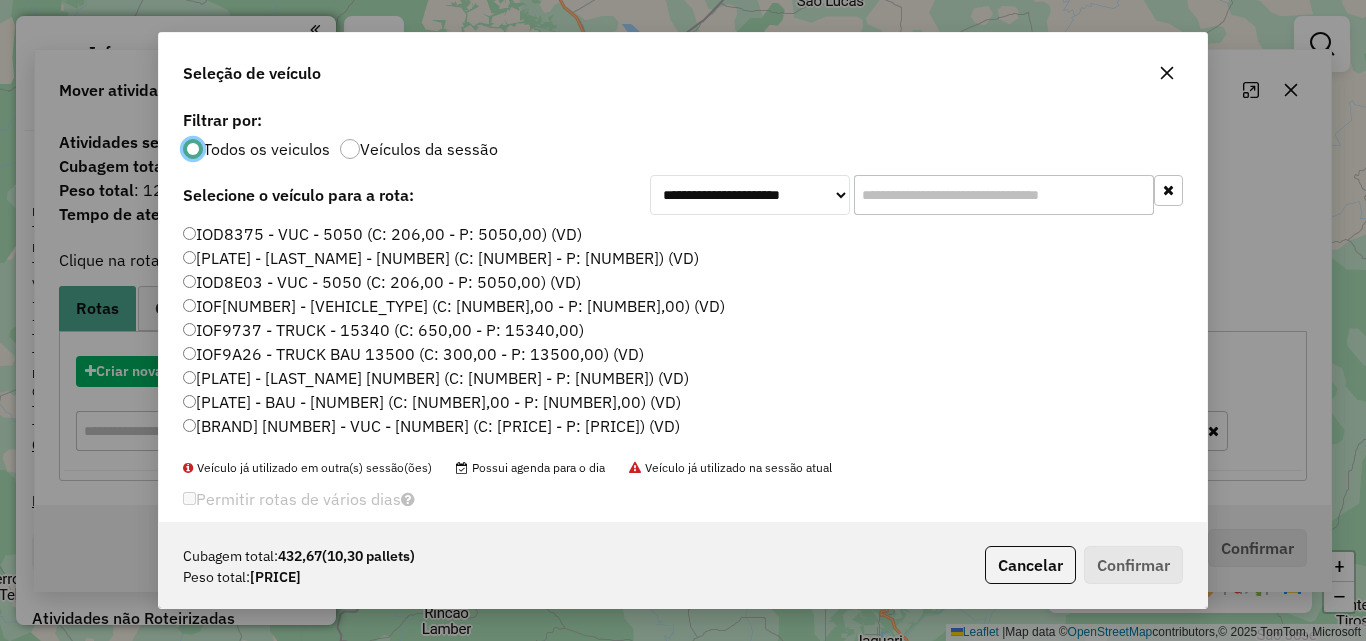 scroll, scrollTop: 11, scrollLeft: 6, axis: both 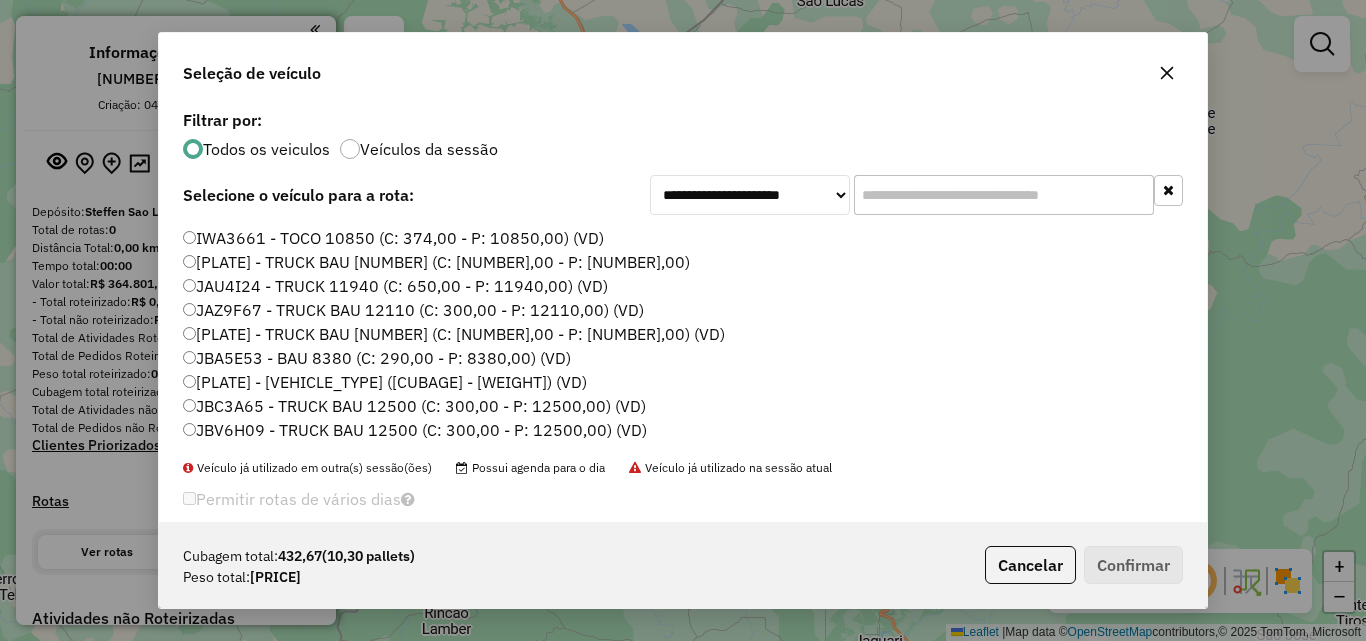 click on "JBC3A65 - TRUCK BAU 12500 (C: 300,00 - P: 12500,00) (VD)" 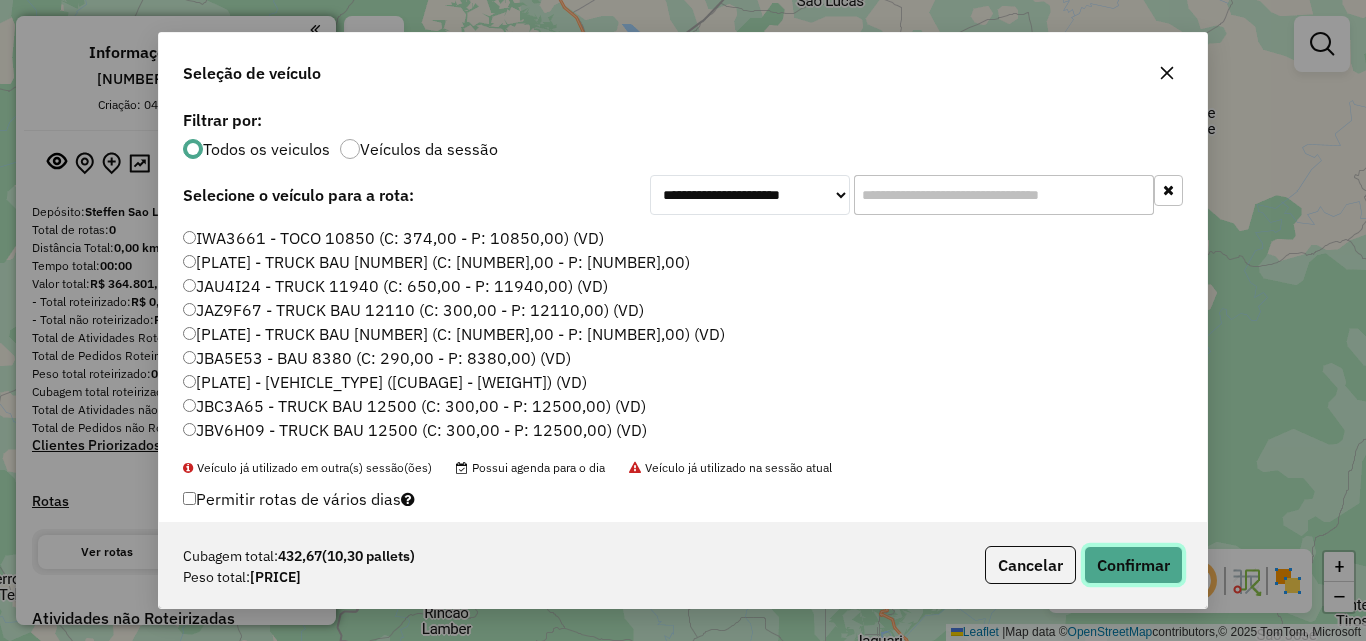 click on "Confirmar" 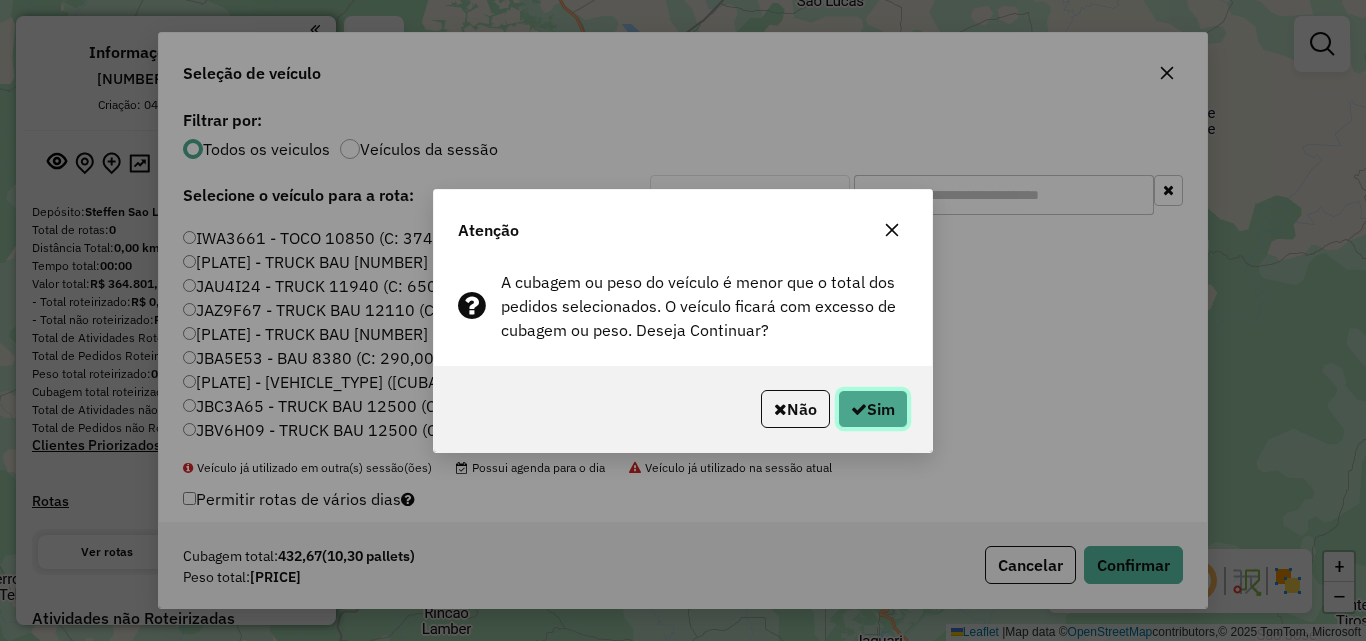 click on "Sim" 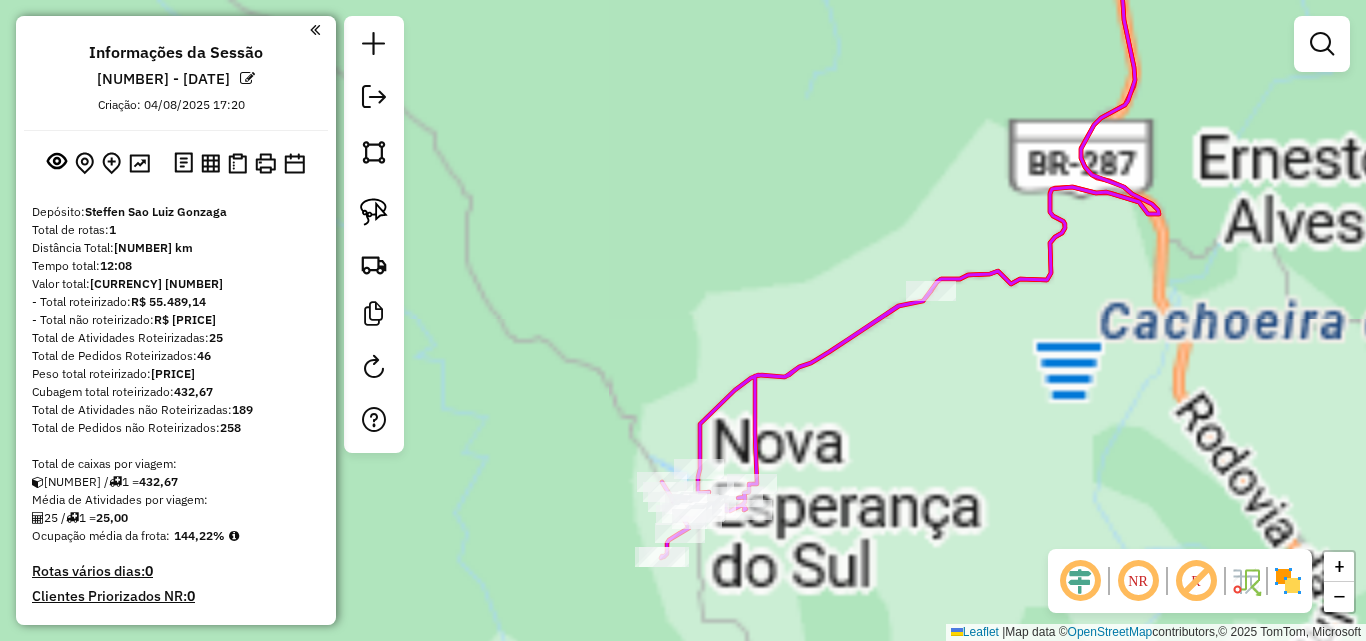 drag, startPoint x: 587, startPoint y: 414, endPoint x: 548, endPoint y: 214, distance: 203.76703 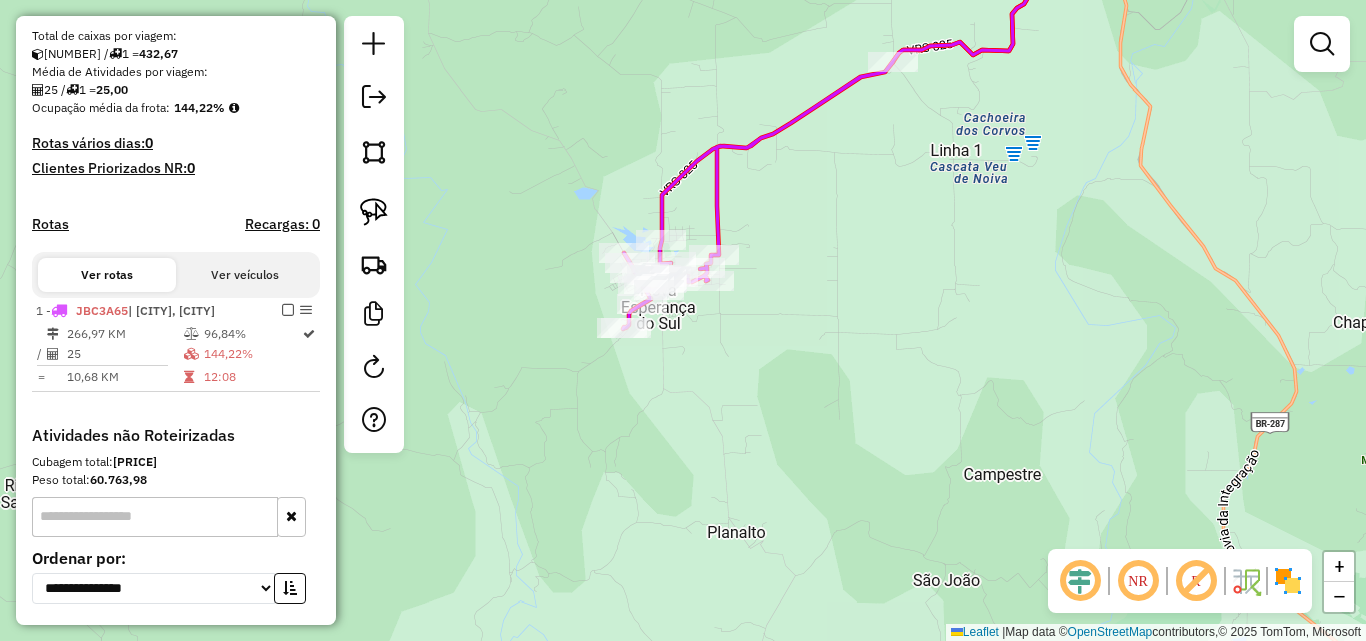scroll, scrollTop: 500, scrollLeft: 0, axis: vertical 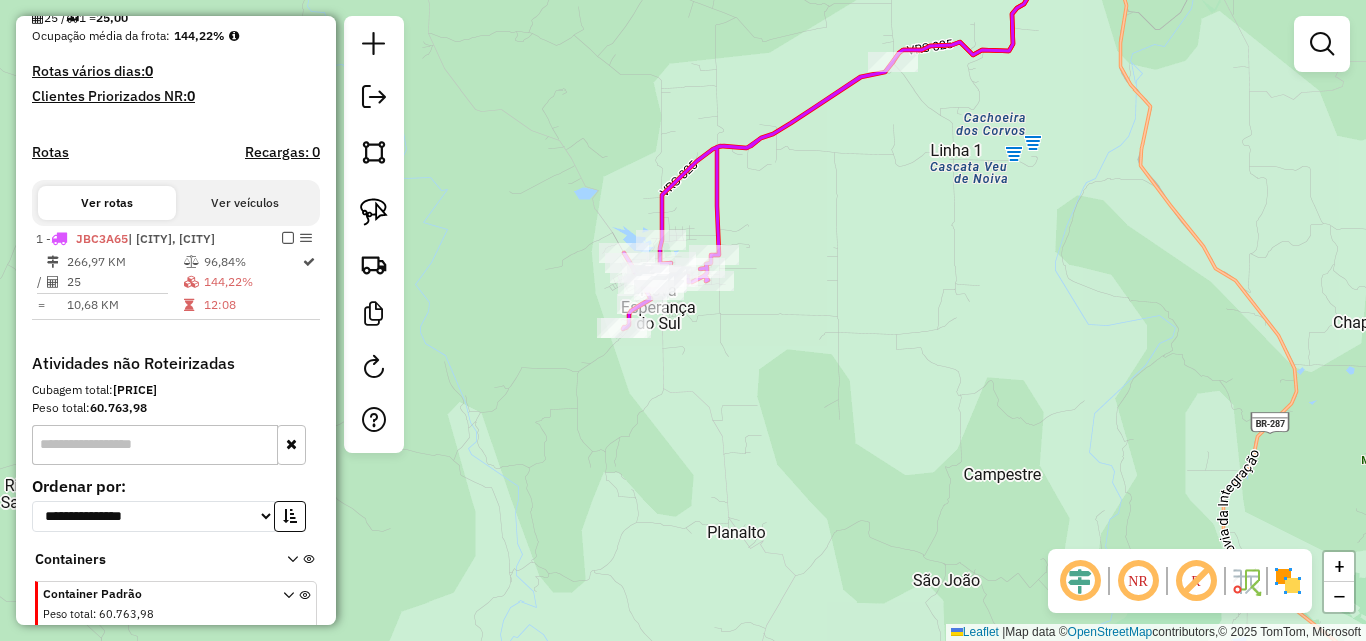 drag, startPoint x: 172, startPoint y: 287, endPoint x: 350, endPoint y: 287, distance: 178 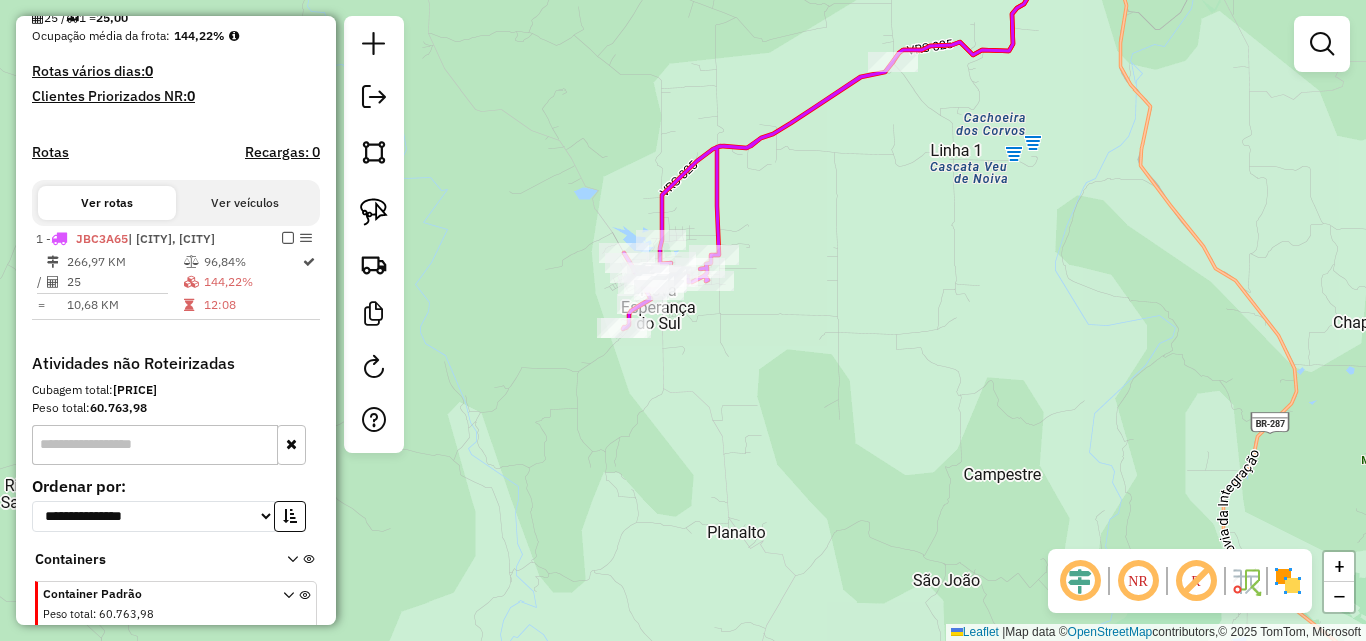 click on "266,97 KM" at bounding box center [124, 262] 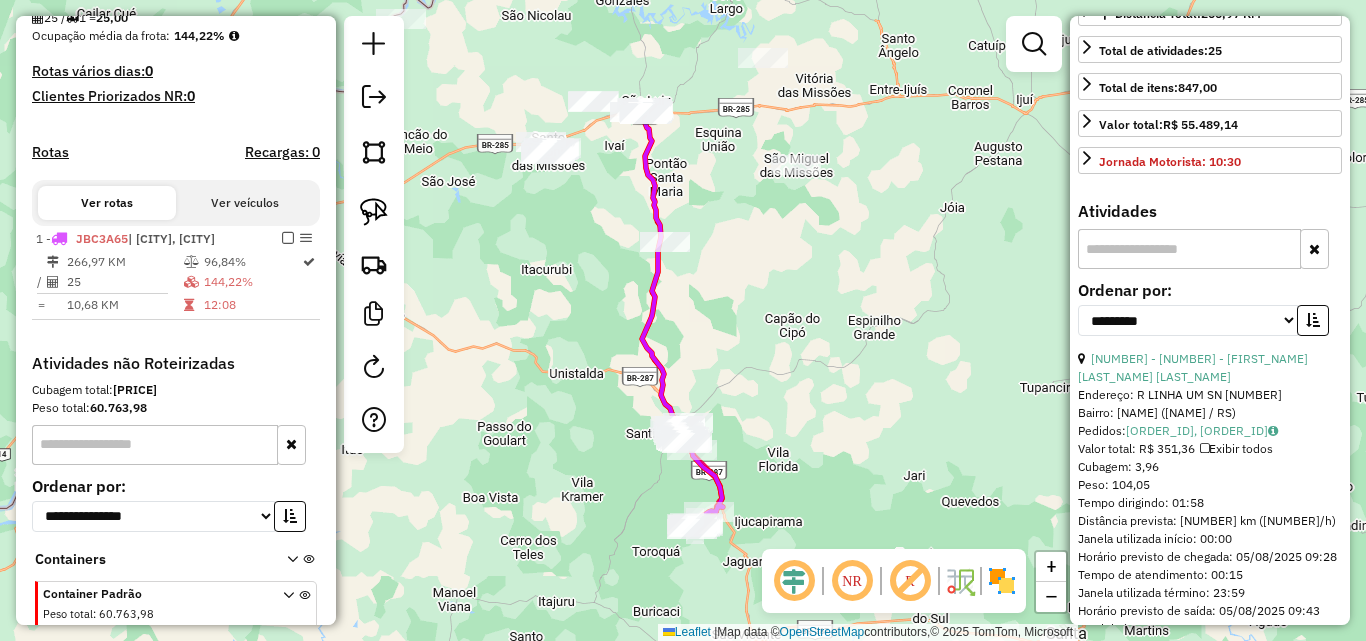scroll, scrollTop: 500, scrollLeft: 0, axis: vertical 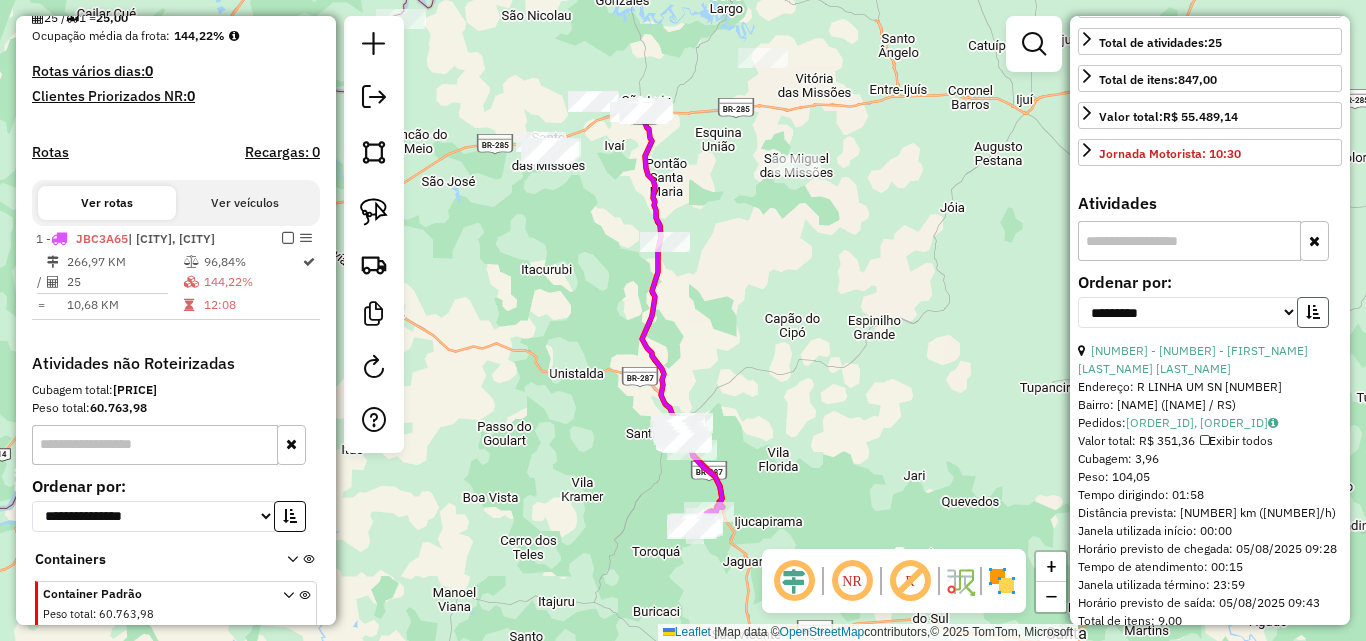 click at bounding box center (1313, 312) 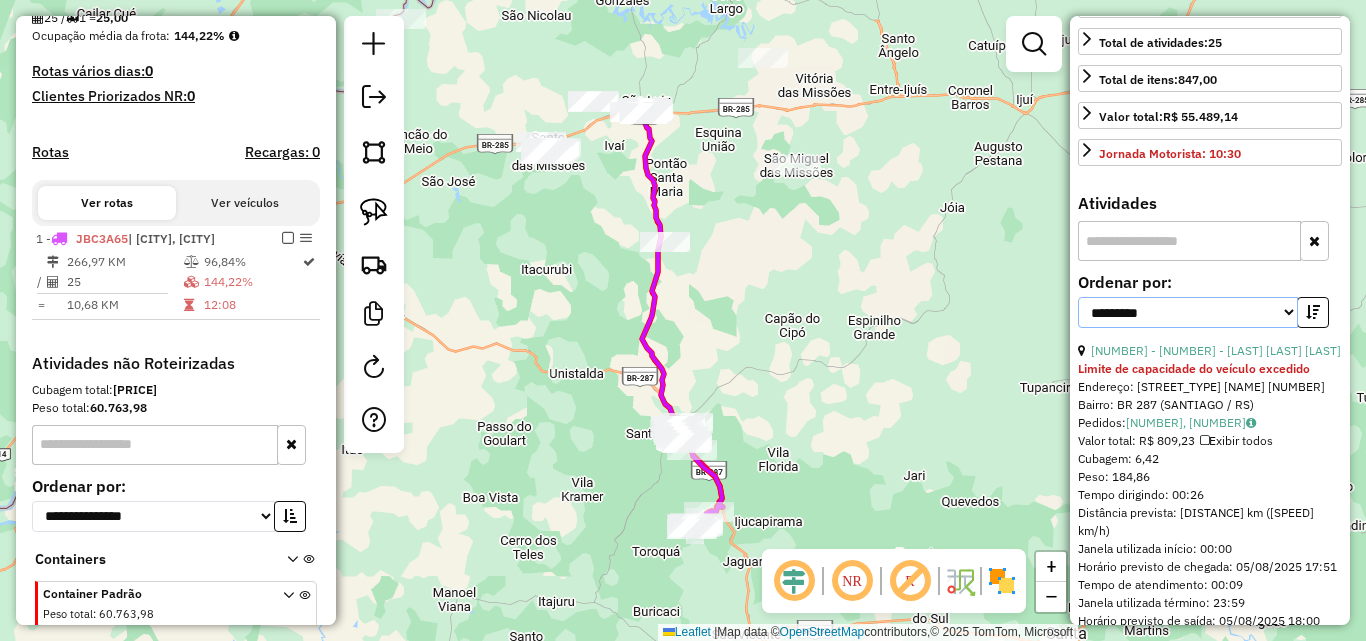 click on "**********" at bounding box center (1188, 312) 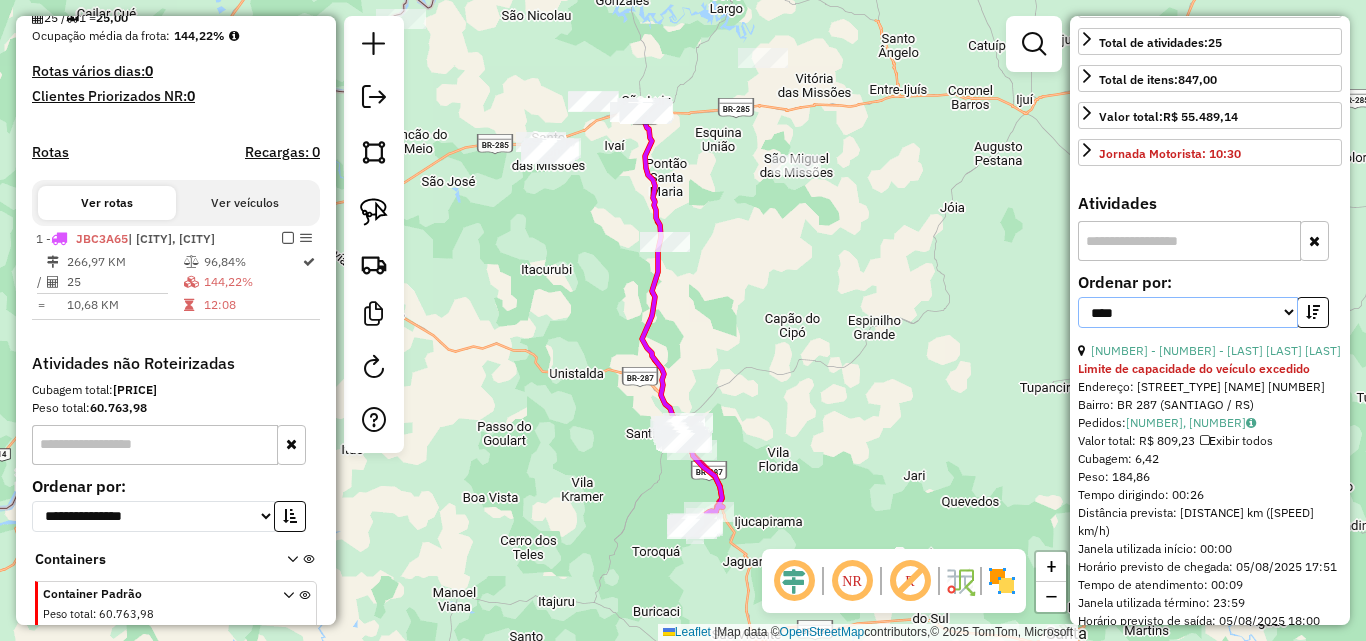 click on "**********" at bounding box center [1188, 312] 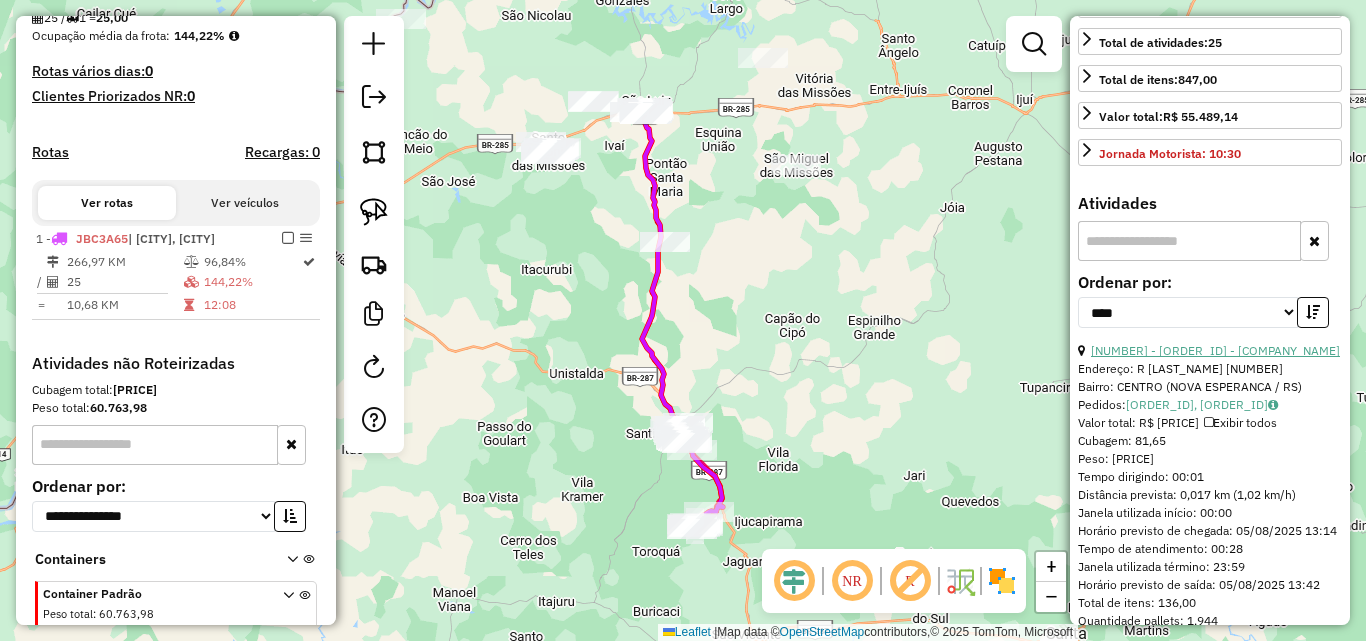 click on "[NUMBER] - [ORDER_ID] - [COMPANY_NAME]" at bounding box center [1215, 350] 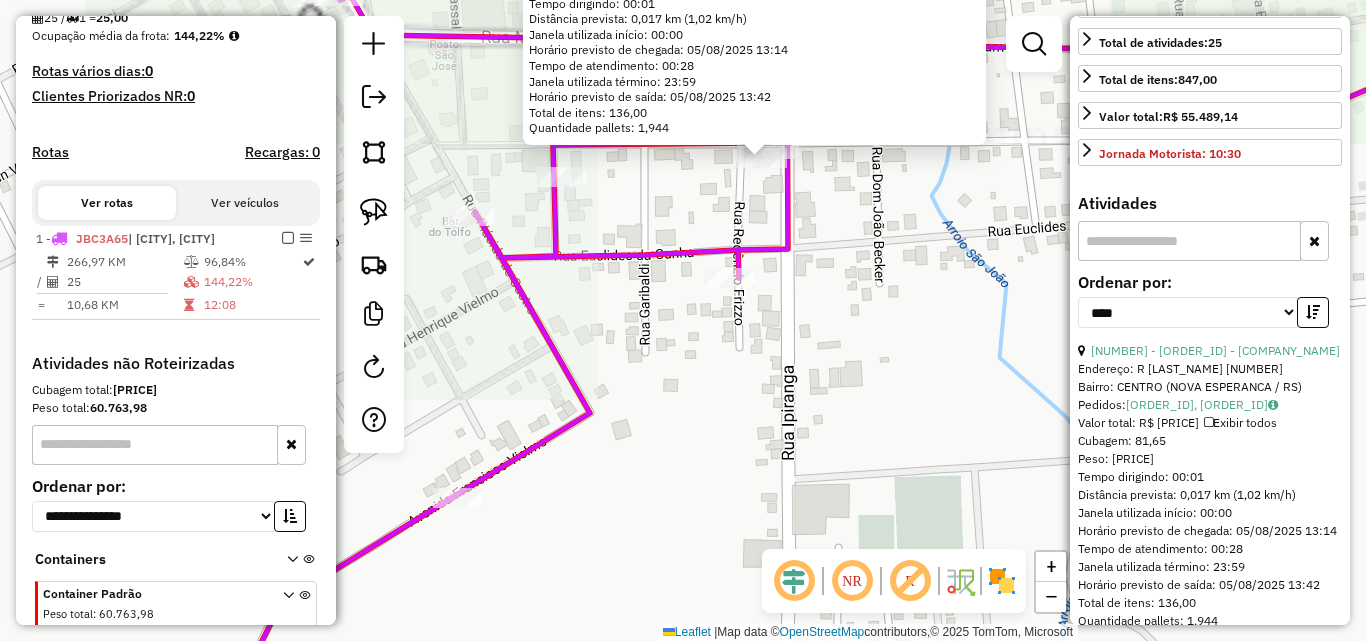 click on "Rota 1 - Placa JBC3A65  [NUMBER] - [BRAND] [NUMBER] - [BRAND]  Endereço: R   IPIRANGA                      [NUMBER]   Bairro: CENTRO ([CITY] / [STATE])   Pedidos:  [ORDER_ID], [ORDER_ID]   Valor total: R$ [PRICE]   Exibir todos   Cubagem: [CUBAGE]  Peso: [WEIGHT]  Tempo dirigindo: [TIME]   Distância prevista: [DISTANCE] ([SPEED])   Janela utilizada início: [TIME]   Horário previsto de chegada: [DATE] [TIME]   Tempo de atendimento: [TIME]   Janela utilizada término: [TIME]   Horário previsto de saída: [DATE] [TIME]   Total de itens: [ITEMS]   Quantidade pallets: [PALLETS]  × Janela de atendimento Grade de atendimento Capacidade Transportadoras Veículos Cliente Pedidos  Rotas Selecione os dias de semana para filtrar as janelas de atendimento  Seg   Ter   Qua   Qui   Sex   Sáb   Dom  Informe o período da janela de atendimento: De: Até:  Filtrar exatamente a janela do cliente  Considerar janela de atendimento padrão  Selecione os dias de semana para filtrar as grades de atendimento  Seg  +" 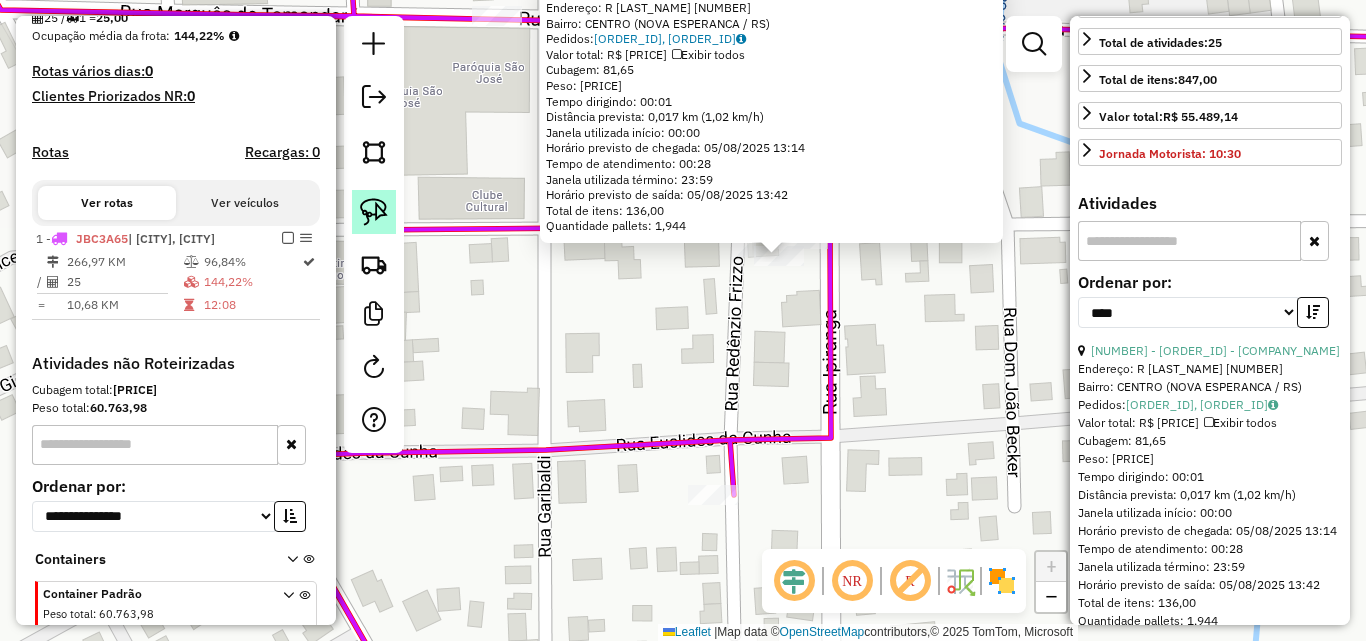 click 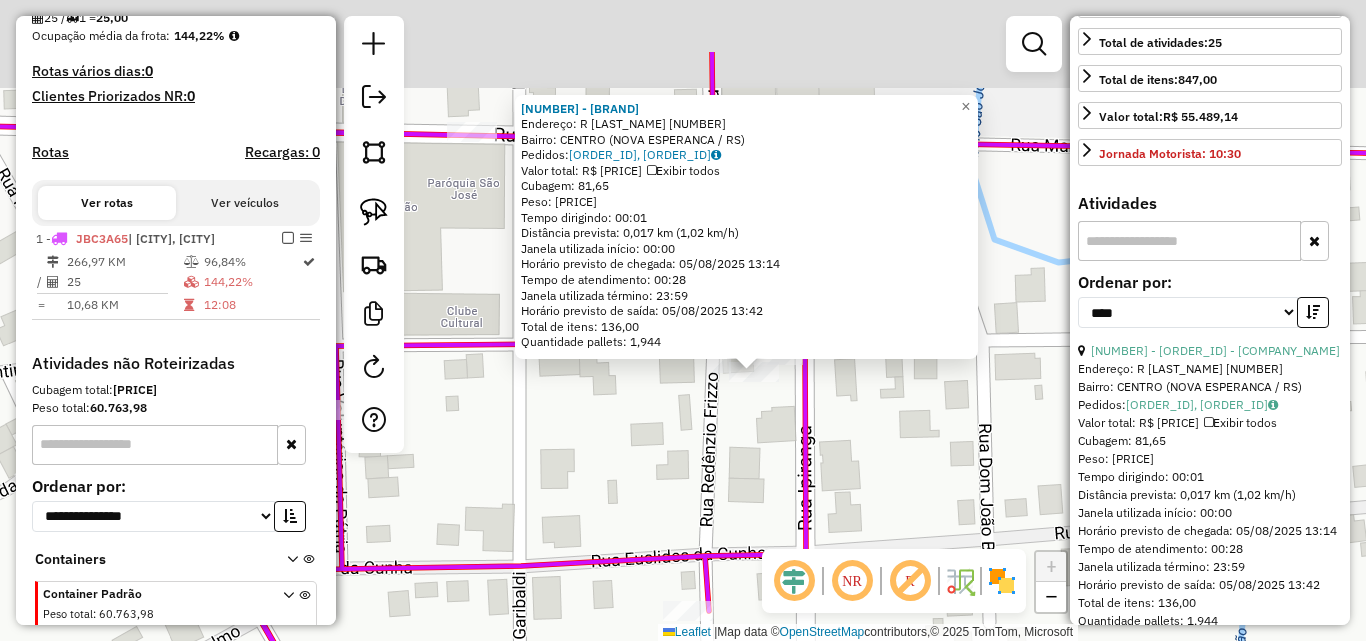 drag, startPoint x: 930, startPoint y: 302, endPoint x: 926, endPoint y: 523, distance: 221.0362 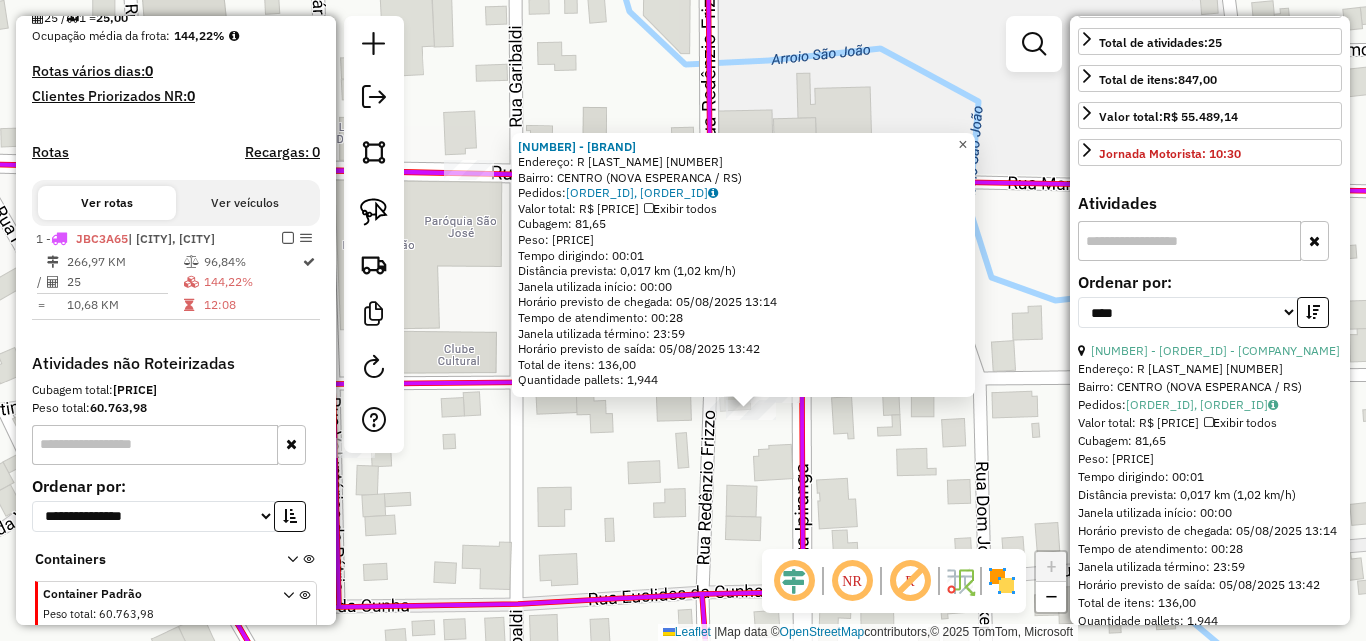 click on "×" 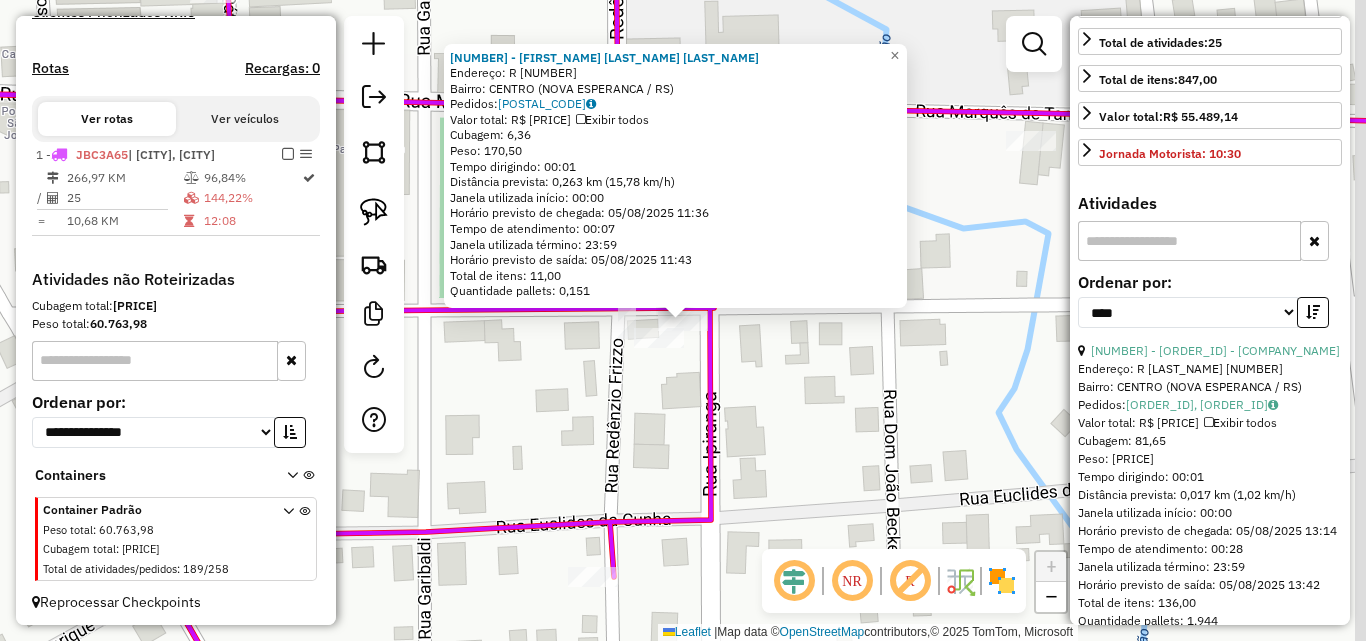 scroll, scrollTop: 606, scrollLeft: 0, axis: vertical 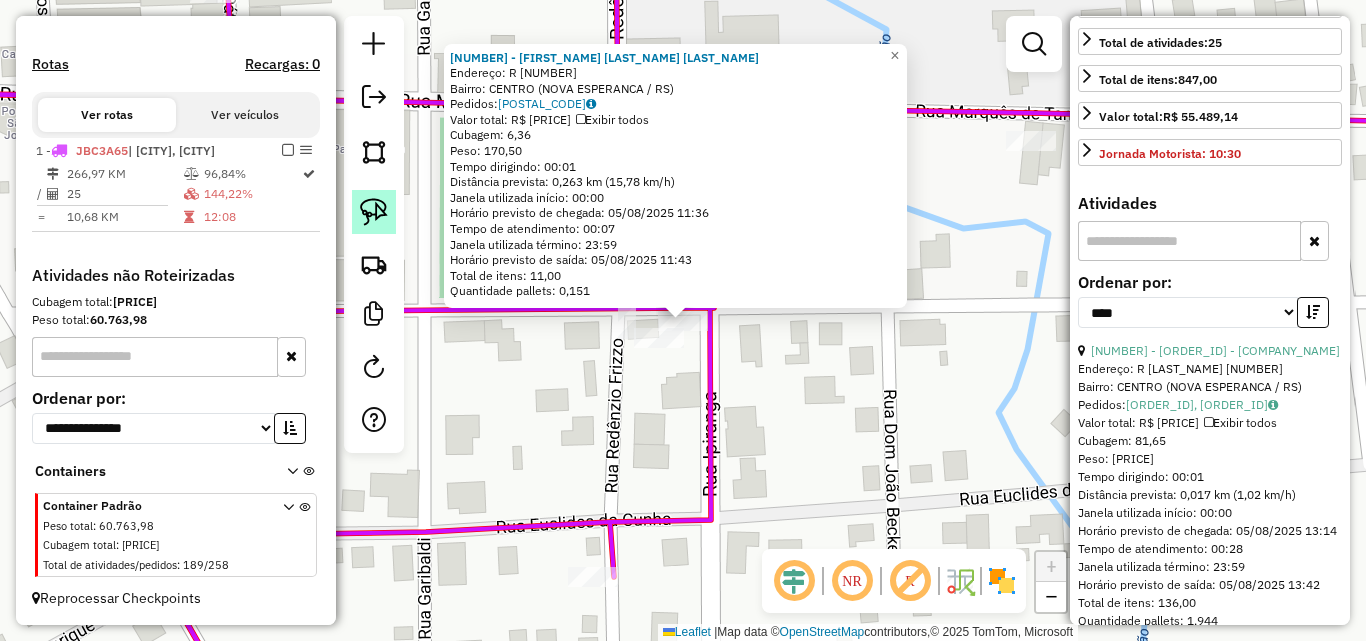 click 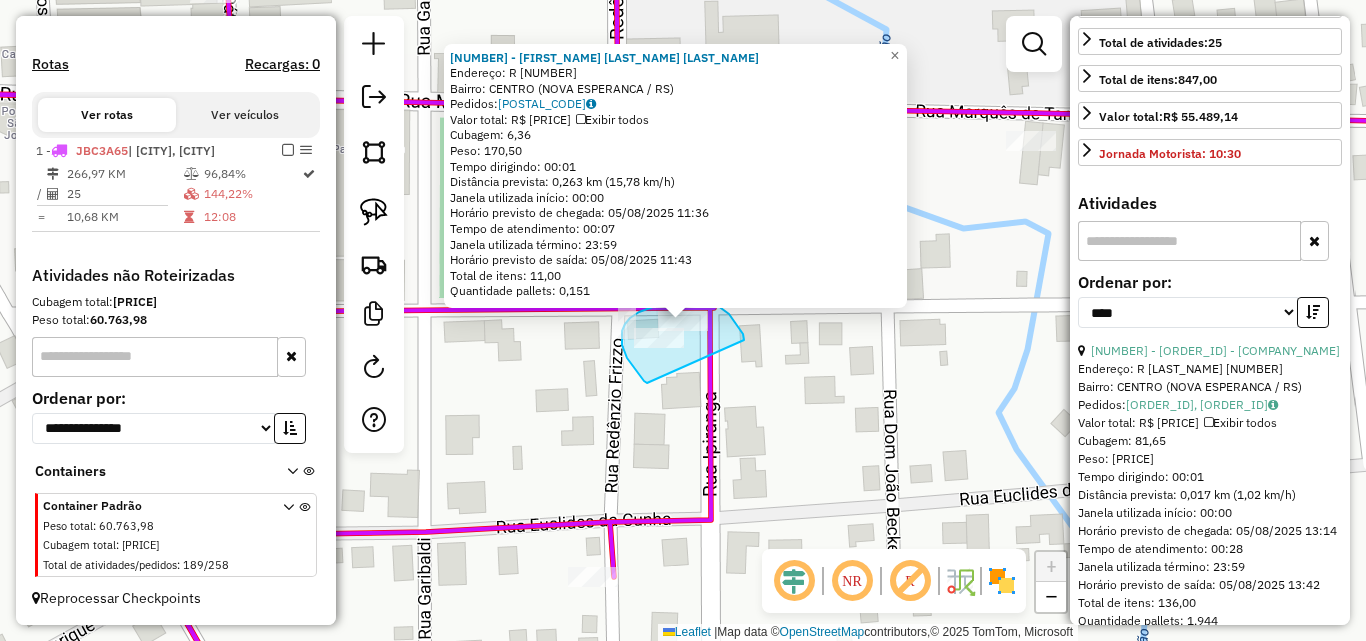 drag, startPoint x: 638, startPoint y: 372, endPoint x: 744, endPoint y: 342, distance: 110.16351 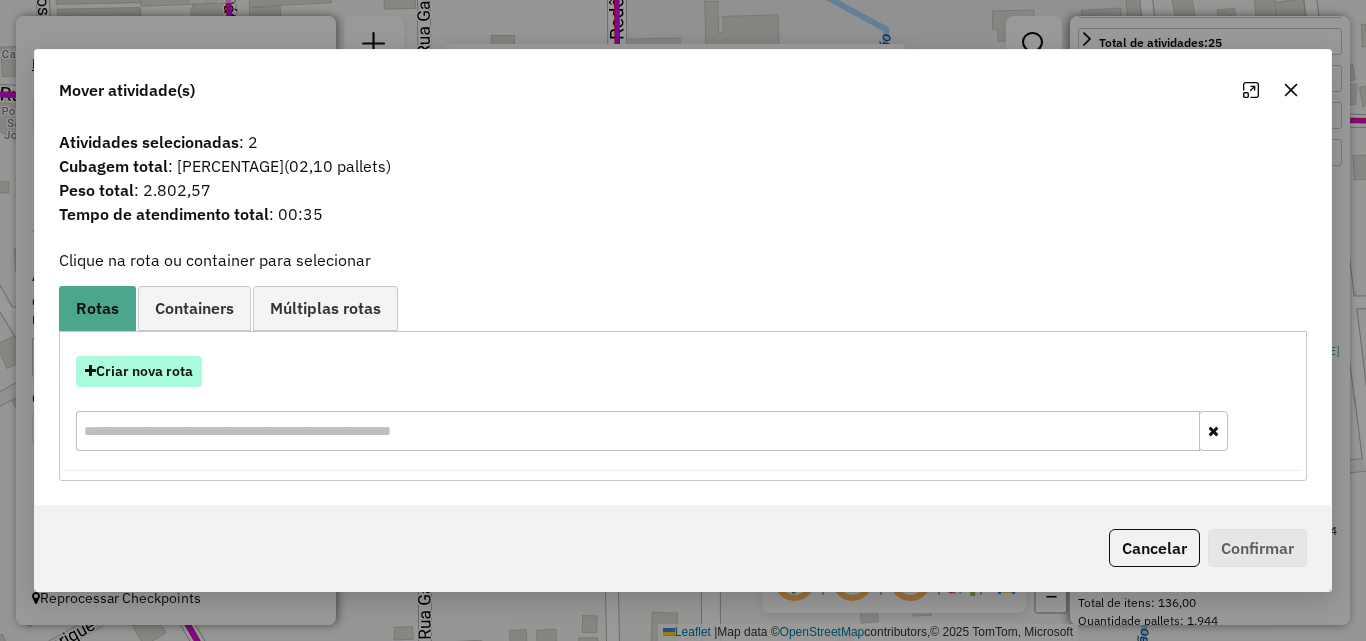 click on "Criar nova rota" at bounding box center (139, 371) 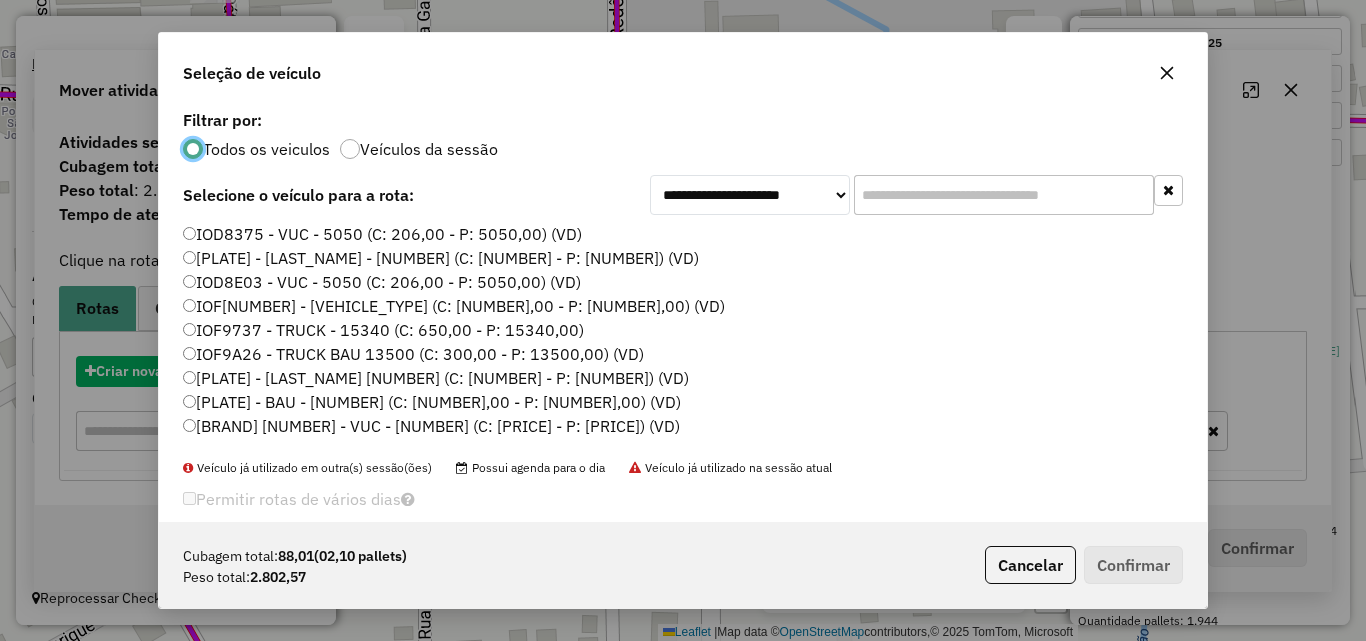 scroll, scrollTop: 11, scrollLeft: 6, axis: both 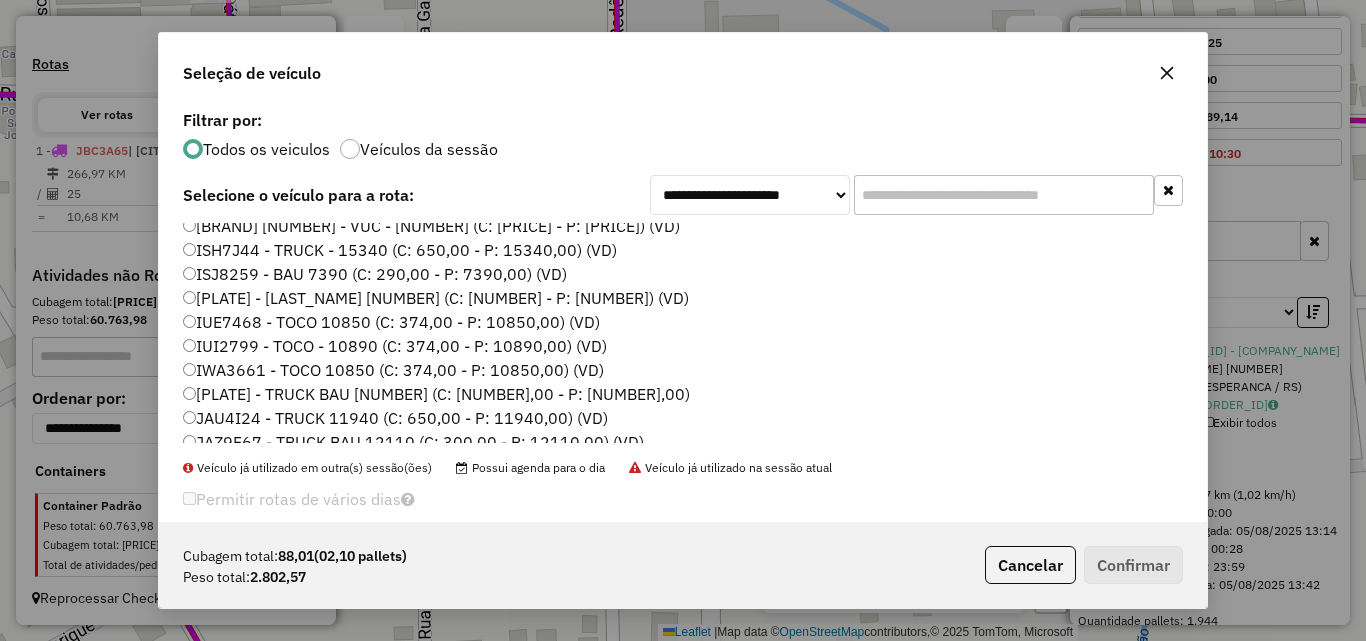 click on "IWA3661 - TOCO 10850 (C: 374,00 - P: 10850,00) (VD)" 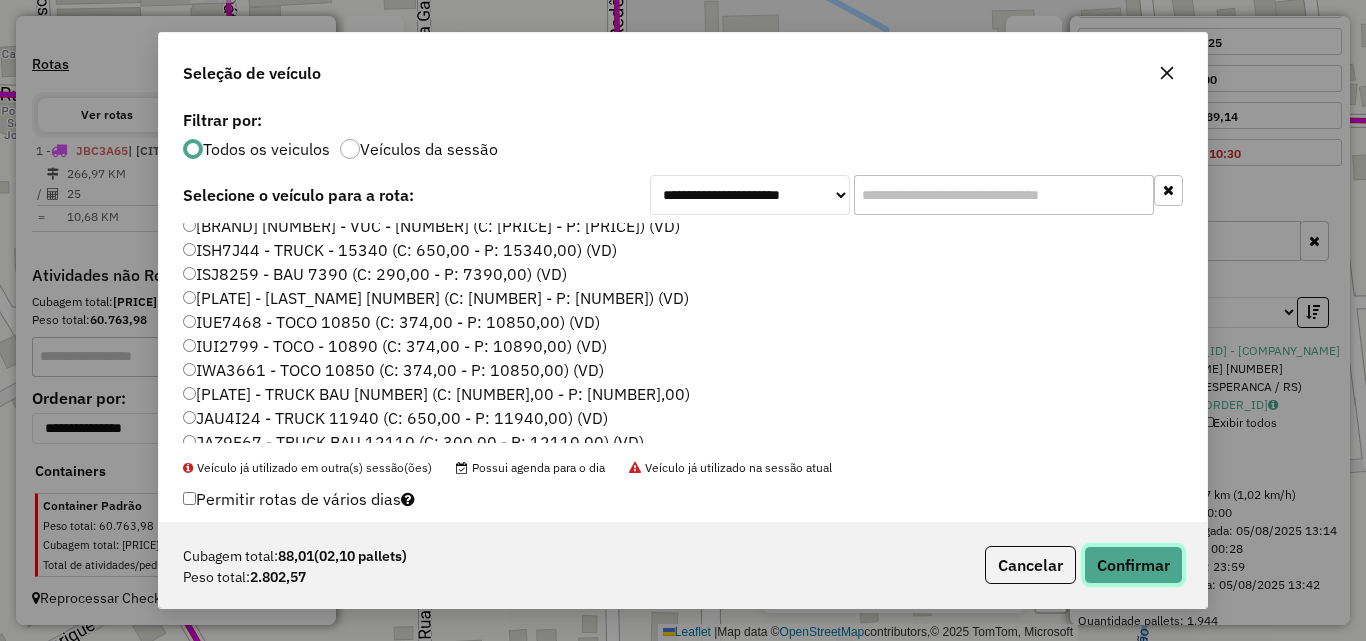 click on "Confirmar" 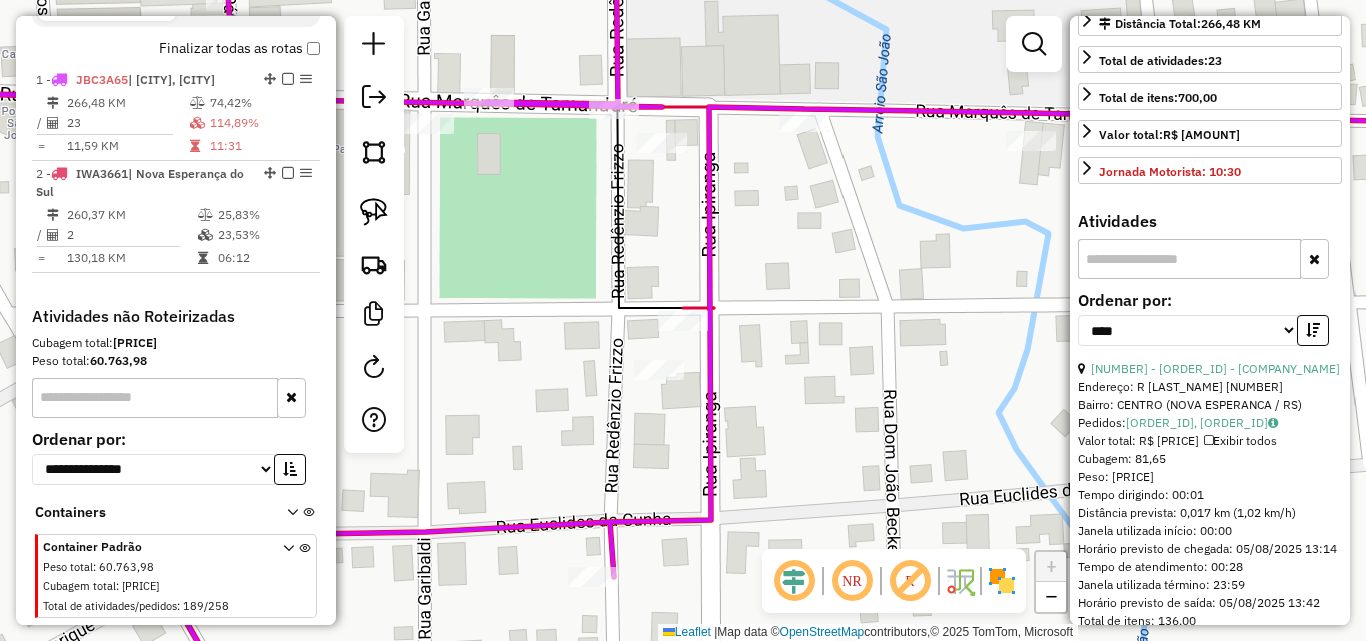 scroll, scrollTop: 710, scrollLeft: 0, axis: vertical 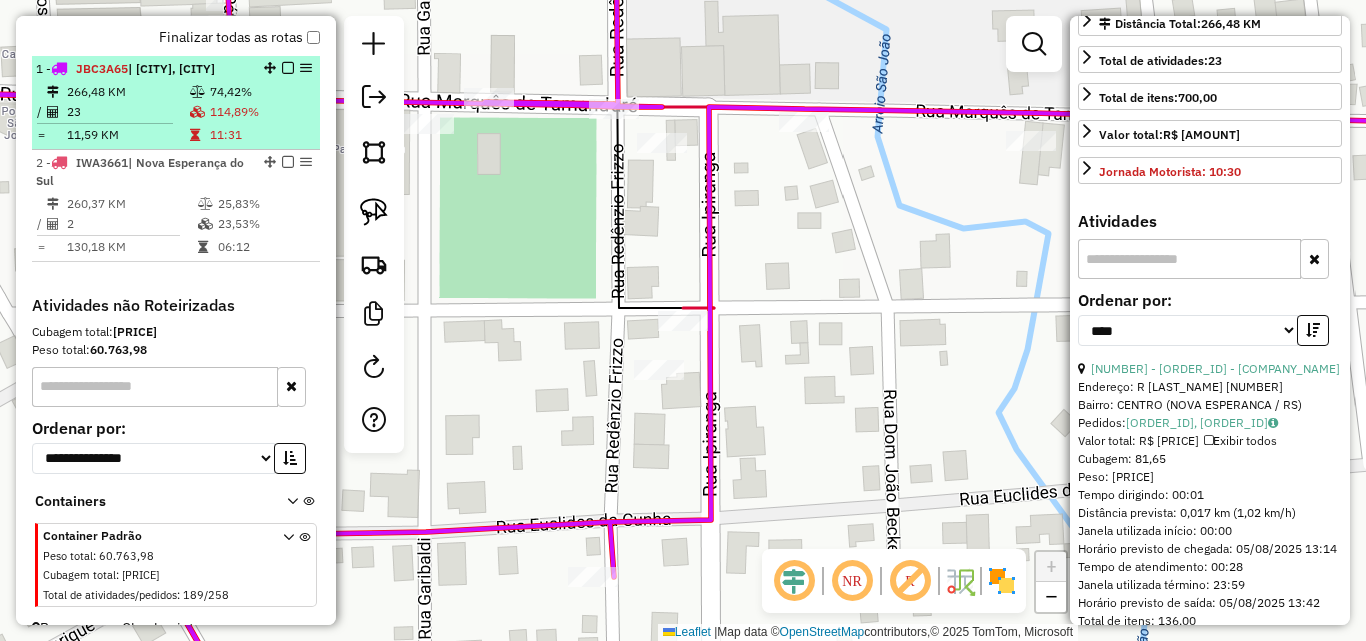 click on "266,48 KM" at bounding box center (127, 92) 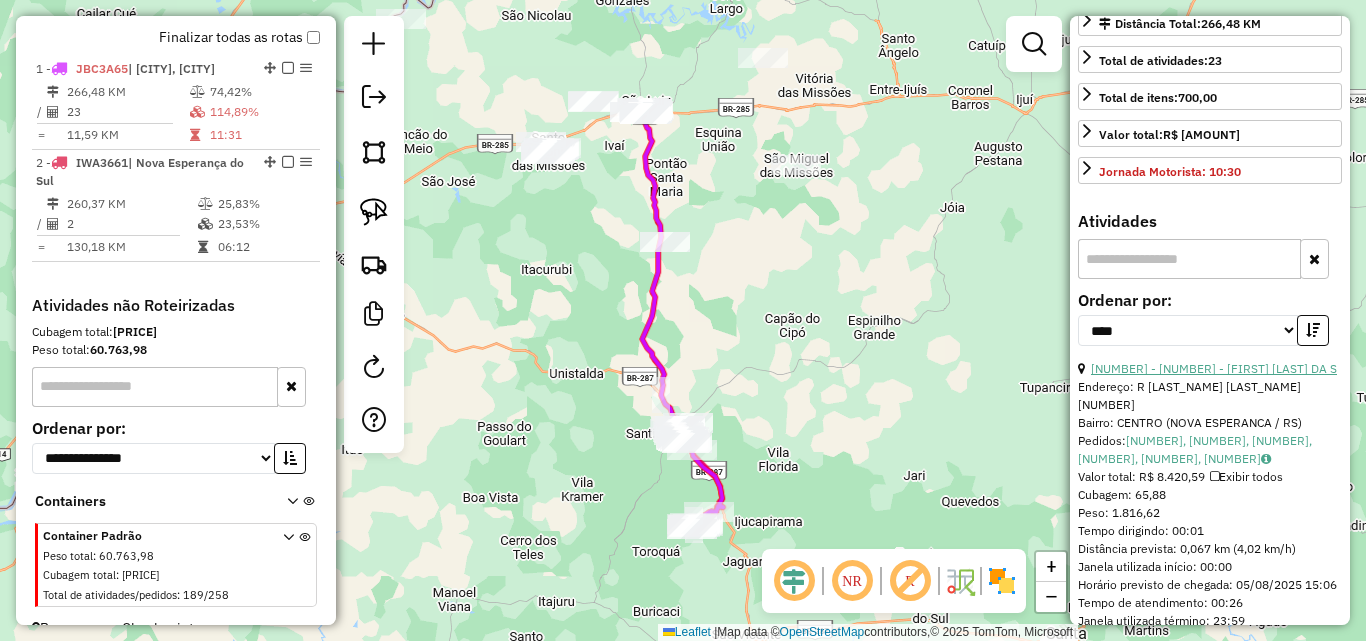 click on "[NUMBER] - [NUMBER] - [FIRST] [LAST] DA S" at bounding box center [1214, 368] 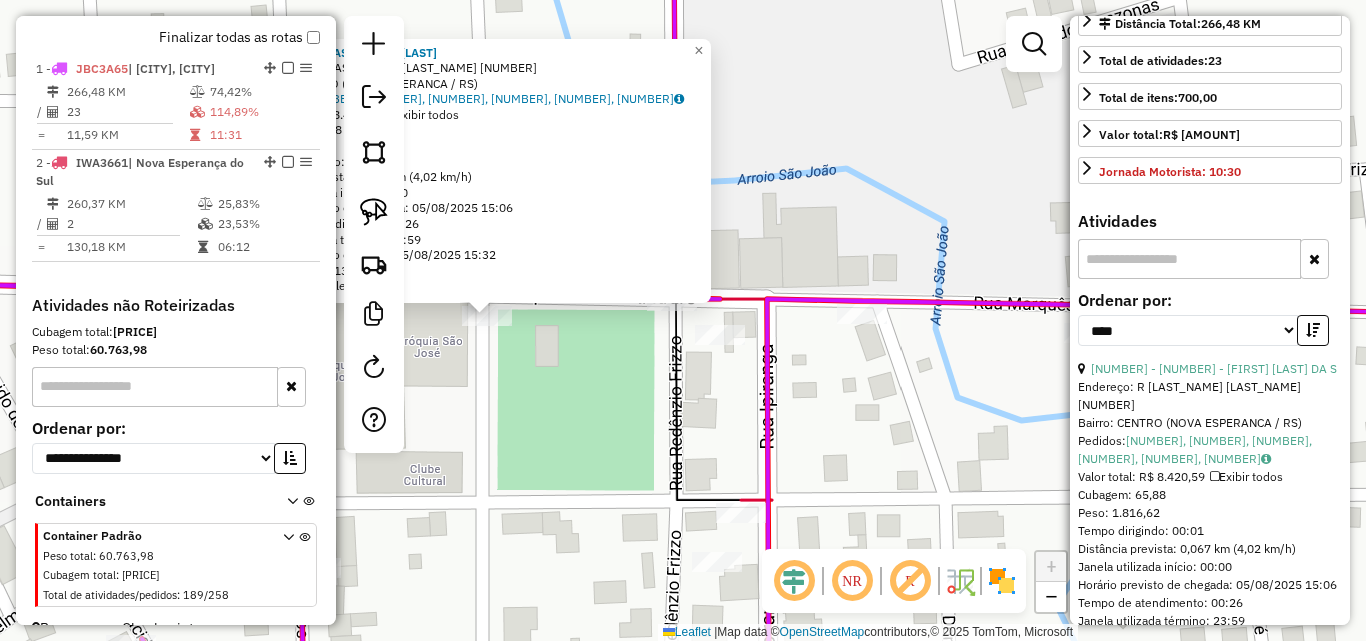 drag, startPoint x: 496, startPoint y: 406, endPoint x: 700, endPoint y: 408, distance: 204.0098 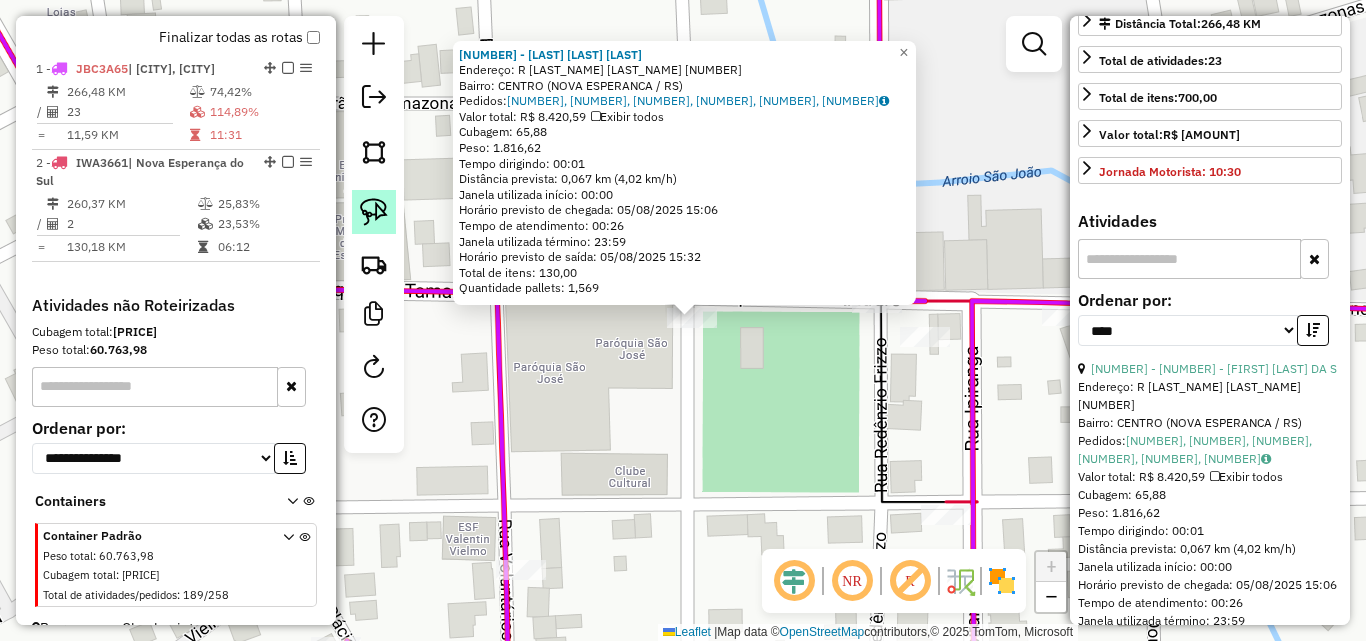 click 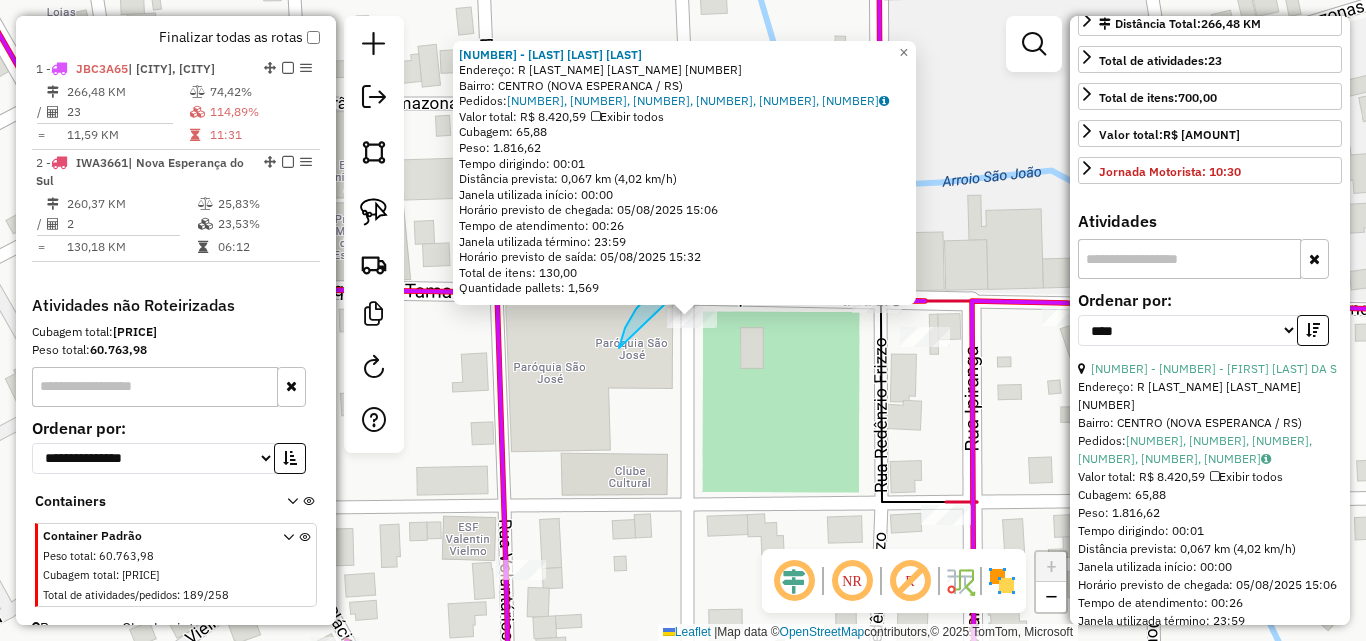 drag, startPoint x: 619, startPoint y: 348, endPoint x: 728, endPoint y: 333, distance: 110.02727 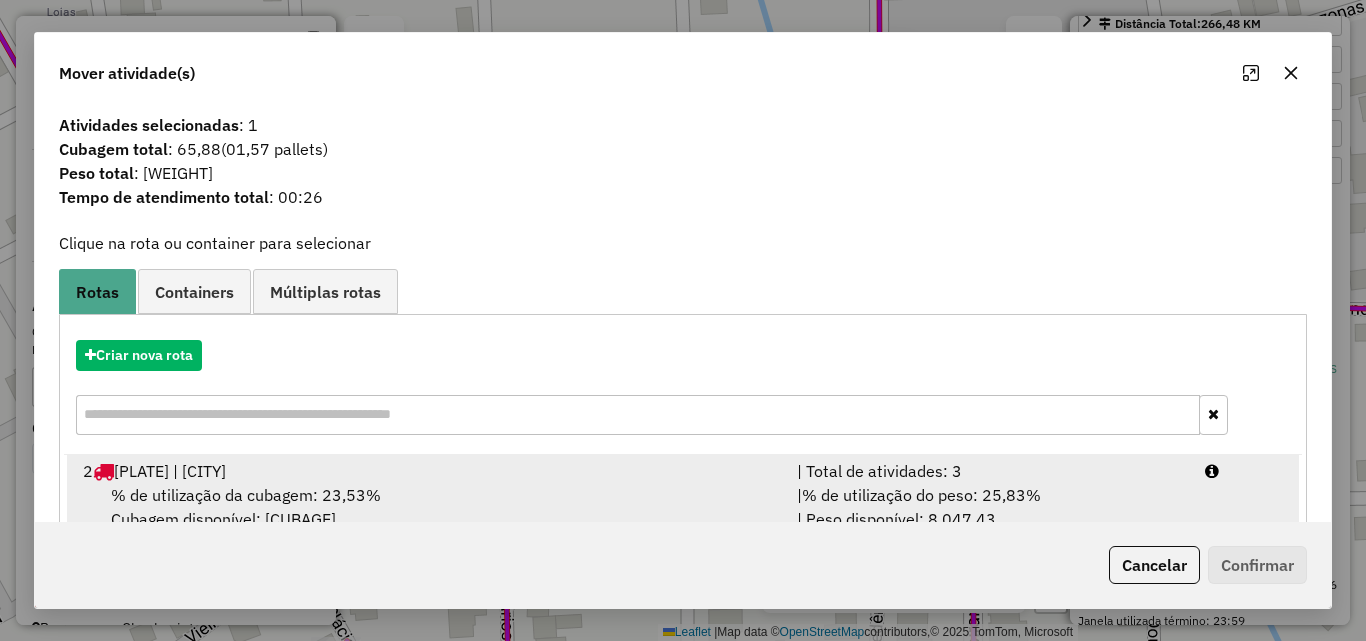 click on "% de utilização da cubagem: [NUMBER]%  Cubagem disponível: [NUMBER],[NUMBER]" at bounding box center [428, 507] 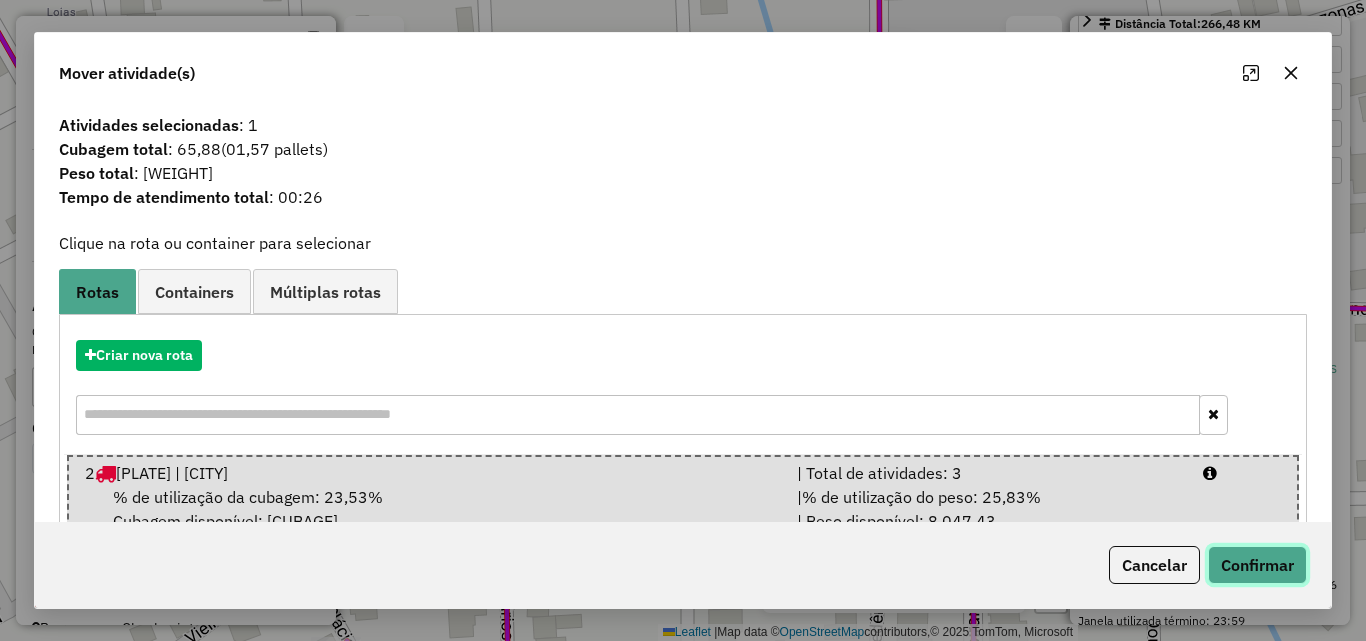 click on "Confirmar" 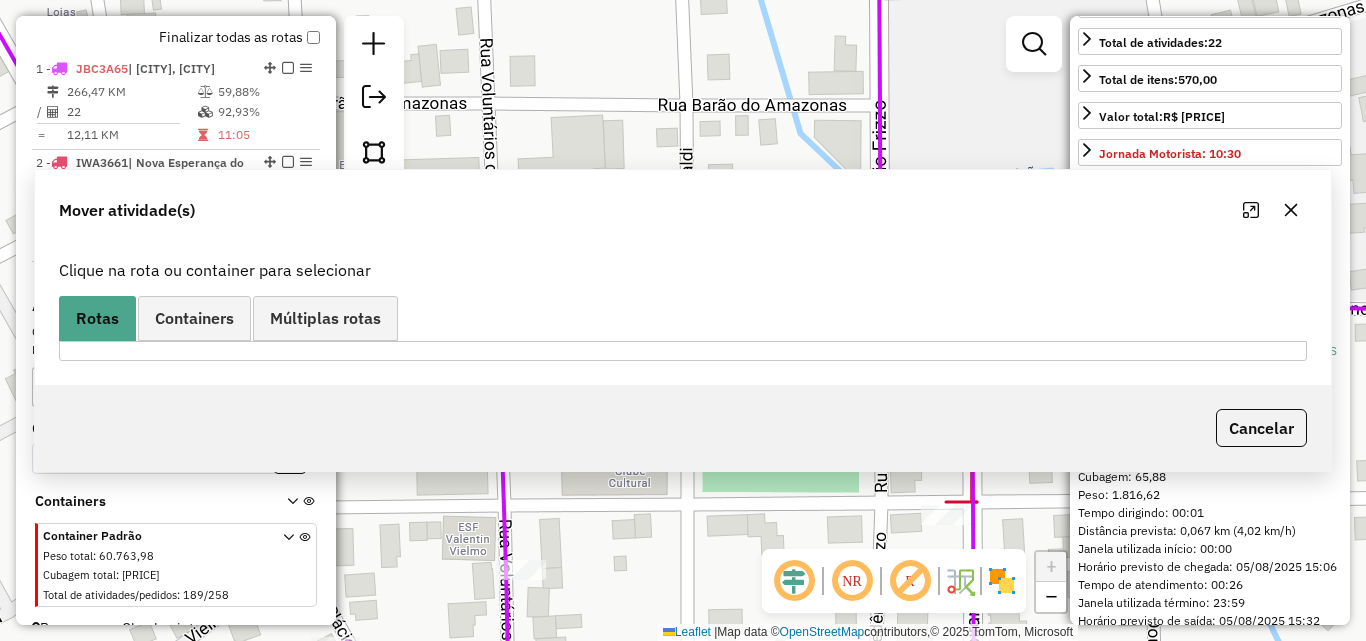 scroll, scrollTop: 482, scrollLeft: 0, axis: vertical 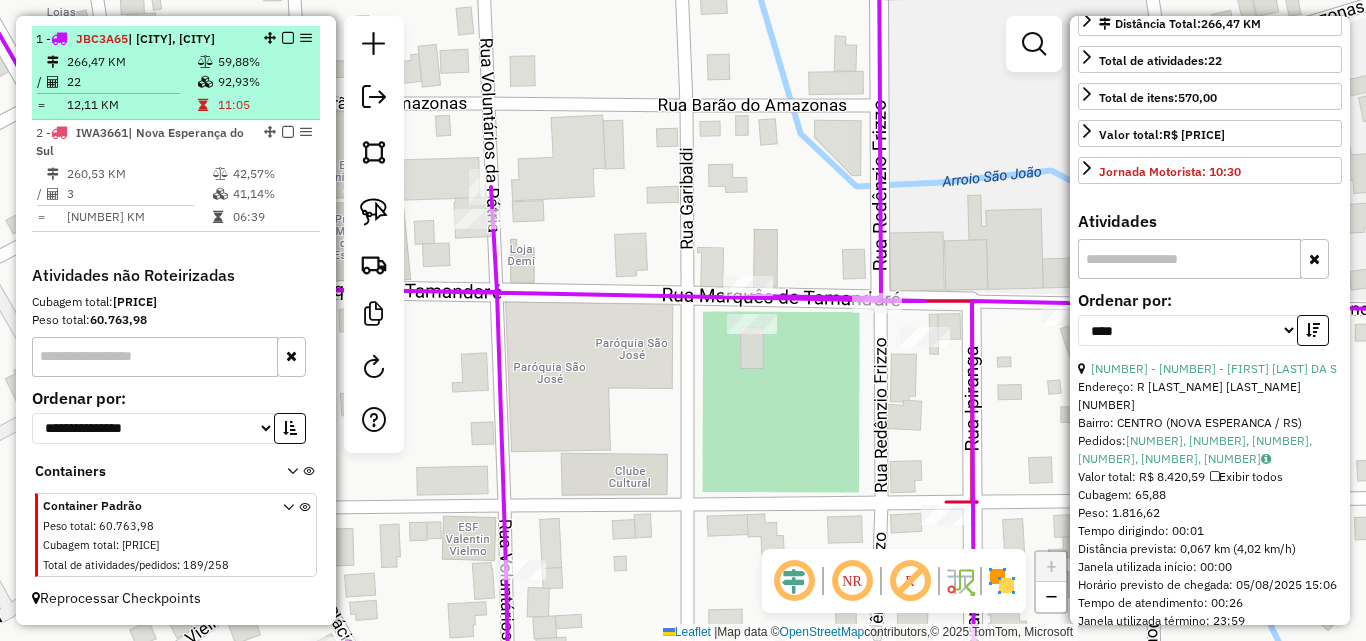 click on "266,47 KM" at bounding box center [131, 62] 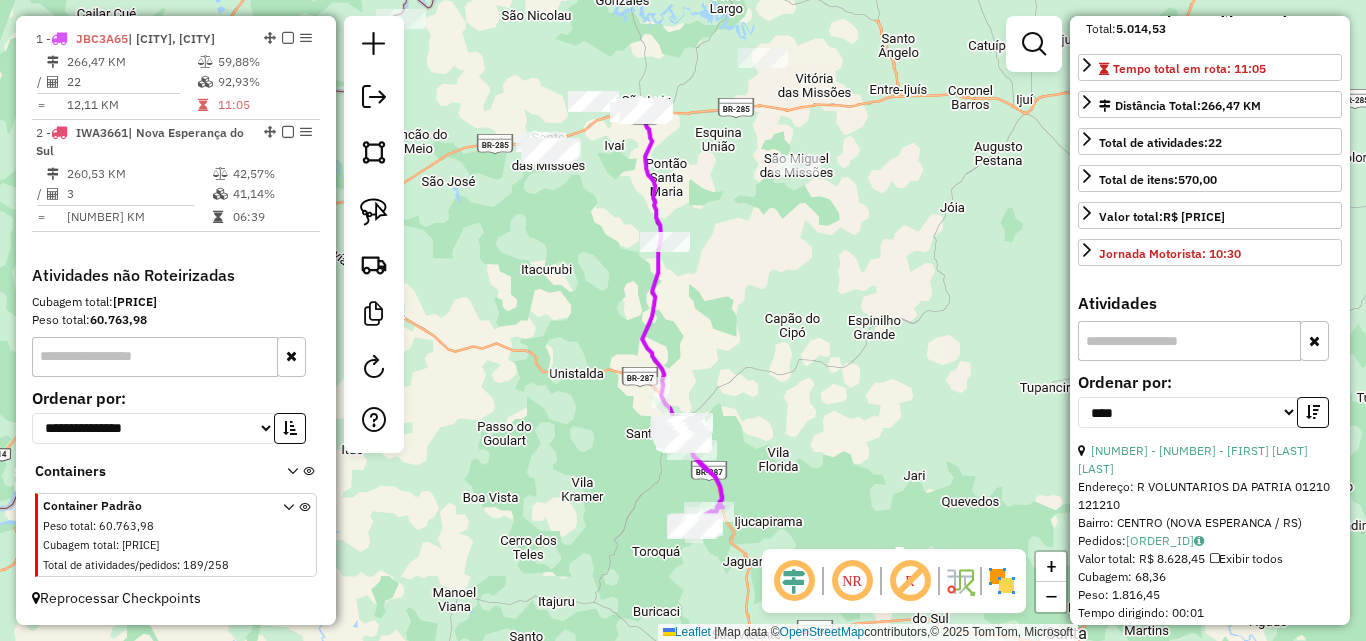 scroll, scrollTop: 700, scrollLeft: 0, axis: vertical 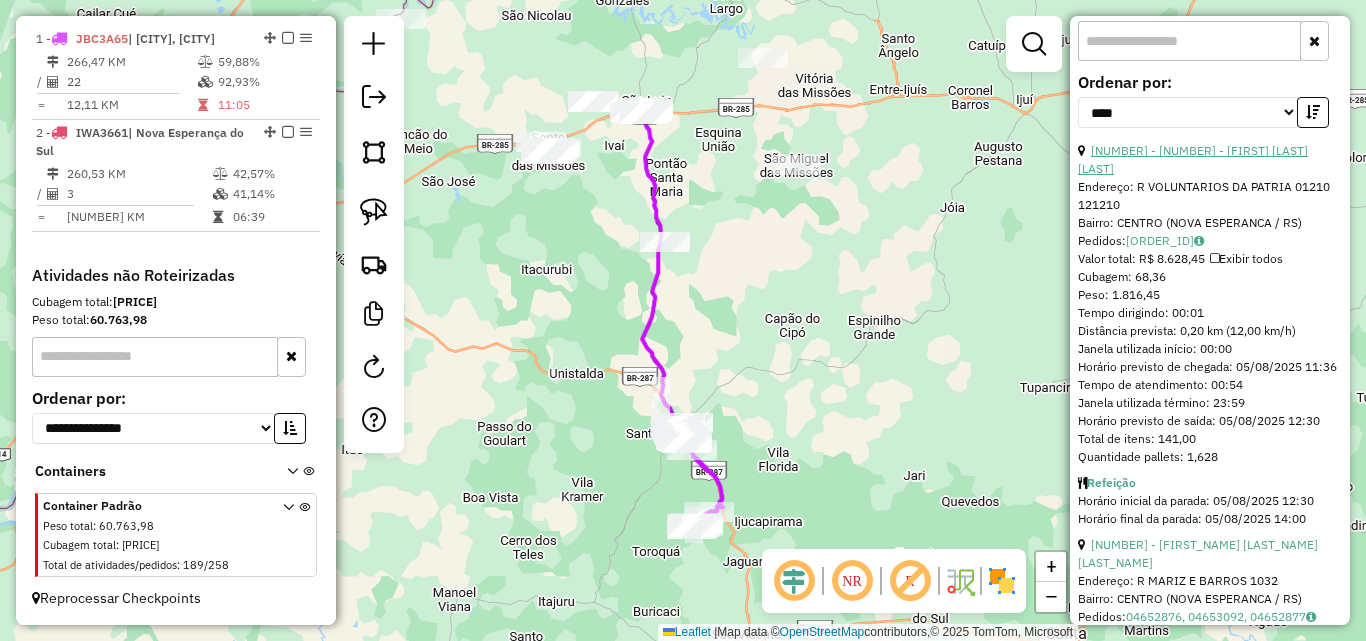 click on "[NUMBER] - [NUMBER] - [FIRST] [LAST] [LAST]" at bounding box center [1193, 159] 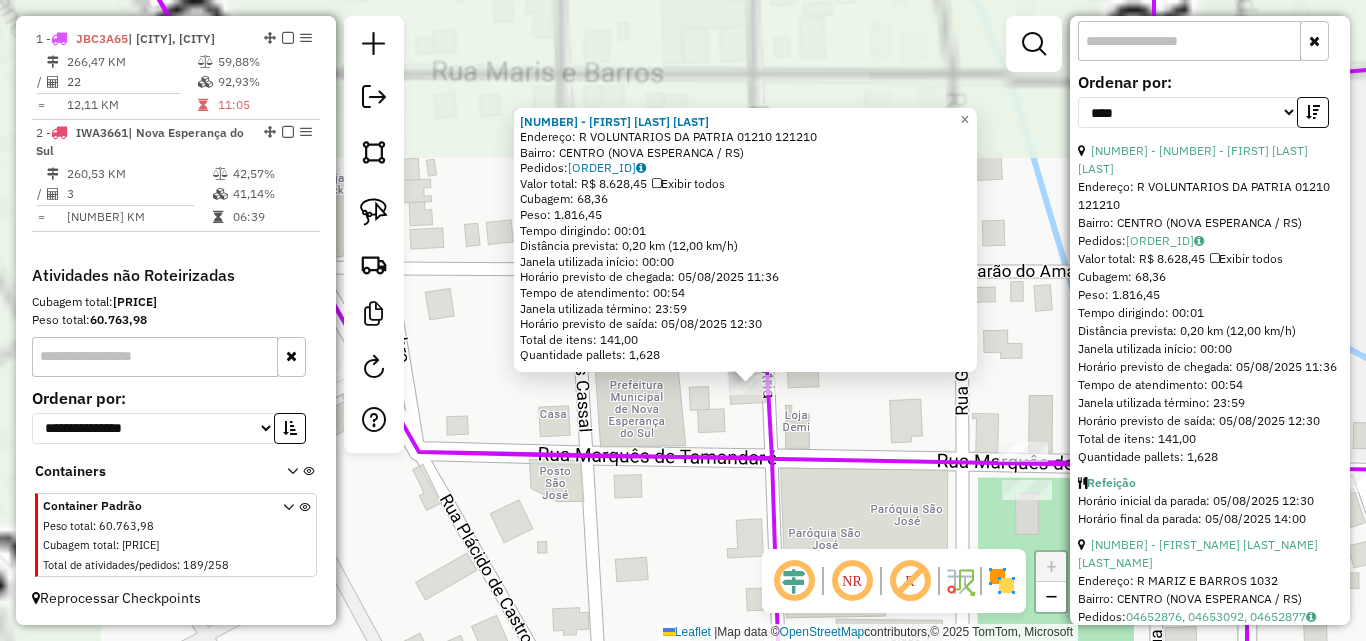 drag, startPoint x: 736, startPoint y: 468, endPoint x: 646, endPoint y: 404, distance: 110.4355 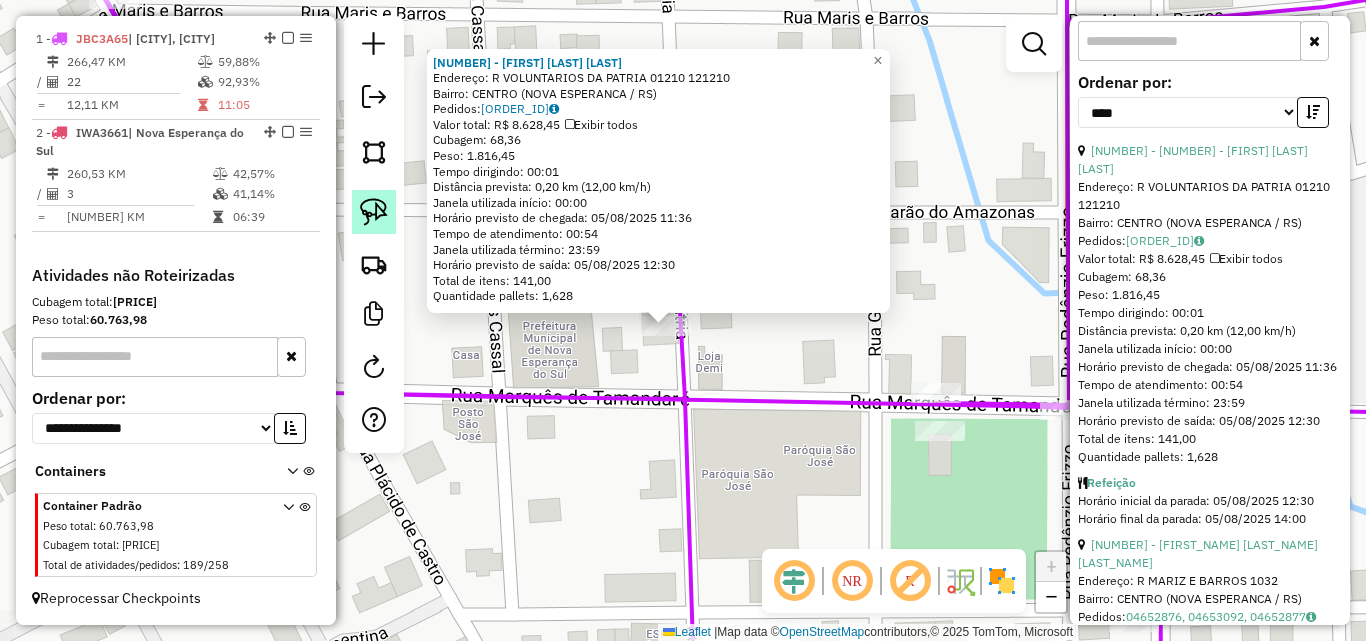 click 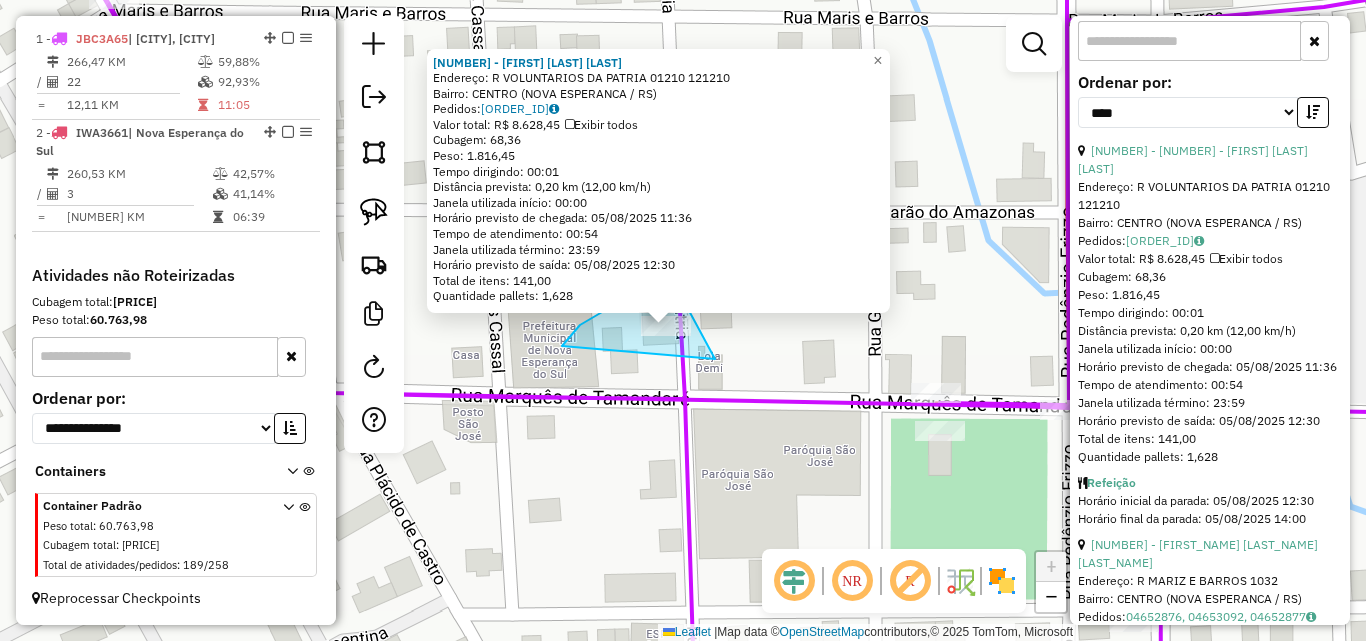 drag, startPoint x: 562, startPoint y: 346, endPoint x: 715, endPoint y: 359, distance: 153.5513 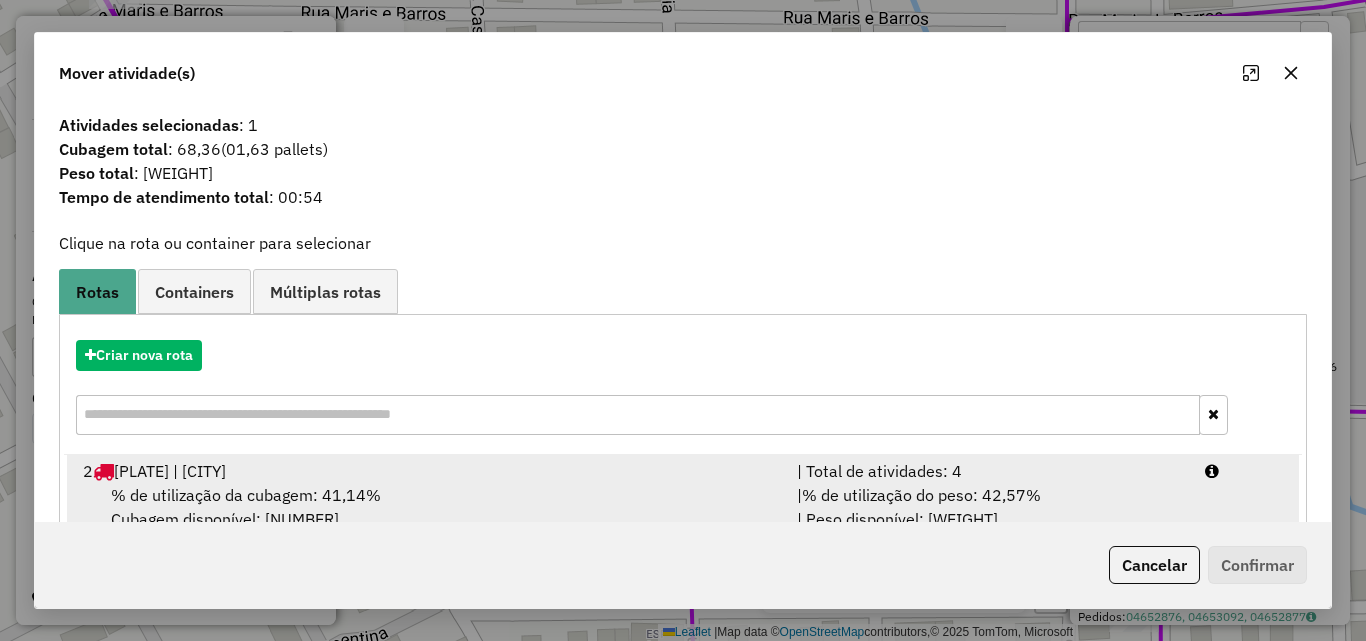 click on "% de utilização da cubagem: 41,14%  Cubagem disponível: 220,12" at bounding box center [428, 507] 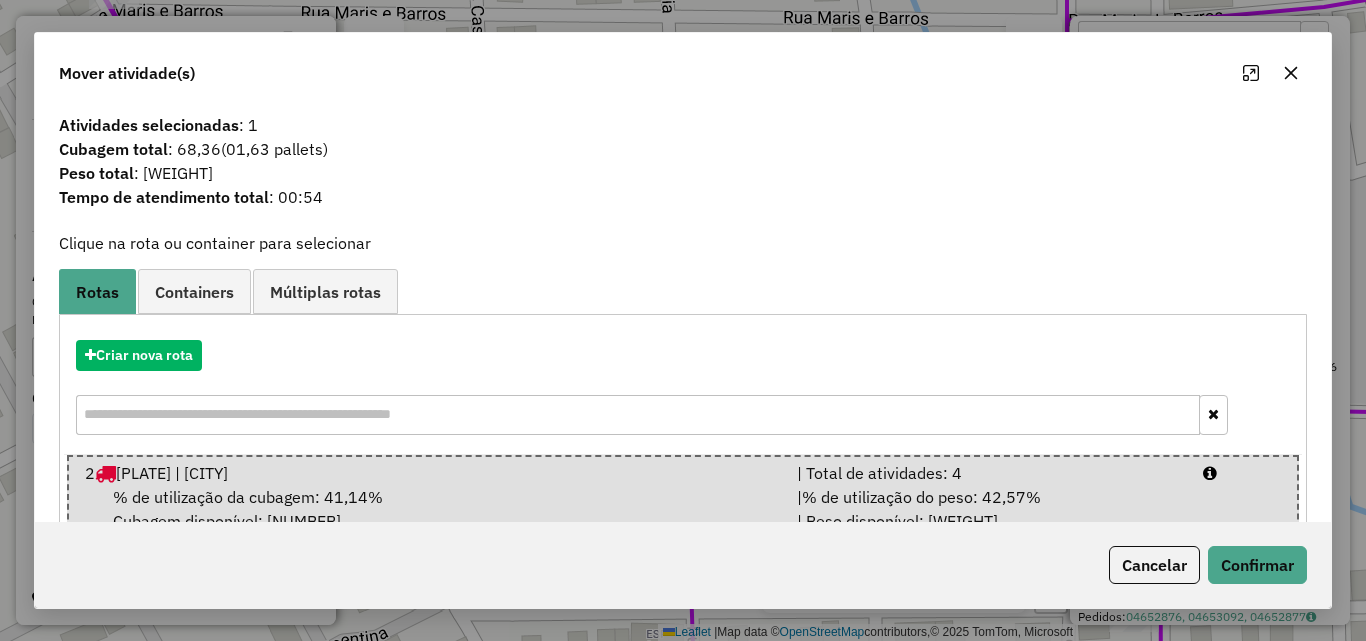 click on "Cancelar   Confirmar" 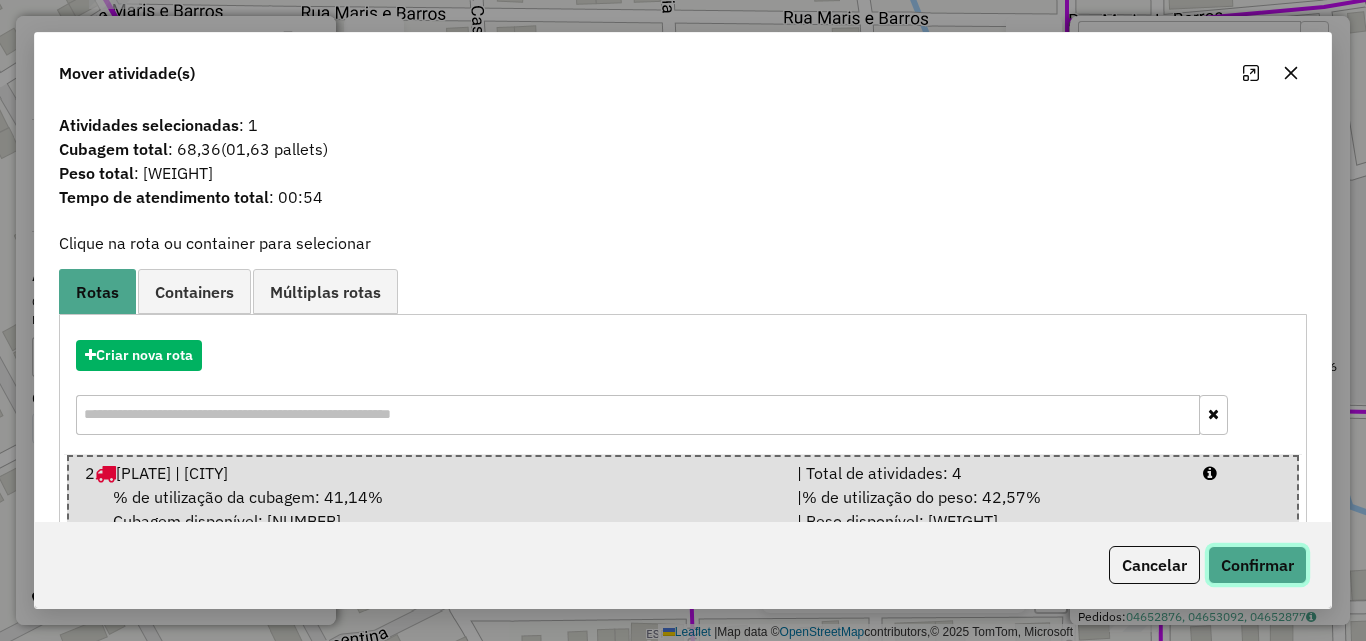 drag, startPoint x: 1241, startPoint y: 565, endPoint x: 1217, endPoint y: 520, distance: 51 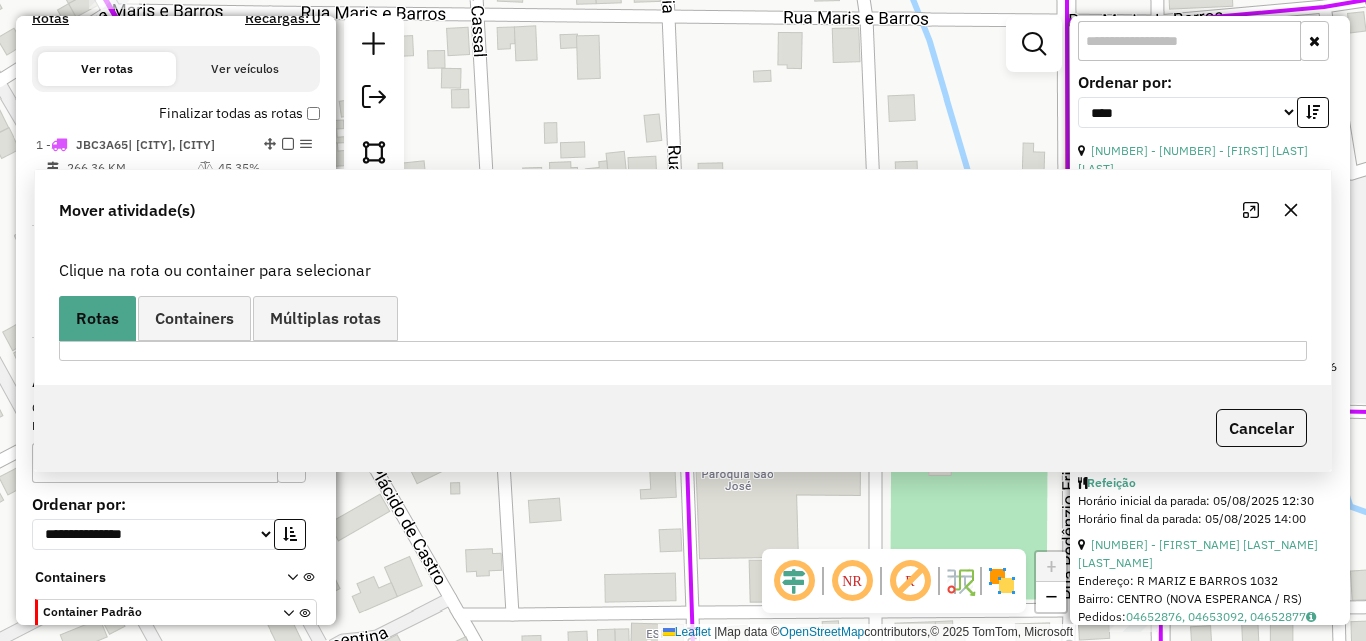 scroll, scrollTop: 750, scrollLeft: 0, axis: vertical 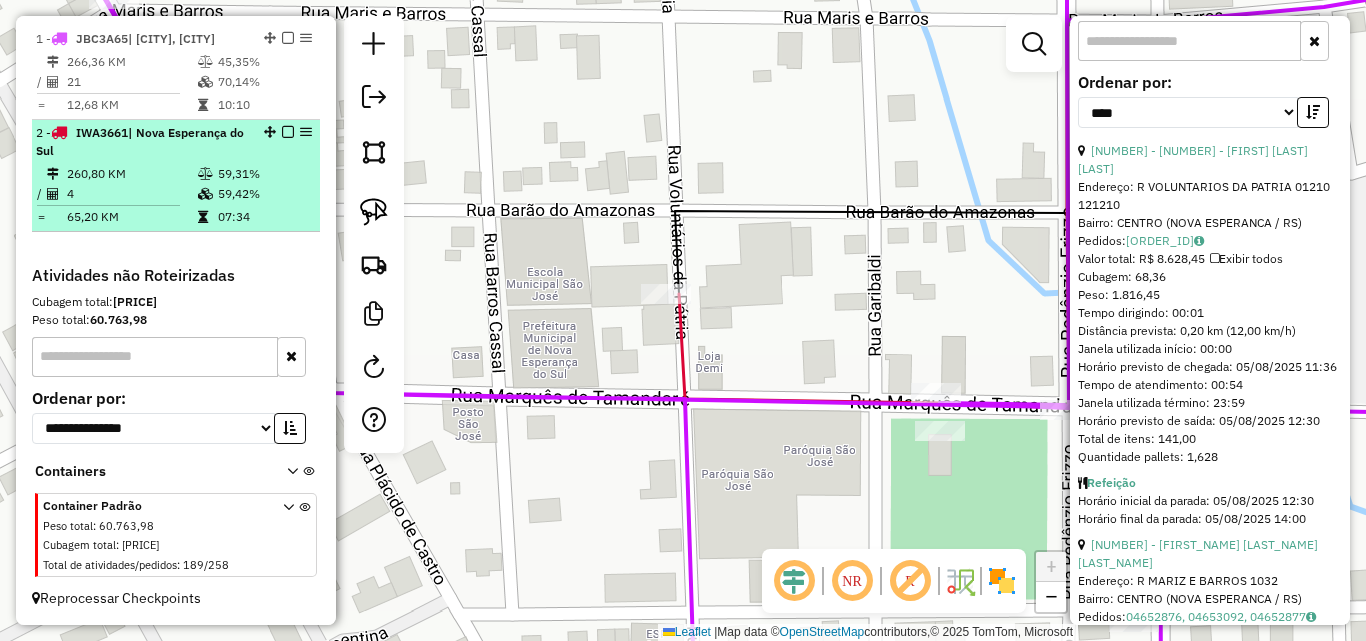 drag, startPoint x: 181, startPoint y: 200, endPoint x: 192, endPoint y: 201, distance: 11.045361 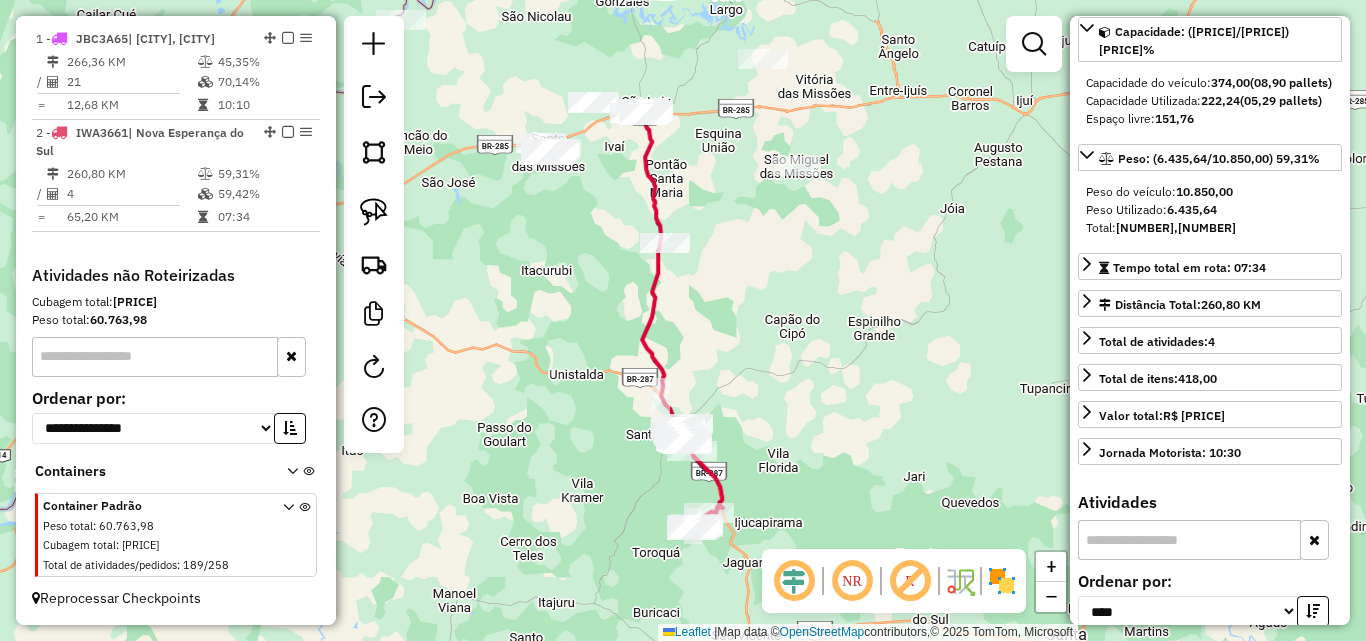 scroll, scrollTop: 182, scrollLeft: 0, axis: vertical 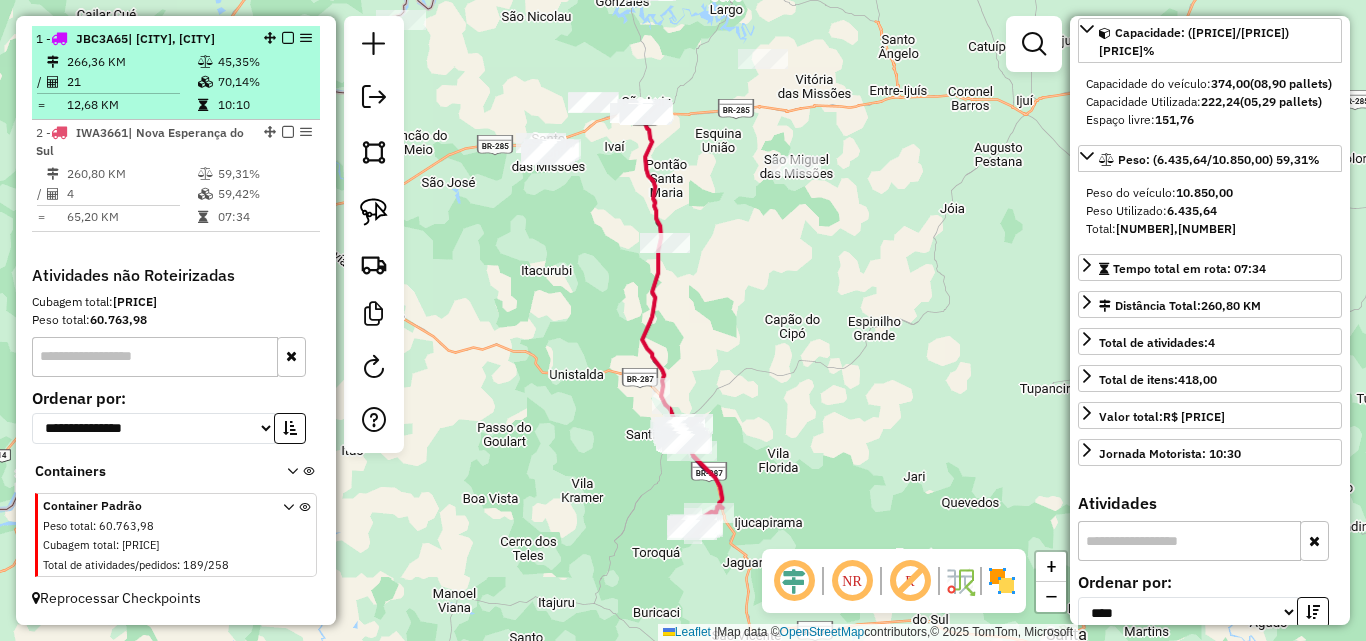 click on "21" at bounding box center [131, 82] 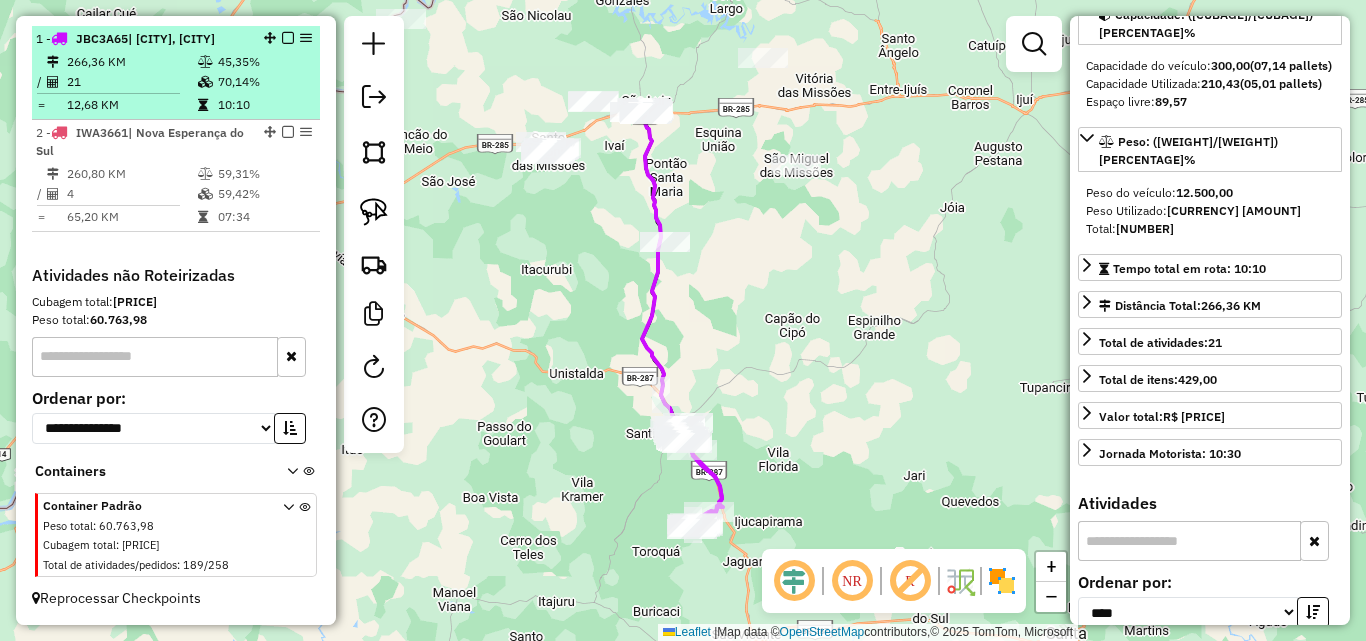 click at bounding box center [288, 38] 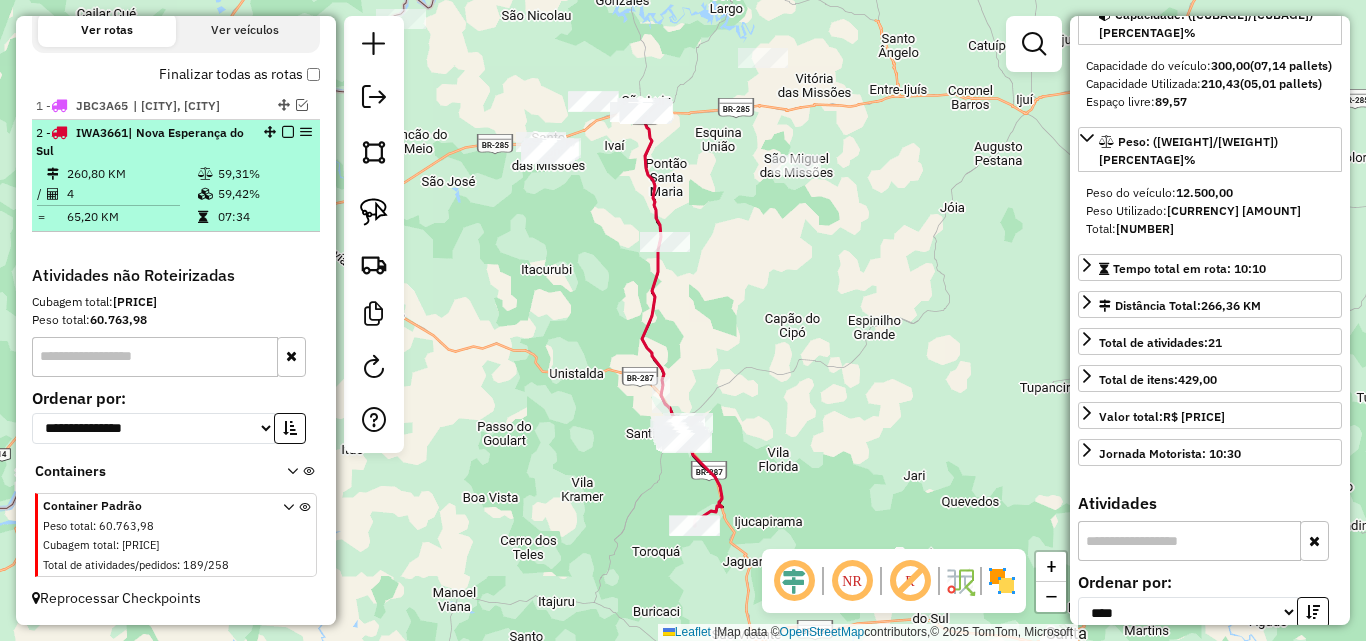 click at bounding box center [288, 132] 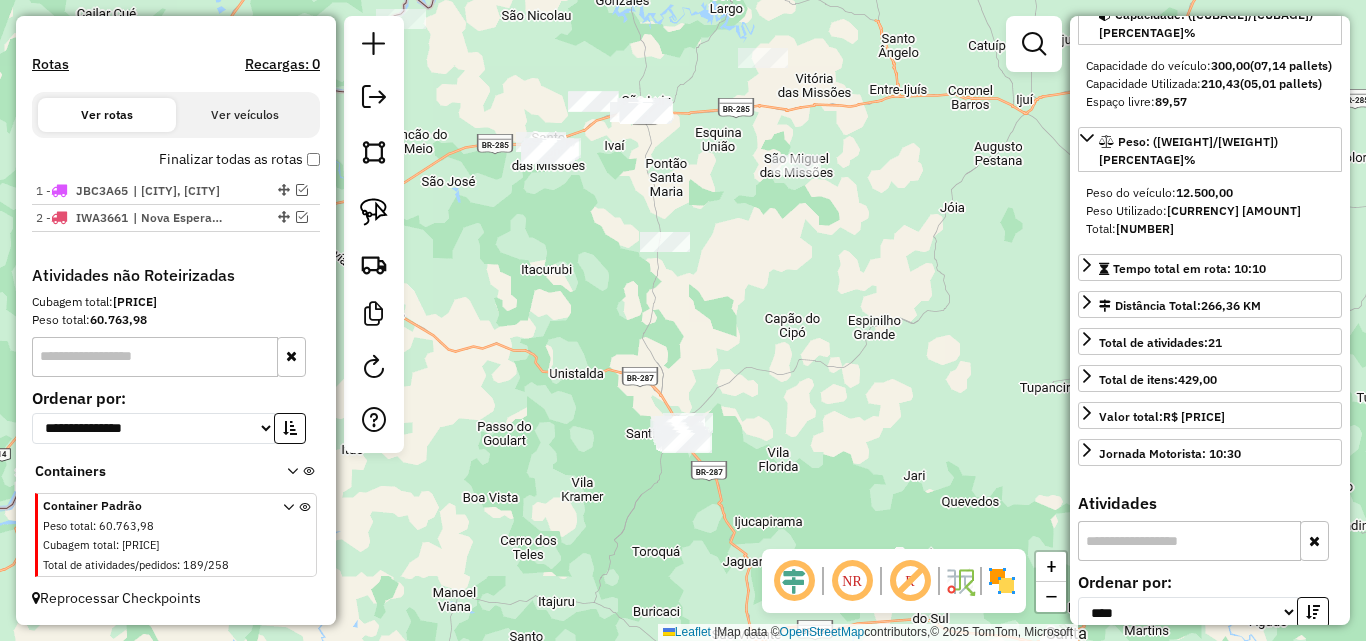 scroll, scrollTop: 588, scrollLeft: 0, axis: vertical 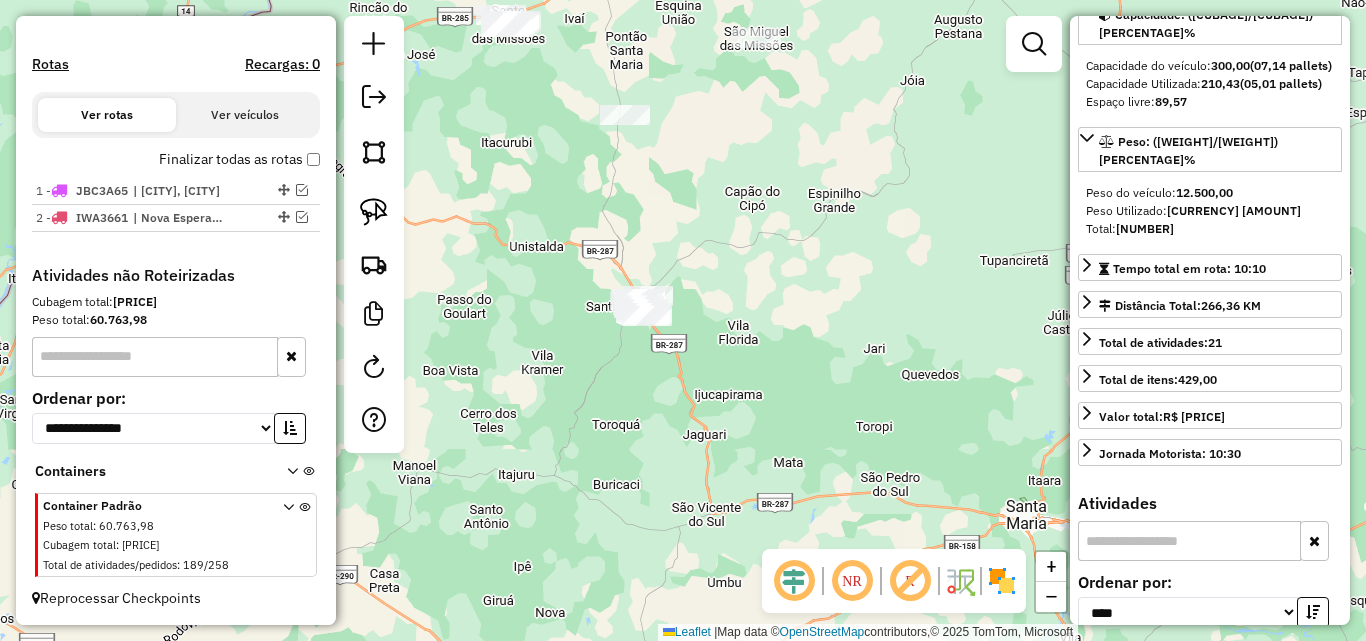 drag, startPoint x: 639, startPoint y: 363, endPoint x: 579, endPoint y: 218, distance: 156.92355 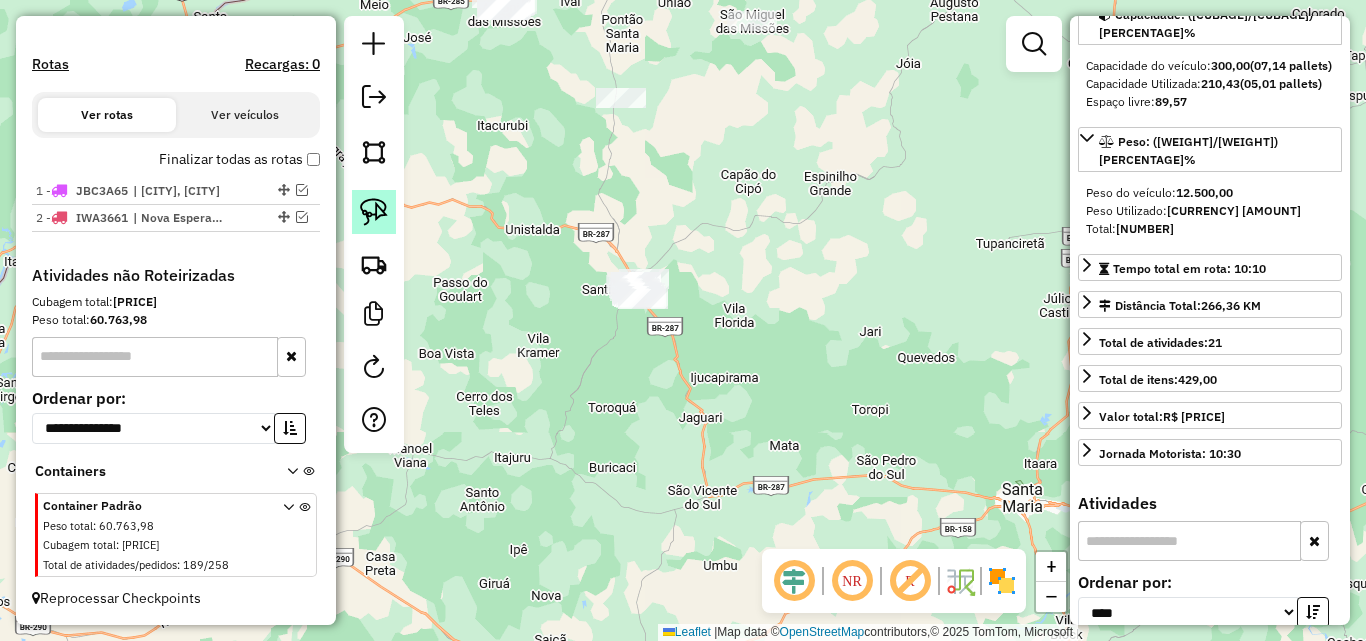click 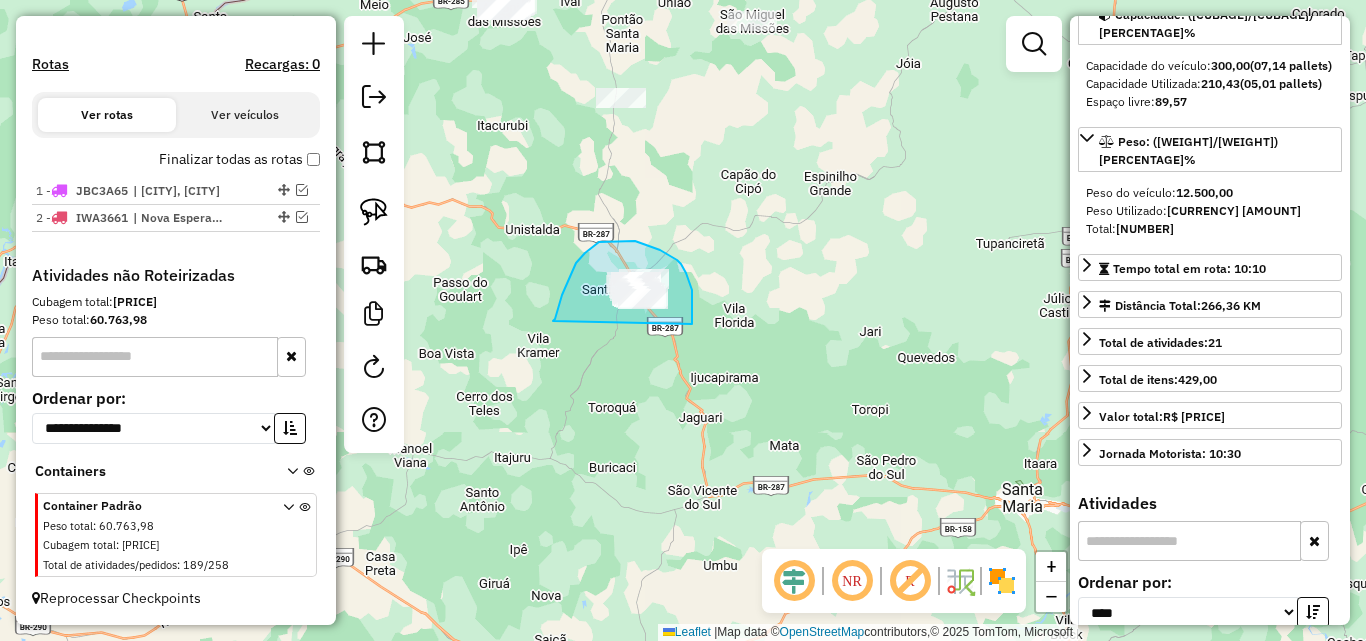 drag, startPoint x: 555, startPoint y: 319, endPoint x: 692, endPoint y: 327, distance: 137.23338 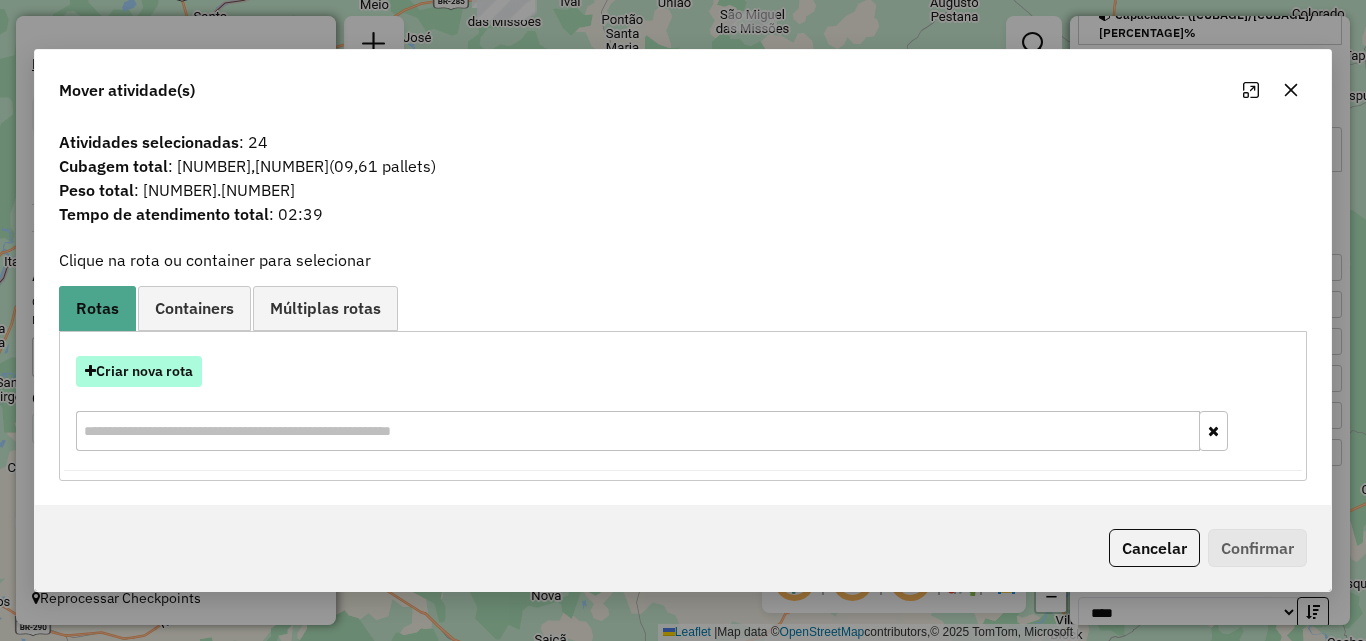 click on "Criar nova rota" at bounding box center [139, 371] 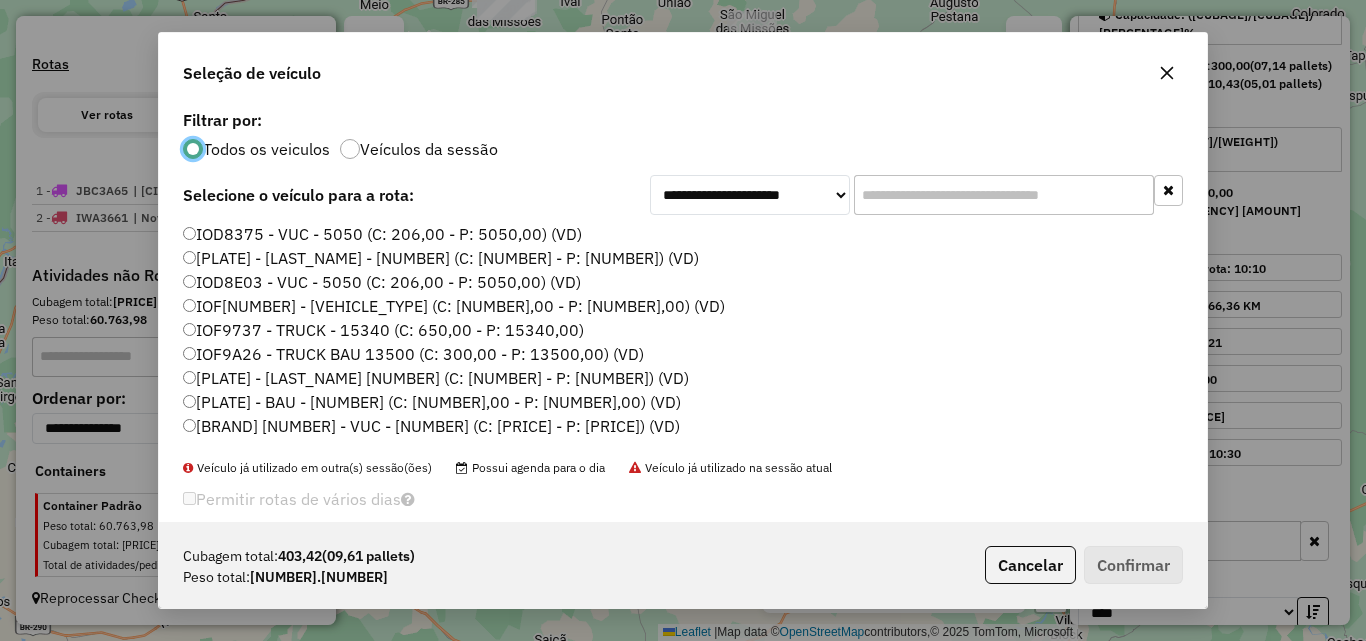 scroll, scrollTop: 11, scrollLeft: 6, axis: both 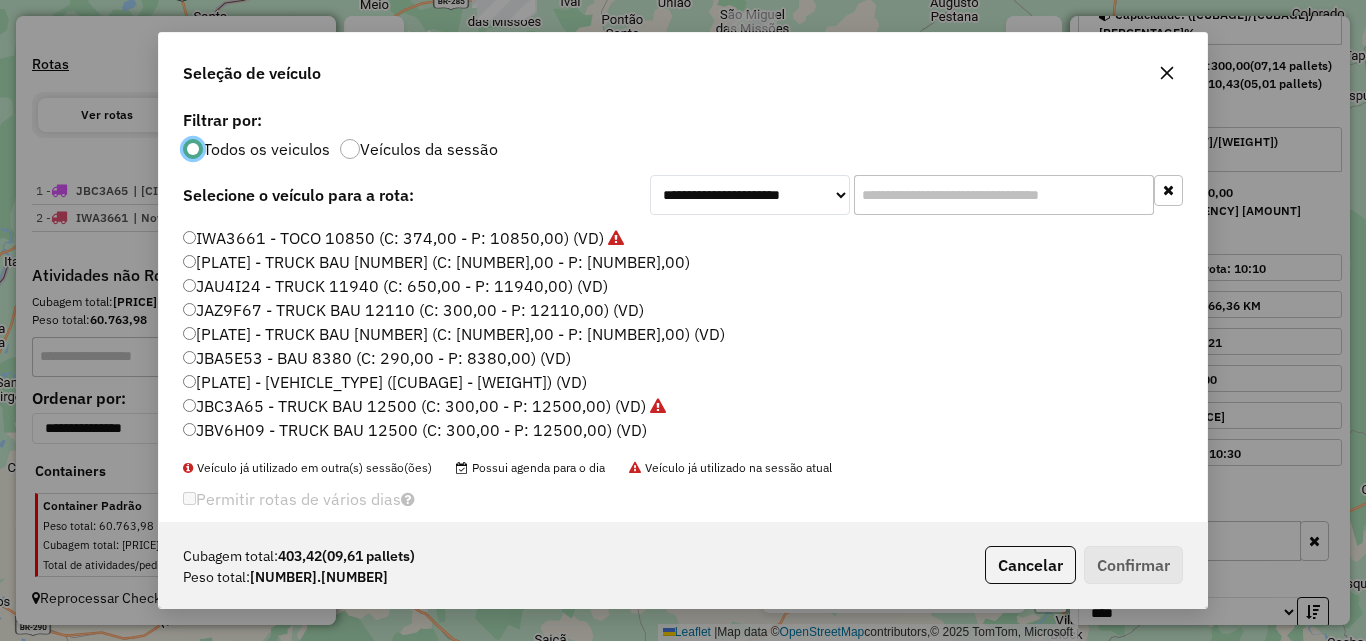 click on "JAZ9F67 - TRUCK BAU 12110 (C: 300,00 - P: 12110,00) (VD)" 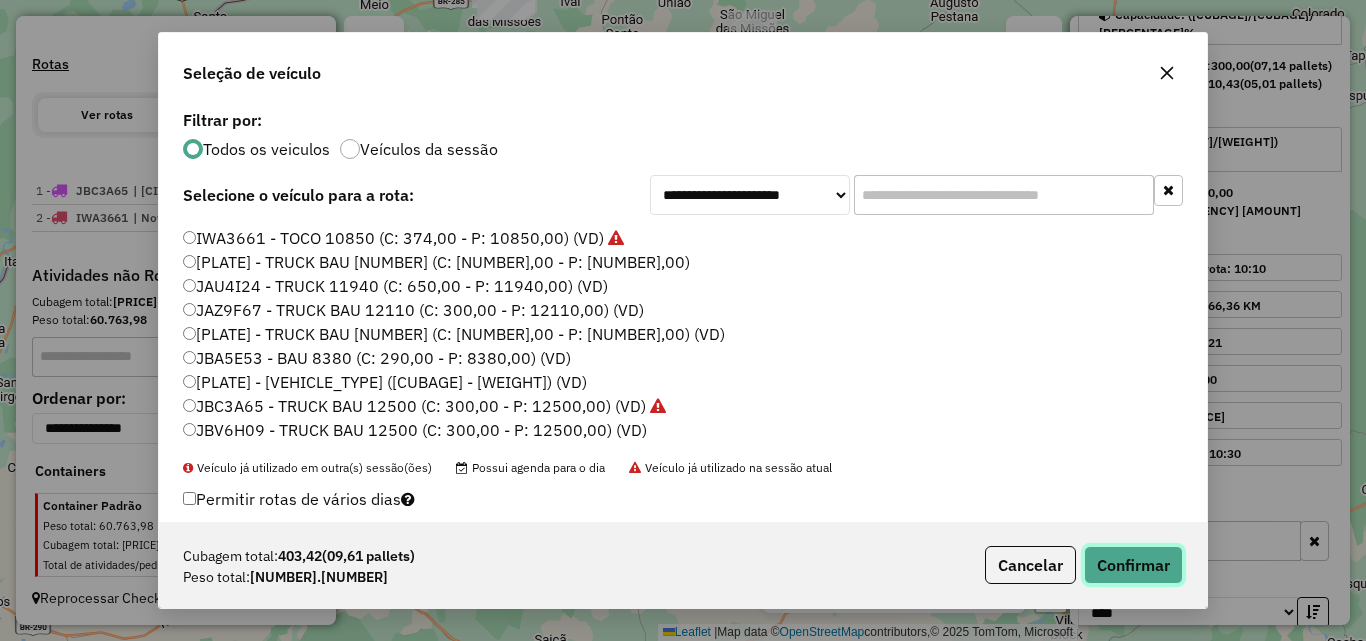 click on "Confirmar" 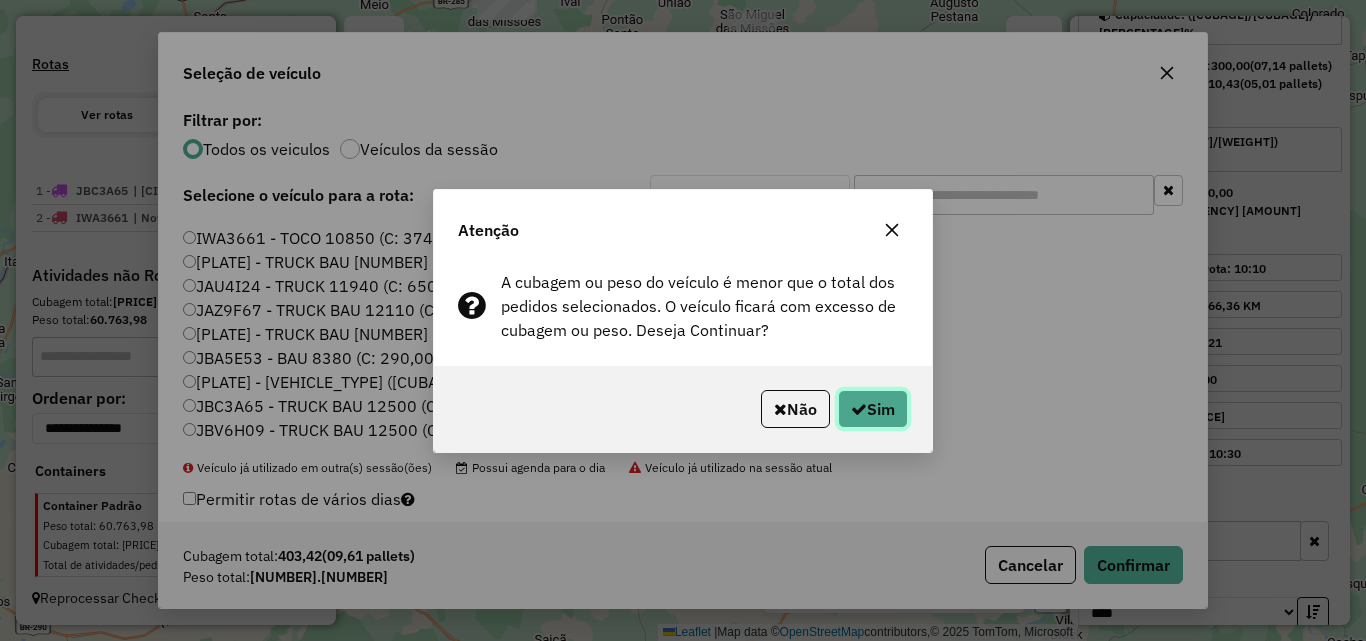 click on "Sim" 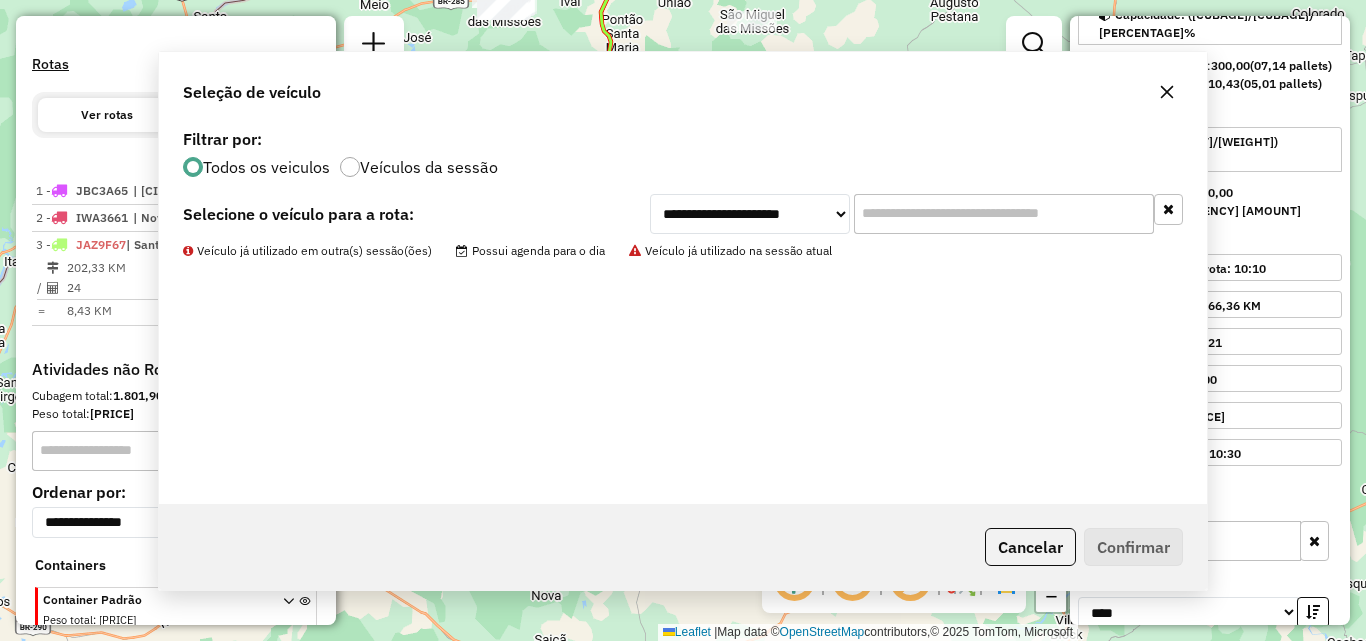 scroll, scrollTop: 682, scrollLeft: 0, axis: vertical 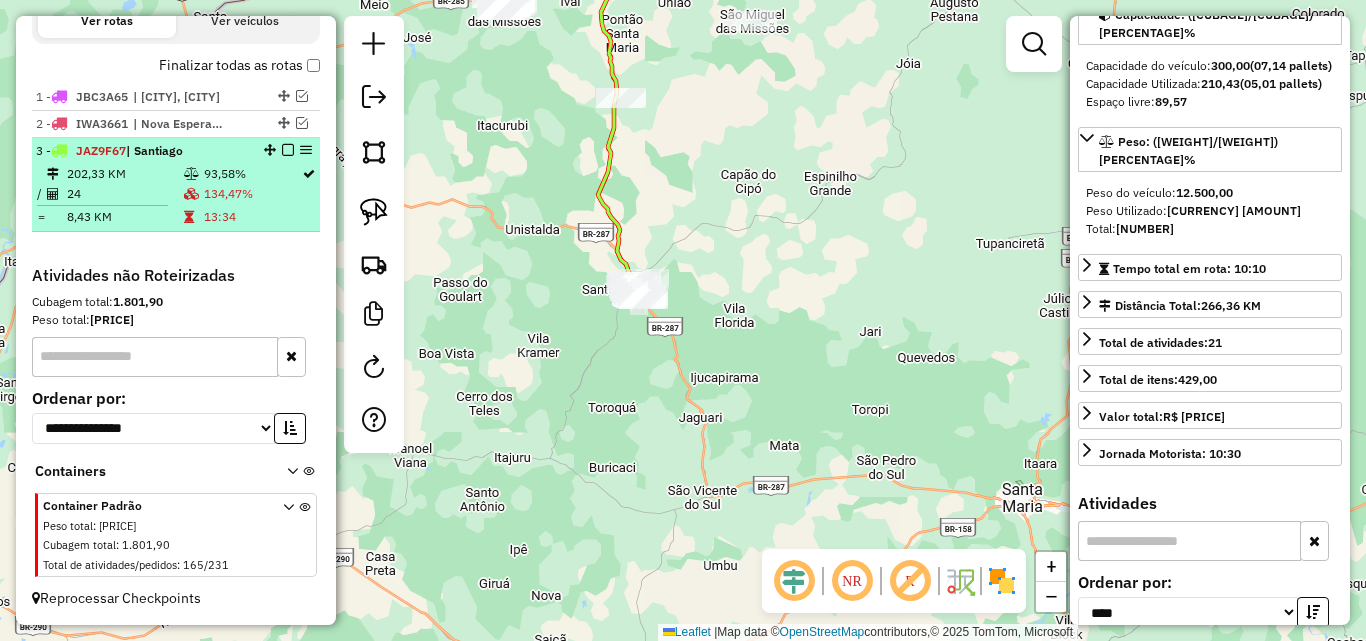 click on "202,33 KM" at bounding box center (124, 174) 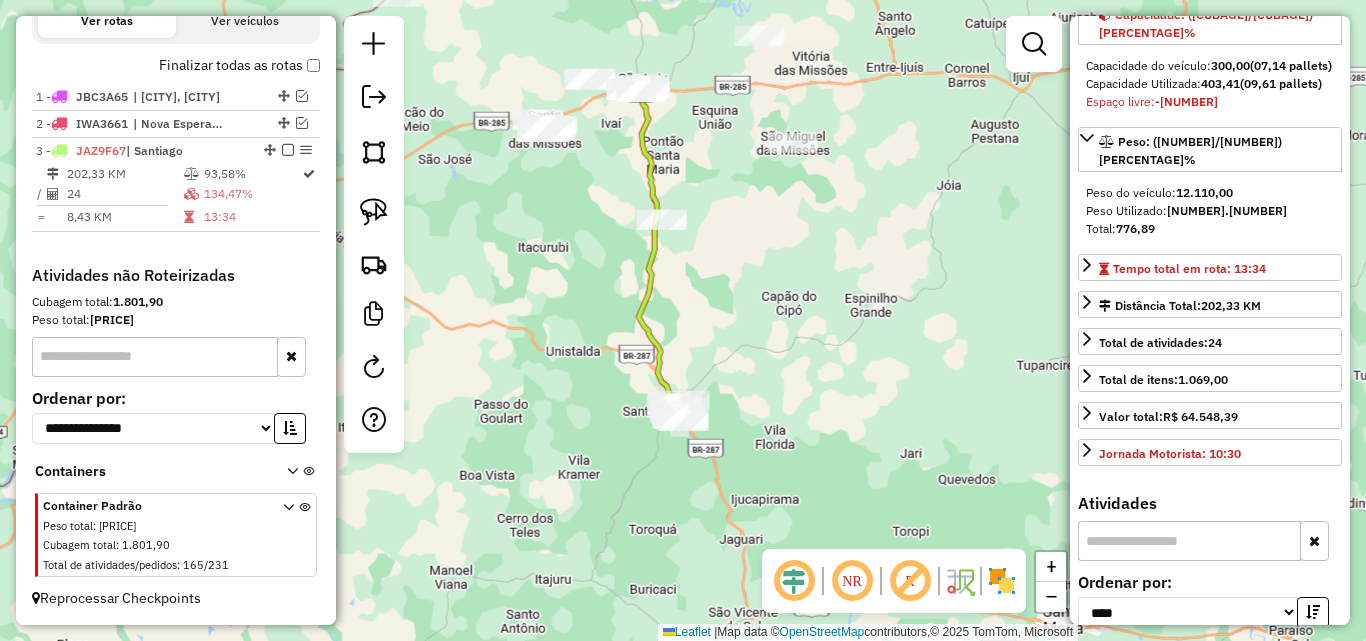 scroll, scrollTop: 182, scrollLeft: 0, axis: vertical 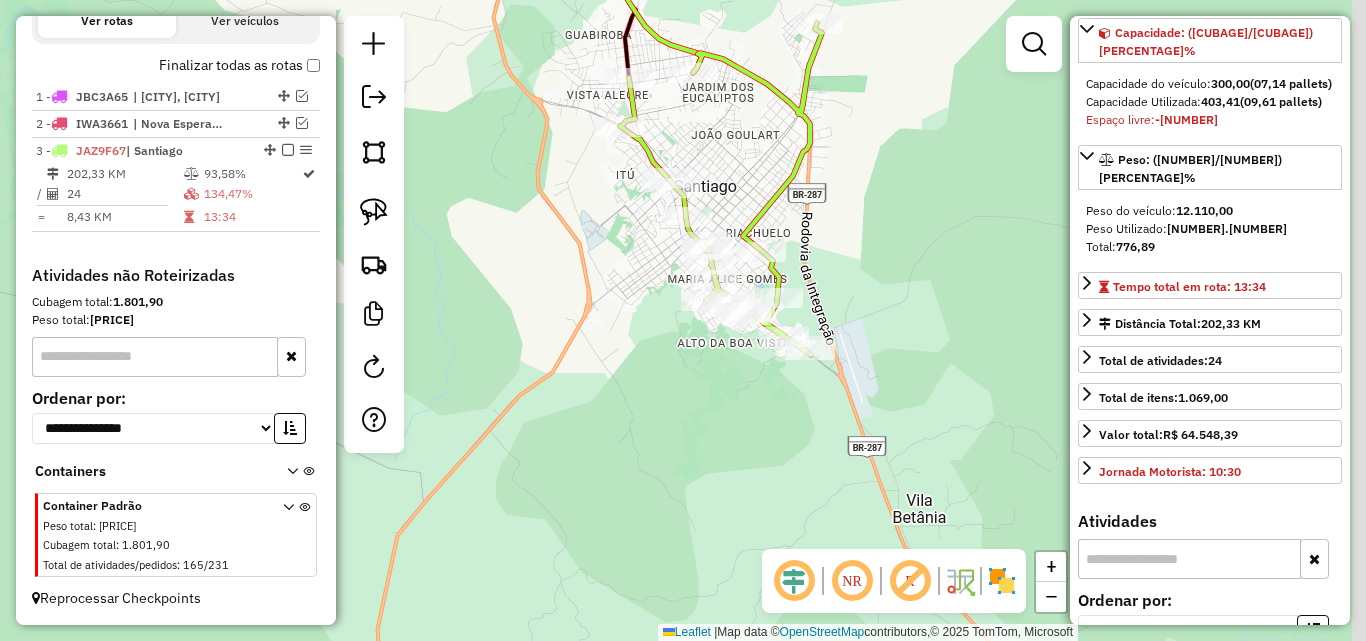 drag, startPoint x: 914, startPoint y: 330, endPoint x: 895, endPoint y: 227, distance: 104.73777 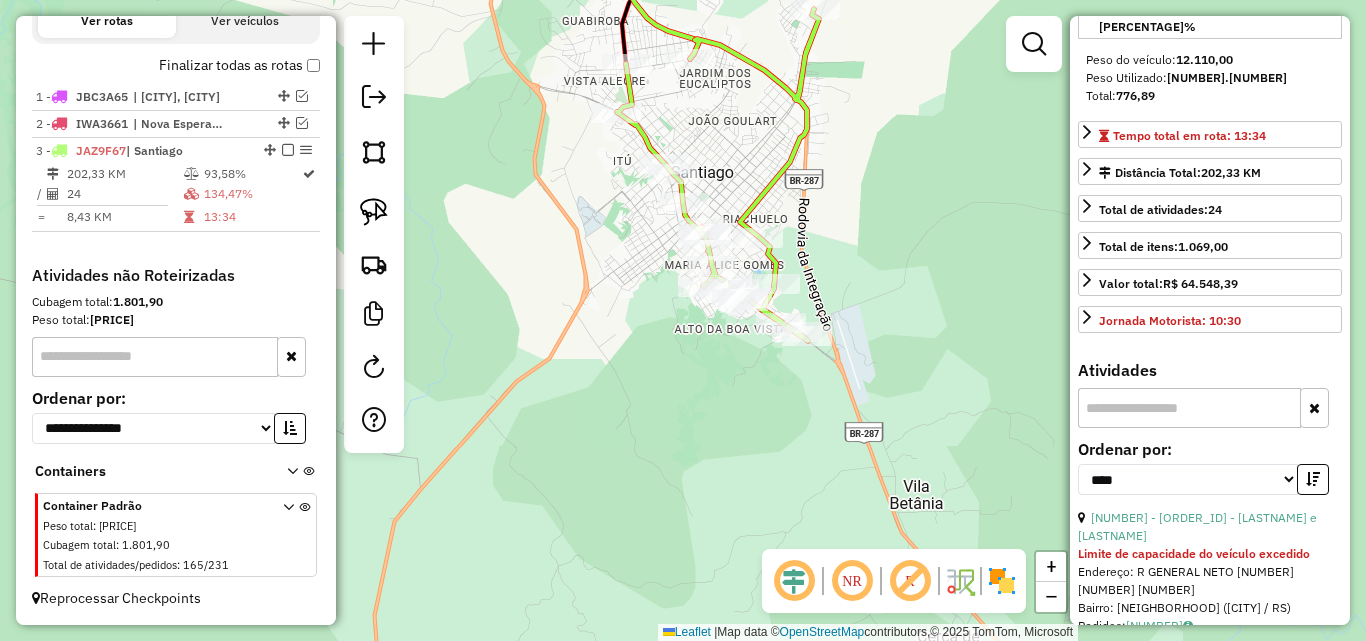 scroll, scrollTop: 482, scrollLeft: 0, axis: vertical 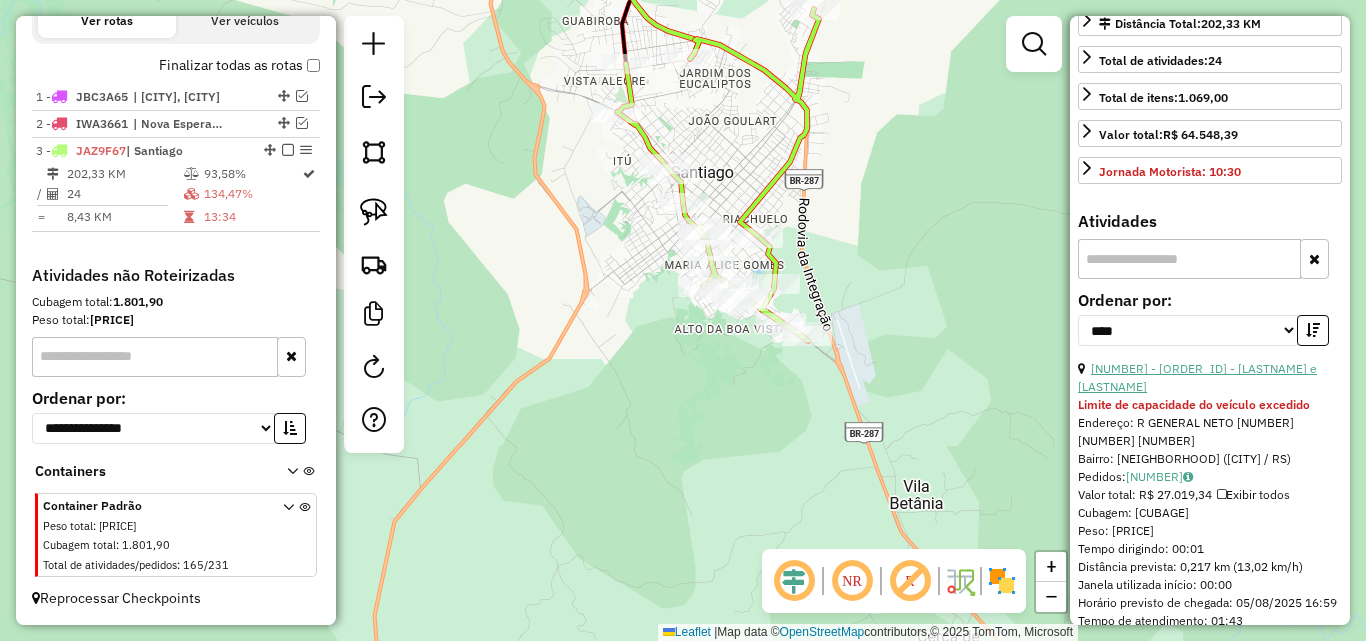 click on "[NUMBER] - [ORDER_ID] - [LASTNAME] e [LASTNAME]" at bounding box center [1197, 377] 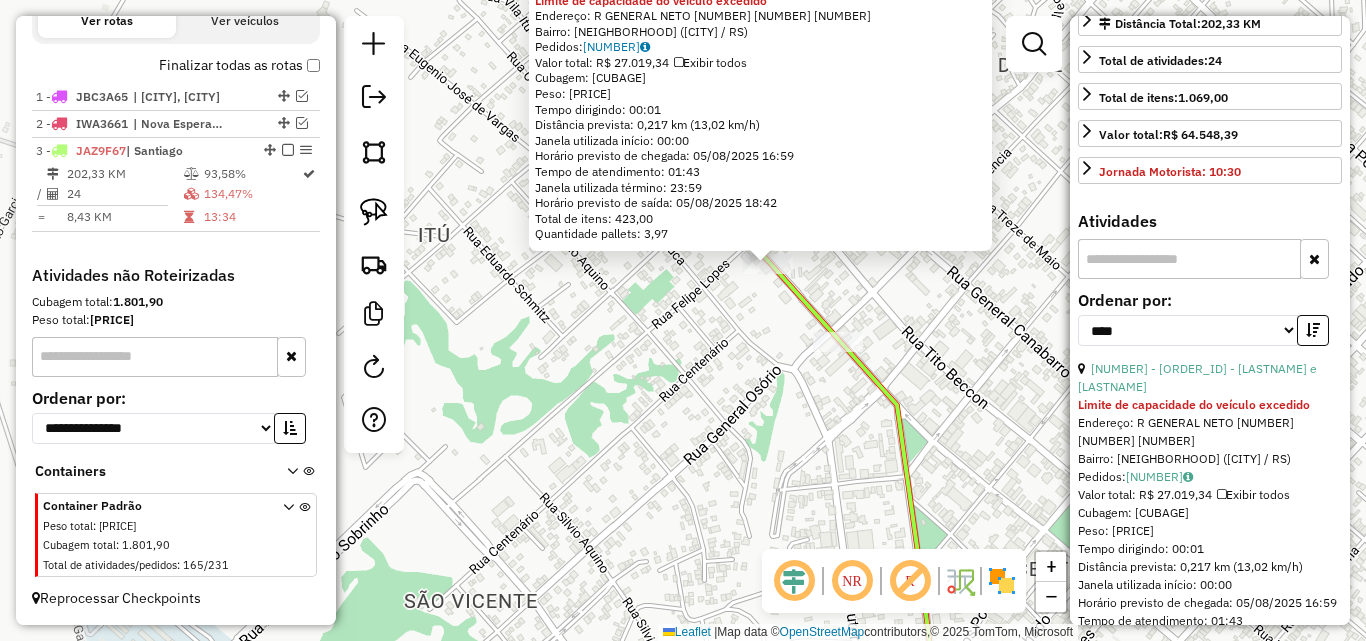 drag, startPoint x: 774, startPoint y: 355, endPoint x: 696, endPoint y: 406, distance: 93.193344 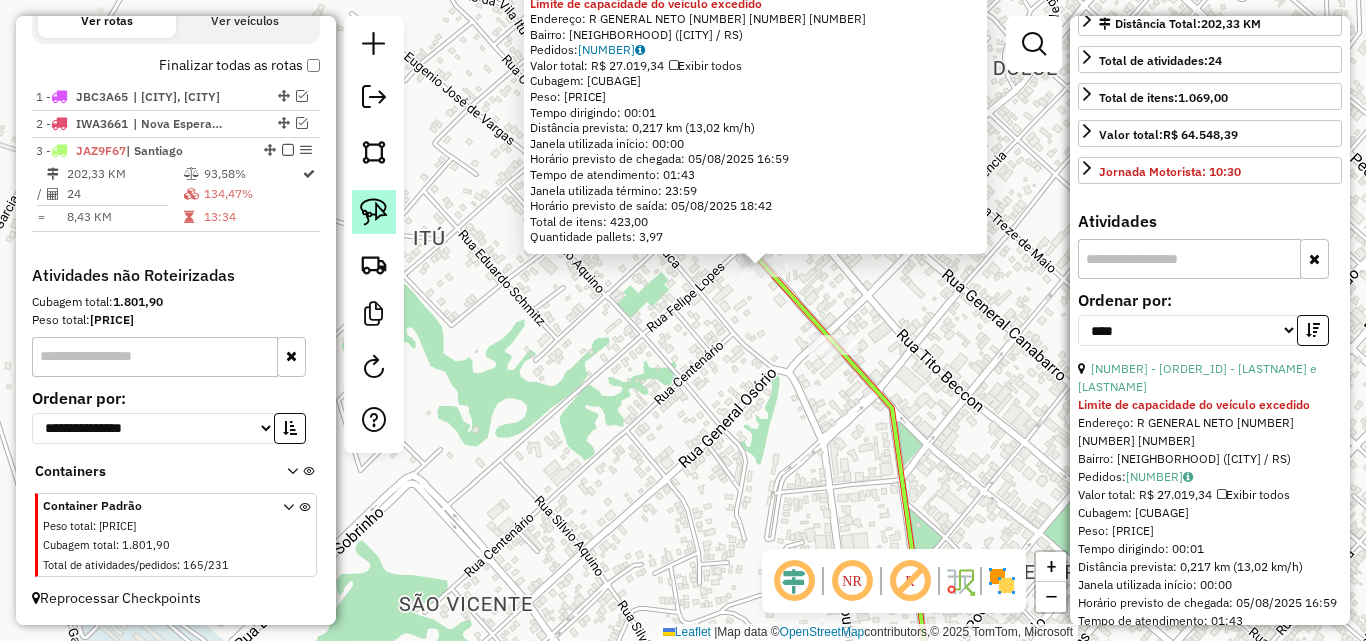 click 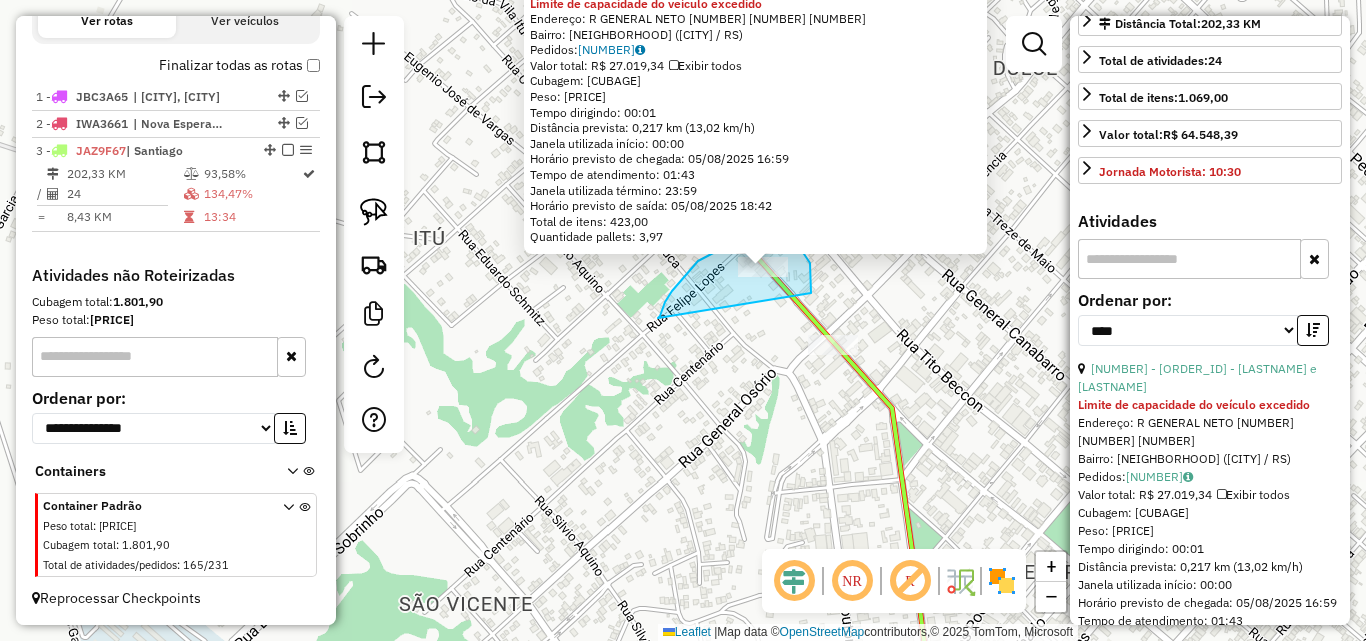 drag, startPoint x: 665, startPoint y: 302, endPoint x: 810, endPoint y: 294, distance: 145.22052 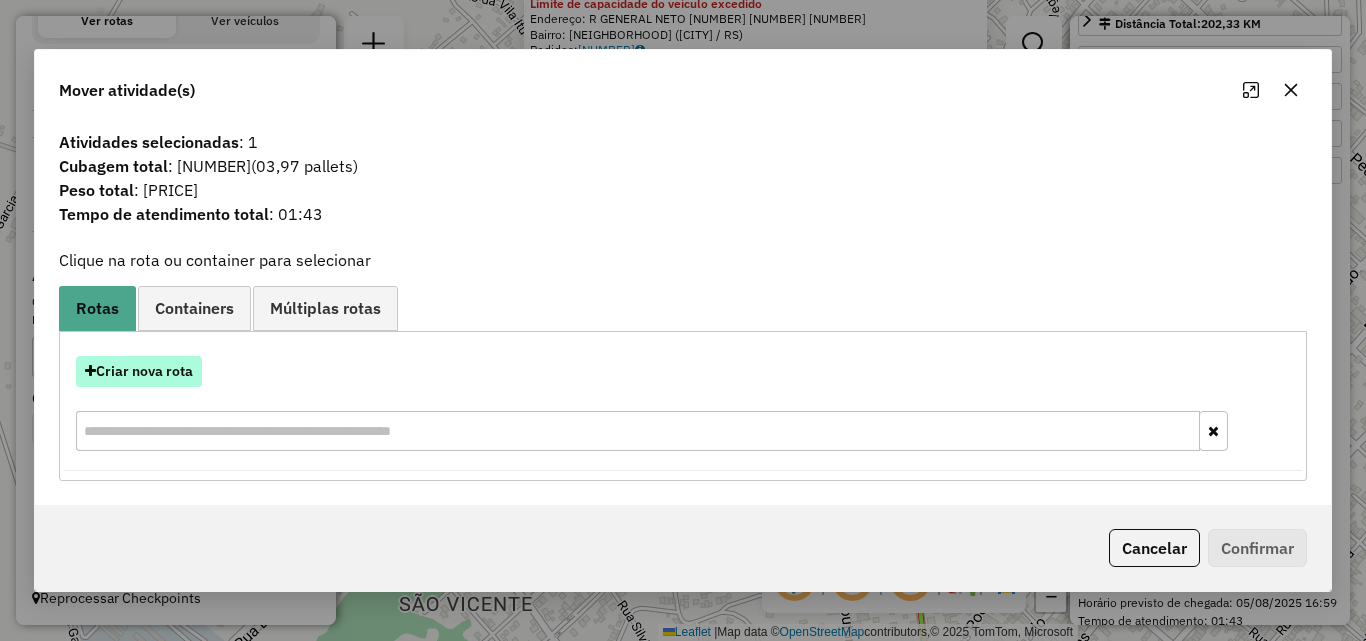 click on "Criar nova rota" at bounding box center (139, 371) 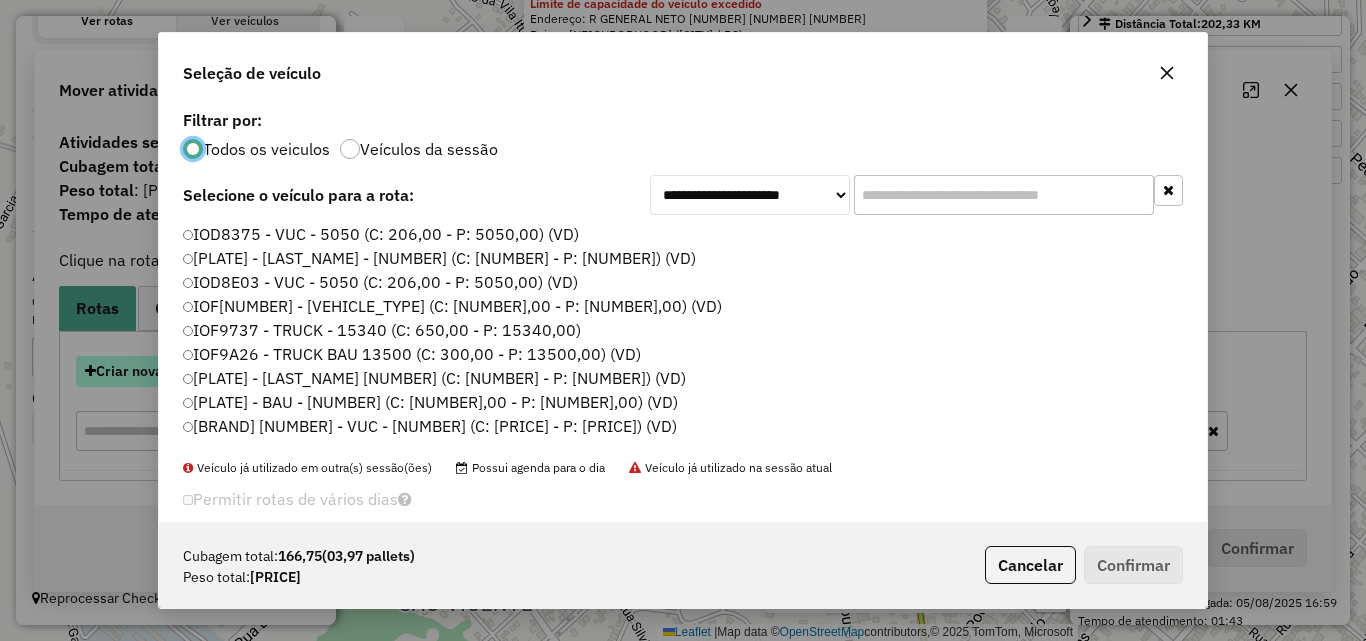 scroll, scrollTop: 11, scrollLeft: 6, axis: both 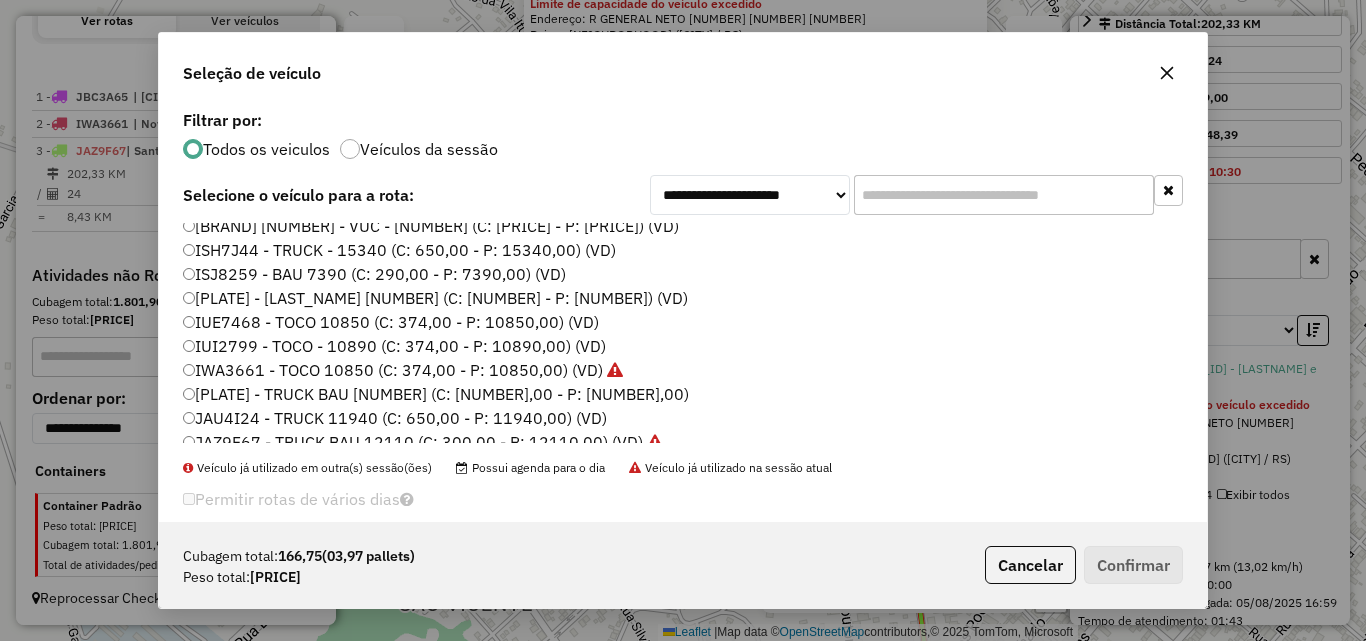 click on "IUE7468 - TOCO 10850 (C: 374,00 - P: 10850,00) (VD)" 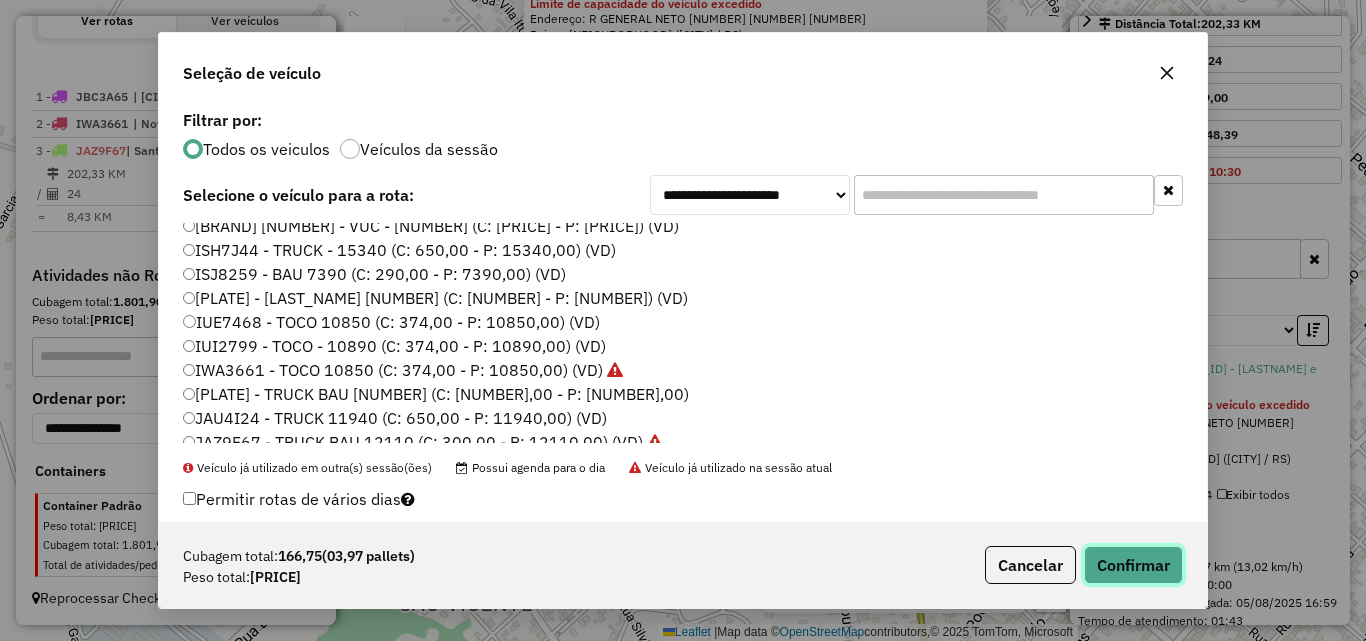 click on "Confirmar" 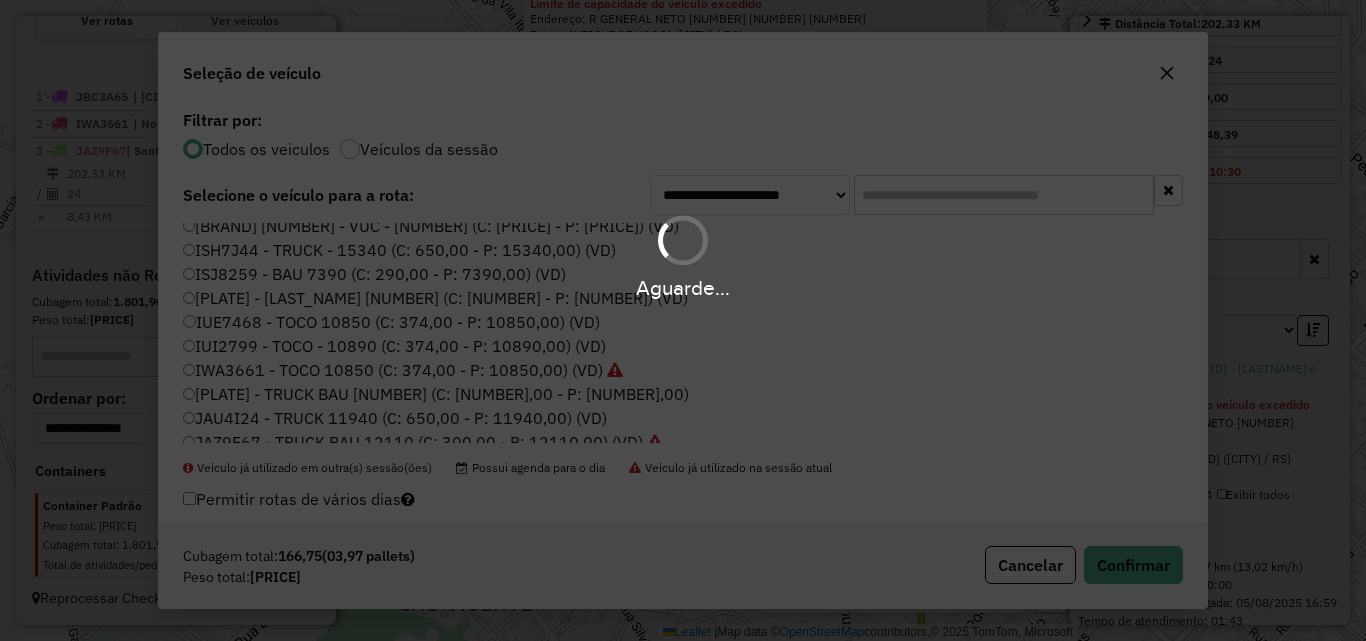 scroll, scrollTop: 772, scrollLeft: 0, axis: vertical 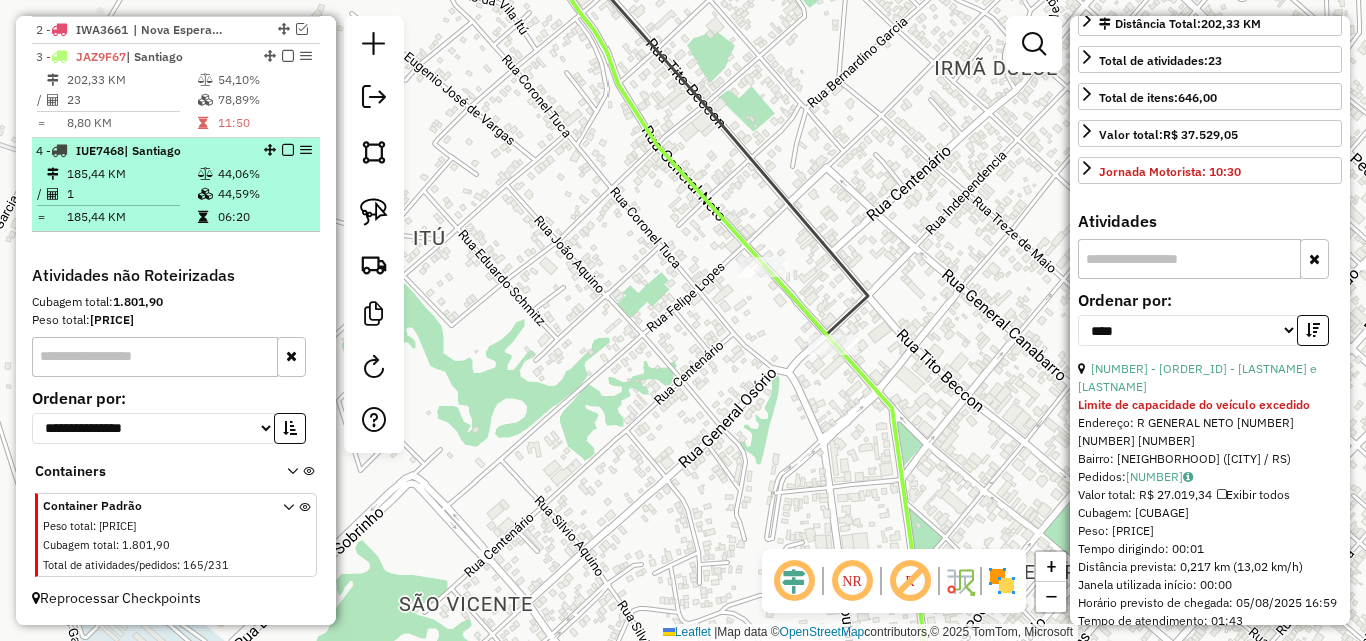 click on "44,06%" at bounding box center (264, 174) 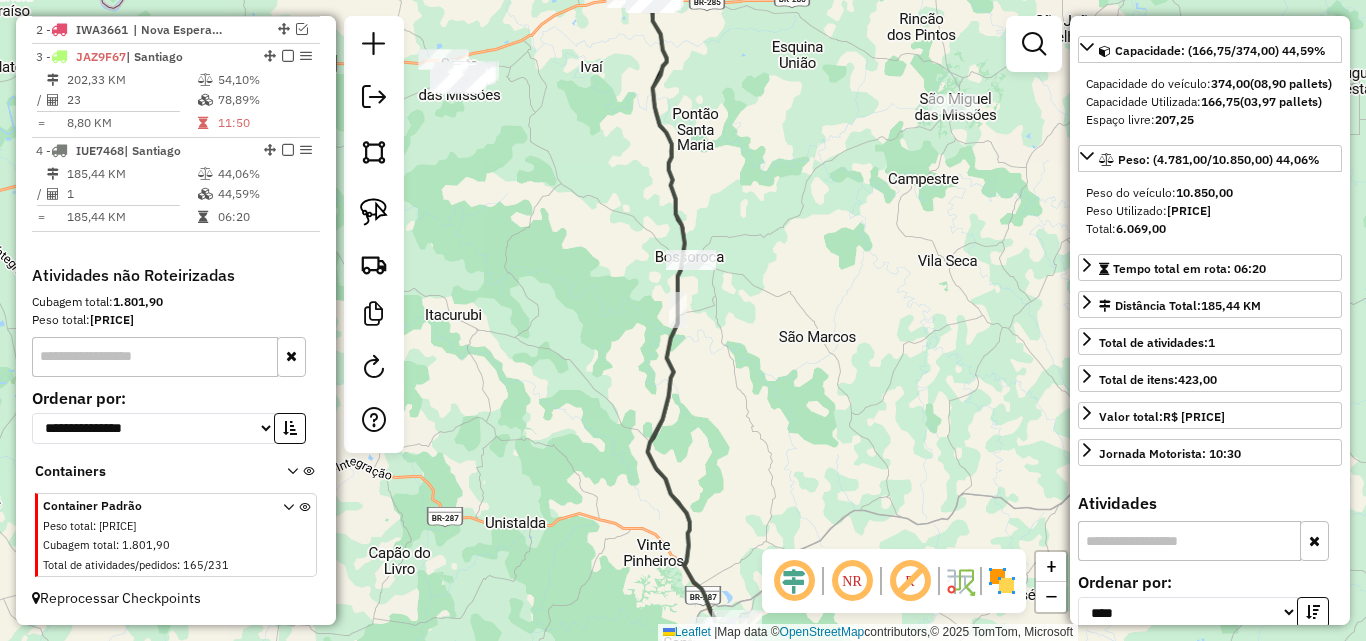 scroll, scrollTop: 282, scrollLeft: 0, axis: vertical 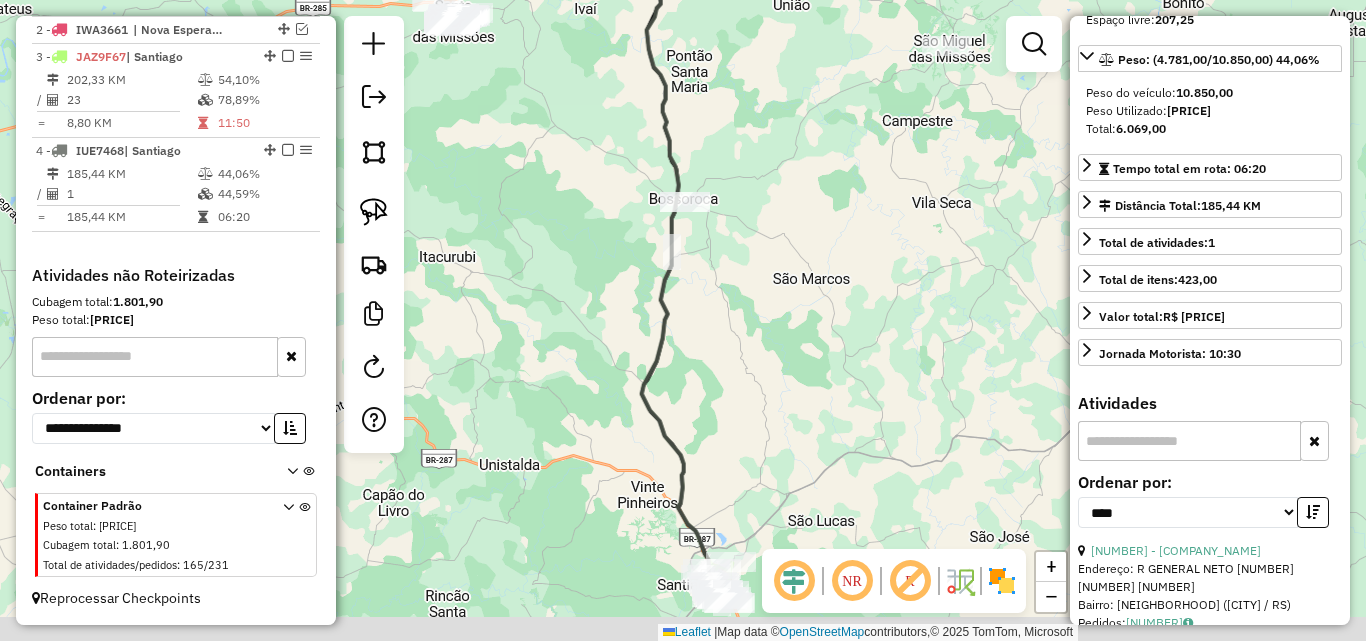 drag, startPoint x: 755, startPoint y: 397, endPoint x: 652, endPoint y: 99, distance: 315.29828 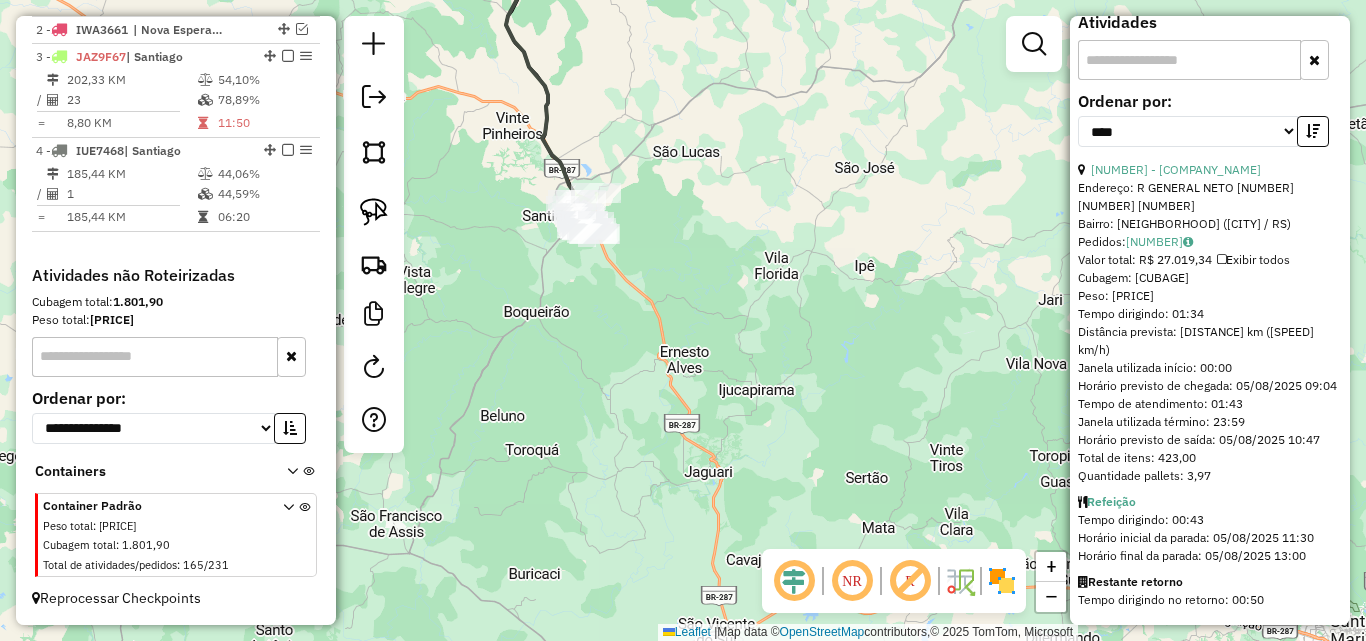 scroll, scrollTop: 681, scrollLeft: 0, axis: vertical 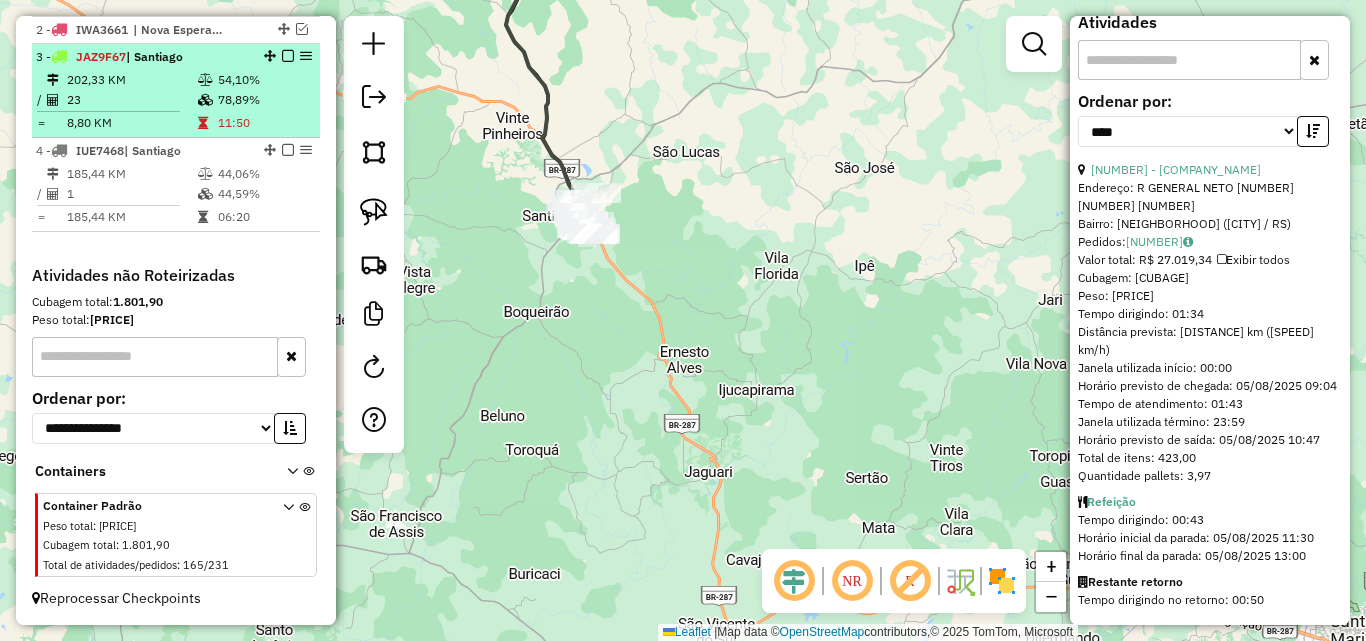 click on "8,80 KM" at bounding box center [131, 123] 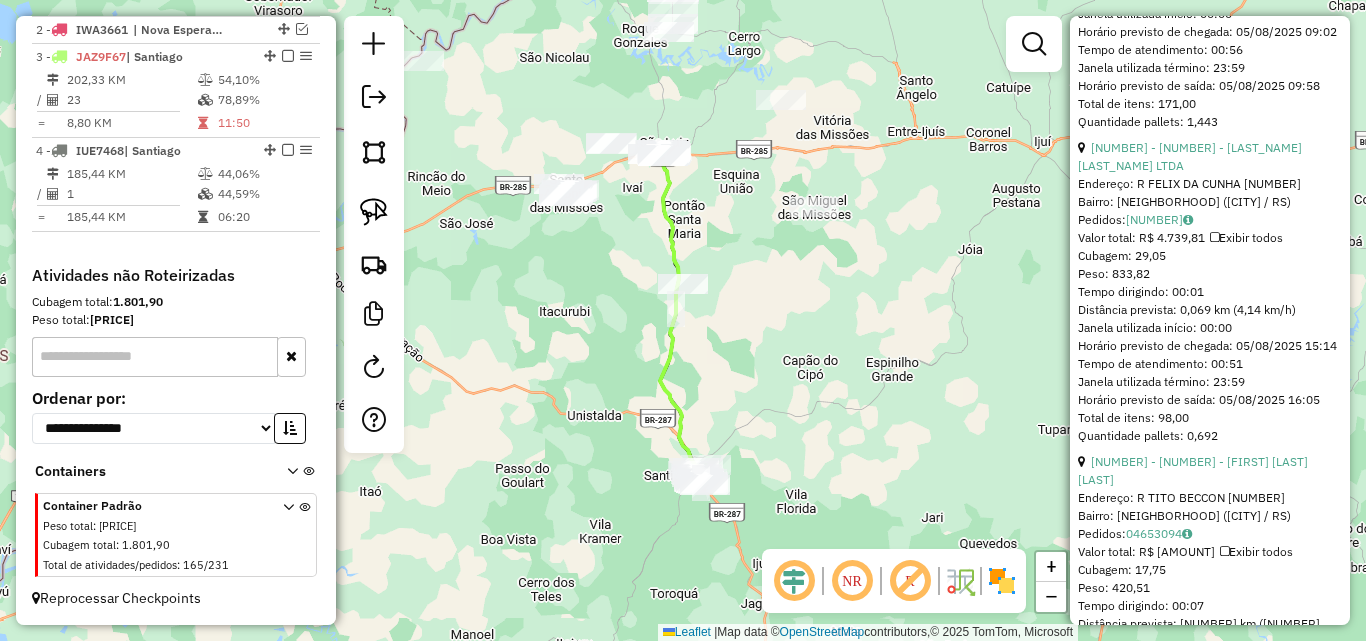scroll, scrollTop: 963, scrollLeft: 0, axis: vertical 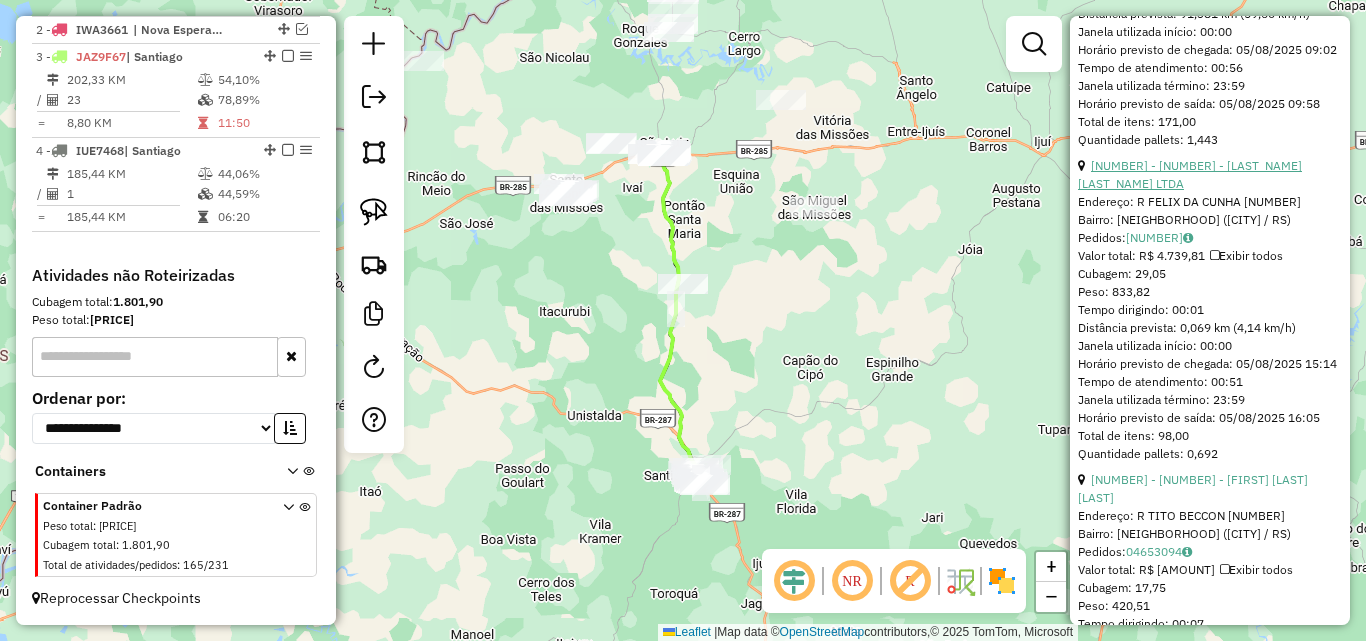 click on "[NUMBER] - [NUMBER] - [LAST_NAME] [LAST_NAME] LTDA" at bounding box center [1190, 174] 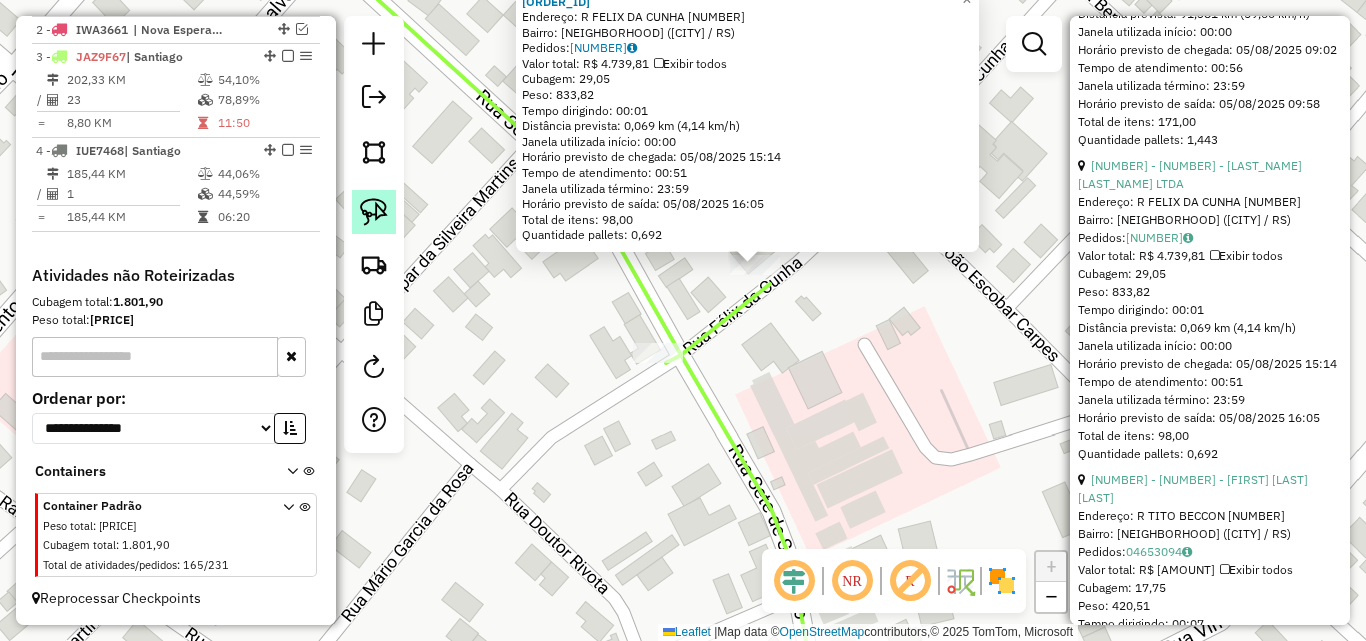 click 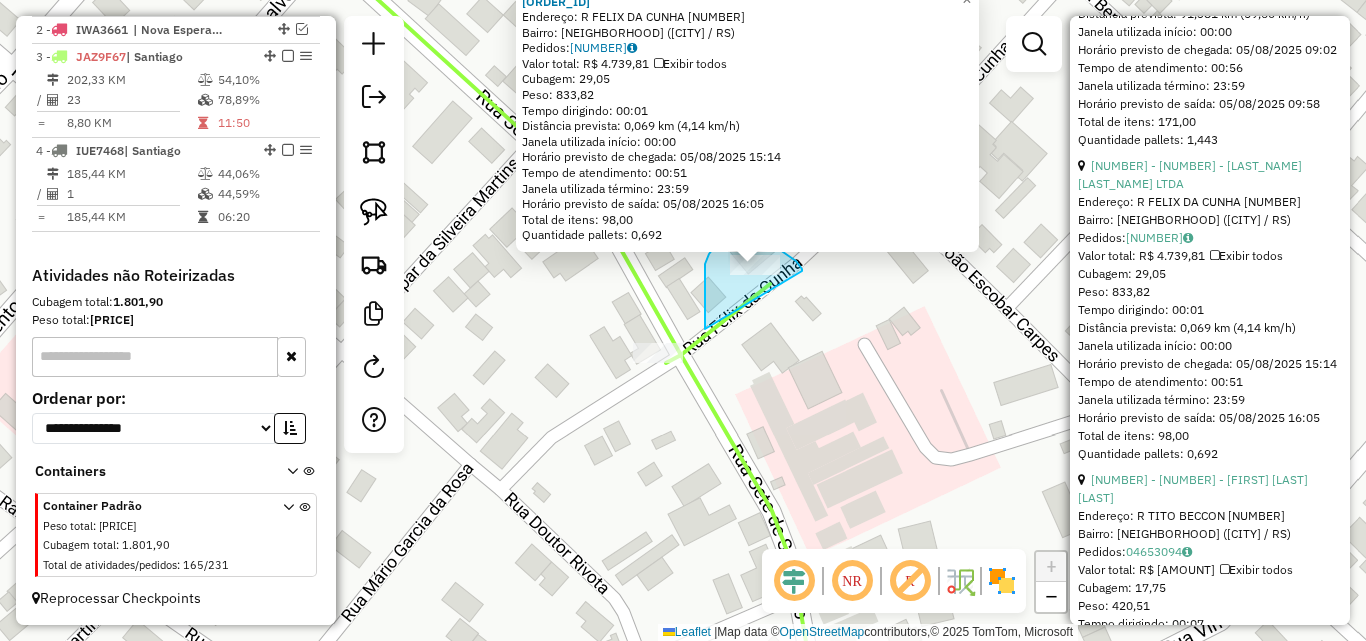 drag, startPoint x: 705, startPoint y: 329, endPoint x: 804, endPoint y: 297, distance: 104.04326 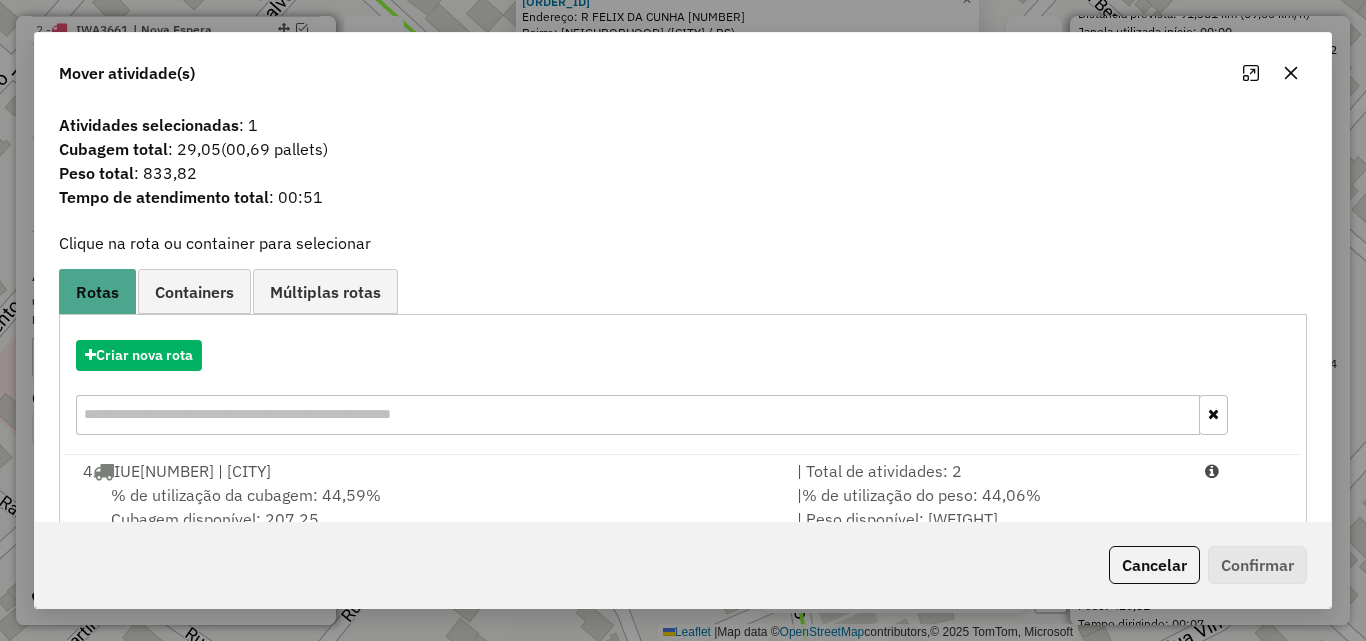 click on "% de utilização da cubagem: [PERCENTAGE]%  Cubagem disponível: [CUBAGE]" at bounding box center [428, 507] 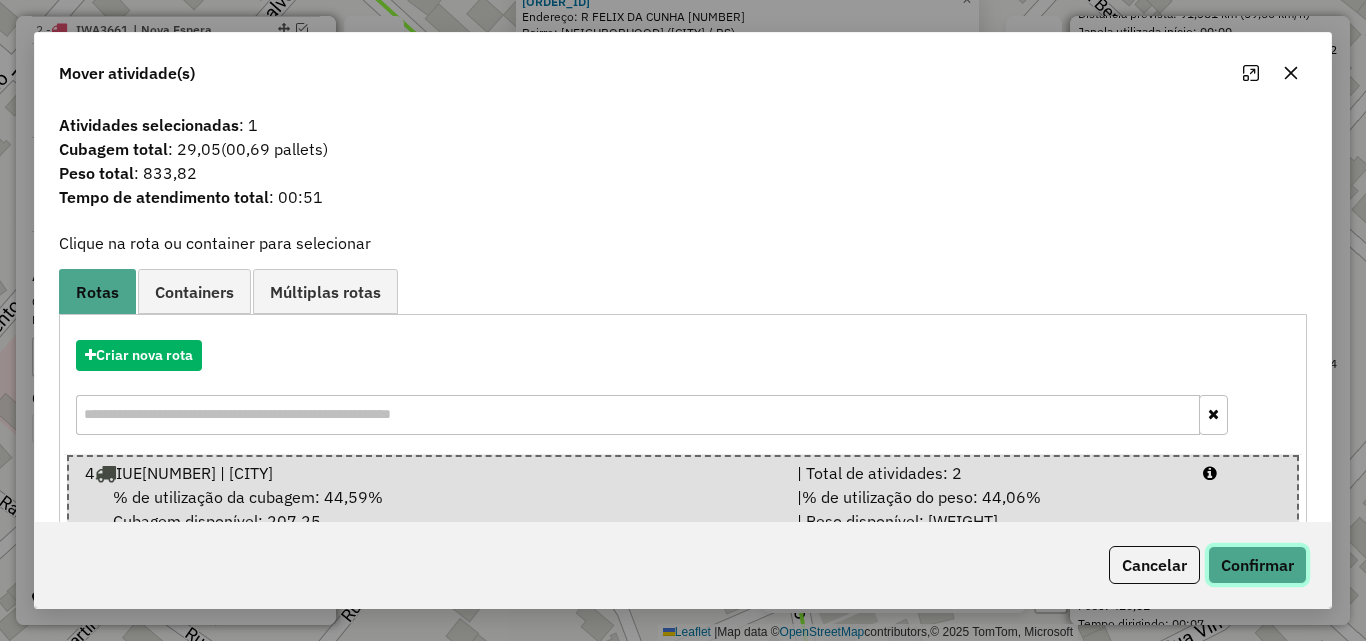click on "Confirmar" 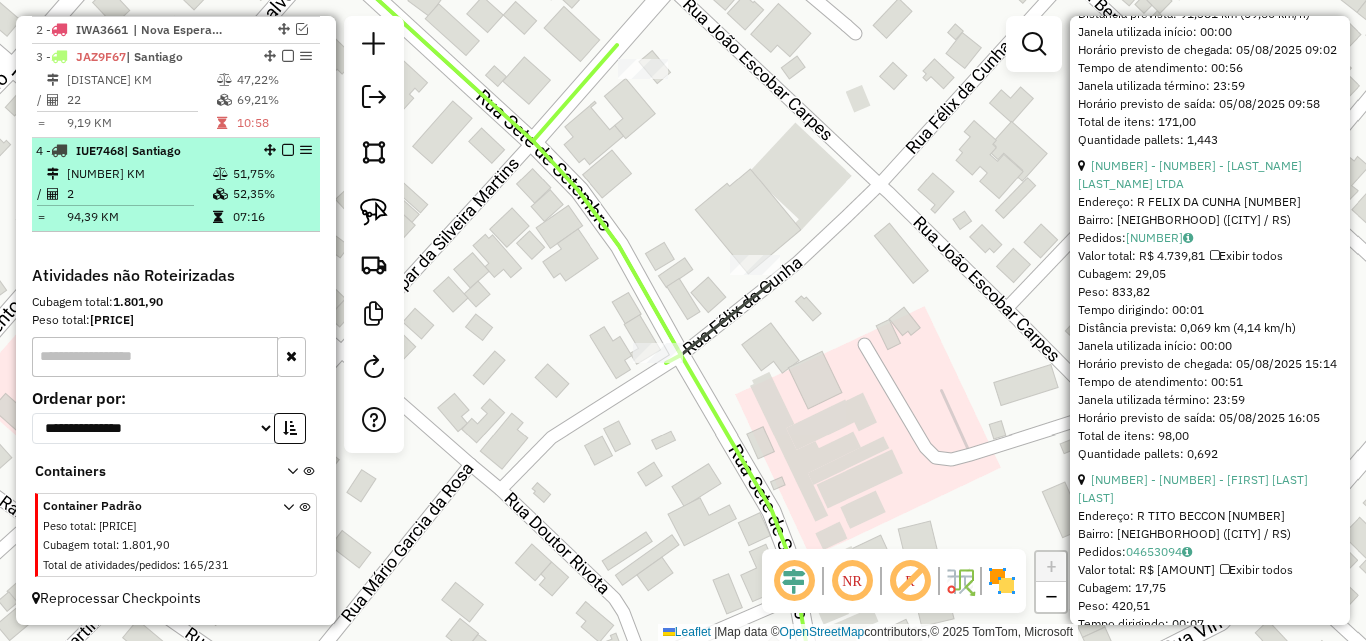 click on "[NUMBER] KM" at bounding box center [139, 174] 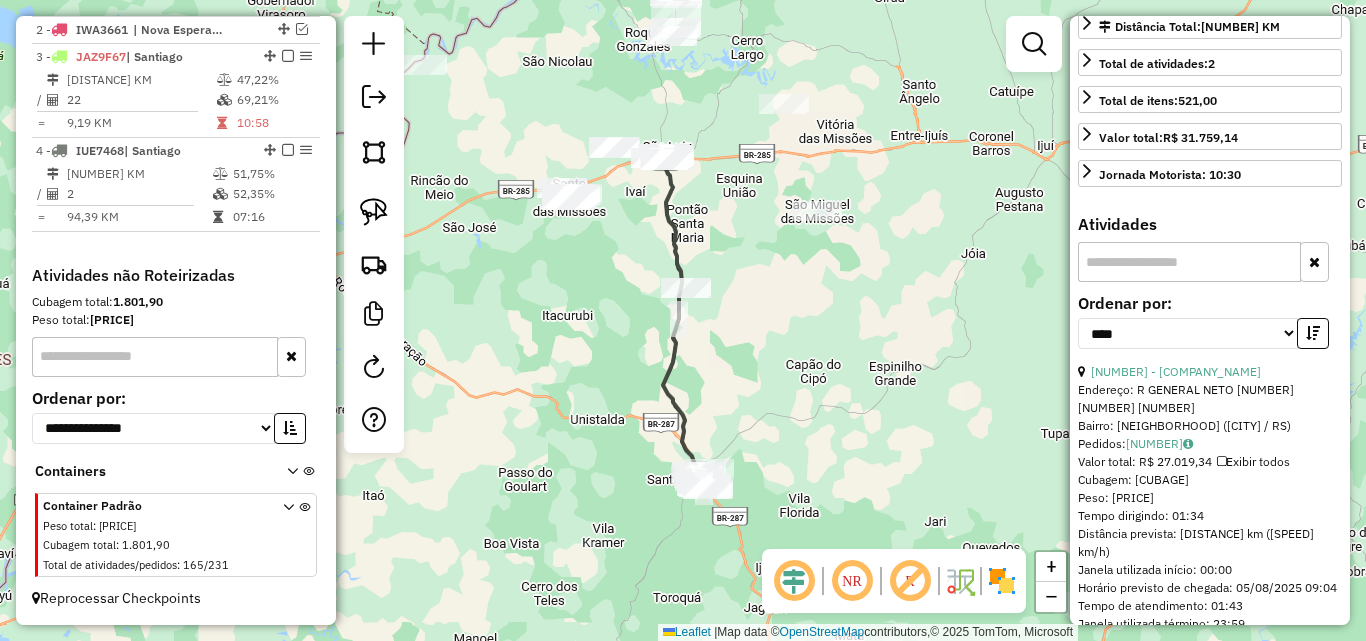 scroll, scrollTop: 233, scrollLeft: 0, axis: vertical 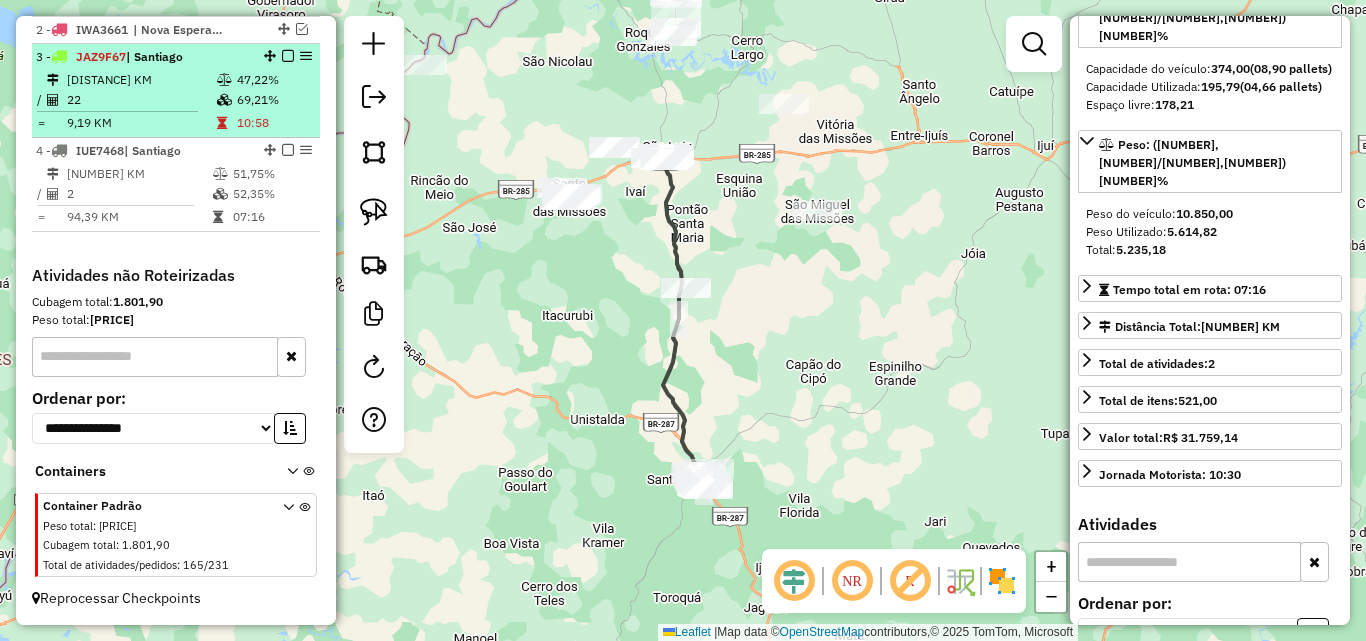 click on "22" at bounding box center [141, 100] 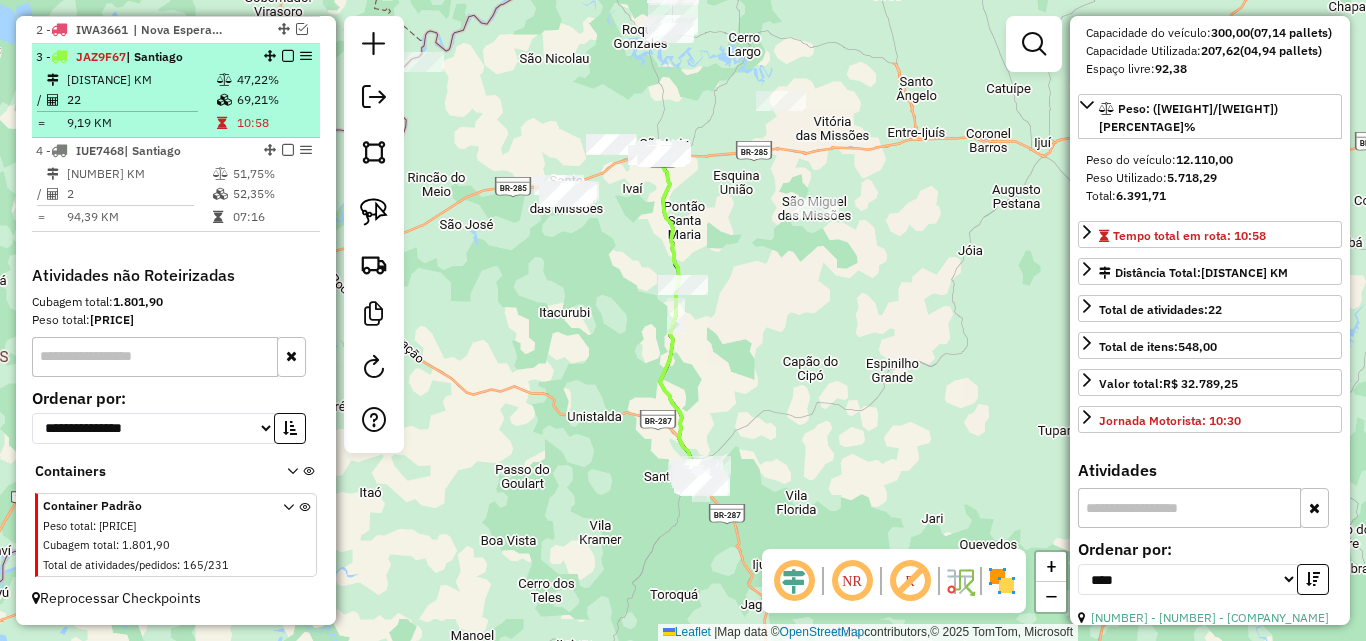 click at bounding box center [288, 56] 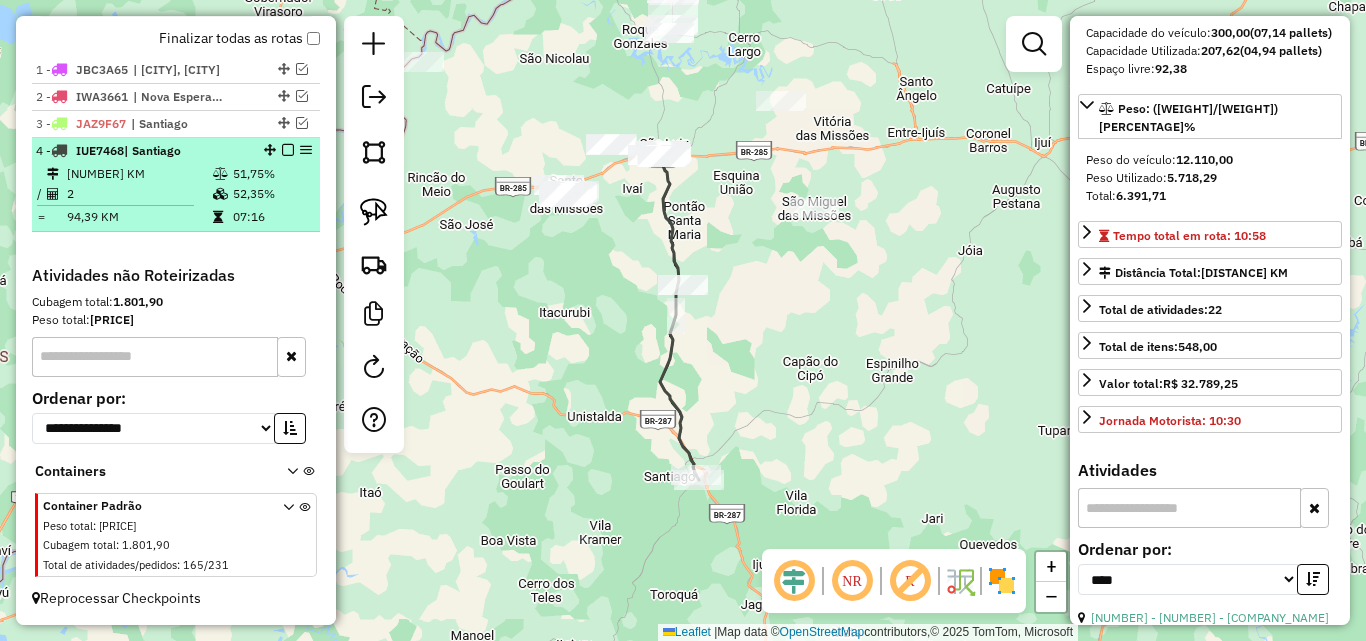click at bounding box center [288, 150] 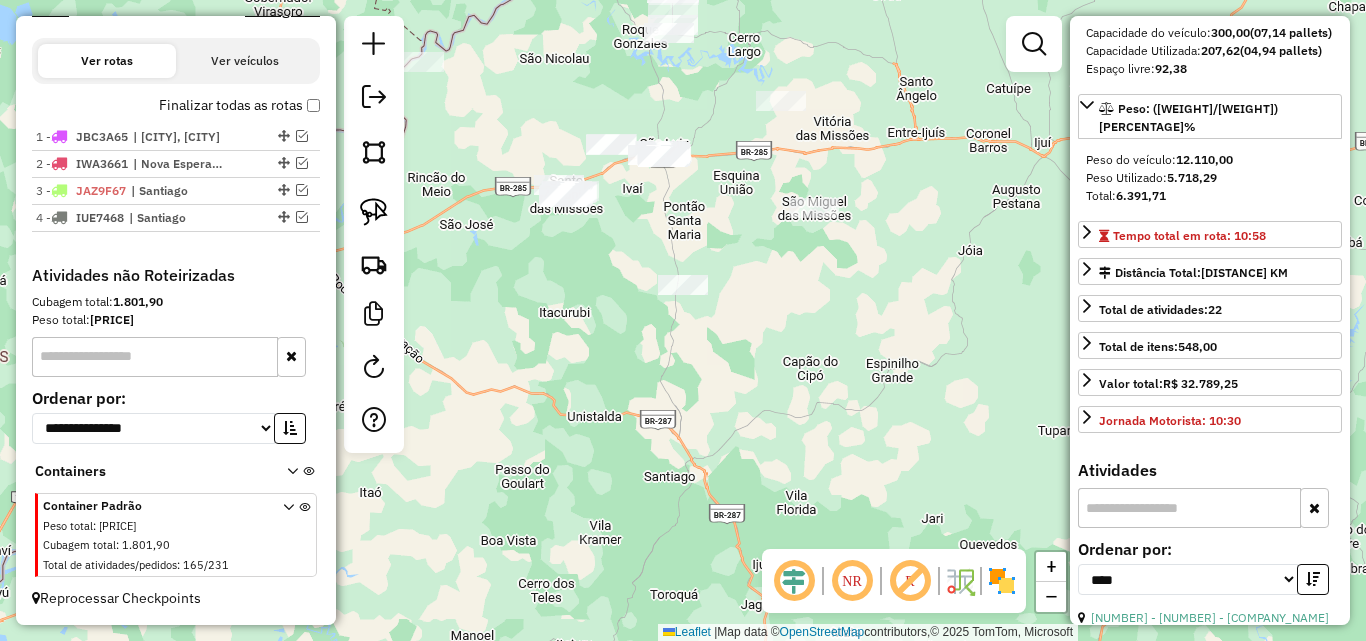 drag, startPoint x: 750, startPoint y: 374, endPoint x: 787, endPoint y: 433, distance: 69.641945 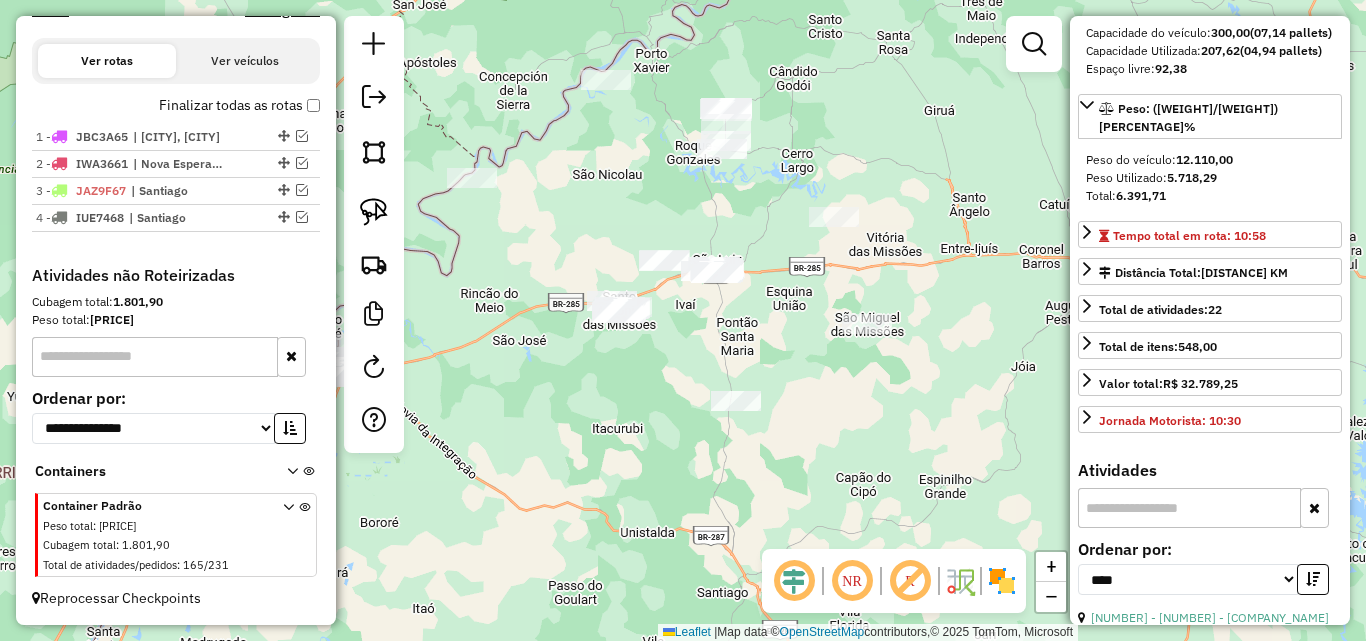 drag, startPoint x: 726, startPoint y: 285, endPoint x: 745, endPoint y: 375, distance: 91.983696 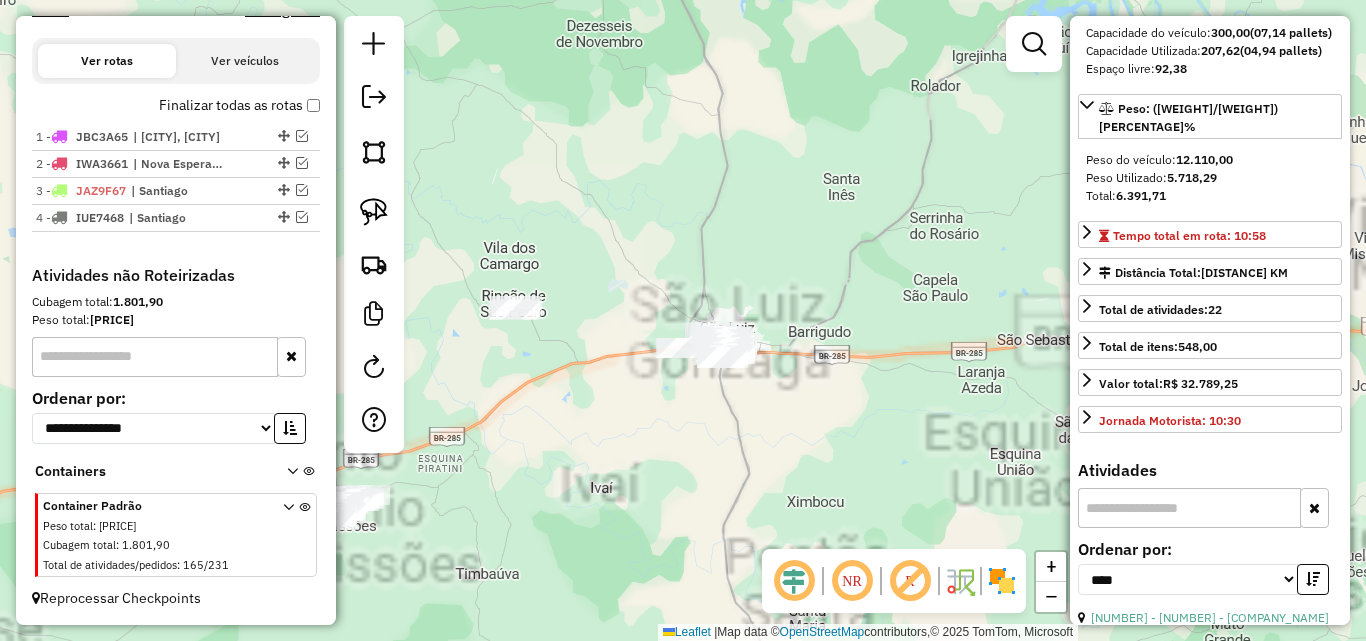 drag, startPoint x: 755, startPoint y: 360, endPoint x: 760, endPoint y: 495, distance: 135.09256 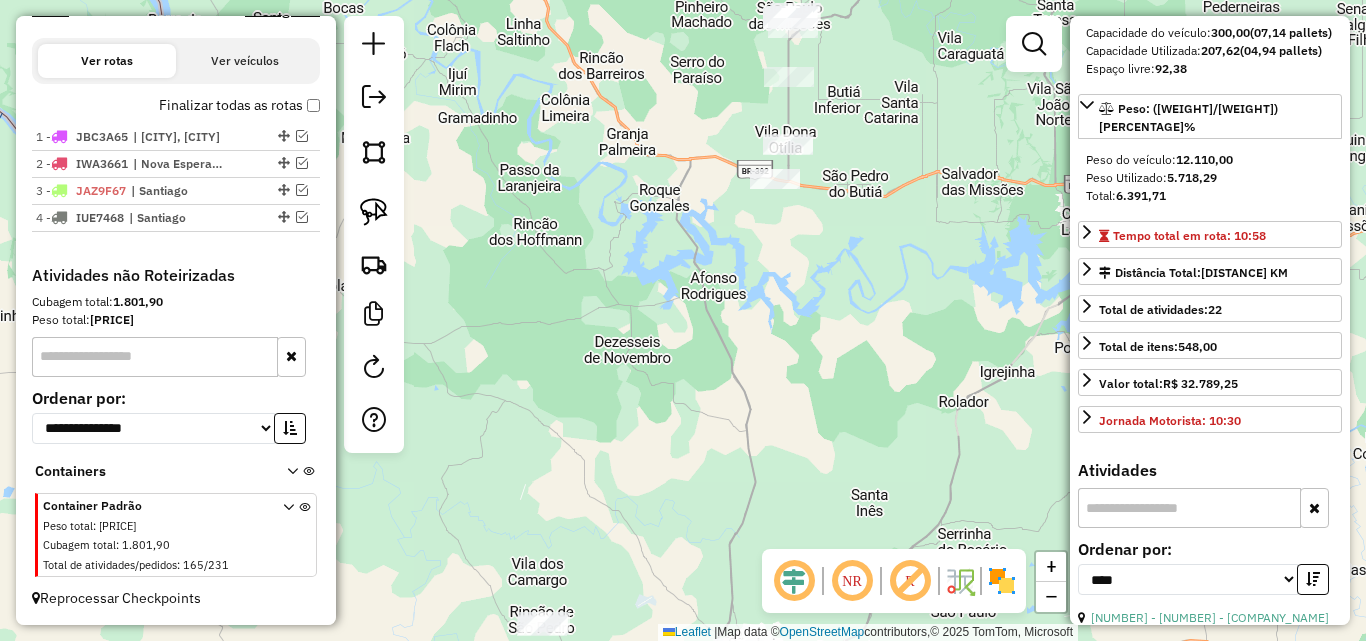 drag, startPoint x: 799, startPoint y: 294, endPoint x: 747, endPoint y: 494, distance: 206.64946 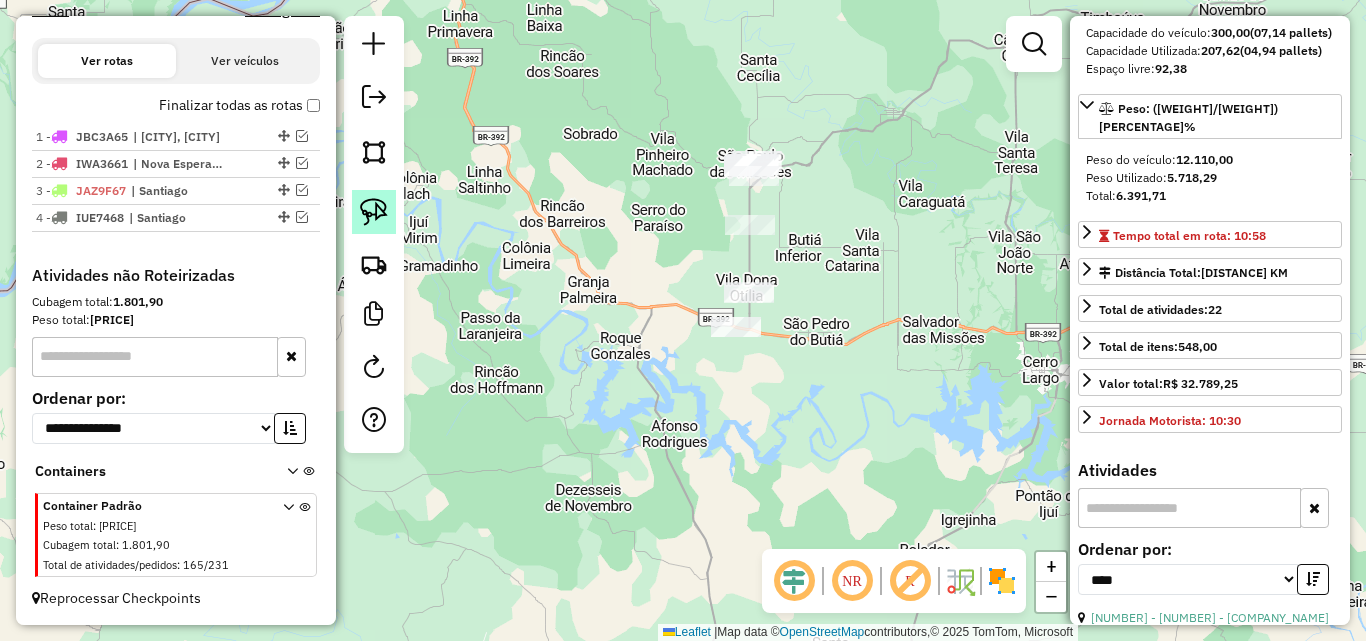 click 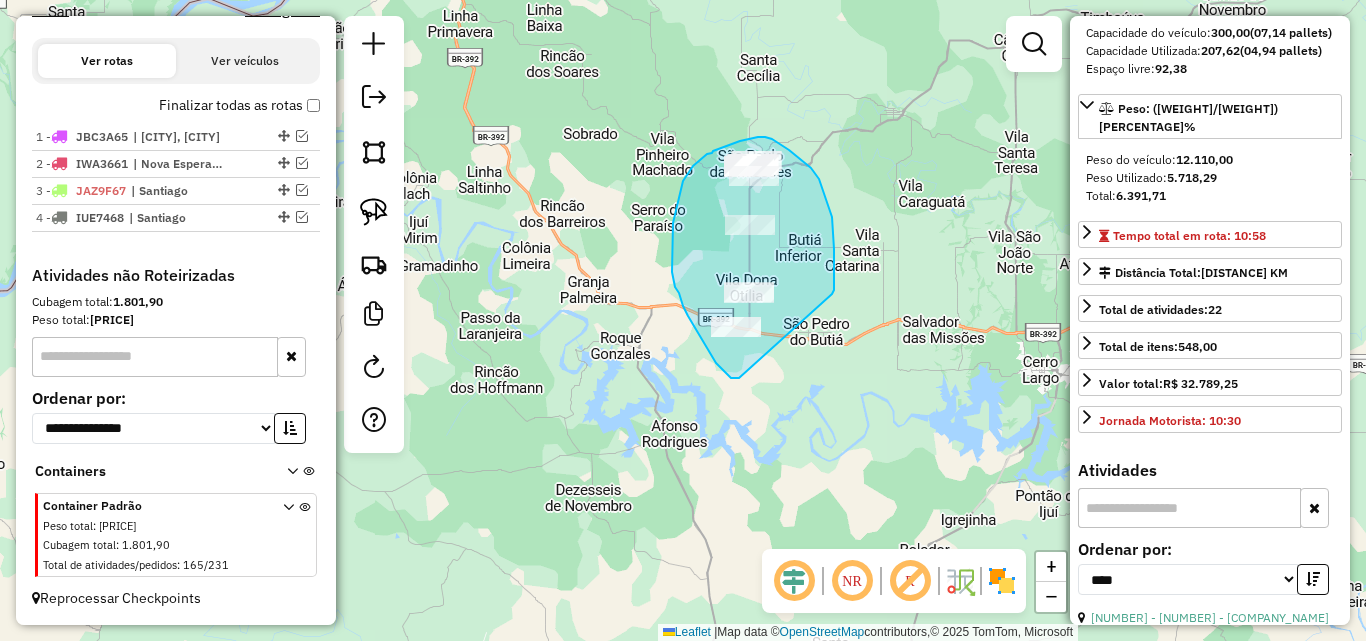 drag, startPoint x: 731, startPoint y: 378, endPoint x: 831, endPoint y: 299, distance: 127.440186 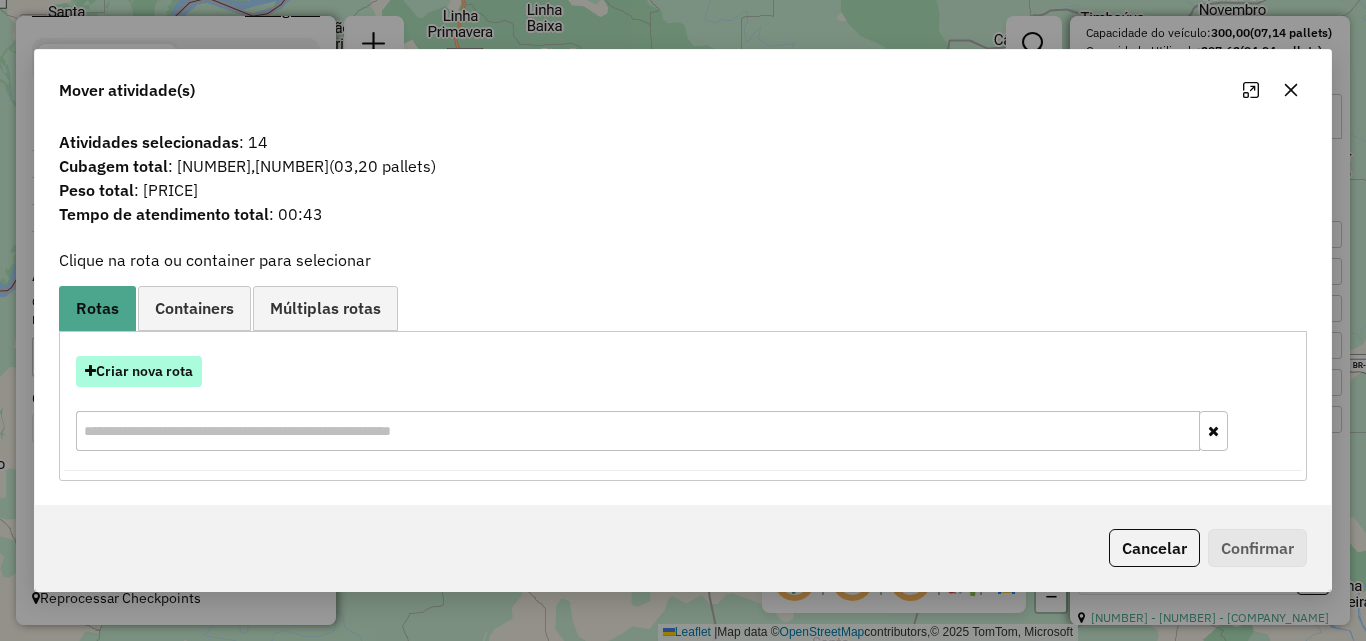 click on "Criar nova rota" at bounding box center (139, 371) 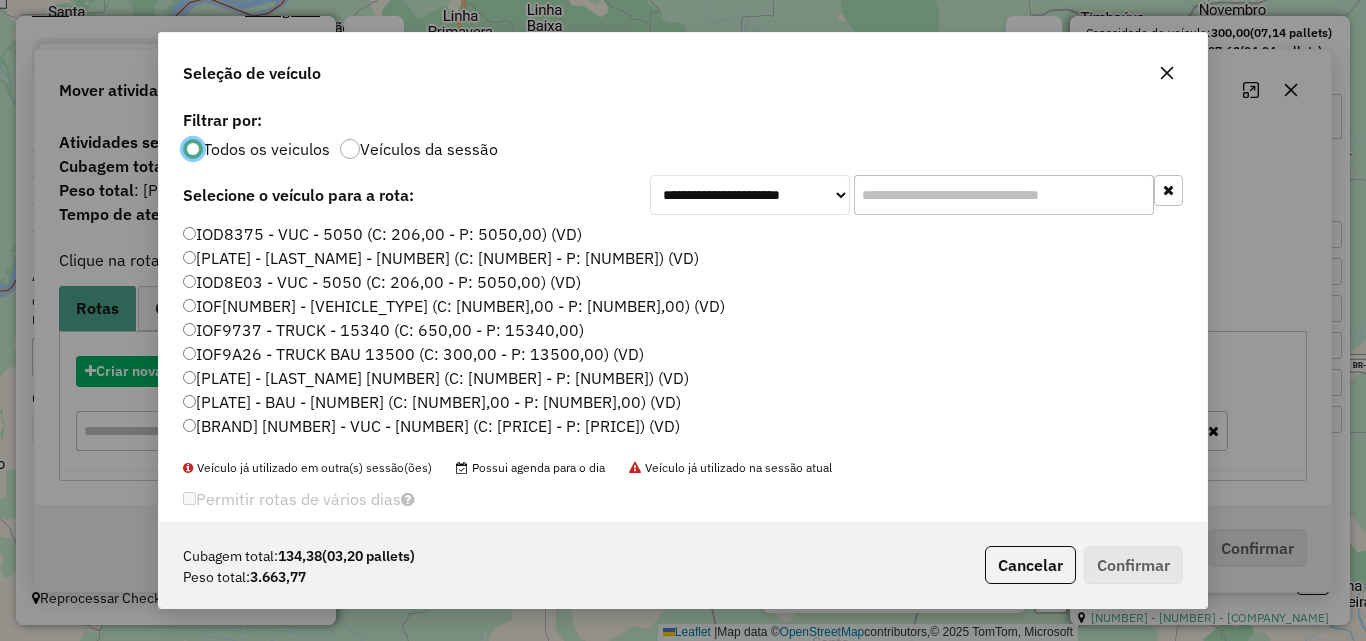 scroll, scrollTop: 11, scrollLeft: 6, axis: both 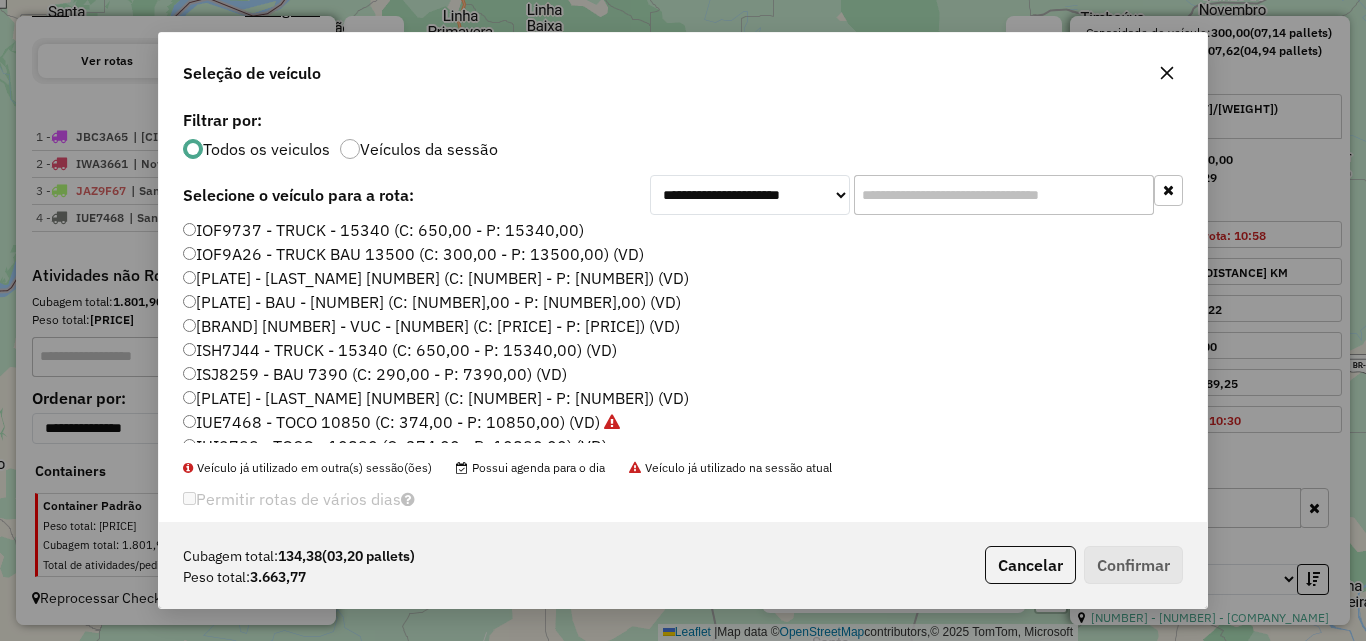 click on "ISJ8259 - BAU 7390 (C: 290,00 - P: 7390,00) (VD)" 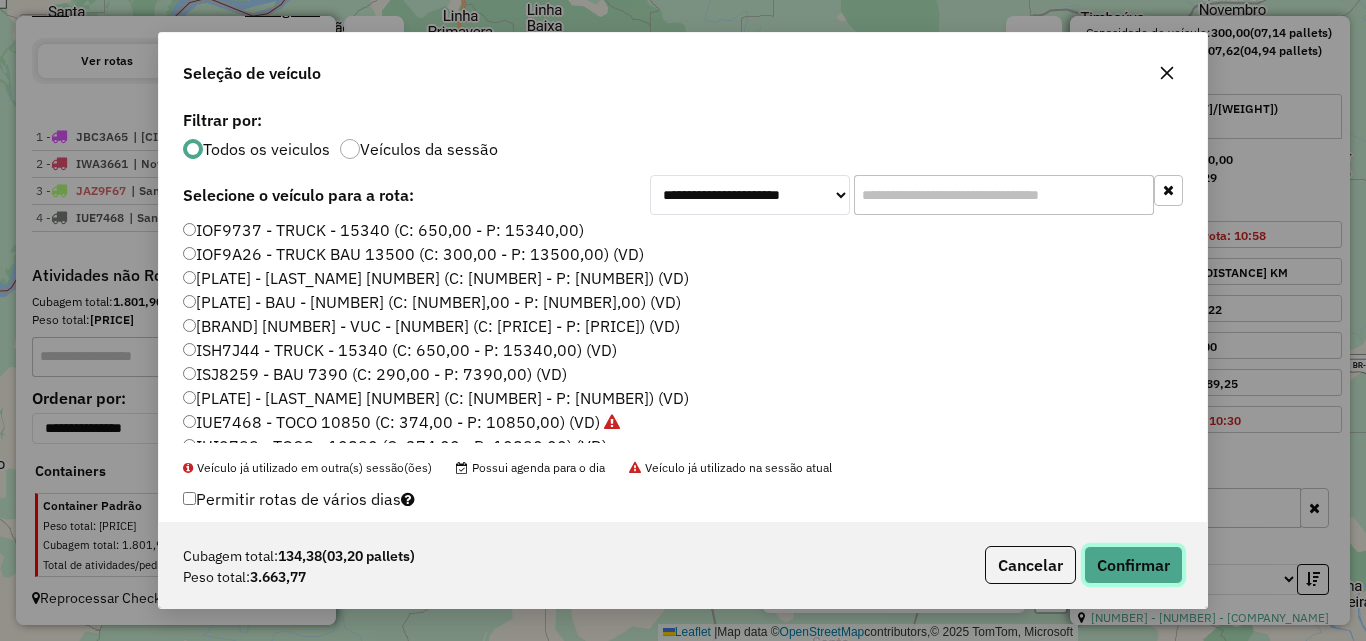 click on "Confirmar" 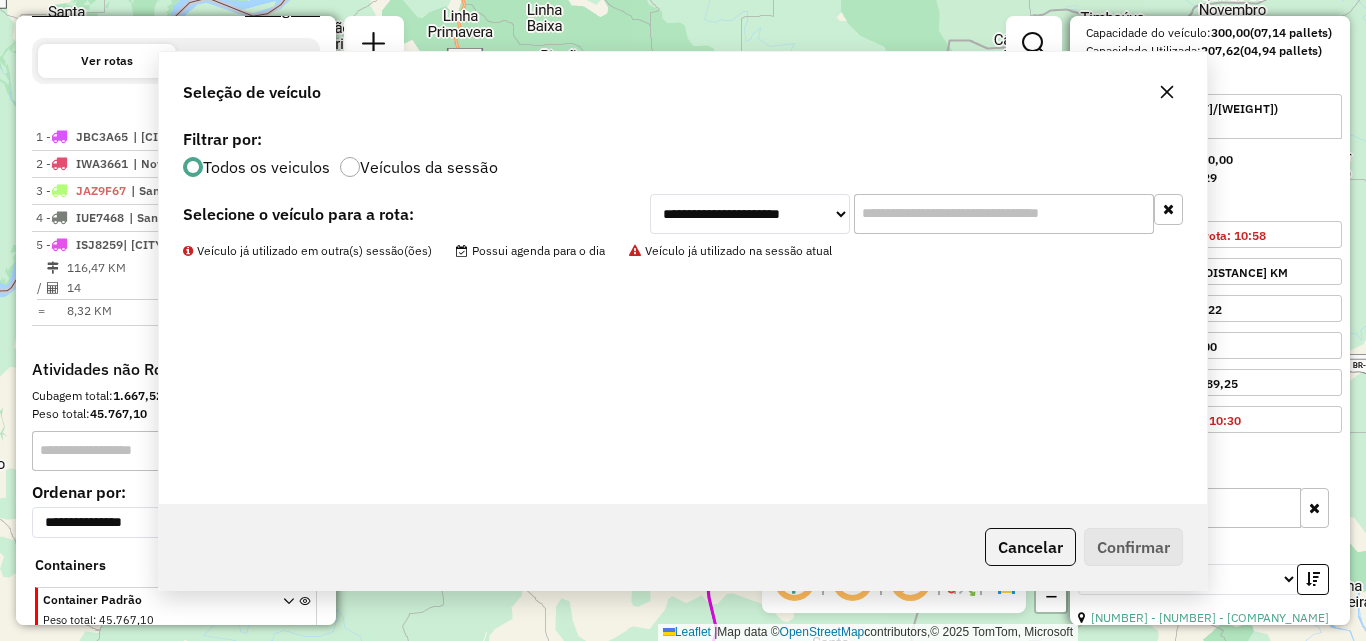 scroll, scrollTop: 754, scrollLeft: 0, axis: vertical 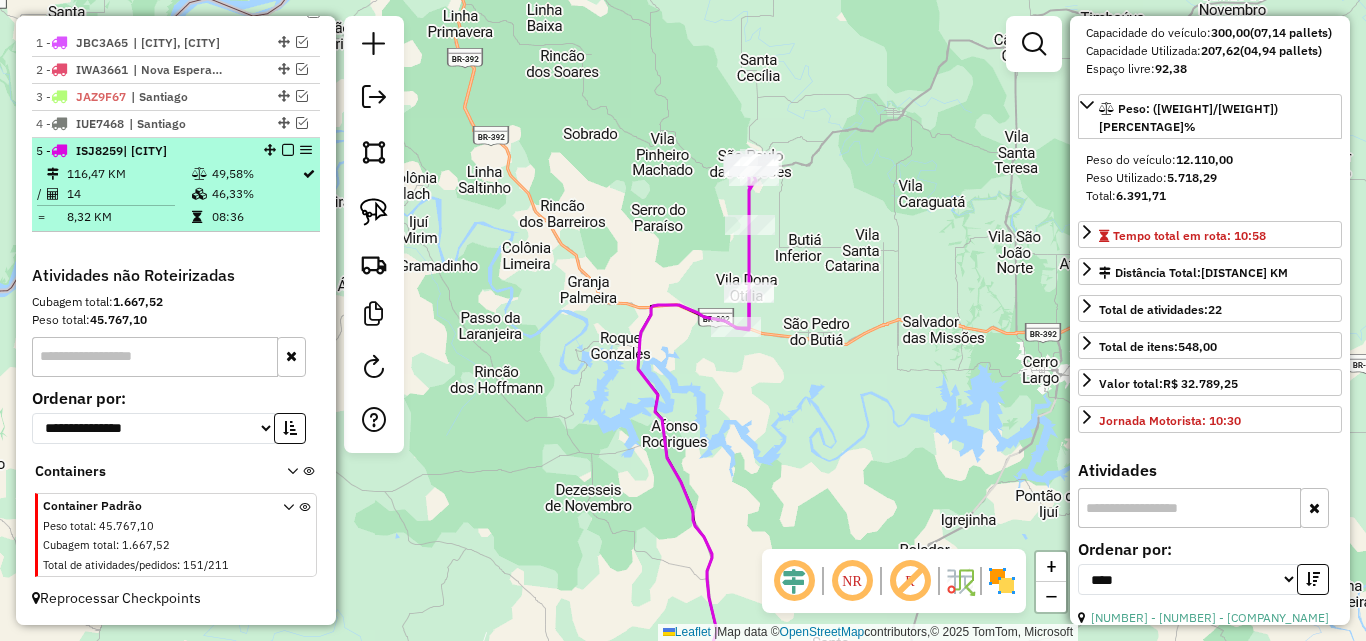 click at bounding box center (288, 150) 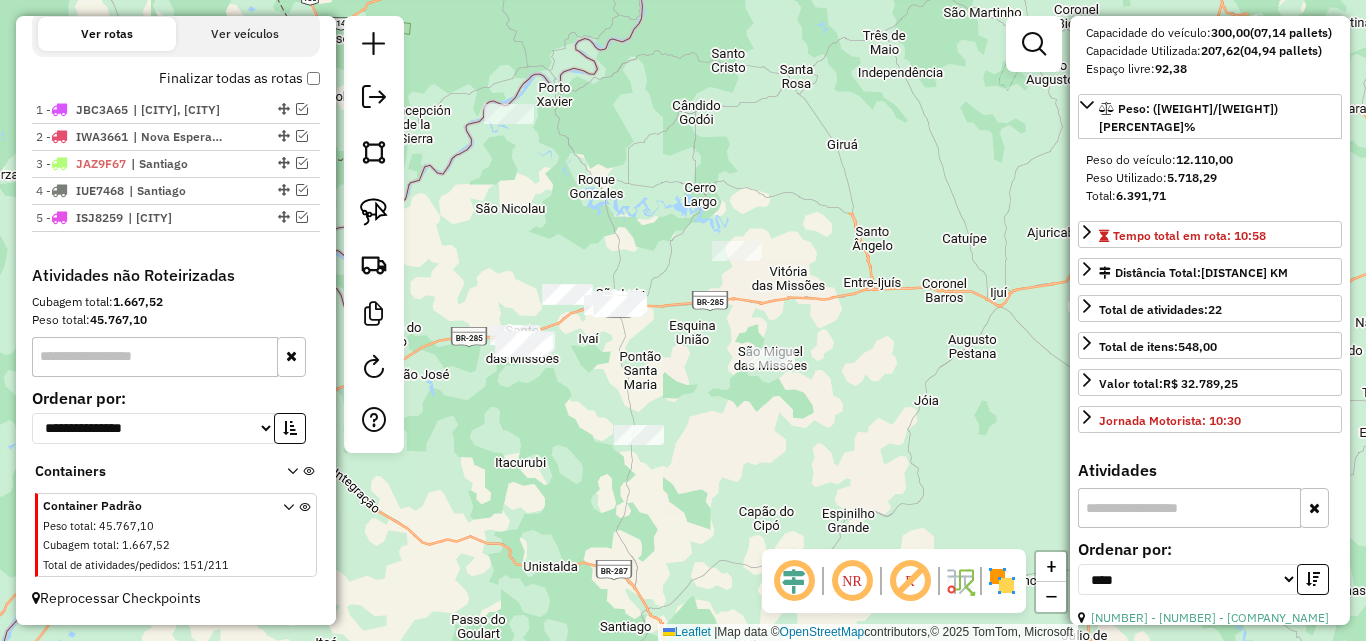 drag, startPoint x: 639, startPoint y: 301, endPoint x: 683, endPoint y: 148, distance: 159.20113 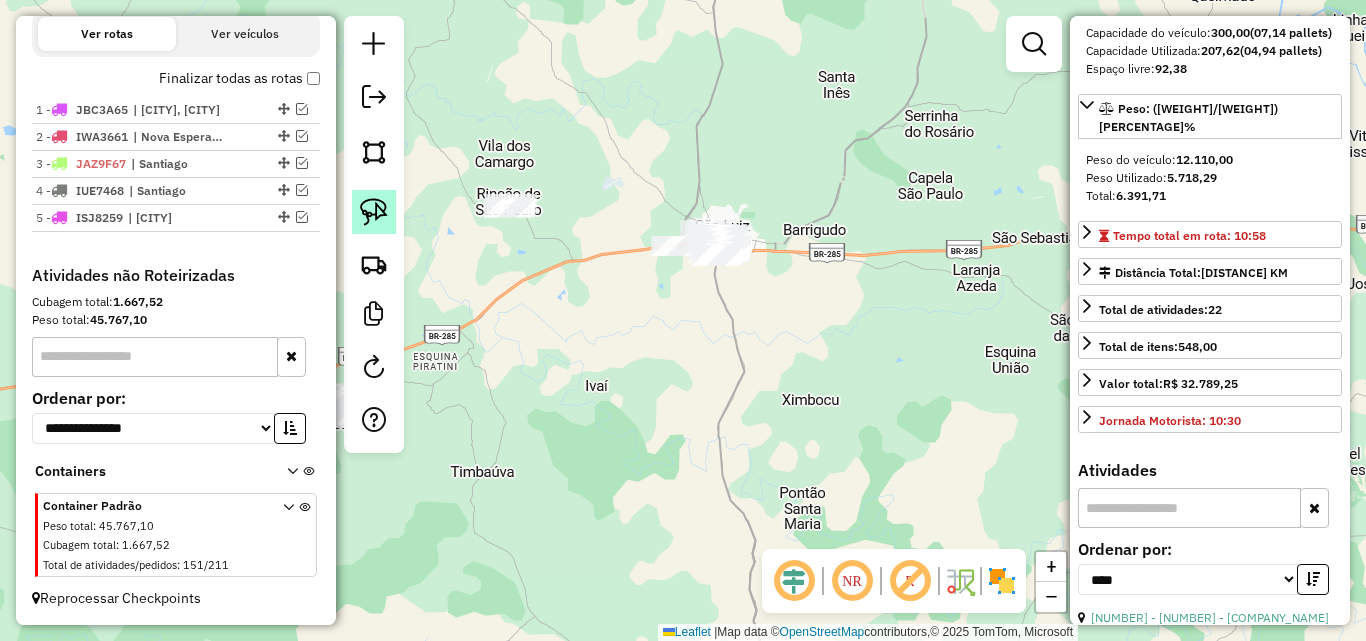 click 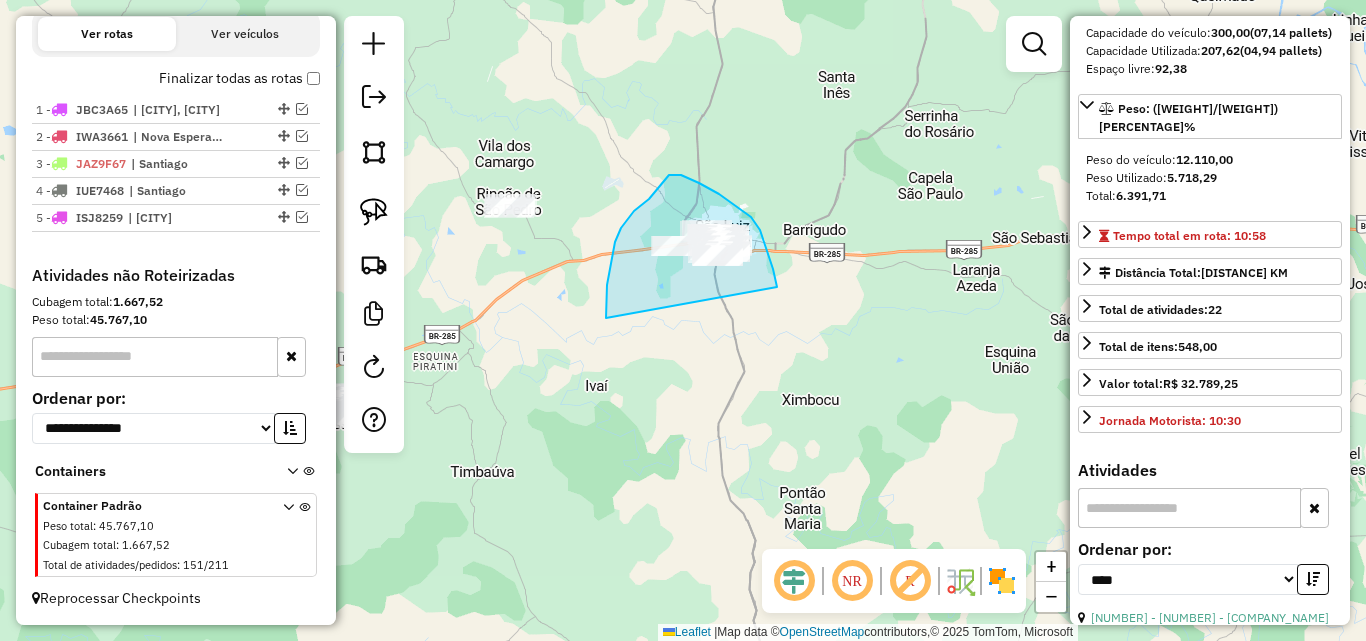 drag, startPoint x: 610, startPoint y: 270, endPoint x: 777, endPoint y: 287, distance: 167.86304 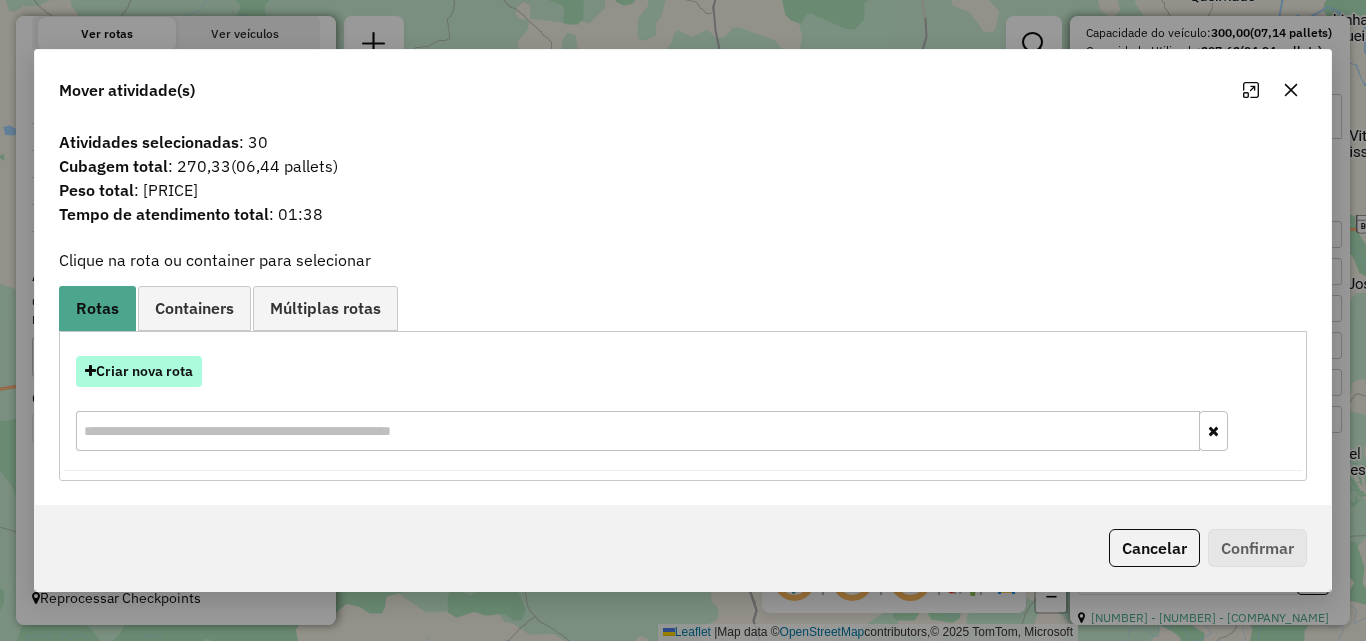 click on "Criar nova rota" at bounding box center (139, 371) 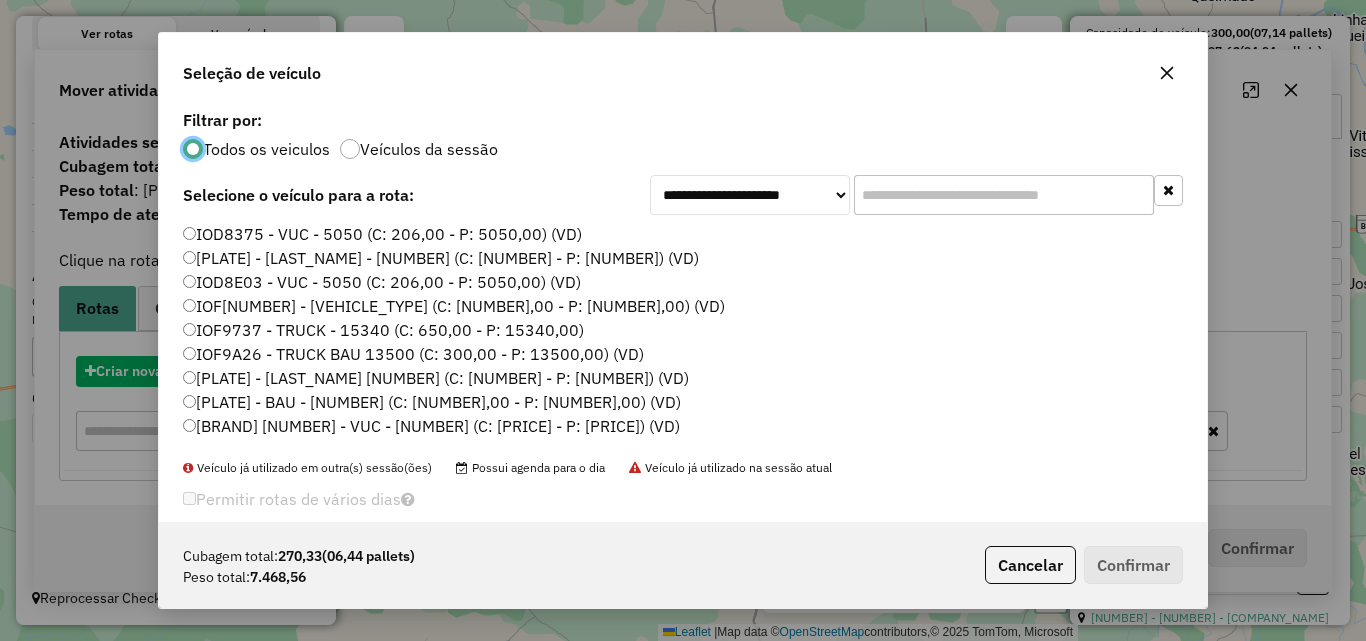 scroll, scrollTop: 11, scrollLeft: 6, axis: both 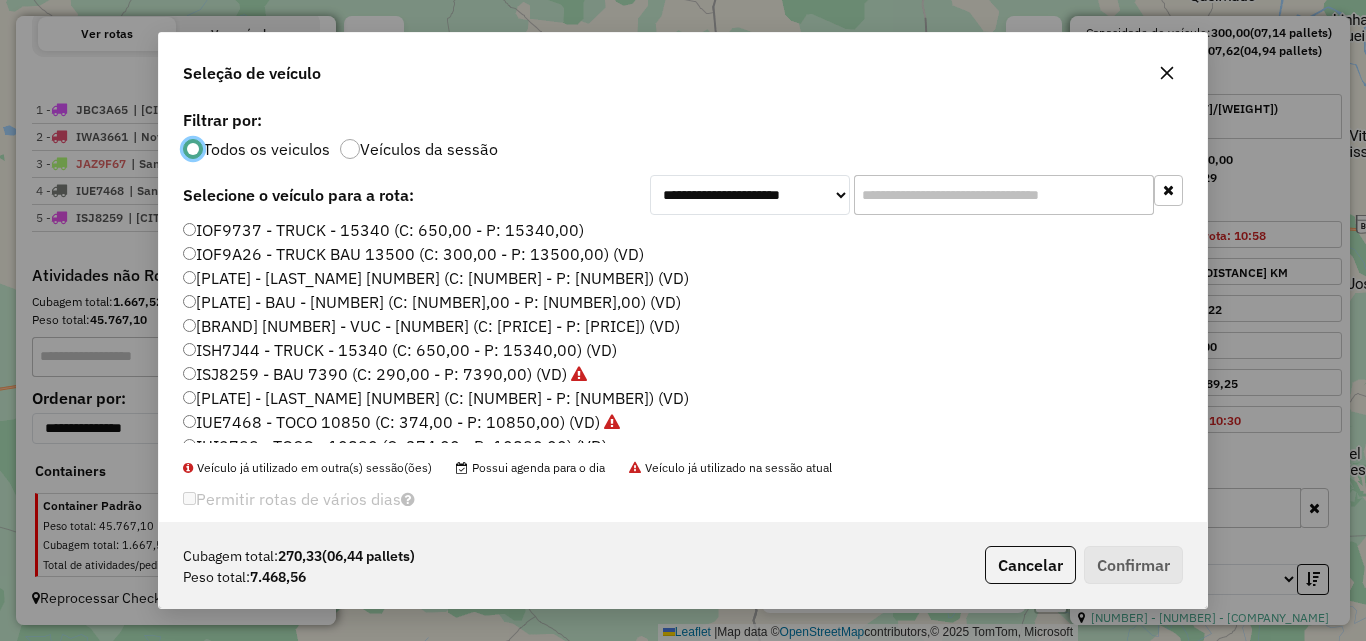 click on "[PLATE] - BAU - [NUMBER] (C: [NUMBER],00 - P: [NUMBER],00) (VD)" 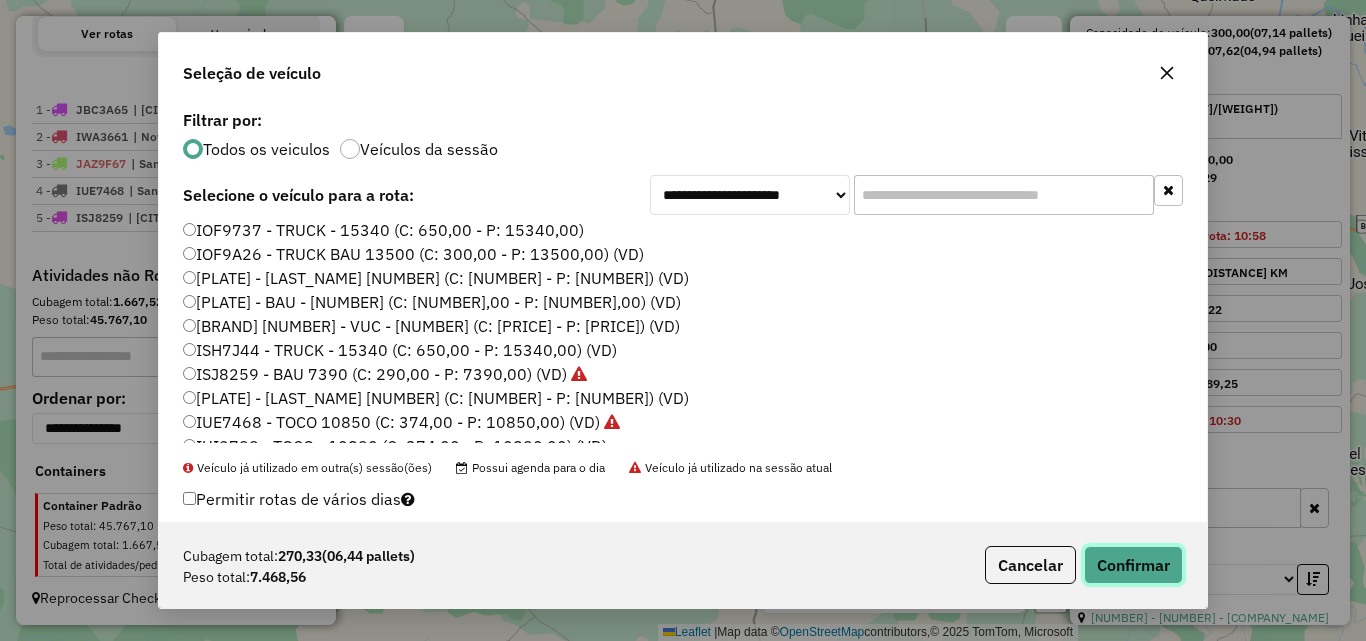 click on "Confirmar" 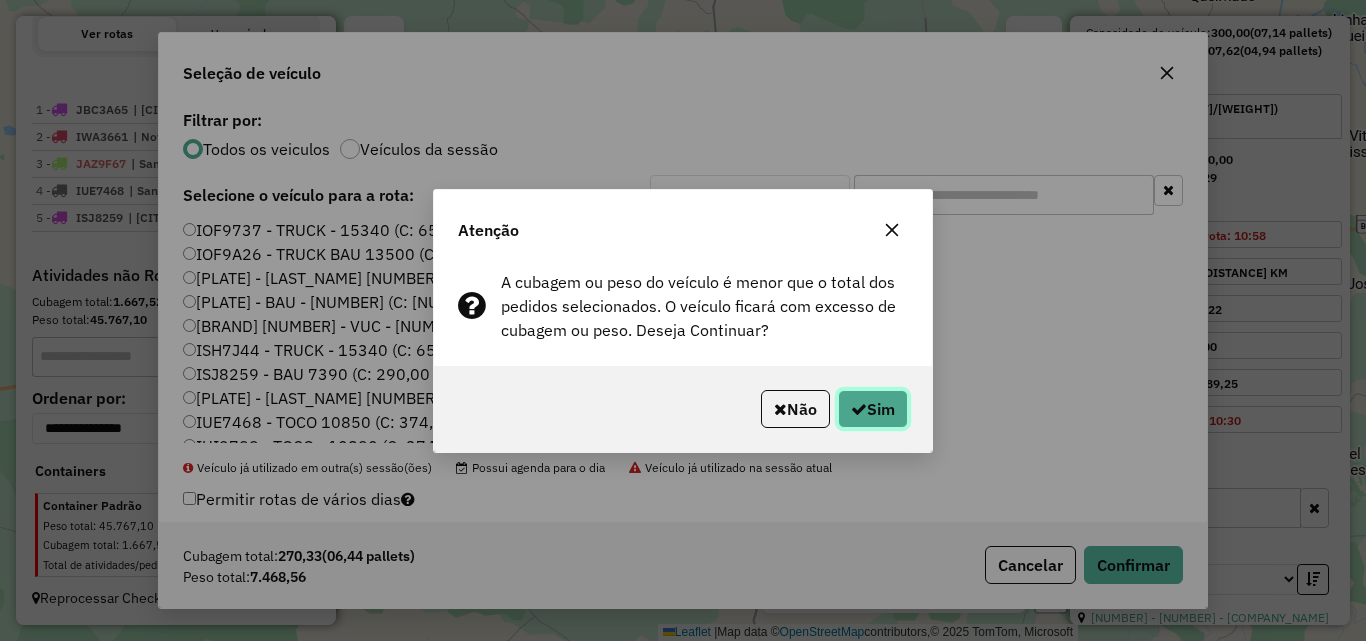 click on "Sim" 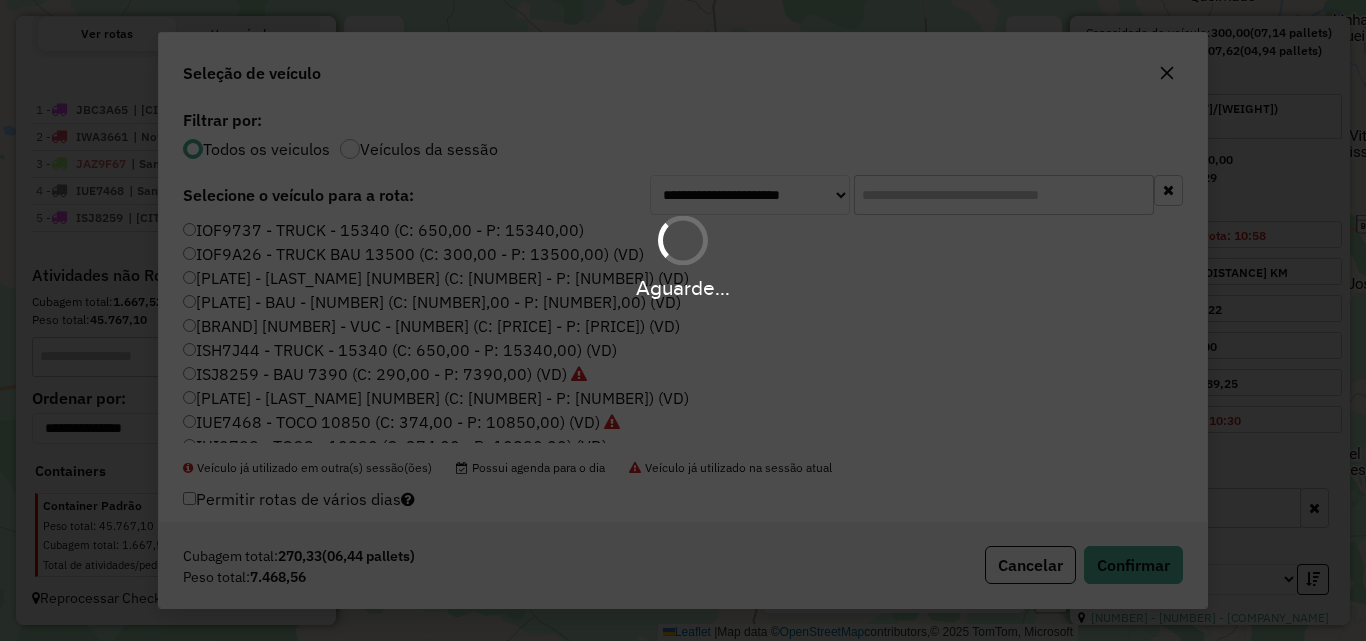 scroll, scrollTop: 763, scrollLeft: 0, axis: vertical 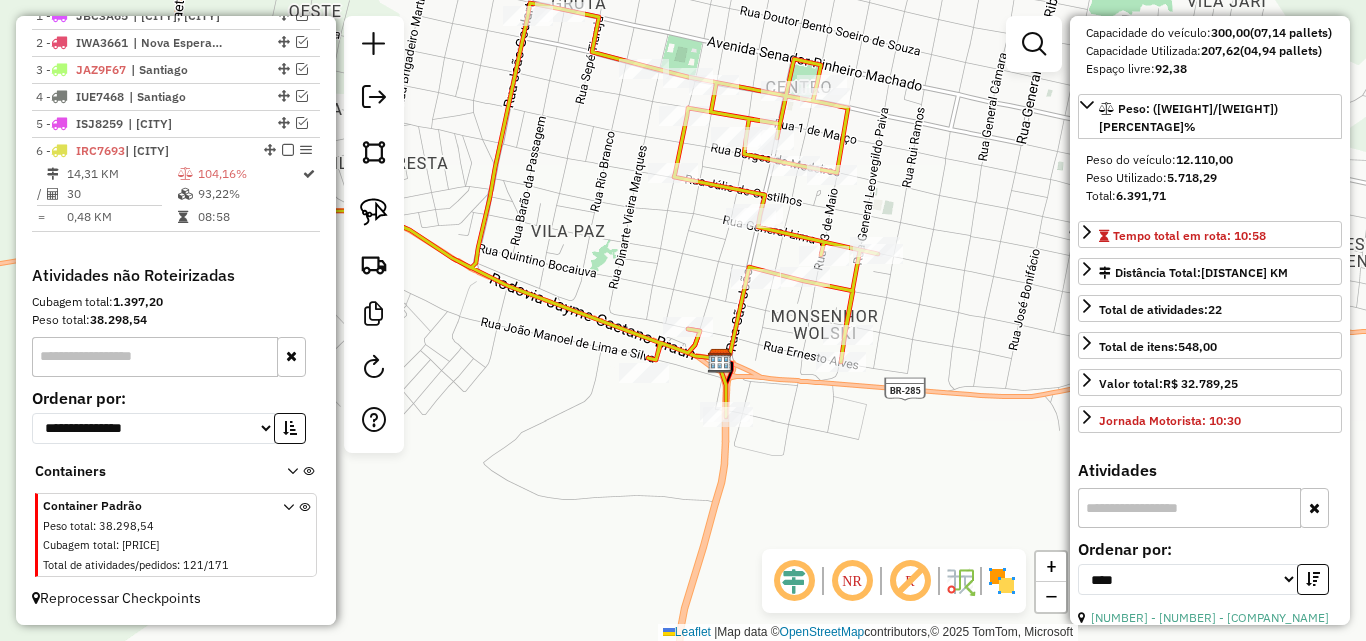 drag, startPoint x: 660, startPoint y: 267, endPoint x: 794, endPoint y: 465, distance: 239.08157 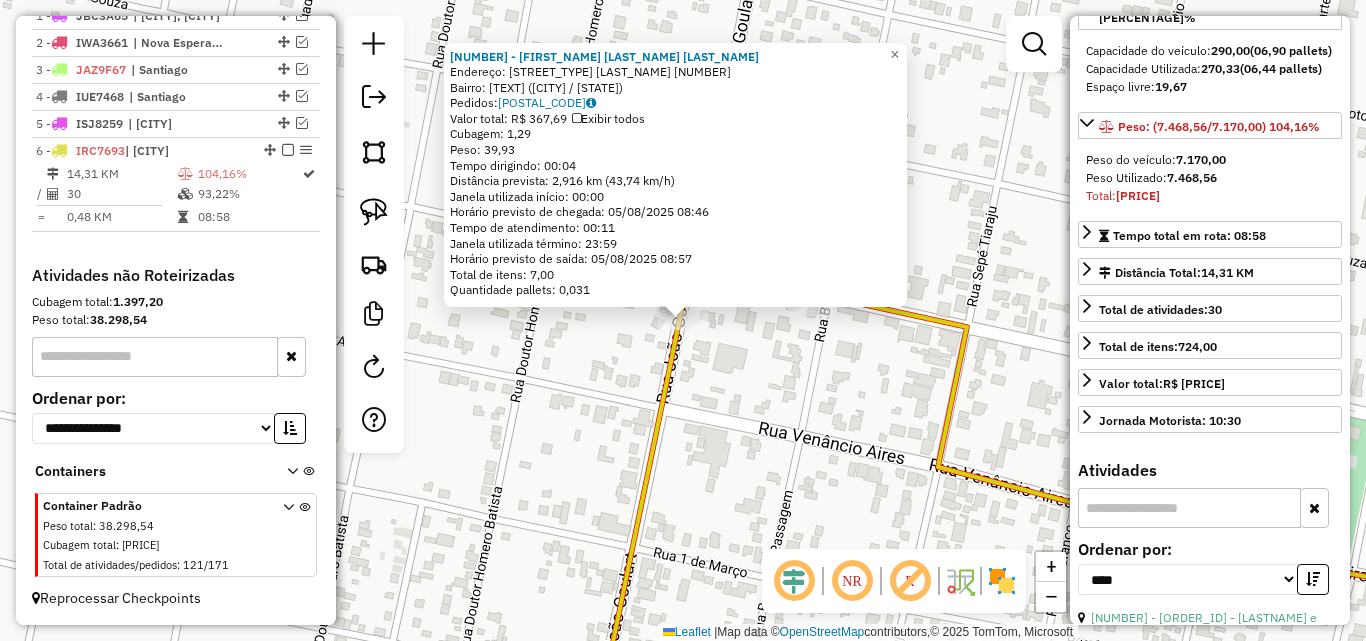 click on "[NUMBER] - [LAST_NAME] DORNELES DO  Endereço: R   JOAO GOULART                  [NUMBER]   Bairro: DA GRUTA ([NEIGHBORHOOD] / RS)   Pedidos:  [ORDER_ID]   Valor total: R$ [AMOUNT]   Exibir todos   Cubagem: [NUMBER],[NUMBER]  Peso: [NUMBER],[NUMBER]  Tempo dirigindo: [TIME]   Distância prevista: [NUMBER] km ([NUMBER] km/h)   Janela utilizada início: [TIME]   Horário previsto de chegada: [DATE] [TIME]   Tempo de atendimento: [TIME]   Janela utilizada término: [TIME]   Horário previsto de saída: [DATE] [TIME]   Total de itens: [NUMBER],[NUMBER]   Quantidade pallets: [NUMBER],[NUMBER]  × Janela de atendimento Grade de atendimento Capacidade Transportadoras Veículos Cliente Pedidos  Rotas Selecione os dias de semana para filtrar as janelas de atendimento  Seg   Ter   Qua   Qui   Sex   Sáb   Dom  Informe o período da janela de atendimento: De: [TIME] Até: [TIME]  Filtrar exatamente a janela do cliente  Considerar janela de atendimento padrão  Selecione os dias de semana para filtrar as grades de atendimento  Seg   Ter   Qua   Qui   Sex   Sáb   Dom   Peso mínimo:   Peso máximo: [NUMBER]" 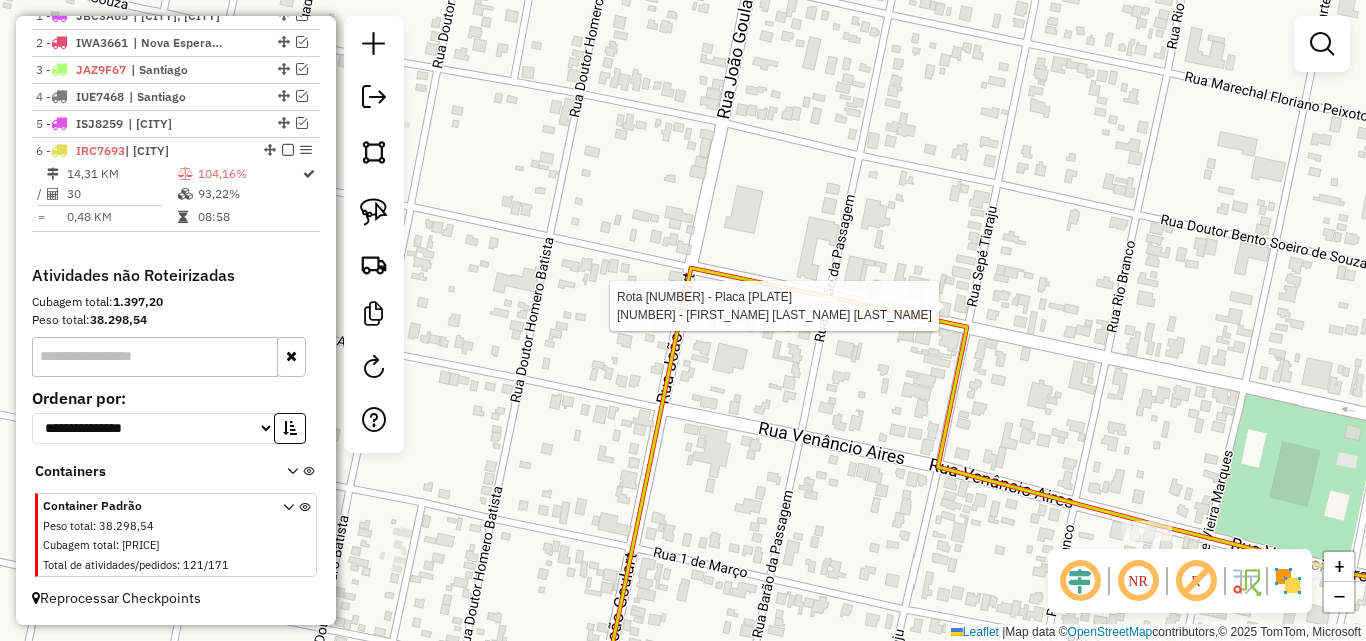 select on "*********" 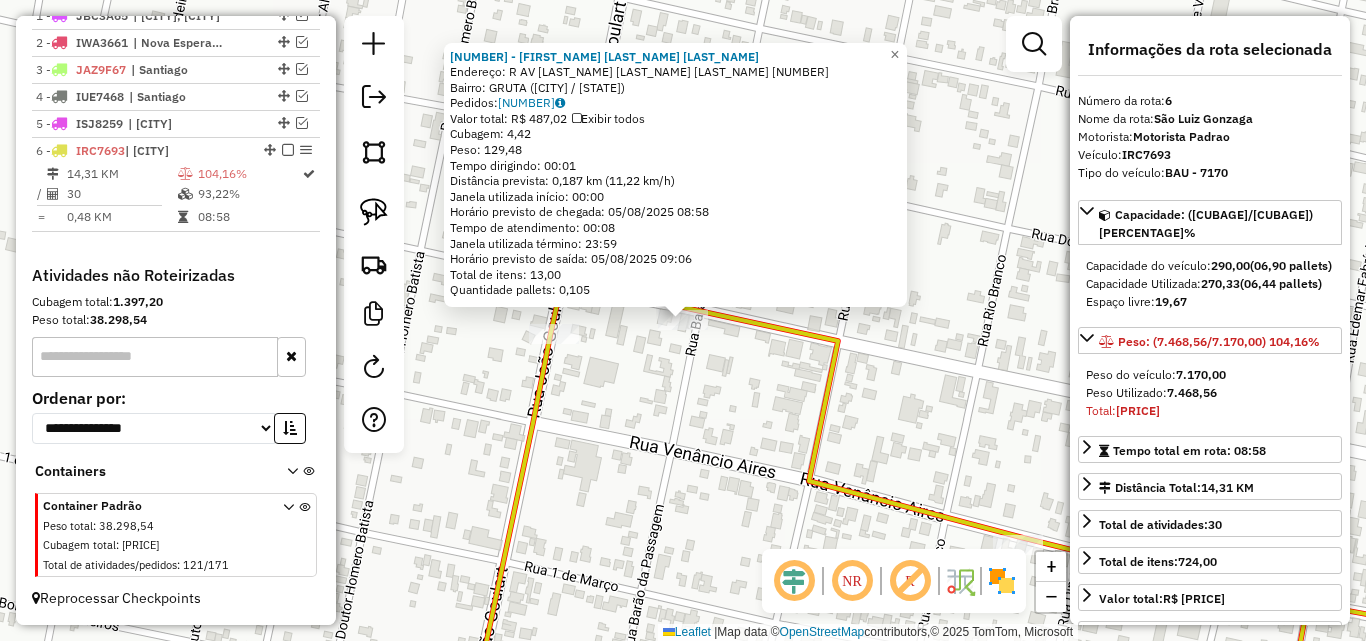 click on "Endereço: R   AV SENADOR PINHEIRO MACHADO   [NUMBER]   Bairro: [CITY] ([CITY] / RS)   Pedidos:  [NUMBER]   Valor total: R$ [PRICE]   Exibir todos   Cubagem: [PRICE]  Peso: [PRICE]  Tempo dirigindo: [TIME]   Distância prevista: [PRICE] km ([PRICE] km/h)   Janela utilizada início: [TIME]   Horário previsto de chegada: [DATE] [TIME]   Tempo de atendimento: [TIME]   Janela utilizada término: [TIME]   Horário previsto de saída: [DATE] [TIME]   Total de itens: [PRICE],00   Quantidade pallets: [PRICE]  × Janela de atendimento Grade de atendimento Capacidade Transportadoras Veículos Cliente Pedidos  Rotas Selecione os dias de semana para filtrar as janelas de atendimento  Seg   Ter   Qua   Qui   Sex   Sáb   Dom  Informe o período da janela de atendimento: De: [TIME] Até:  [TIME]  Filtrar exatamente a janela do cliente  Considerar janela de atendimento padrão  Selecione os dias de semana para filtrar as grades de atendimento  Seg   Ter   Qua   Qui   Sex   Sáb   Dom   Peso mínimo:  [PRICE]   Peso máximo:  [PRICE]  +" 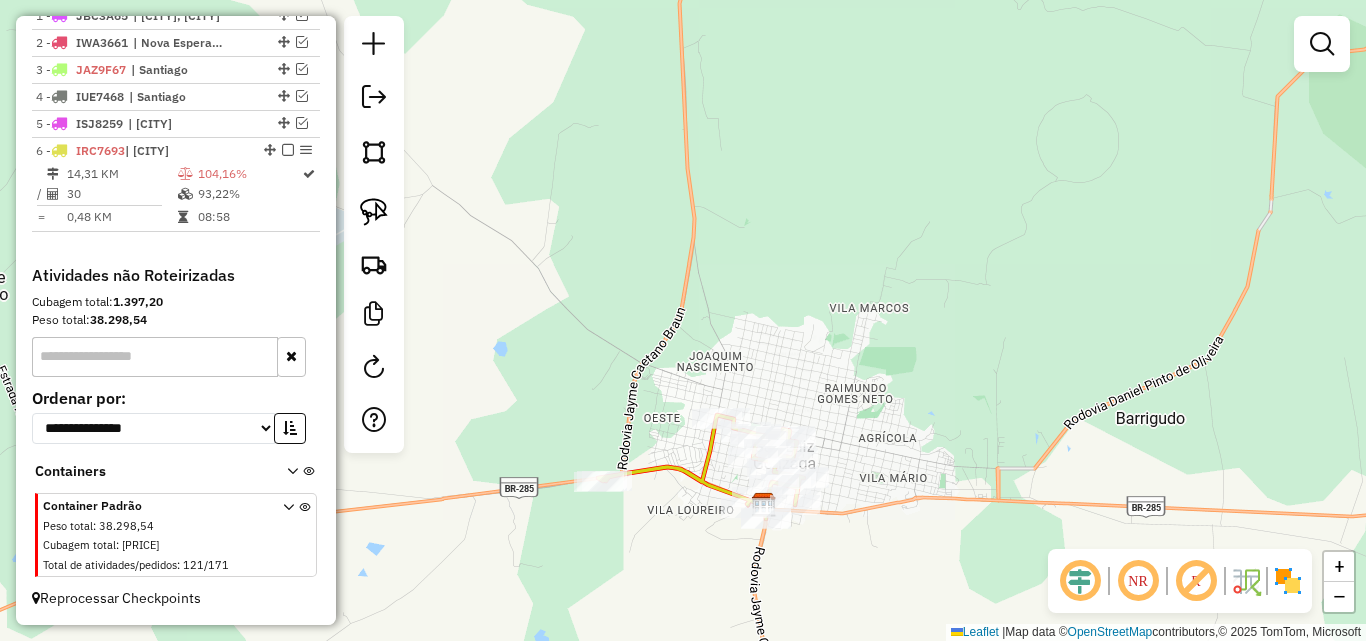 drag, startPoint x: 604, startPoint y: 286, endPoint x: 589, endPoint y: 243, distance: 45.54119 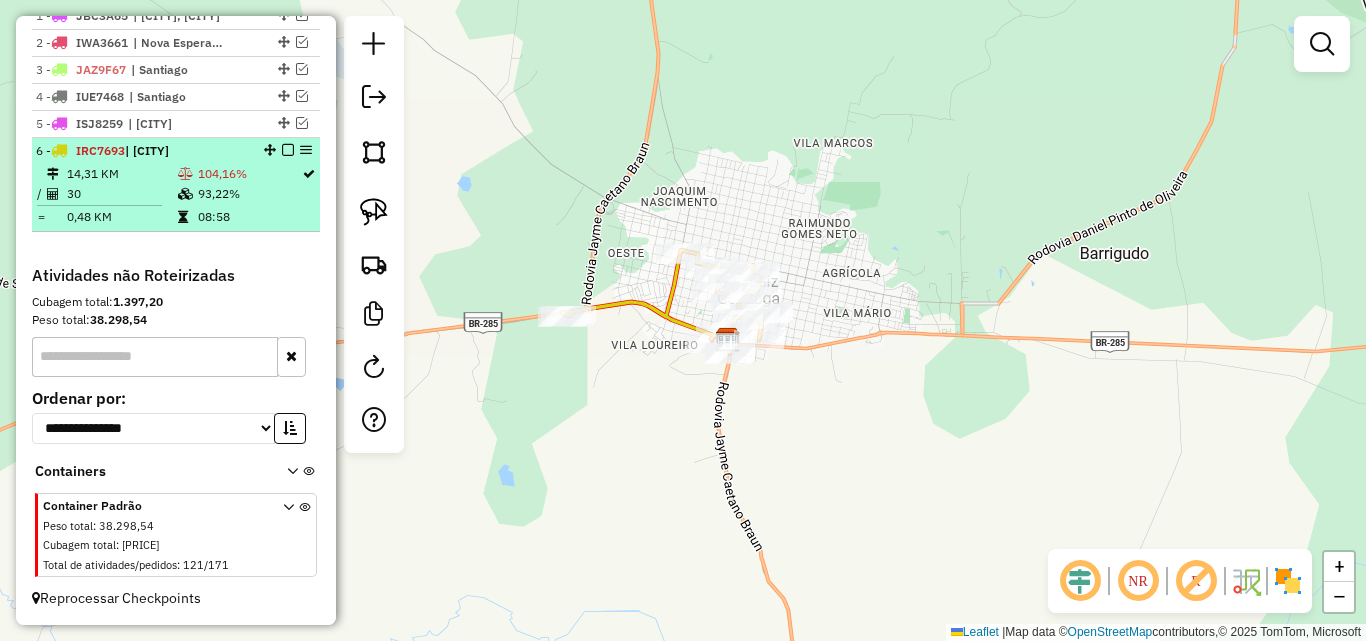 click at bounding box center (288, 150) 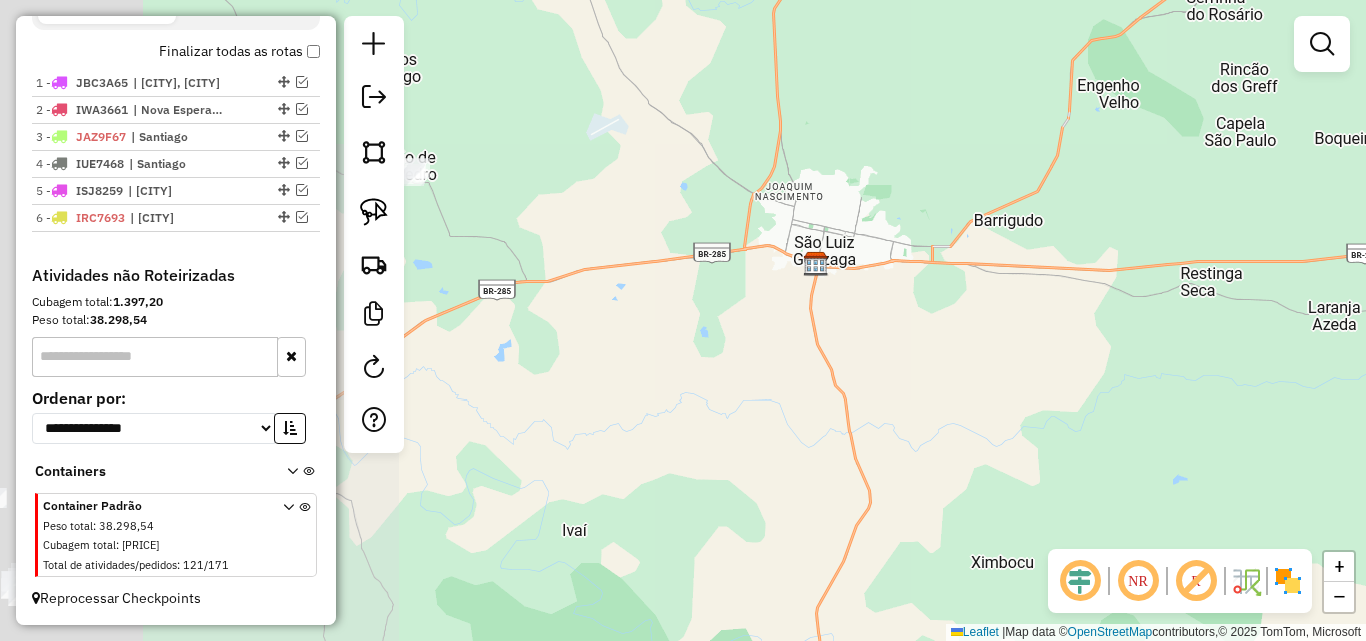 drag, startPoint x: 662, startPoint y: 325, endPoint x: 775, endPoint y: 271, distance: 125.23977 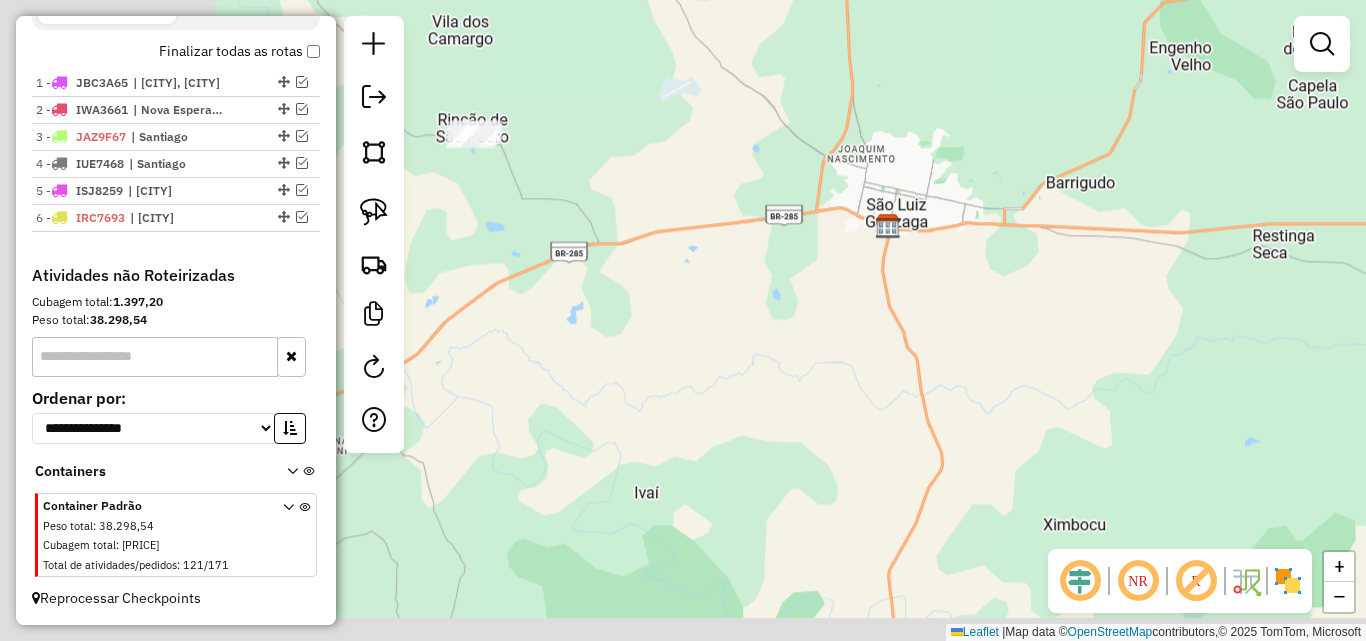 click on "Janela de atendimento Grade de atendimento Capacidade Transportadoras Veículos Cliente Pedidos  Rotas Selecione os dias de semana para filtrar as janelas de atendimento  Seg   Ter   Qua   Qui   Sex   Sáb   Dom  Informe o período da janela de atendimento: De: Até:  Filtrar exatamente a janela do cliente  Considerar janela de atendimento padrão  Selecione os dias de semana para filtrar as grades de atendimento  Seg   Ter   Qua   Qui   Sex   Sáb   Dom   Considerar clientes sem dia de atendimento cadastrado  Clientes fora do dia de atendimento selecionado Filtrar as atividades entre os valores definidos abaixo:  Peso mínimo:   Peso máximo:   Cubagem mínima:   Cubagem máxima:   De:   Até:  Filtrar as atividades entre o tempo de atendimento definido abaixo:  De:   Até:   Considerar capacidade total dos clientes não roteirizados Transportadora: Selecione um ou mais itens Tipo de veículo: Selecione um ou mais itens Veículo: Selecione um ou mais itens Motorista: Selecione um ou mais itens Nome: Rótulo:" 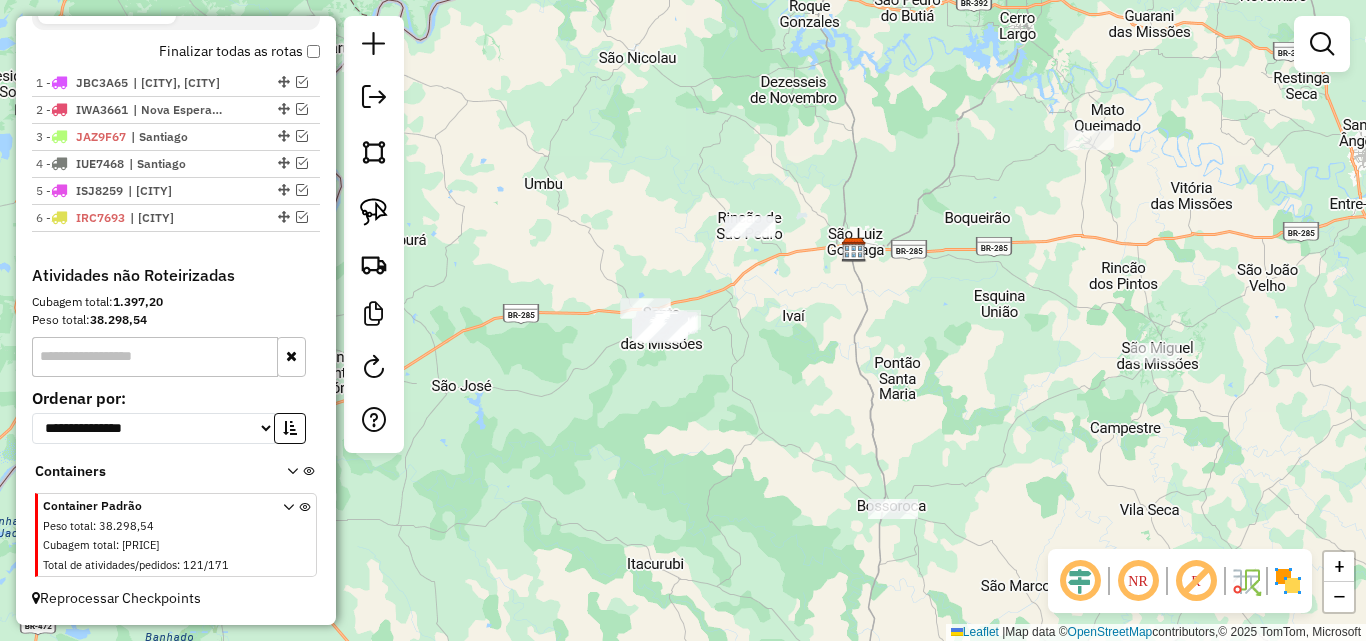 drag, startPoint x: 555, startPoint y: 382, endPoint x: 750, endPoint y: 326, distance: 202.88174 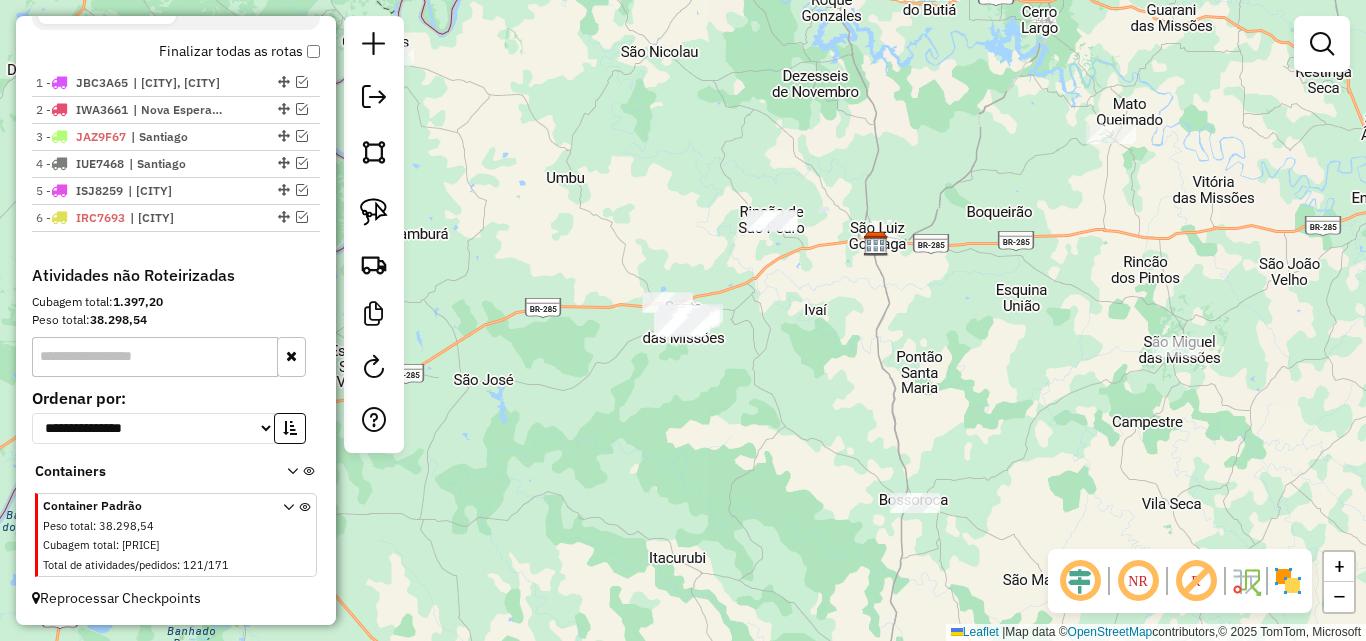 drag, startPoint x: 722, startPoint y: 286, endPoint x: 698, endPoint y: 231, distance: 60.00833 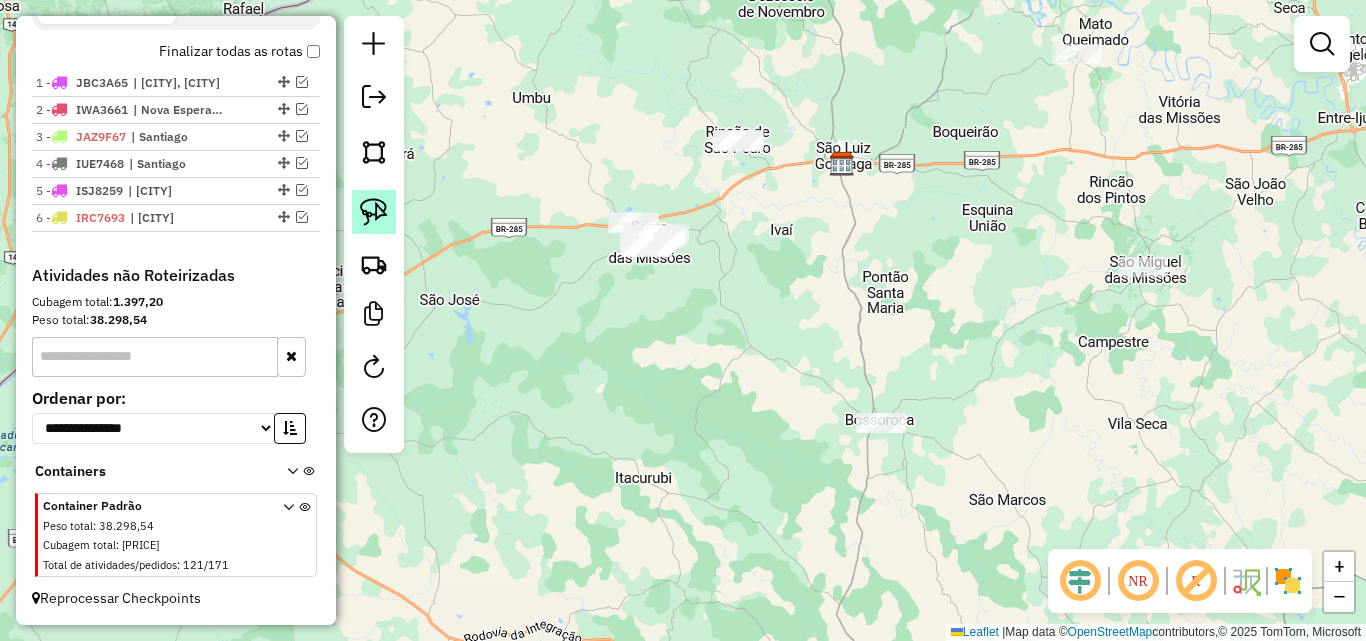 click 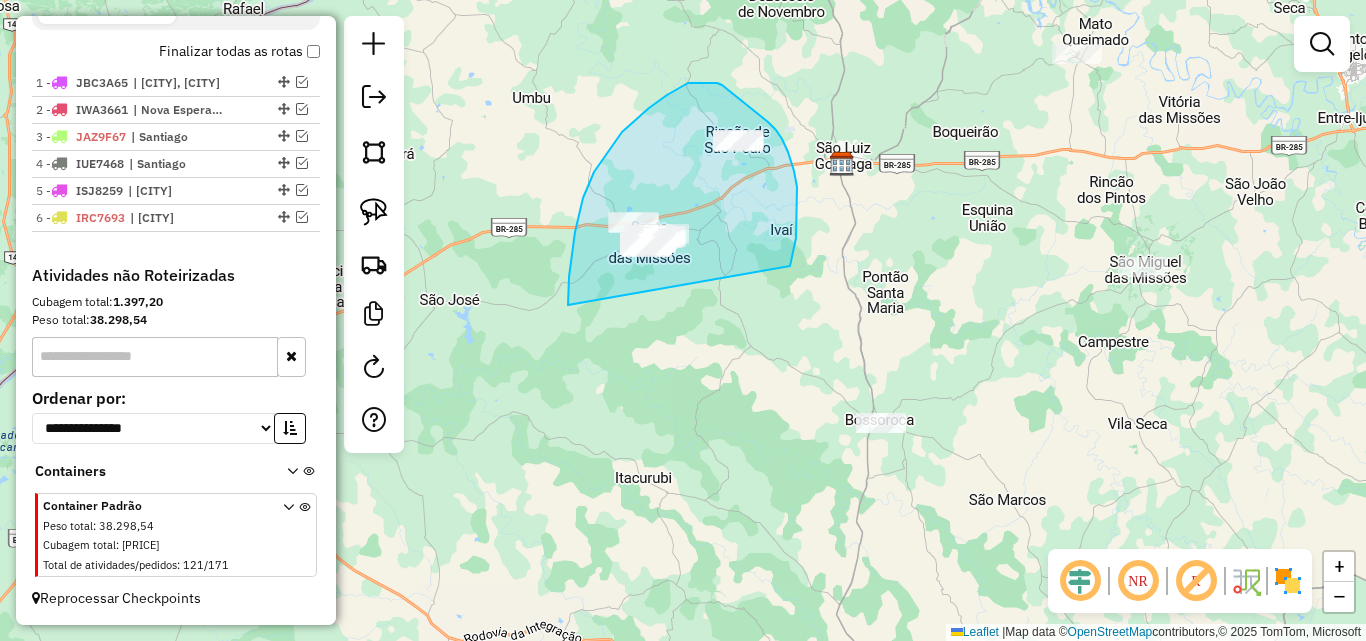 drag, startPoint x: 568, startPoint y: 305, endPoint x: 790, endPoint y: 268, distance: 225.06221 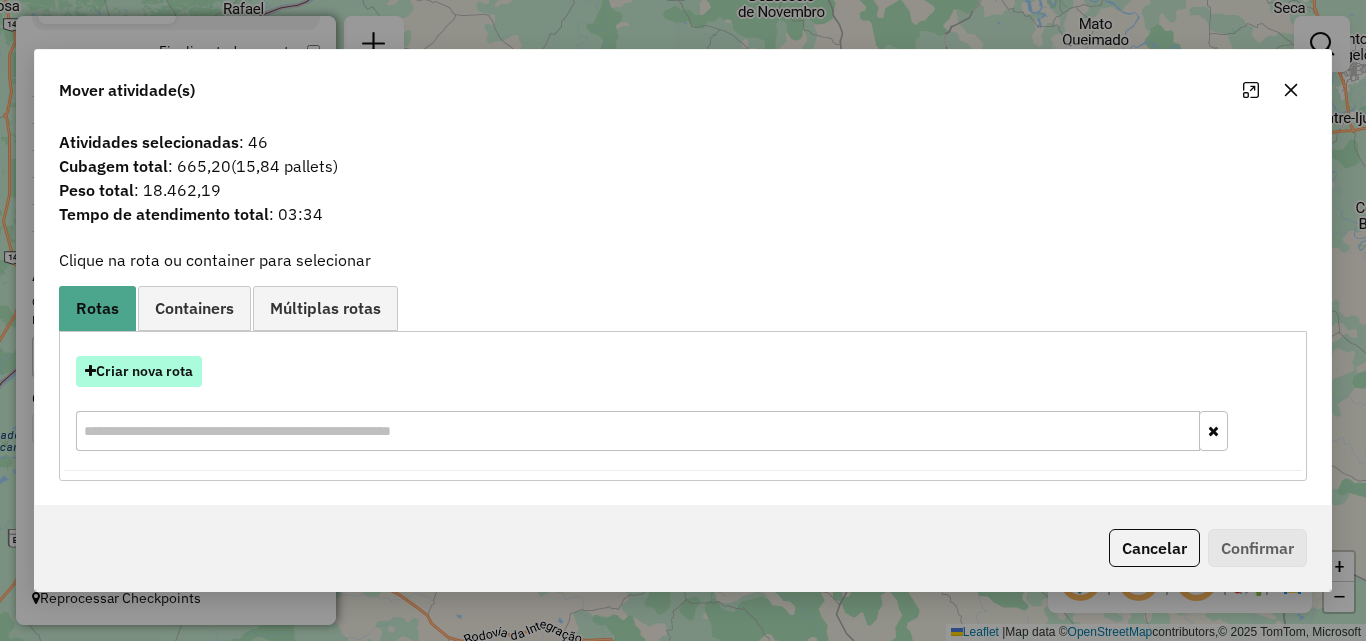 click on "Criar nova rota" at bounding box center (139, 371) 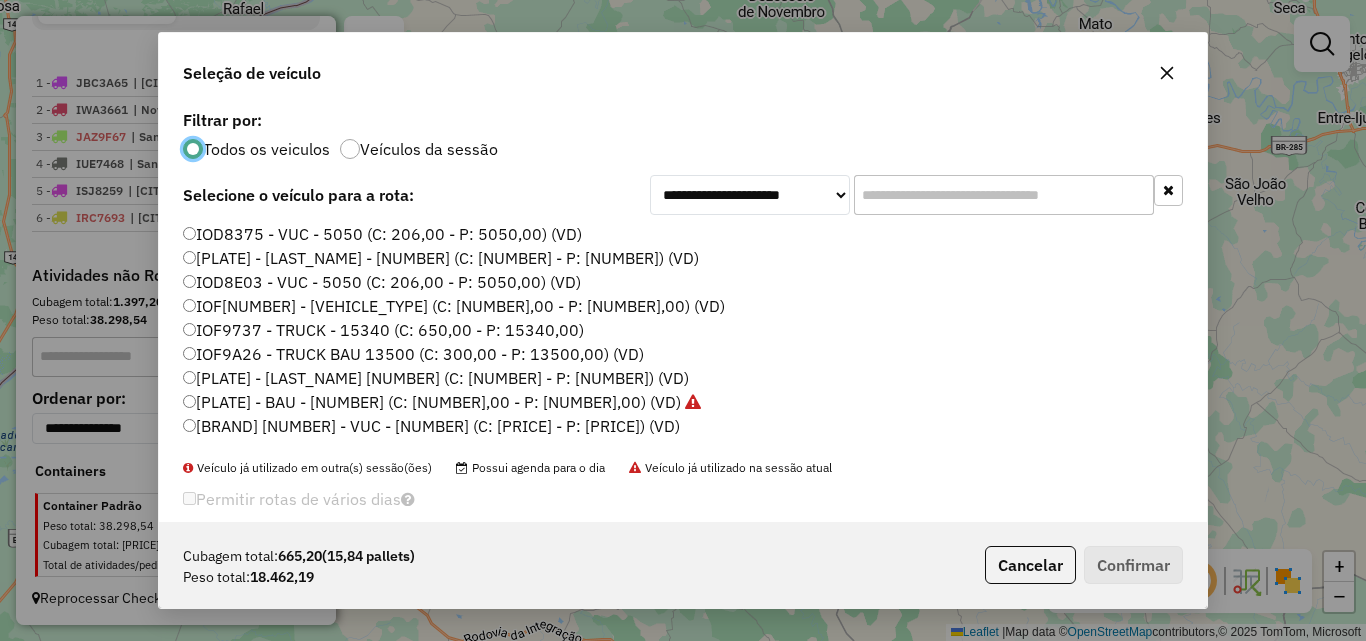 scroll, scrollTop: 11, scrollLeft: 6, axis: both 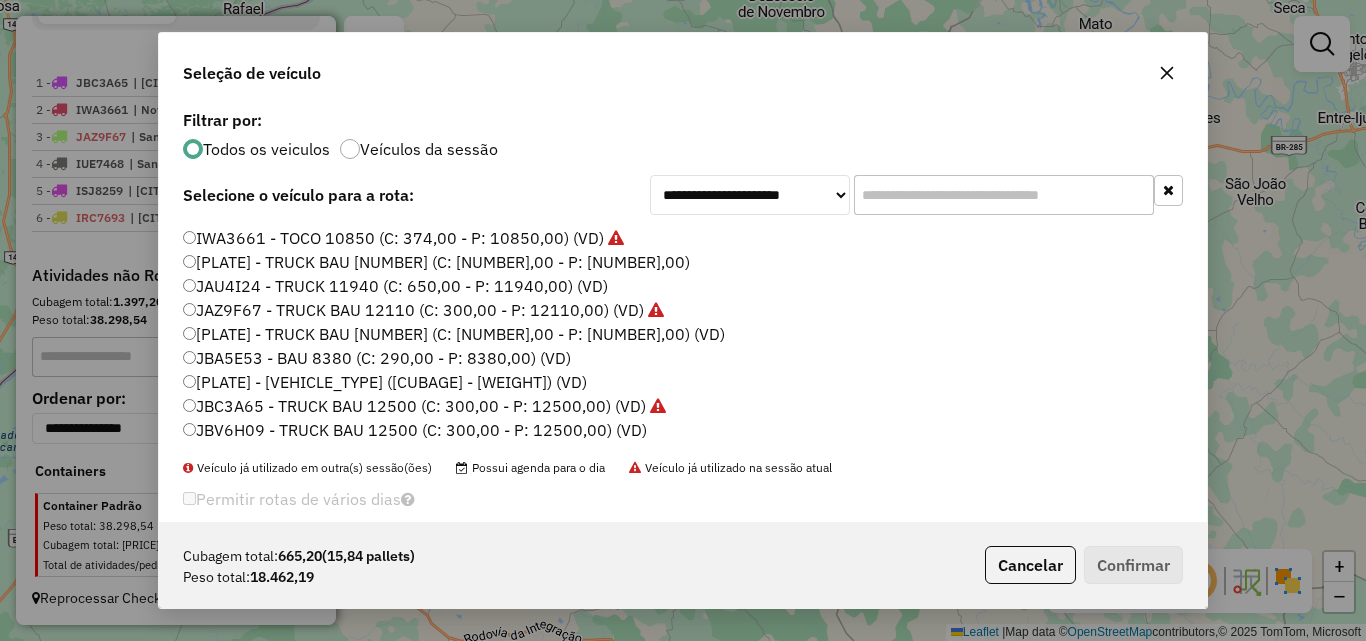 click on "[PLATE] - [VEHICLE_TYPE] ([CUBAGE] - [WEIGHT]) (VD)" 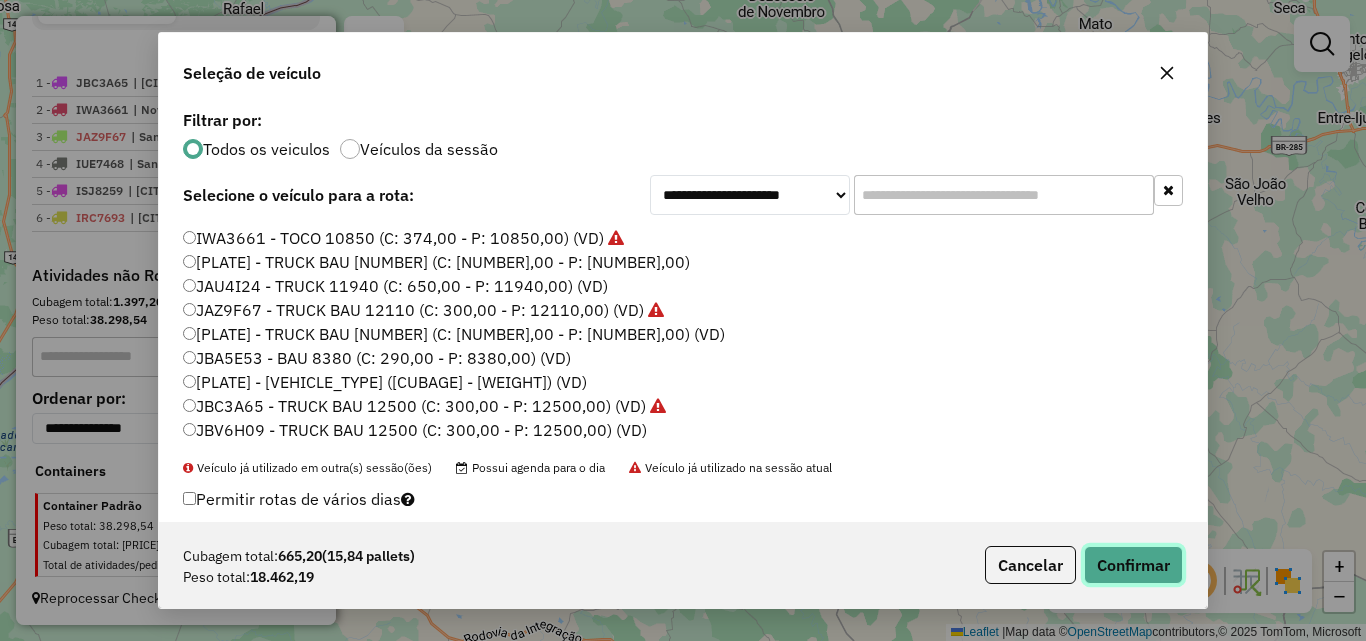 click on "Confirmar" 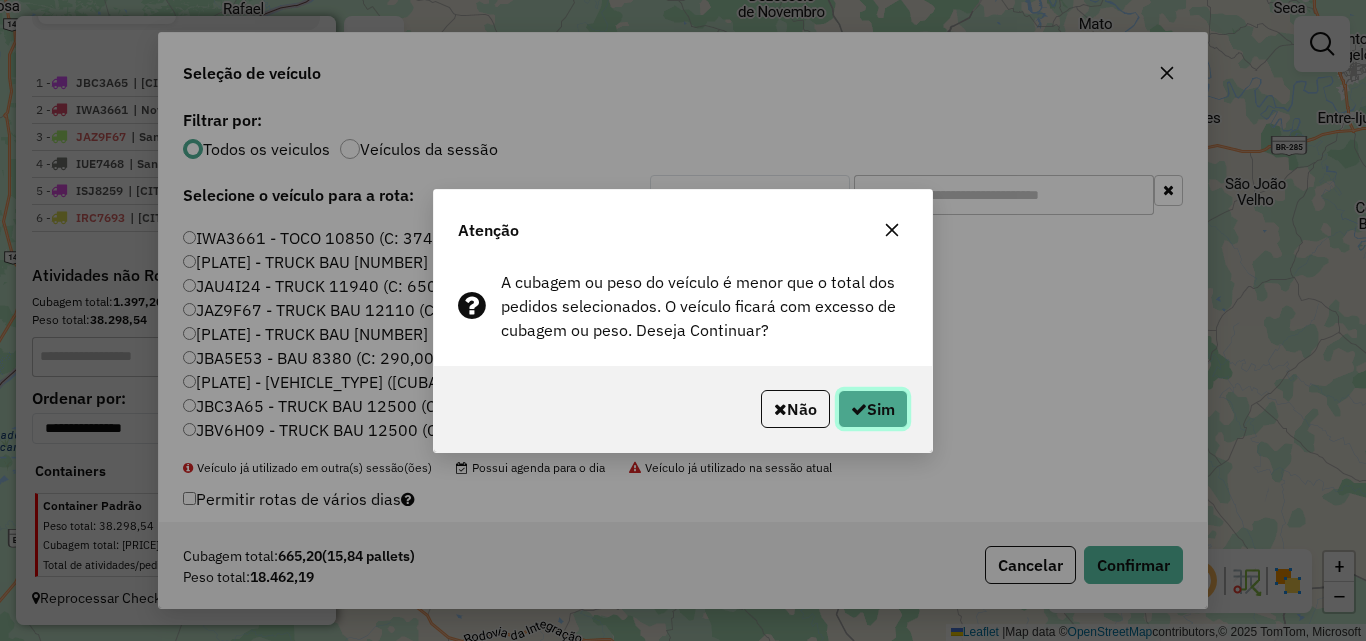 click on "Sim" 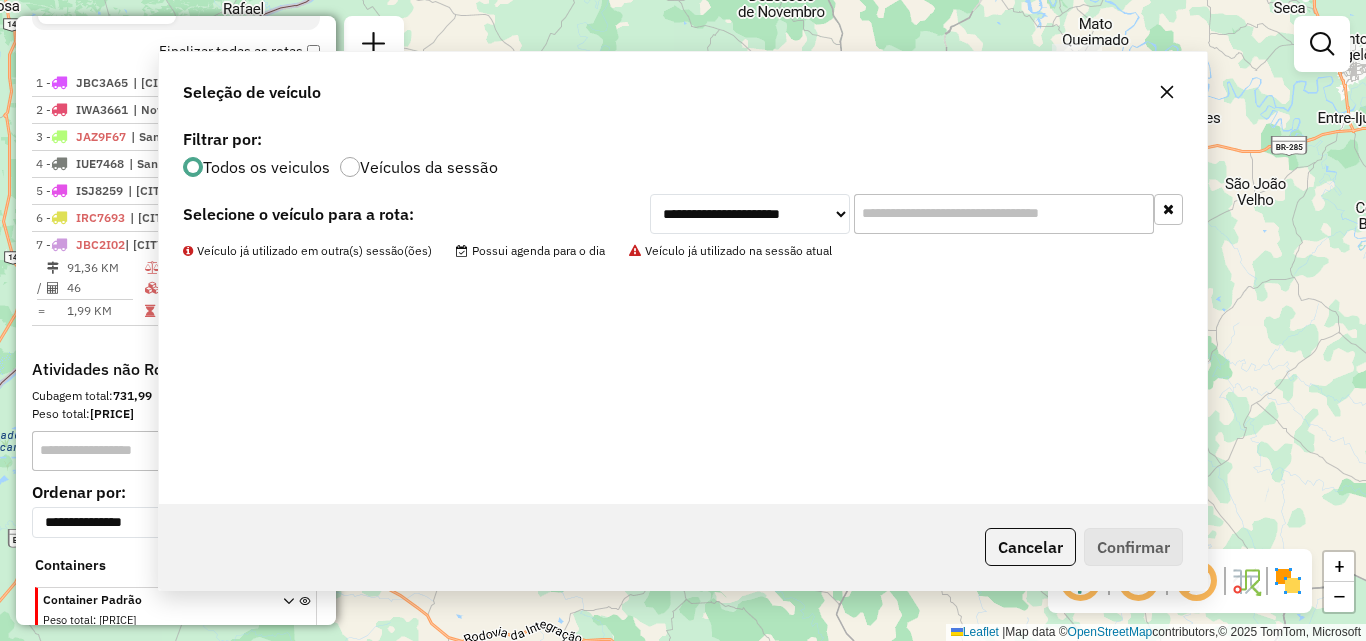 scroll, scrollTop: 776, scrollLeft: 0, axis: vertical 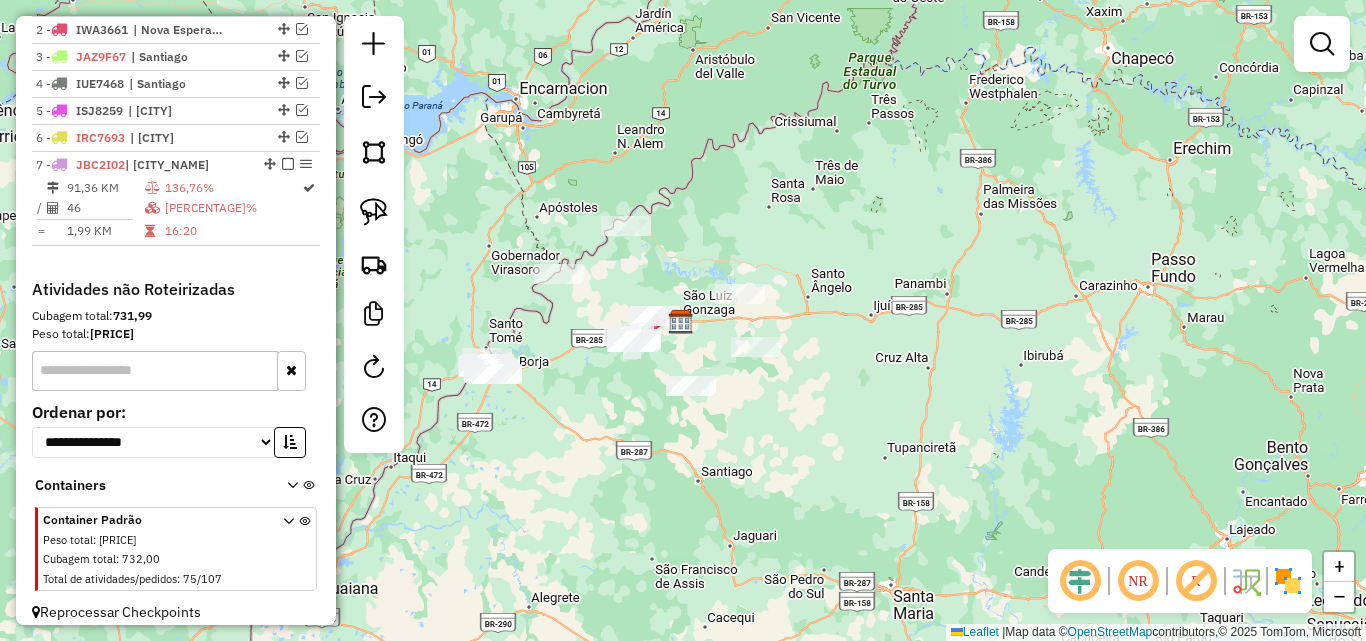 click on "Janela de atendimento Grade de atendimento Capacidade Transportadoras Veículos Cliente Pedidos  Rotas Selecione os dias de semana para filtrar as janelas de atendimento  Seg   Ter   Qua   Qui   Sex   Sáb   Dom  Informe o período da janela de atendimento: De: Até:  Filtrar exatamente a janela do cliente  Considerar janela de atendimento padrão  Selecione os dias de semana para filtrar as grades de atendimento  Seg   Ter   Qua   Qui   Sex   Sáb   Dom   Considerar clientes sem dia de atendimento cadastrado  Clientes fora do dia de atendimento selecionado Filtrar as atividades entre os valores definidos abaixo:  Peso mínimo:   Peso máximo:   Cubagem mínima:   Cubagem máxima:   De:   Até:  Filtrar as atividades entre o tempo de atendimento definido abaixo:  De:   Até:   Considerar capacidade total dos clientes não roteirizados Transportadora: Selecione um ou mais itens Tipo de veículo: Selecione um ou mais itens Veículo: Selecione um ou mais itens Motorista: Selecione um ou mais itens Nome: Rótulo:" 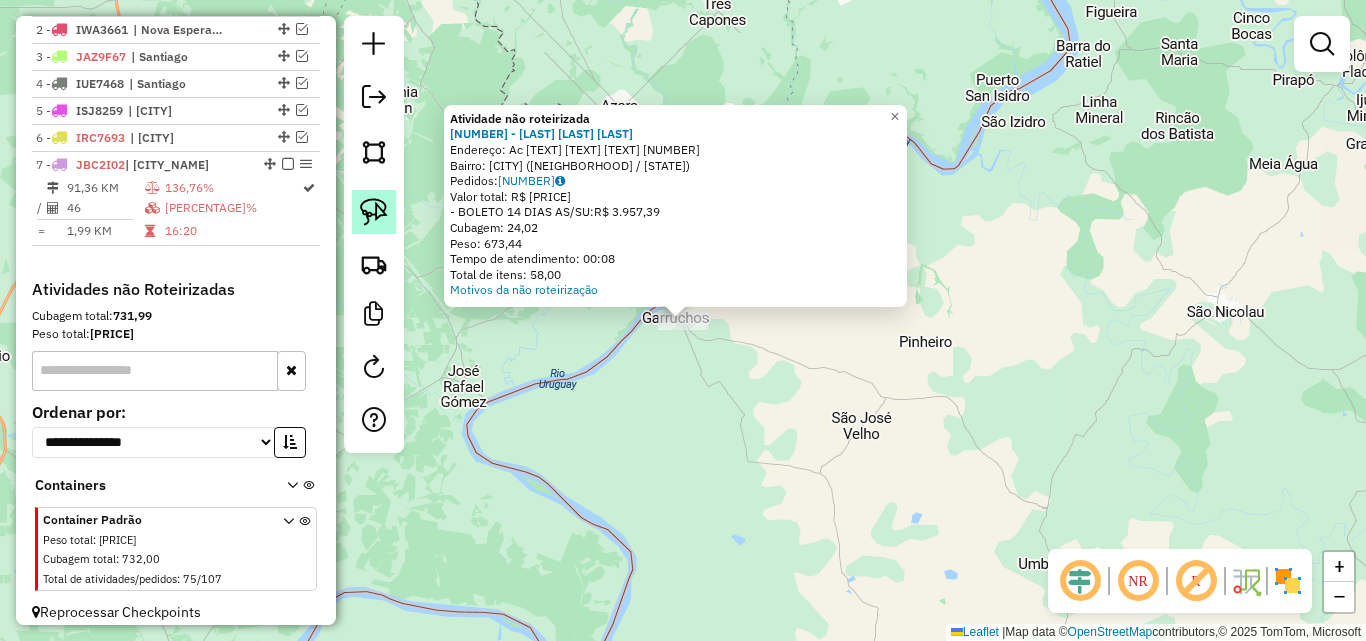 click 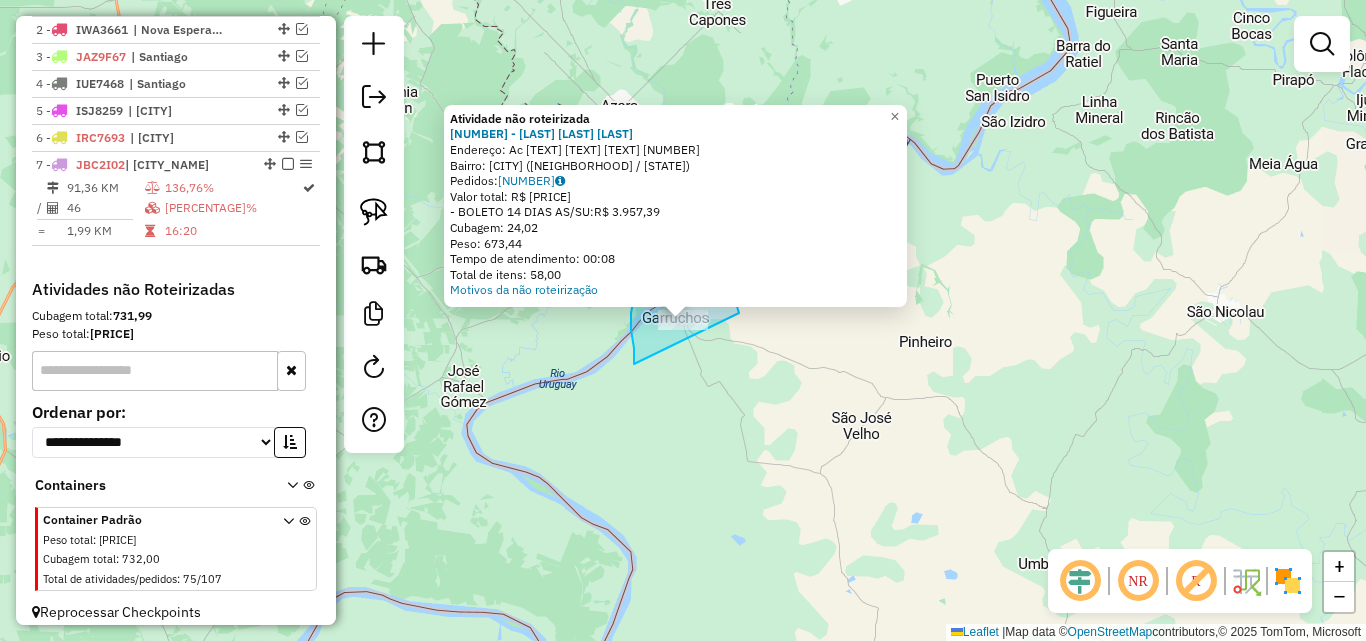 drag, startPoint x: 634, startPoint y: 364, endPoint x: 744, endPoint y: 365, distance: 110.00455 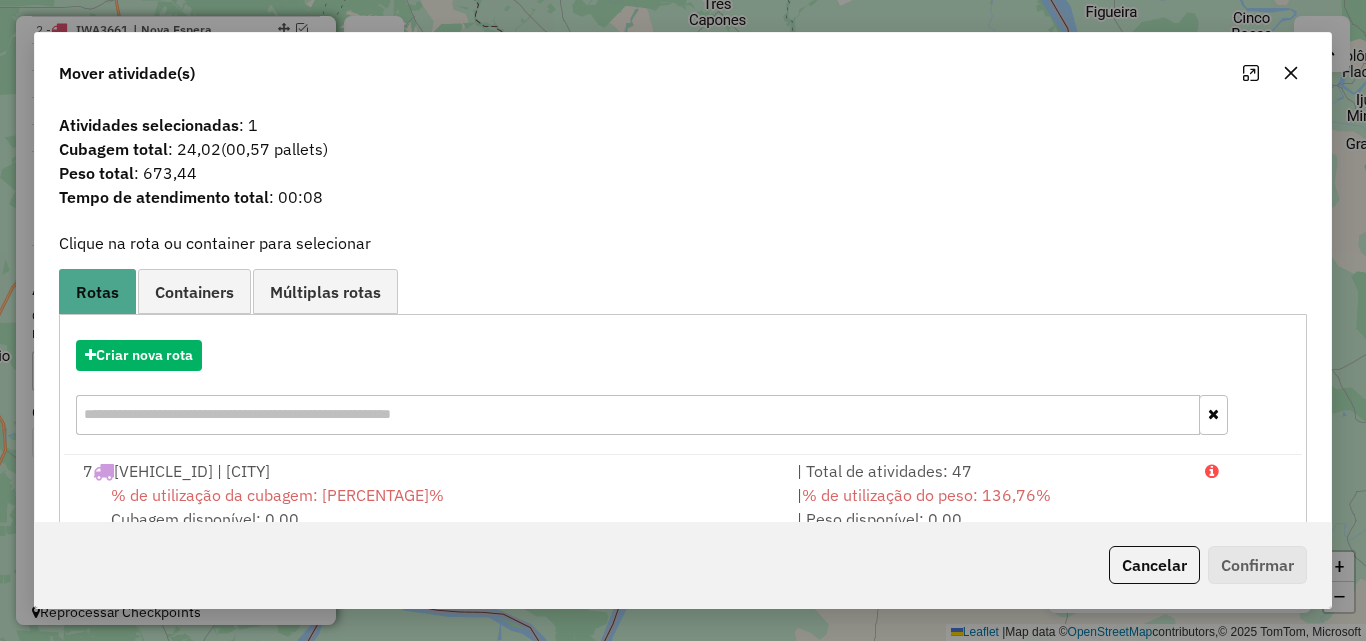 scroll, scrollTop: 48, scrollLeft: 0, axis: vertical 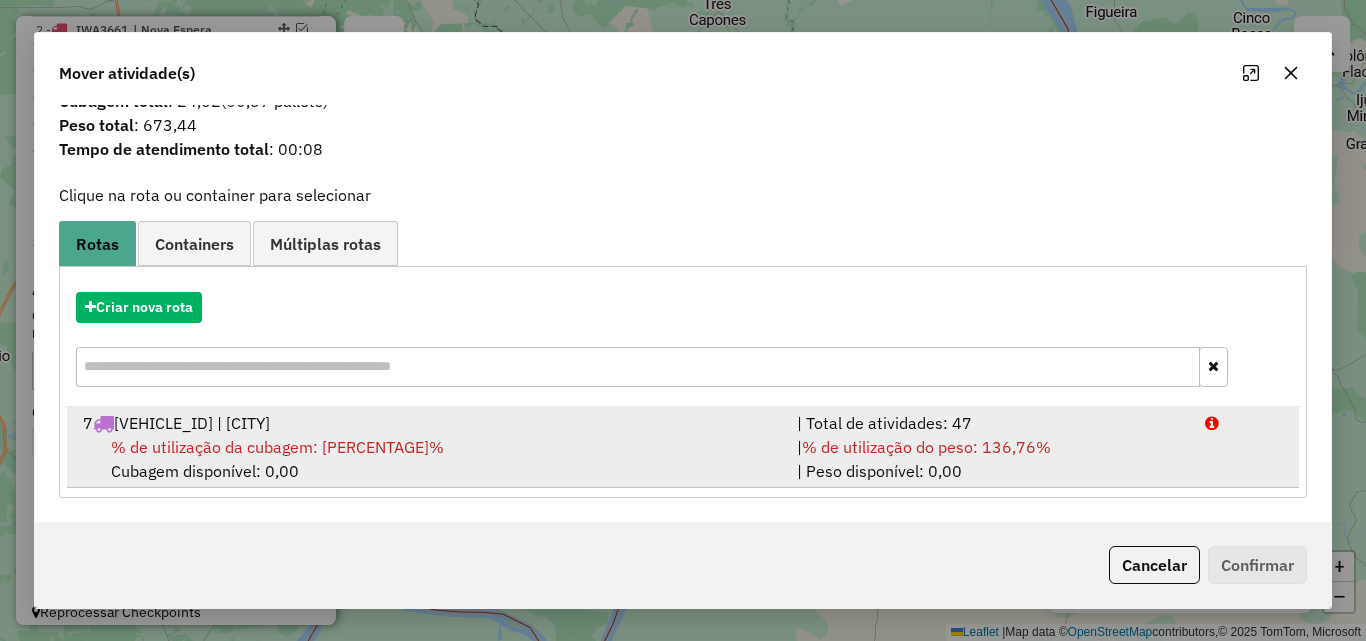 click on "% de utilização da cubagem: [PRICE]%  Cubagem disponível: [PRICE]" at bounding box center [428, 459] 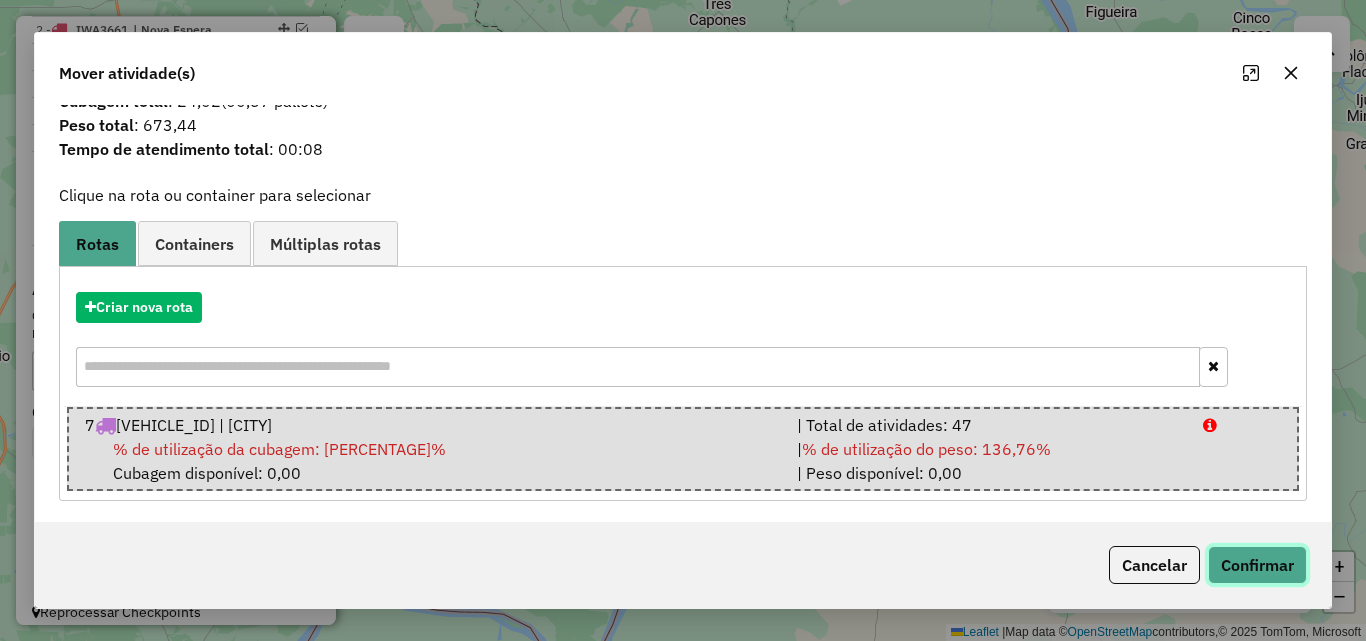 click on "Confirmar" 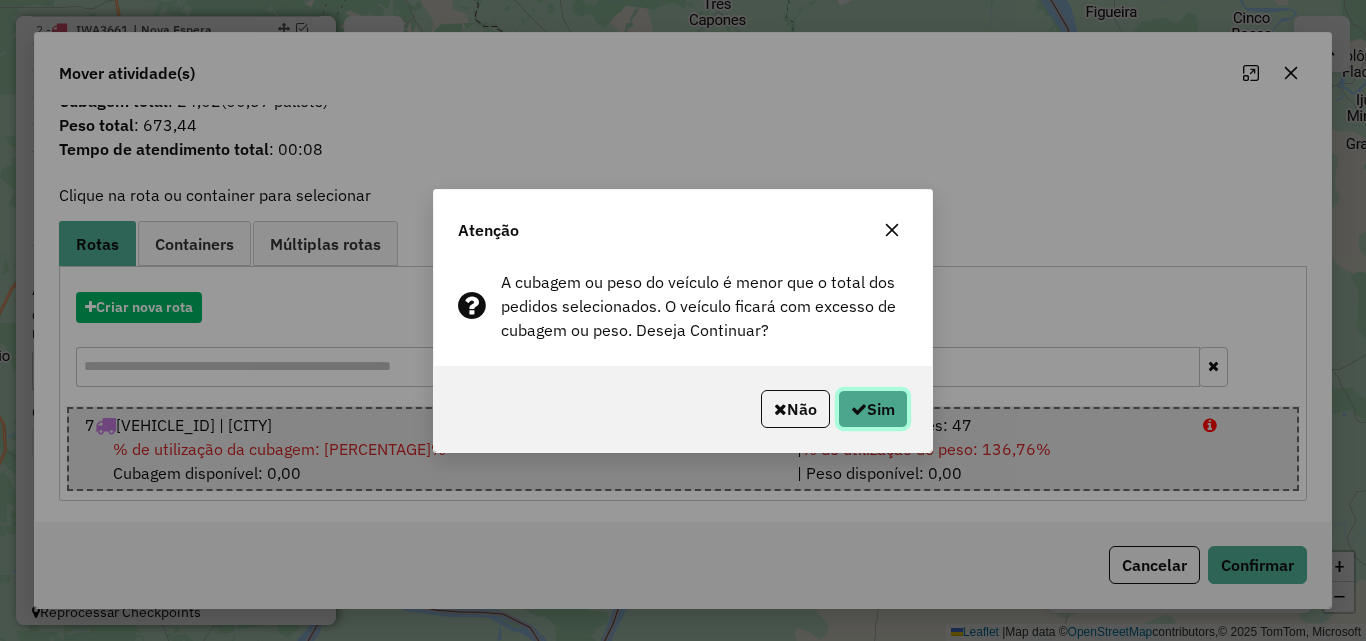 click on "Sim" 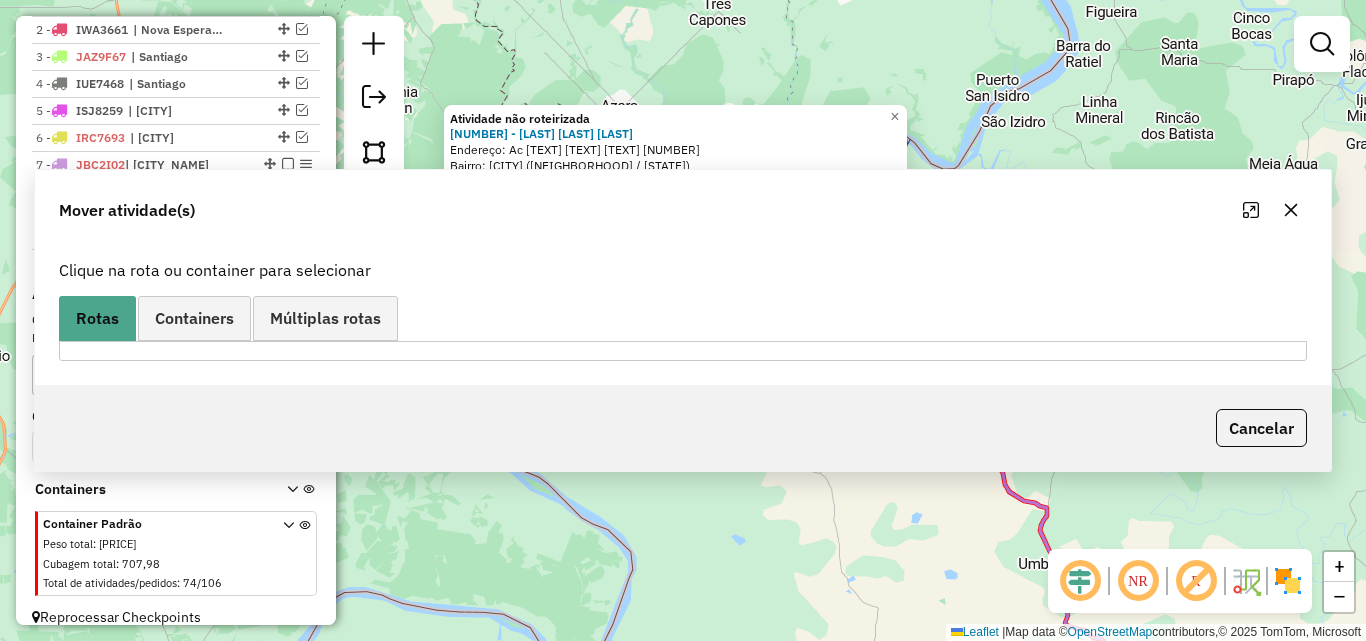 scroll, scrollTop: 0, scrollLeft: 0, axis: both 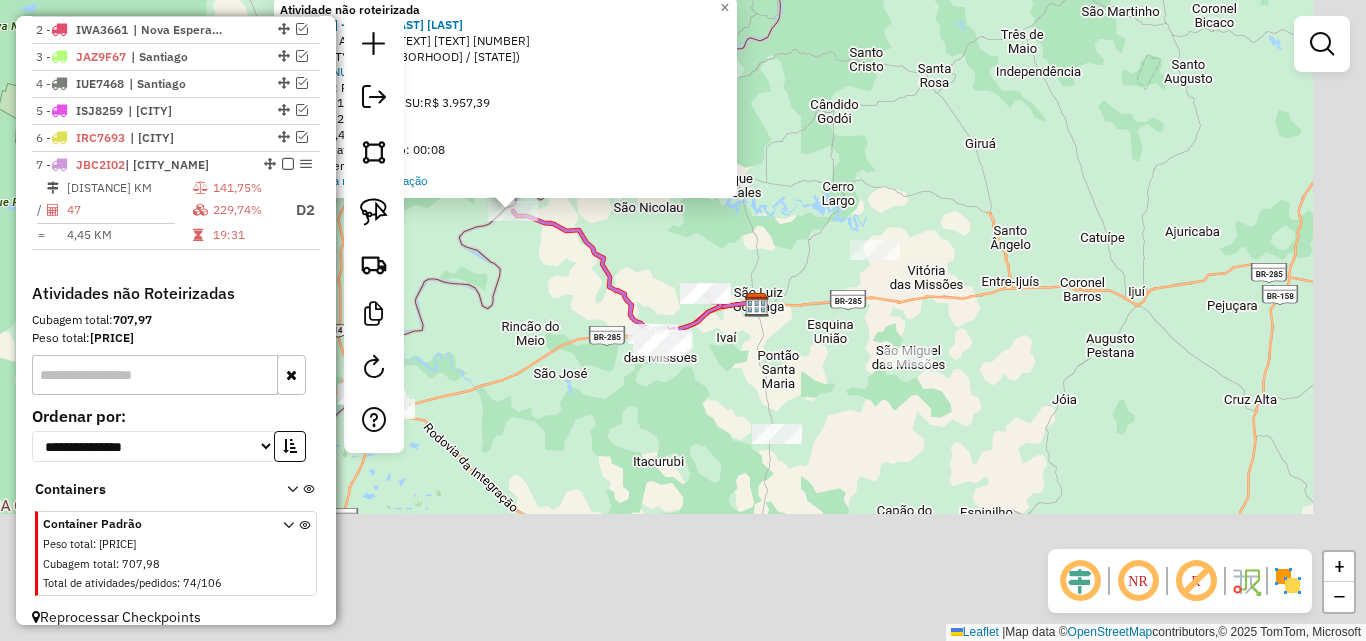 drag, startPoint x: 917, startPoint y: 502, endPoint x: 761, endPoint y: 289, distance: 264.01706 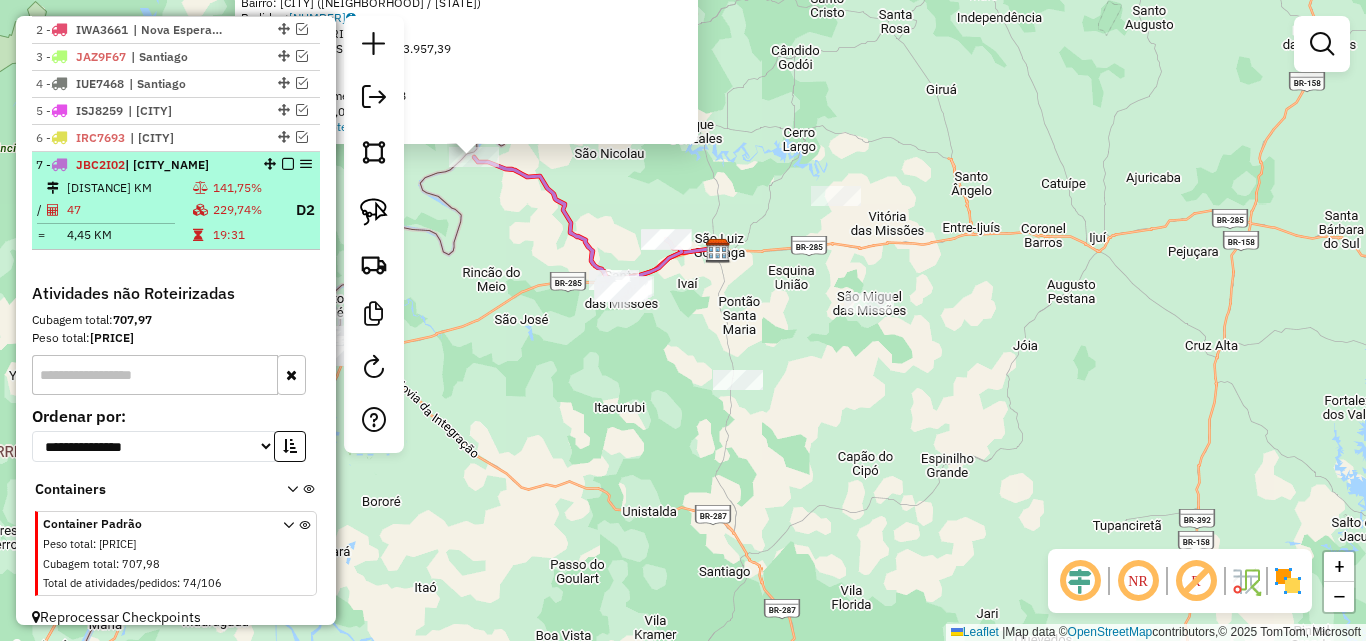 click on "[DISTANCE] KM" at bounding box center (129, 188) 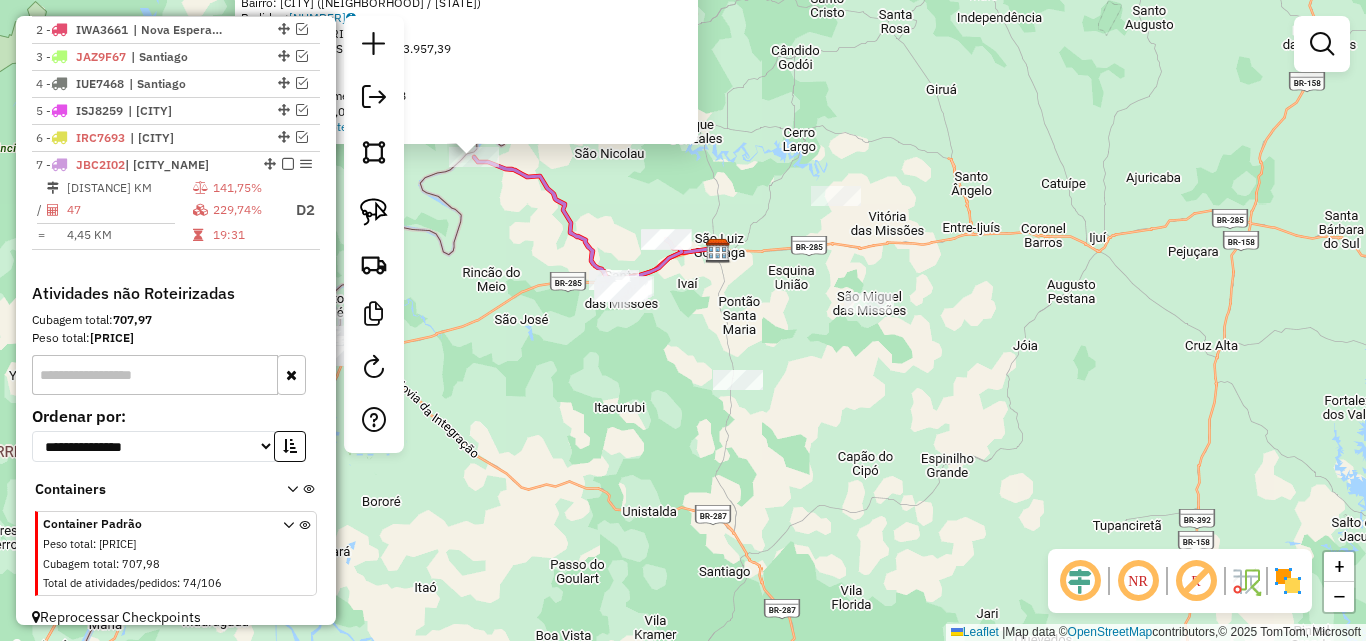 select on "*********" 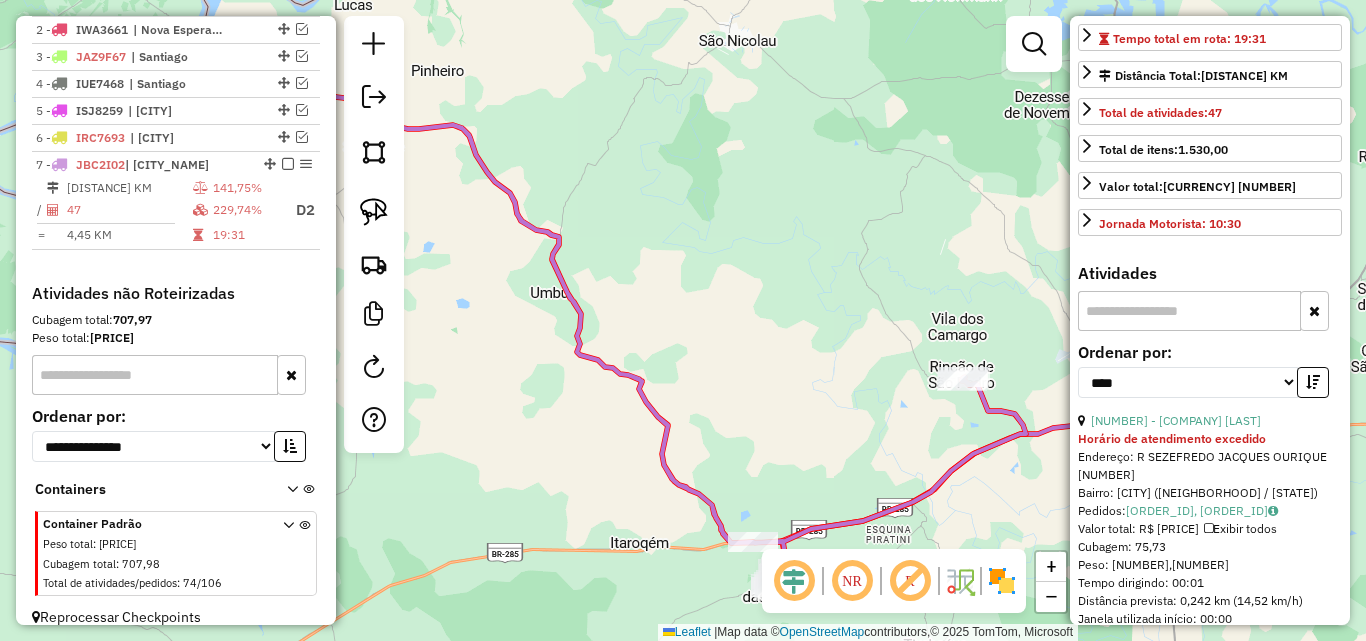 scroll, scrollTop: 700, scrollLeft: 0, axis: vertical 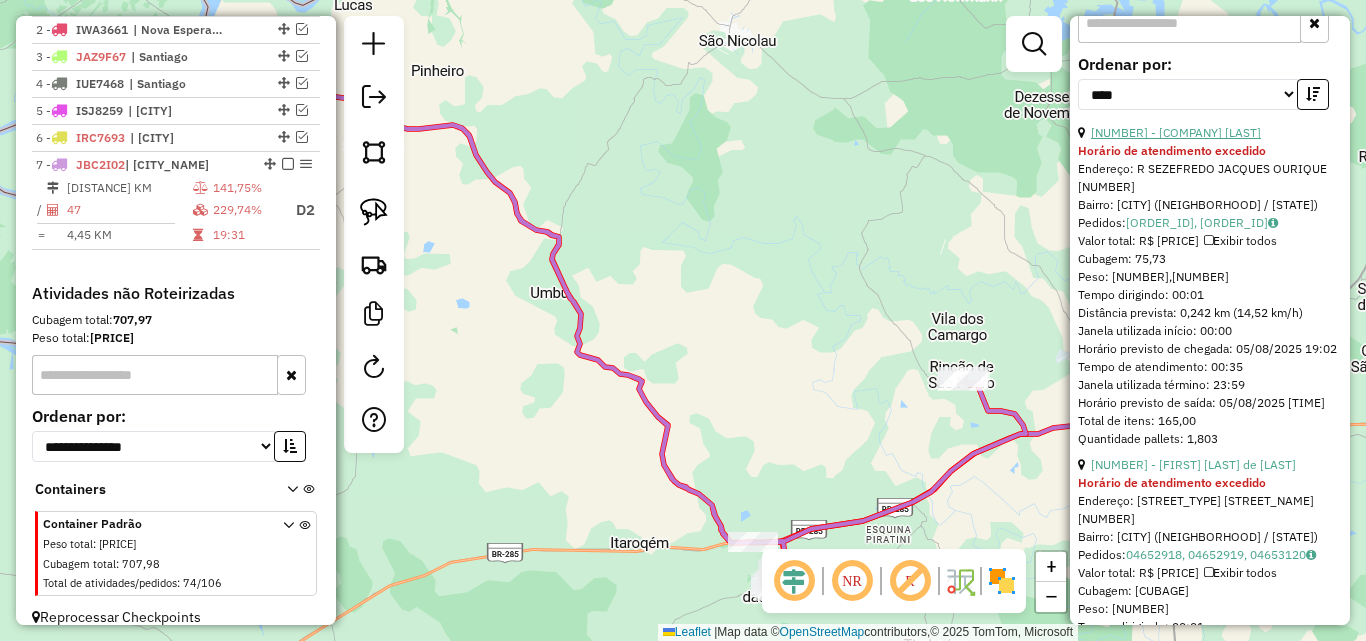 click on "[NUMBER] - [COMPANY] [LAST]" at bounding box center (1176, 132) 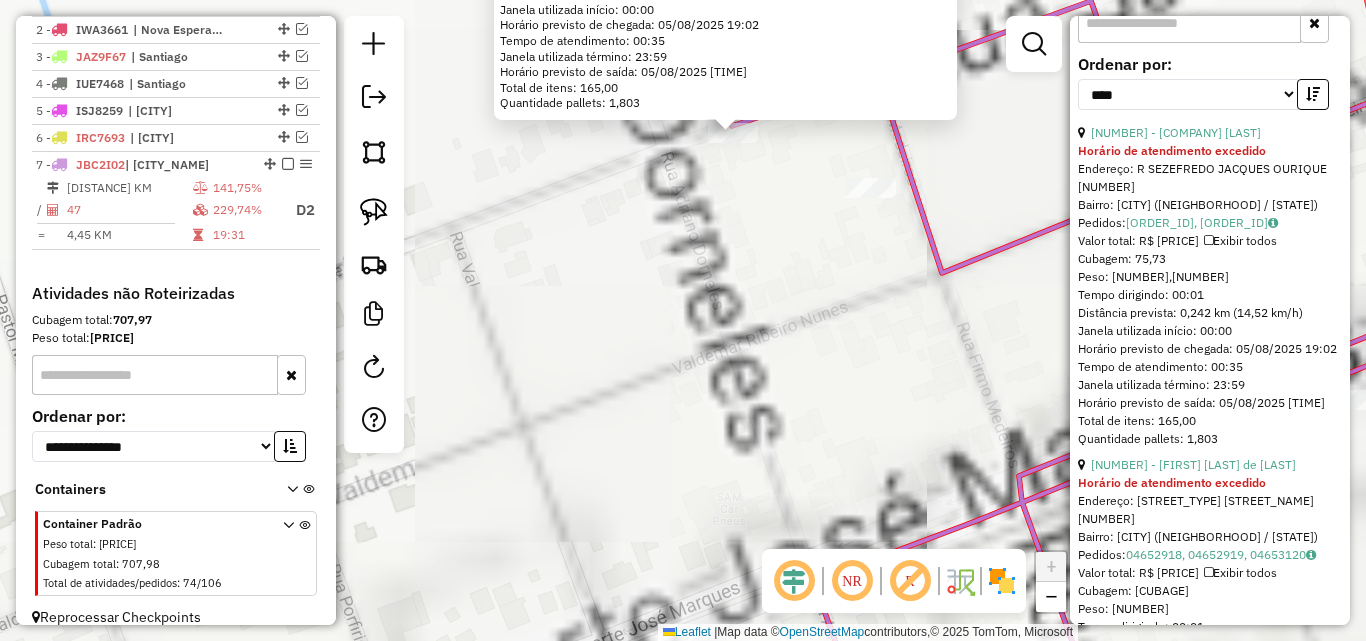 drag, startPoint x: 746, startPoint y: 372, endPoint x: 709, endPoint y: 375, distance: 37.12142 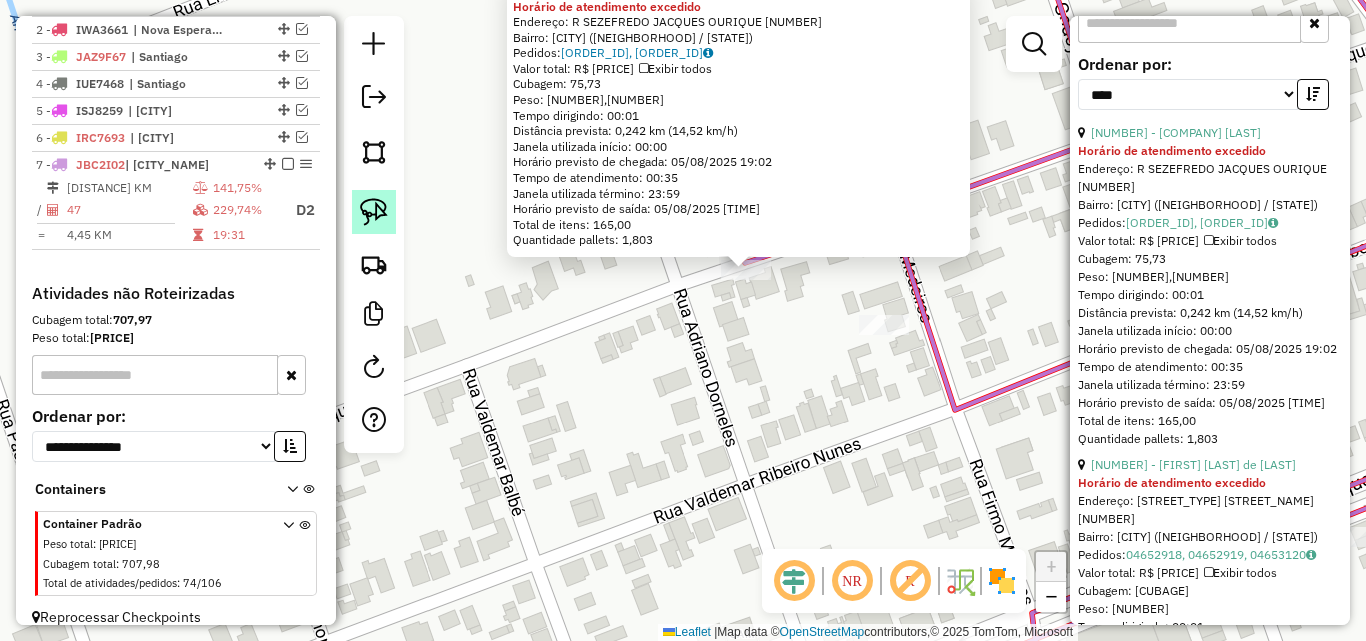 click 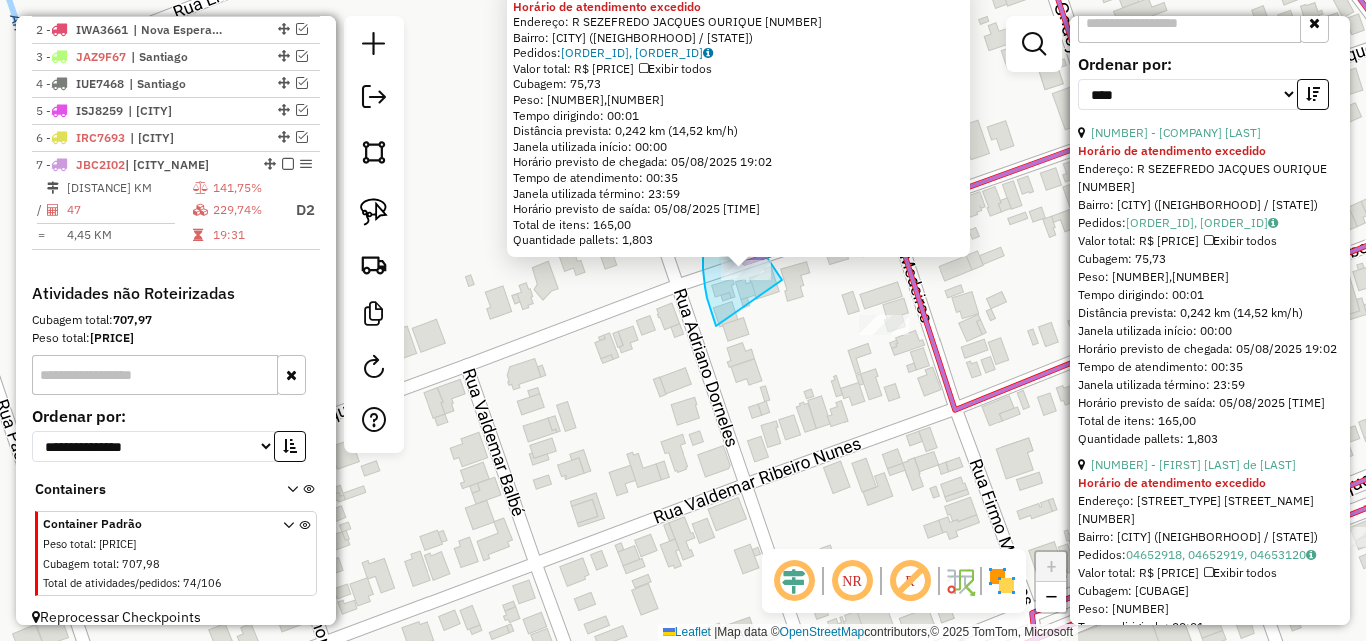 drag, startPoint x: 716, startPoint y: 326, endPoint x: 777, endPoint y: 298, distance: 67.11929 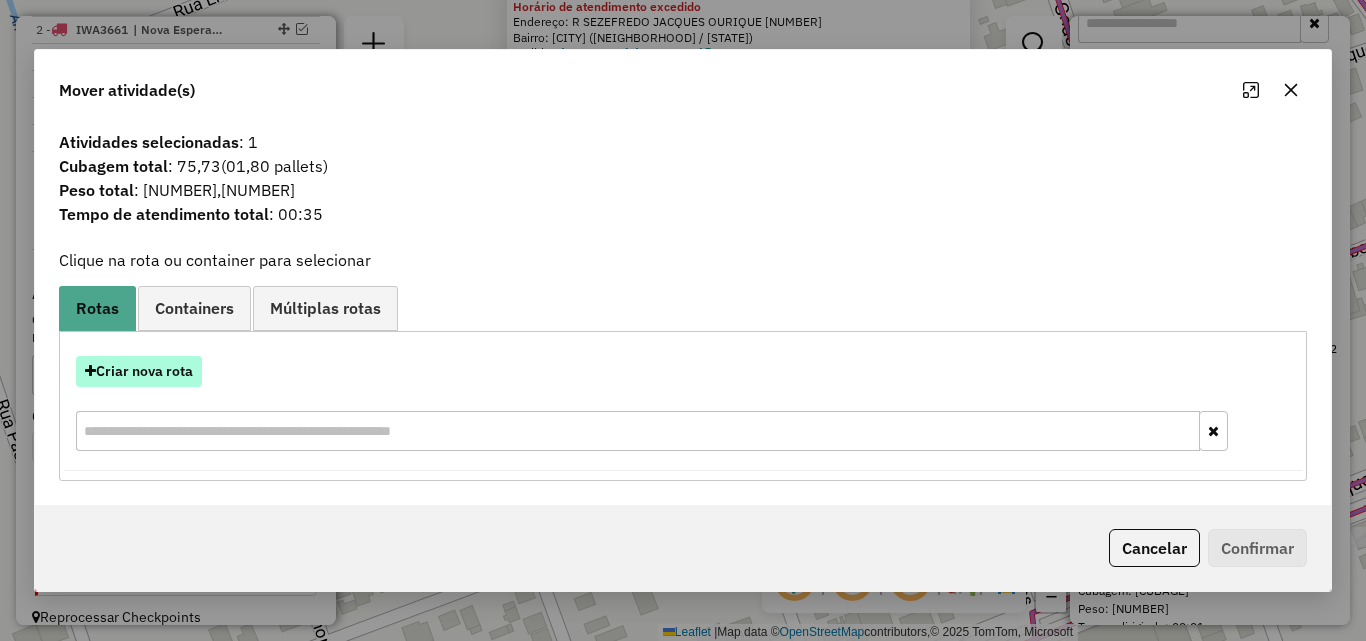 click on "Criar nova rota" at bounding box center [139, 371] 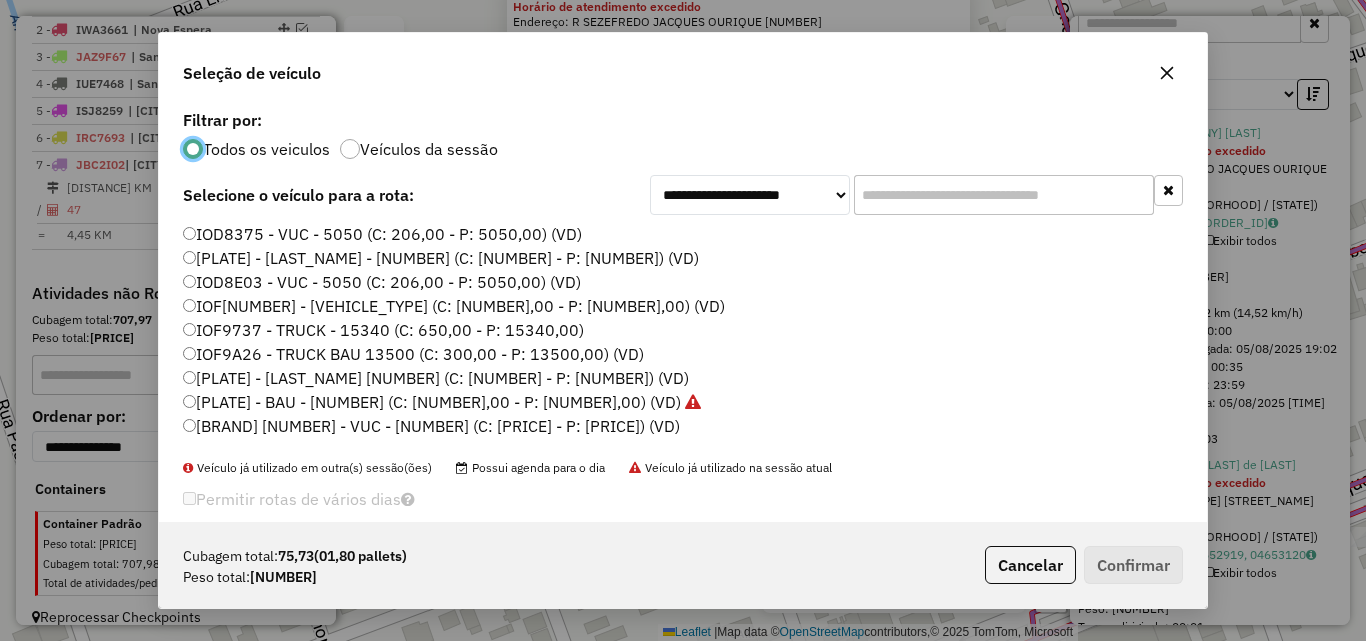 scroll, scrollTop: 11, scrollLeft: 6, axis: both 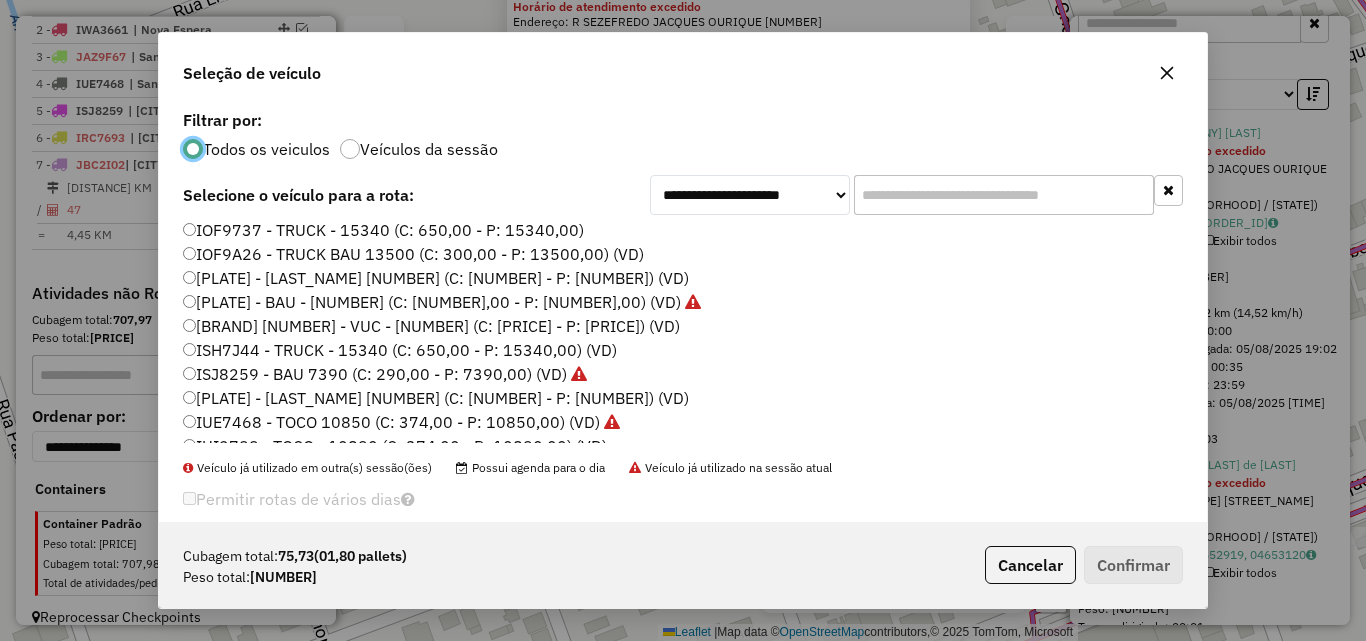 click on "[PLATE] - [LAST_NAME] [NUMBER] (C: [NUMBER] - P: [NUMBER]) (VD)" 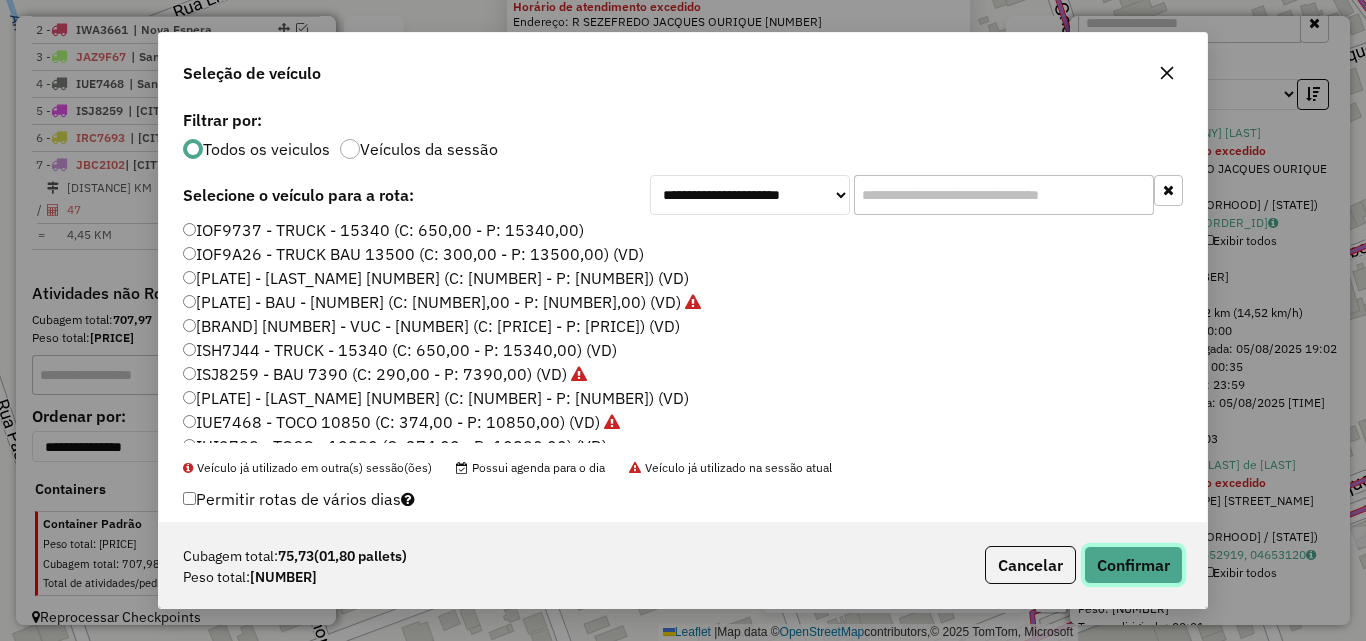 drag, startPoint x: 1148, startPoint y: 563, endPoint x: 1035, endPoint y: 425, distance: 178.36198 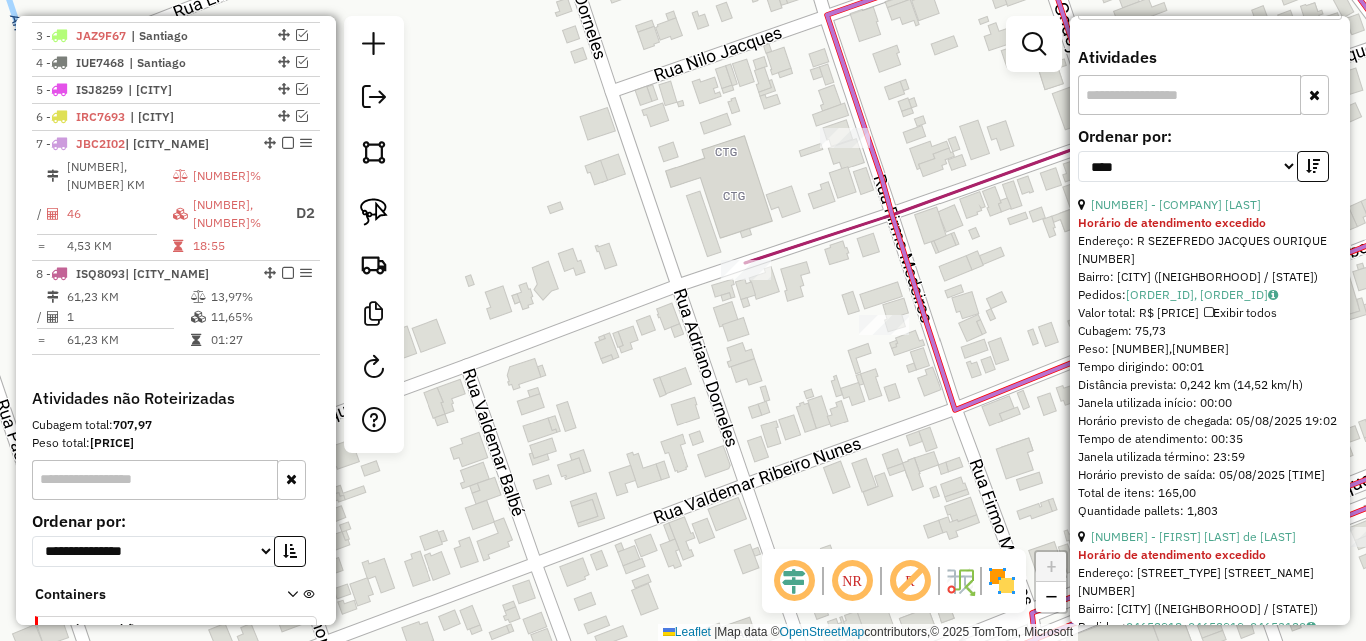 scroll, scrollTop: 912, scrollLeft: 0, axis: vertical 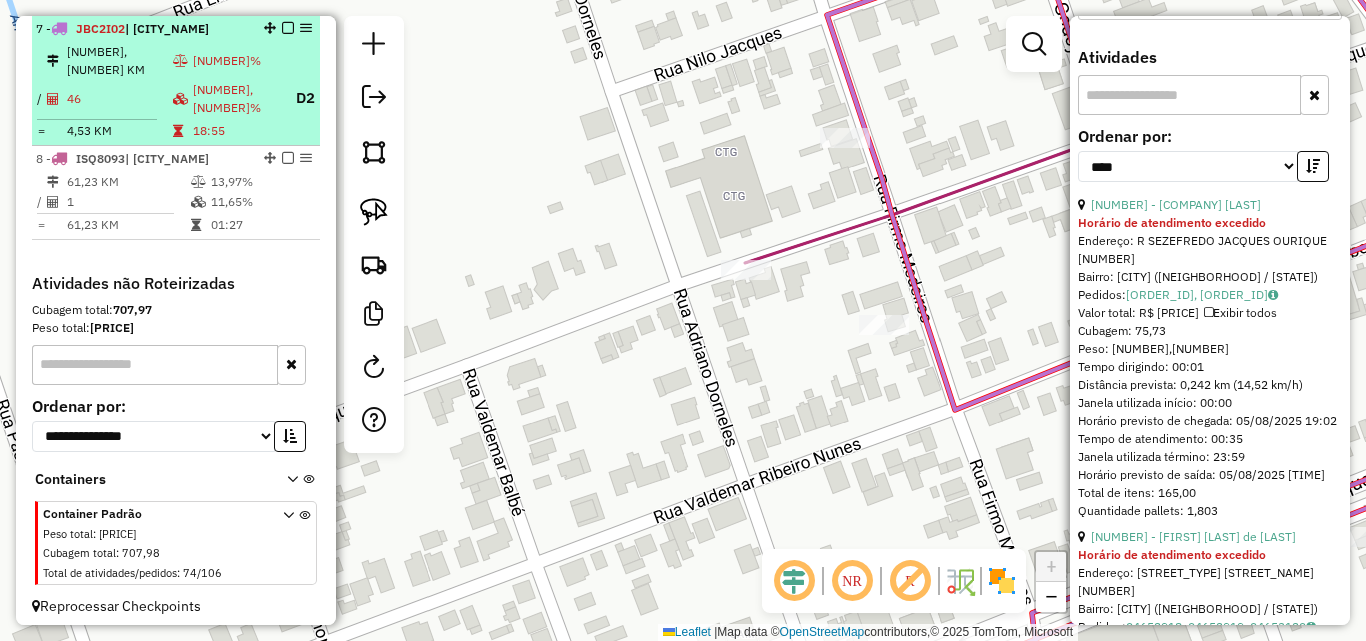 click on "[NUMBER],[NUMBER]%" at bounding box center (243, 99) 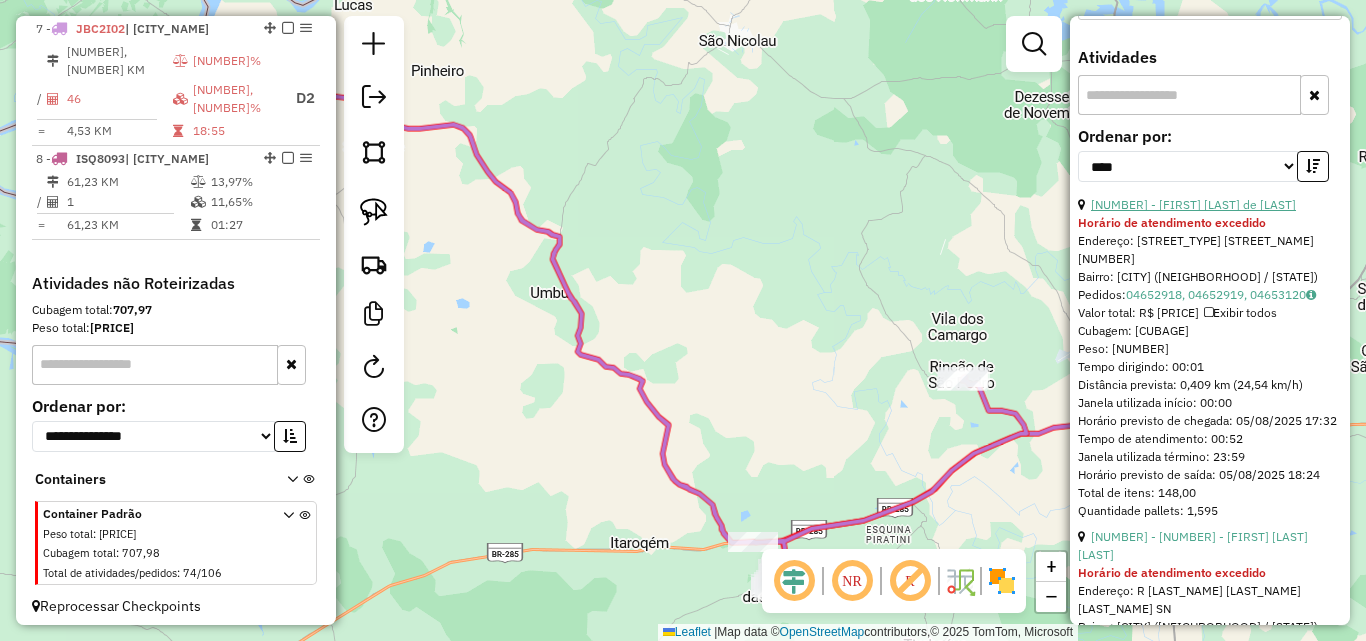 click on "[NUMBER] - [FIRST] [LAST] de [LAST]" at bounding box center [1193, 204] 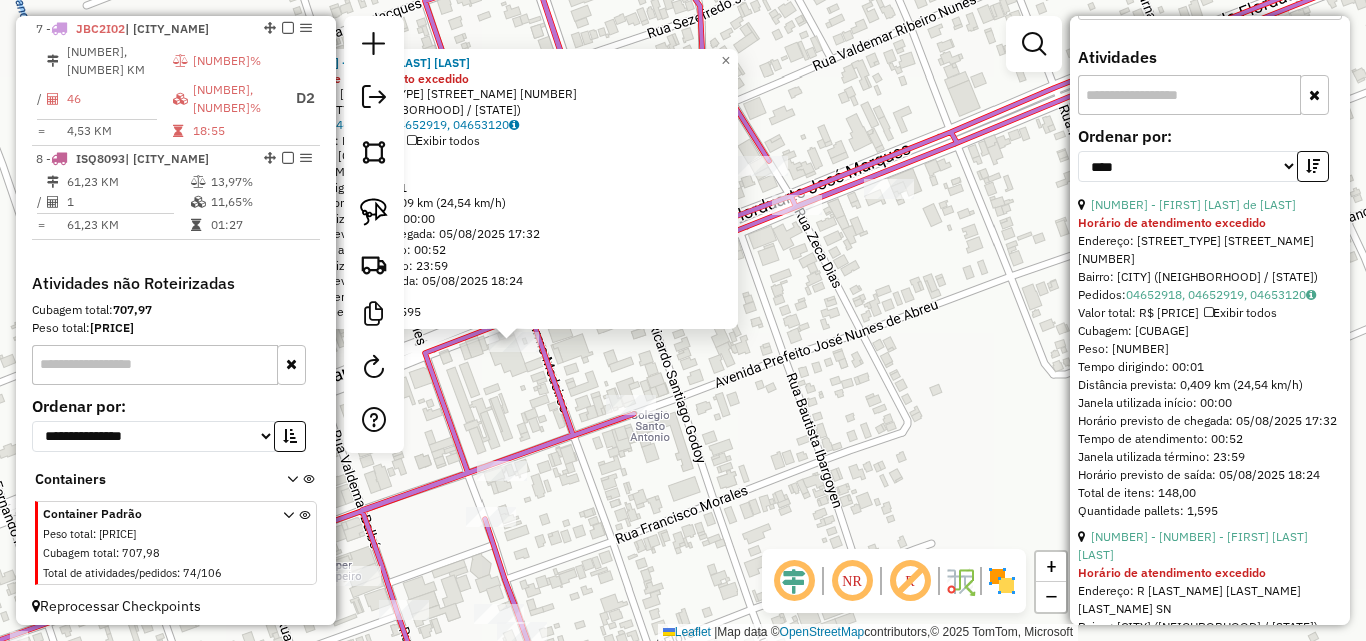 drag, startPoint x: 596, startPoint y: 367, endPoint x: 606, endPoint y: 349, distance: 20.59126 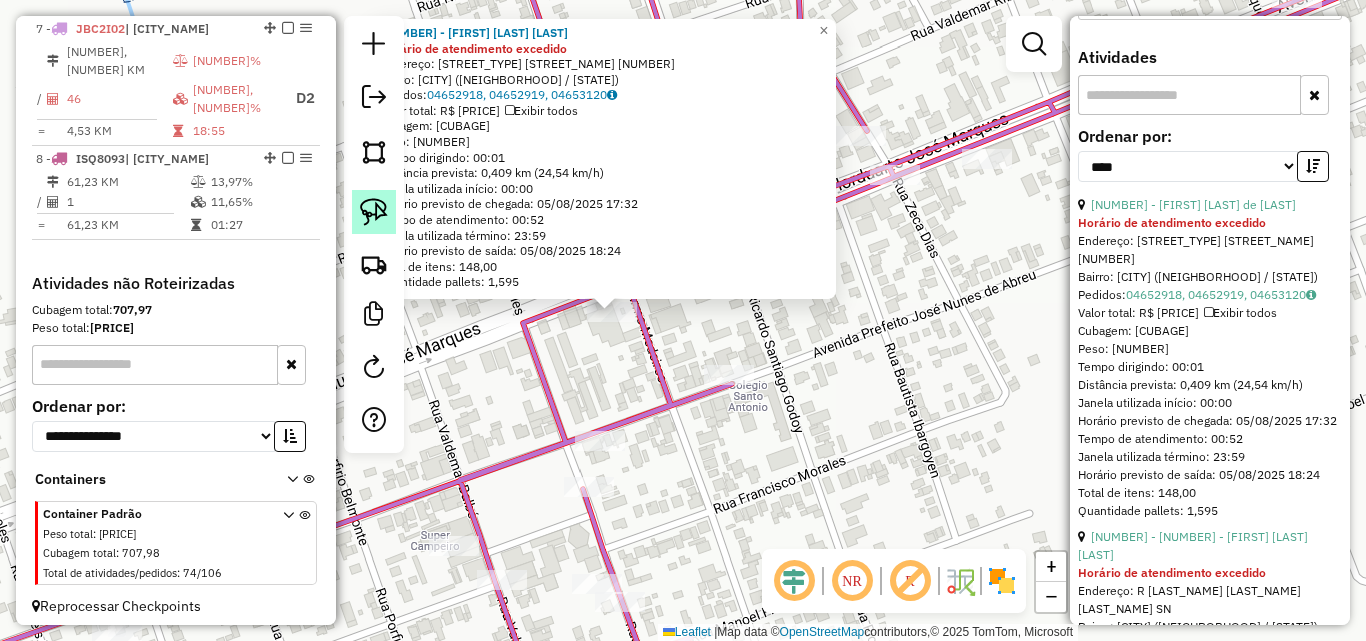 click 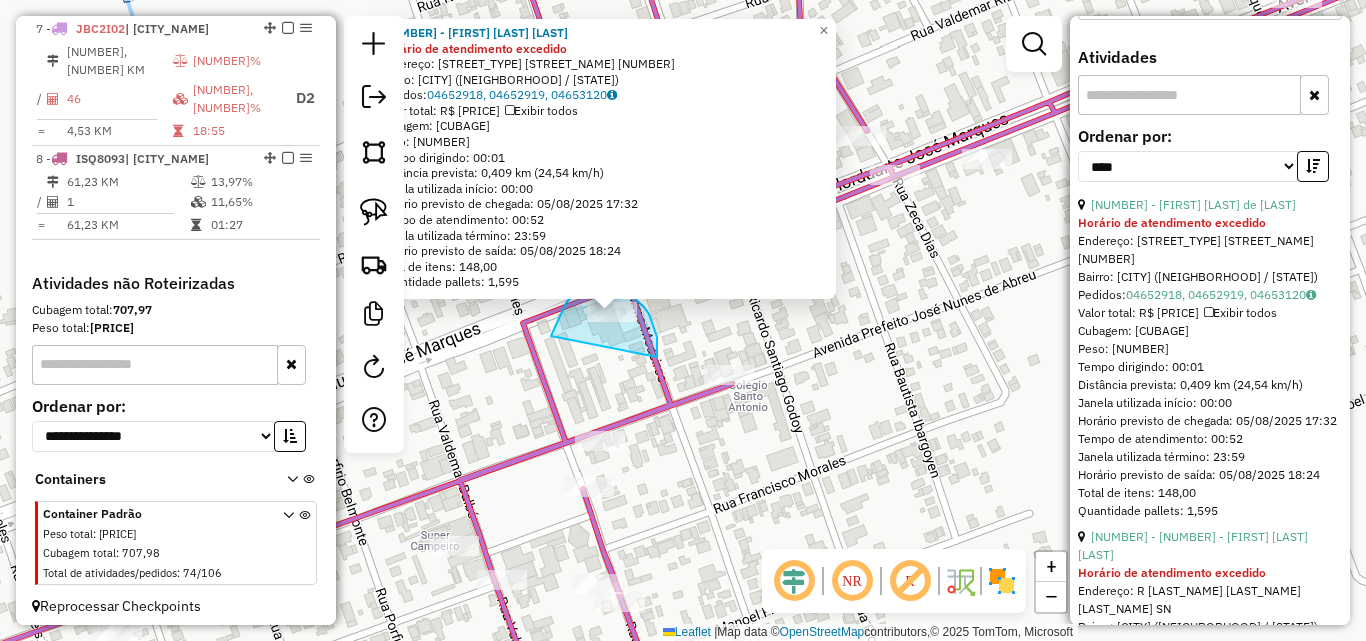 drag, startPoint x: 554, startPoint y: 327, endPoint x: 653, endPoint y: 359, distance: 104.04326 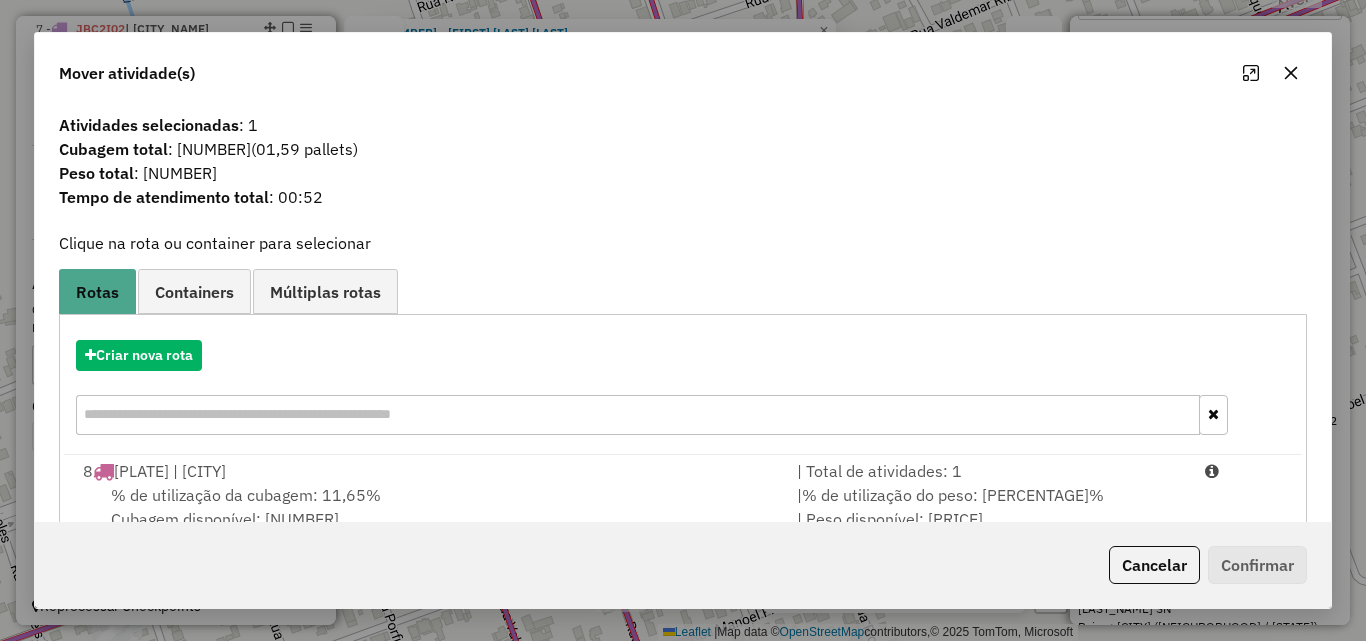 click on "% de utilização da cubagem: 11,65%  Cubagem disponível: 574,28" at bounding box center (428, 507) 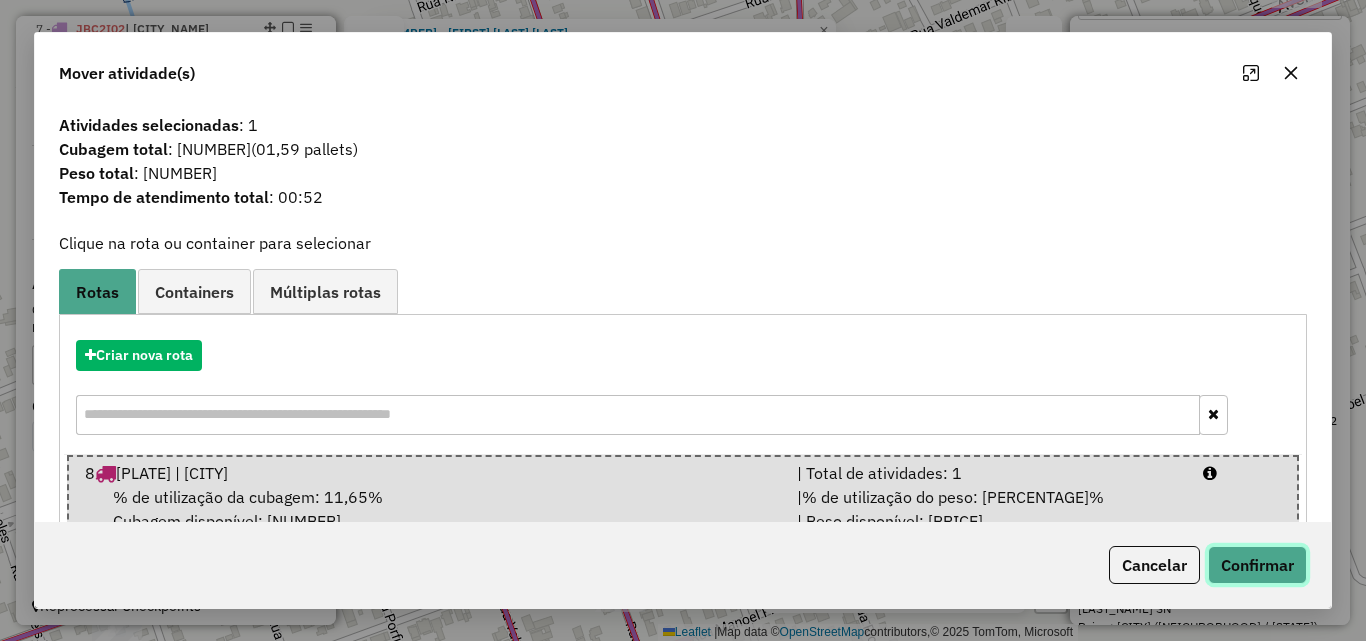 drag, startPoint x: 1263, startPoint y: 563, endPoint x: 1210, endPoint y: 467, distance: 109.65856 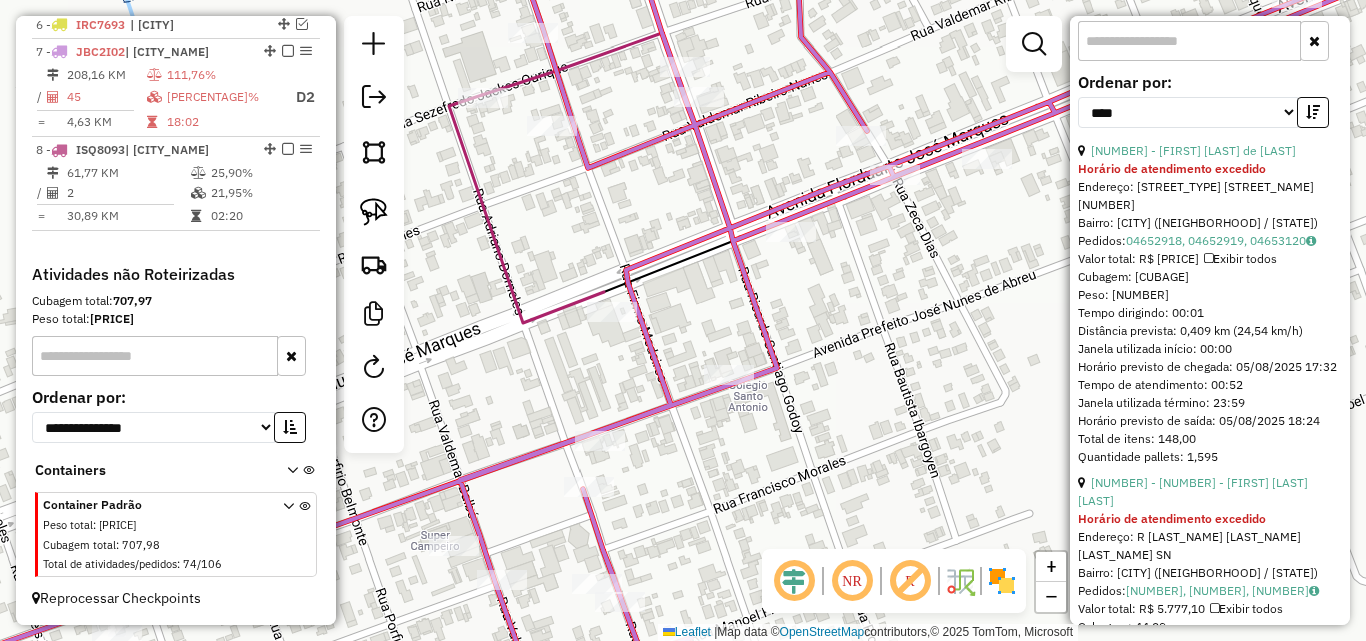 scroll, scrollTop: 912, scrollLeft: 0, axis: vertical 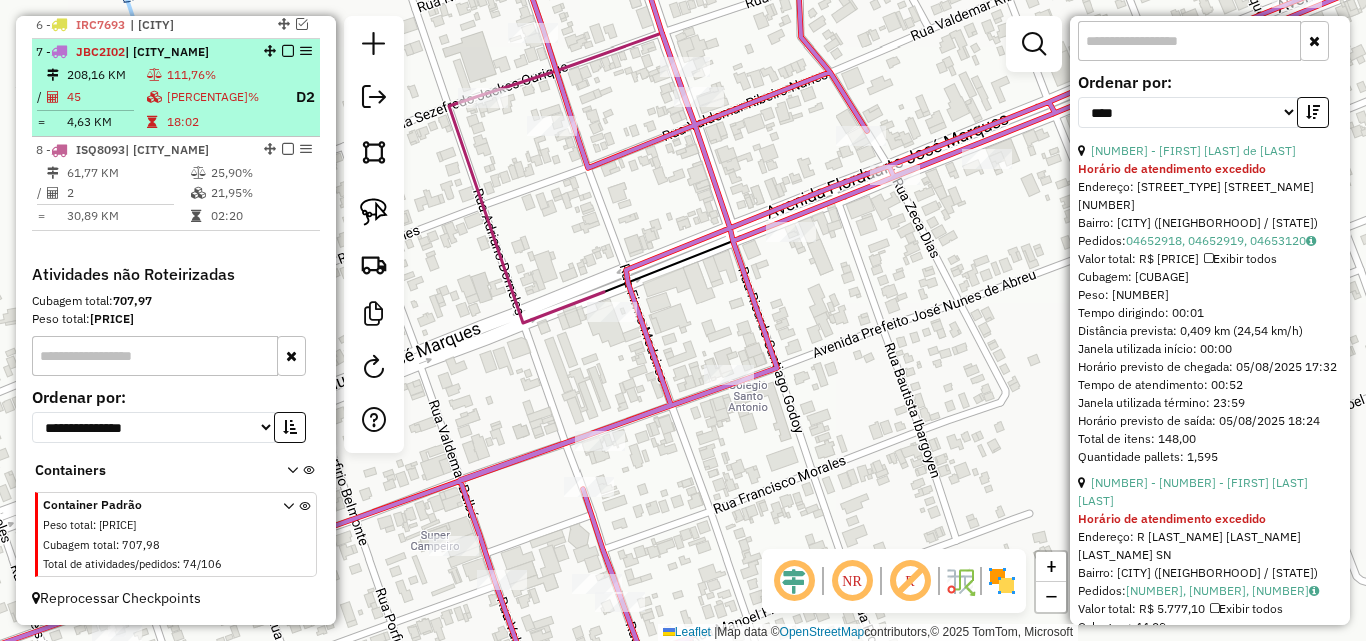 drag, startPoint x: 245, startPoint y: 81, endPoint x: 810, endPoint y: 155, distance: 569.82544 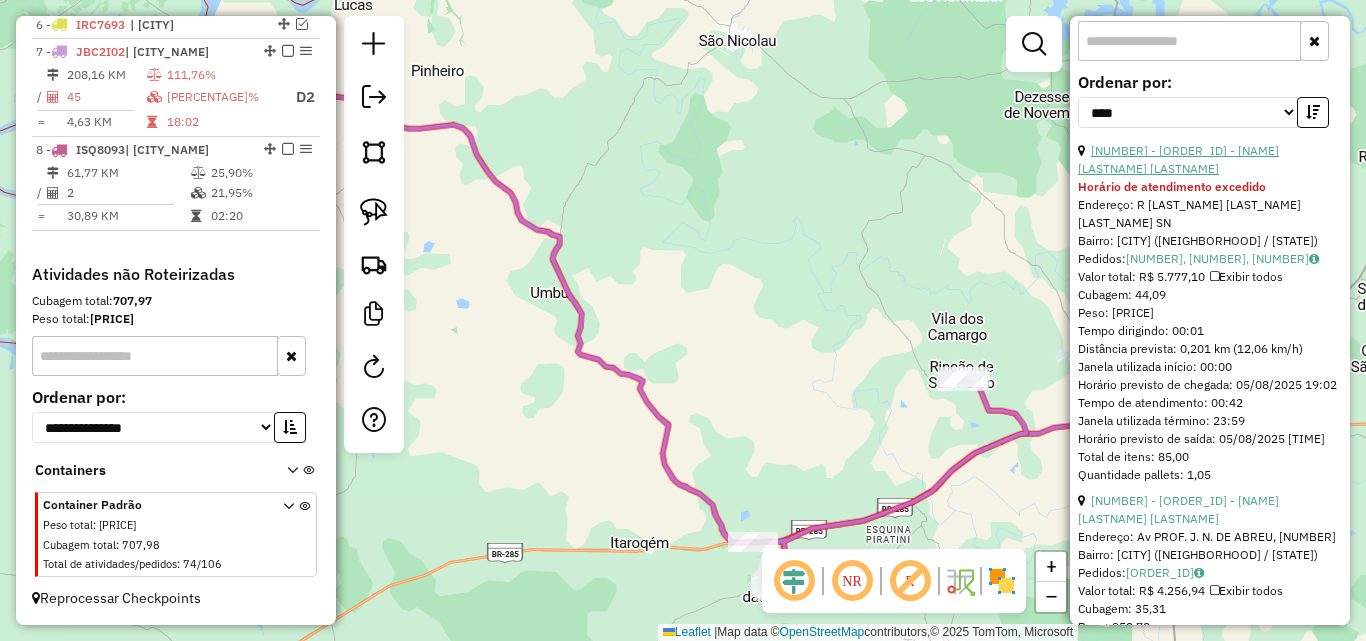 click on "[NUMBER] - [ORDER_ID] - [NAME] [LASTNAME] [LASTNAME]" at bounding box center [1178, 159] 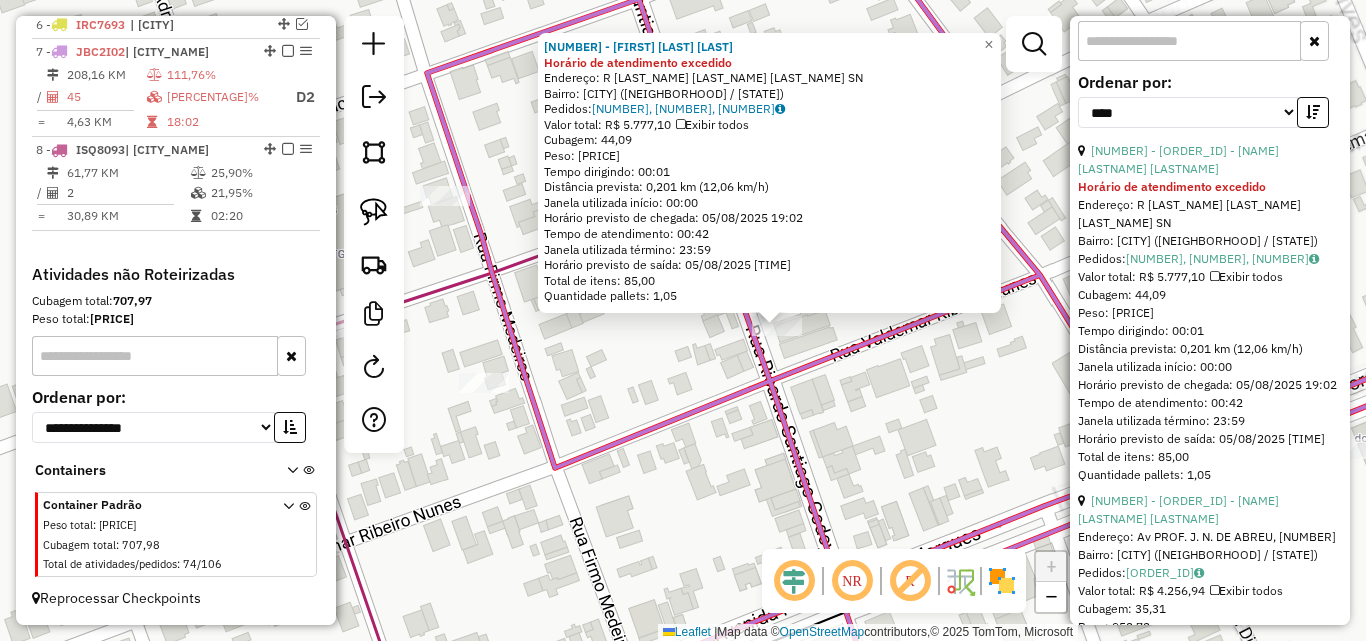 drag, startPoint x: 770, startPoint y: 418, endPoint x: 500, endPoint y: 273, distance: 306.47186 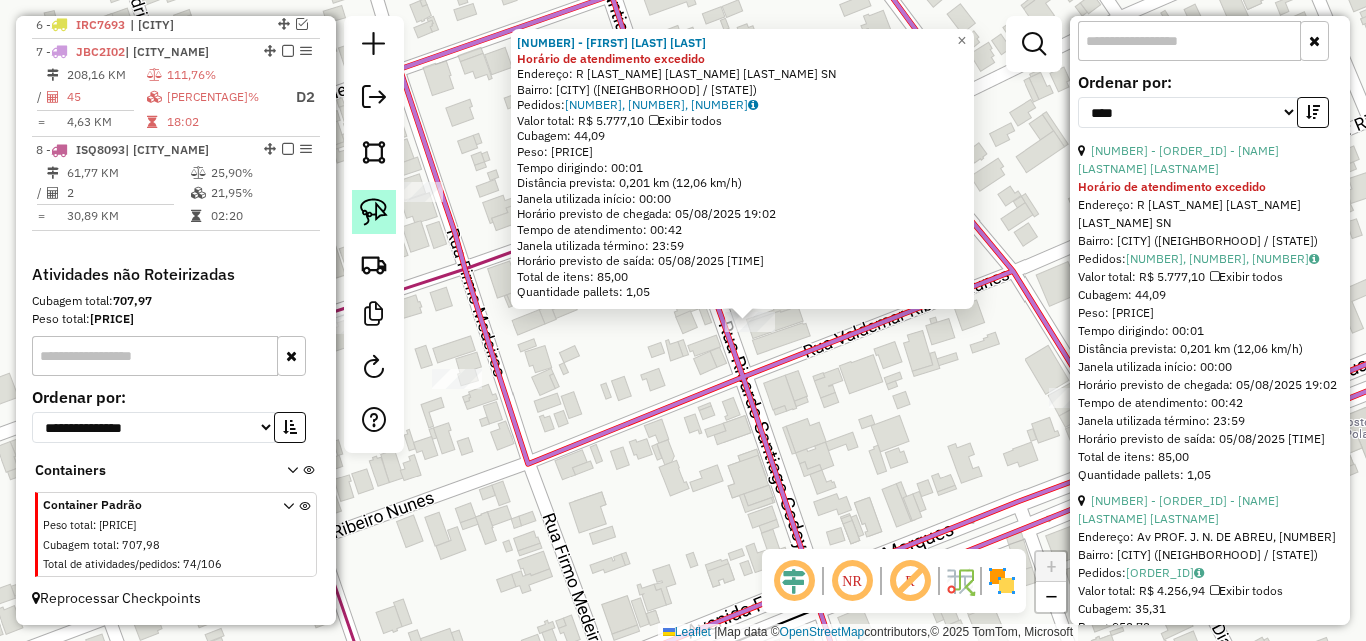 click 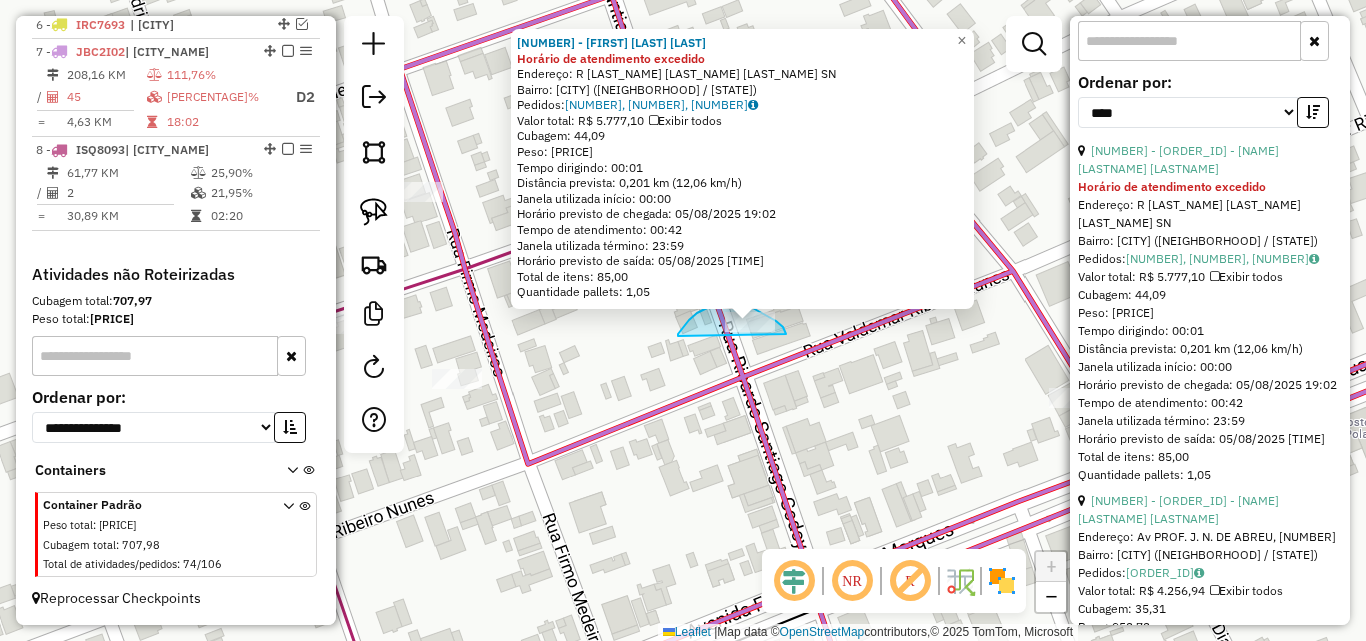drag, startPoint x: 678, startPoint y: 336, endPoint x: 788, endPoint y: 350, distance: 110.88733 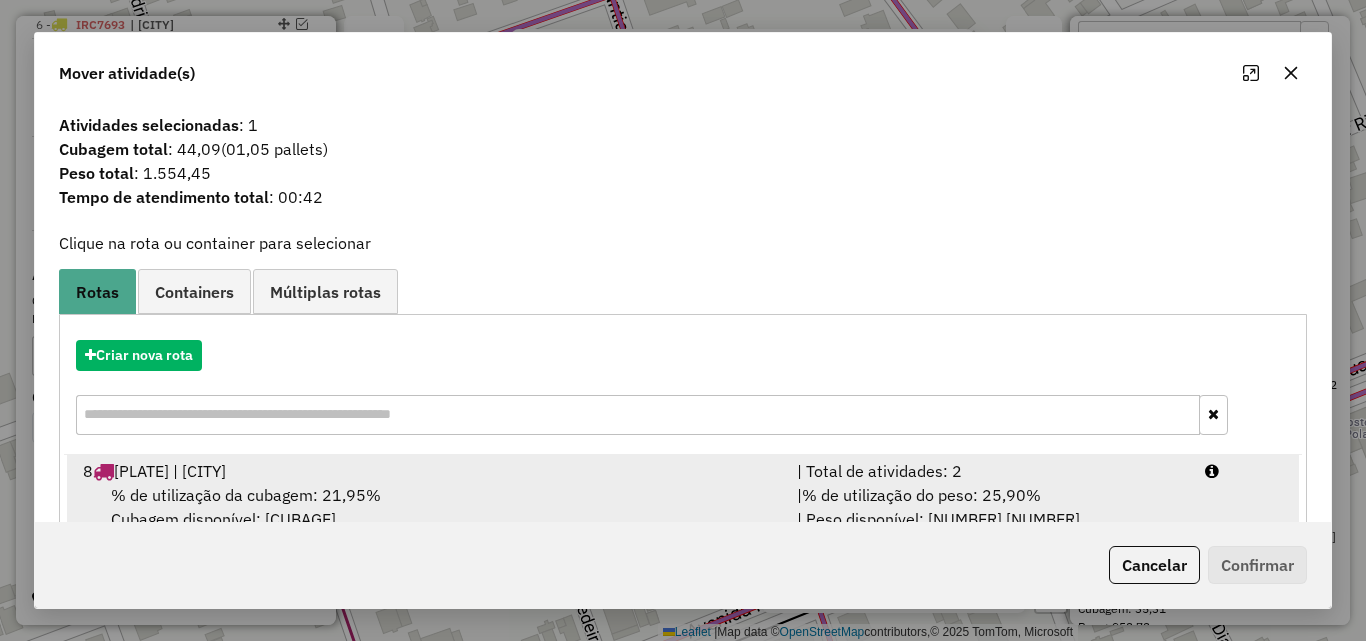 click on "% de utilização da cubagem: [PRICE]%  Cubagem disponível: [PRICE]" at bounding box center (428, 507) 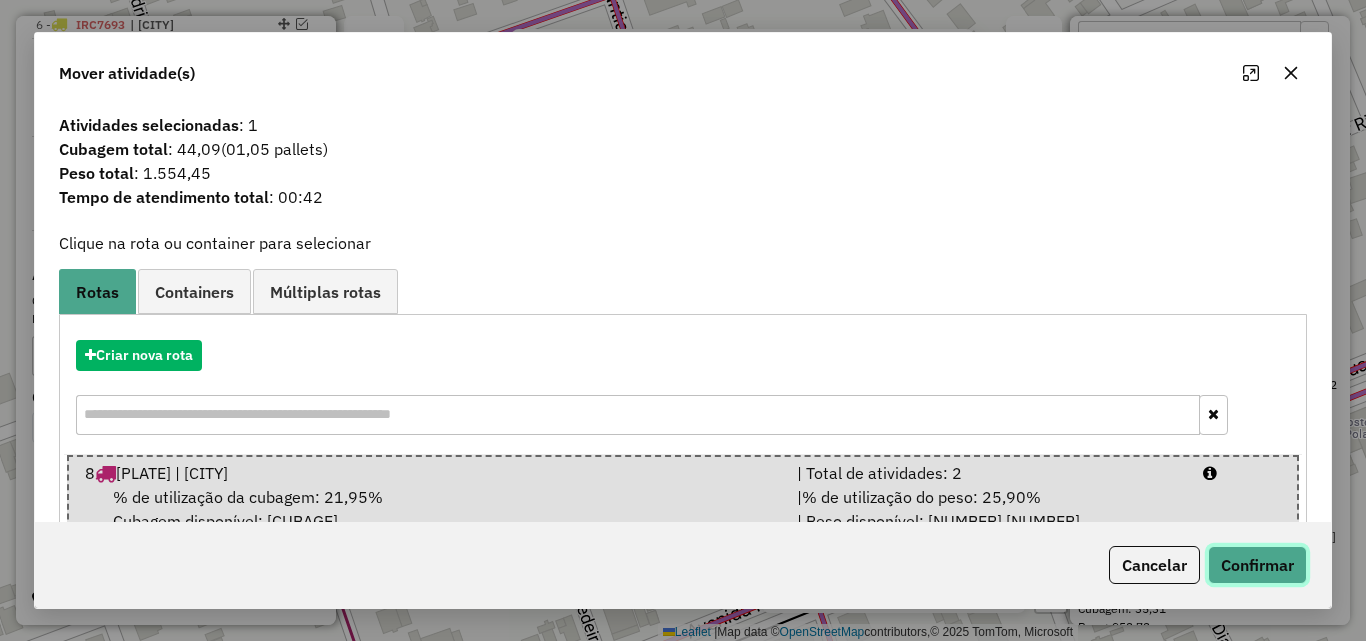 click on "Confirmar" 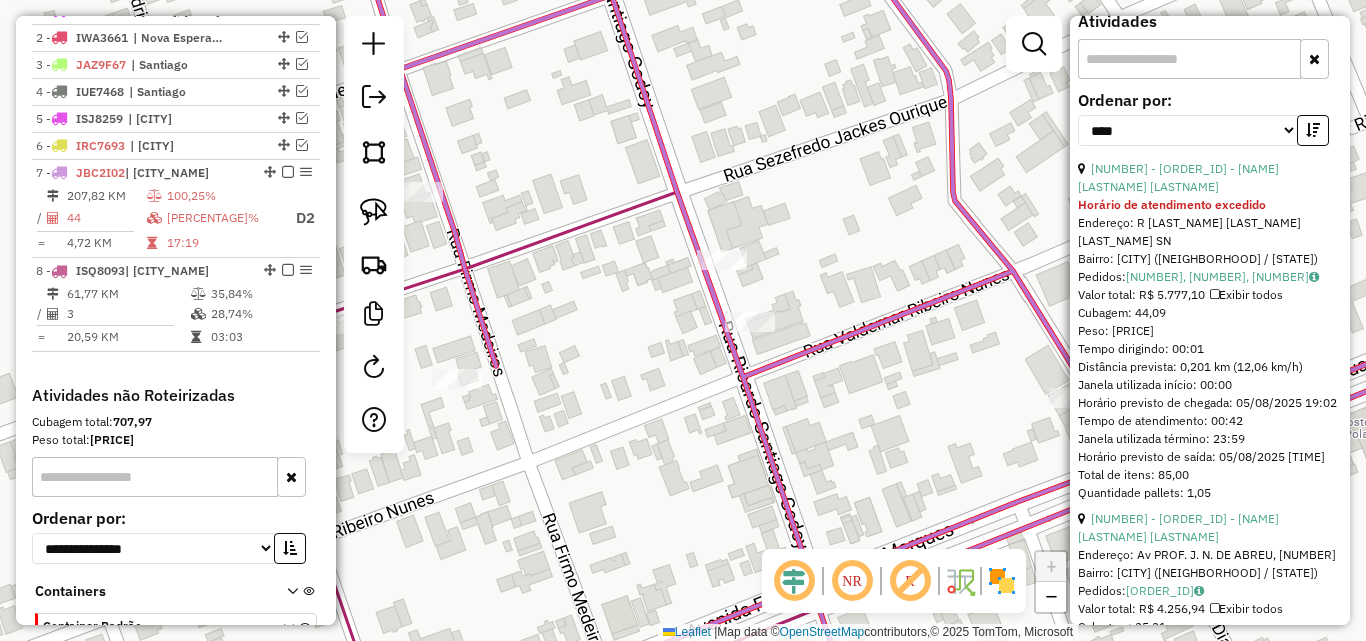 scroll, scrollTop: 912, scrollLeft: 0, axis: vertical 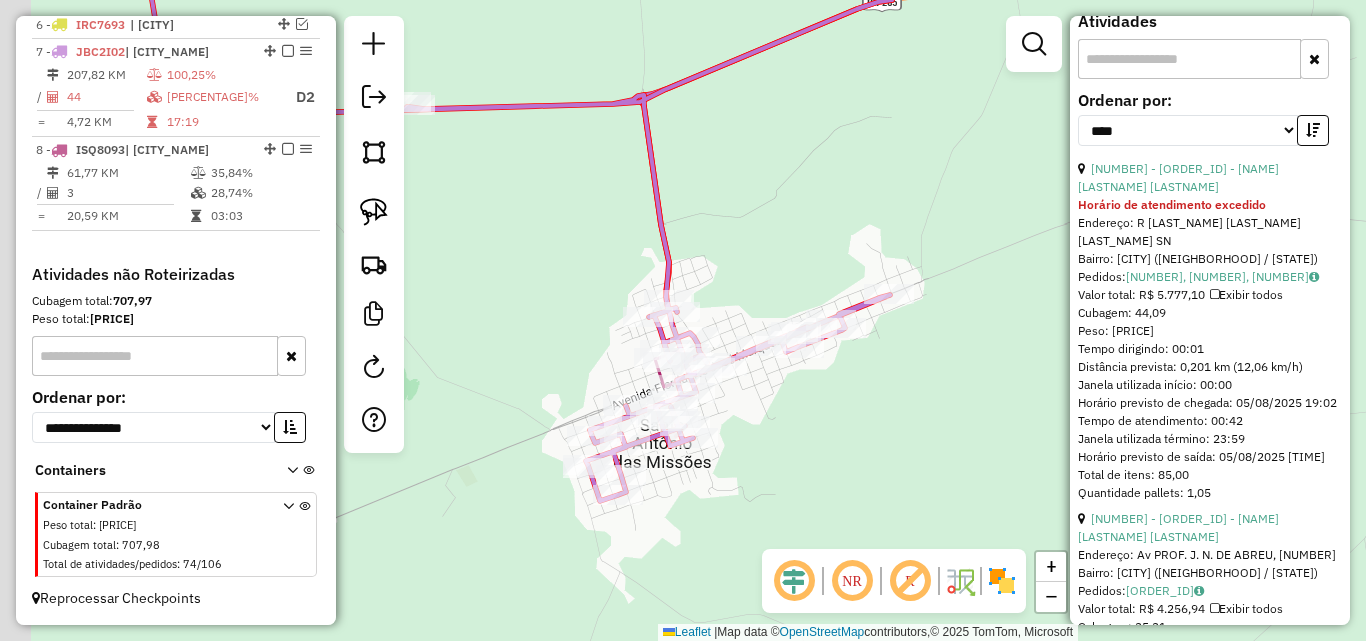 drag, startPoint x: 527, startPoint y: 293, endPoint x: 764, endPoint y: 509, distance: 320.66336 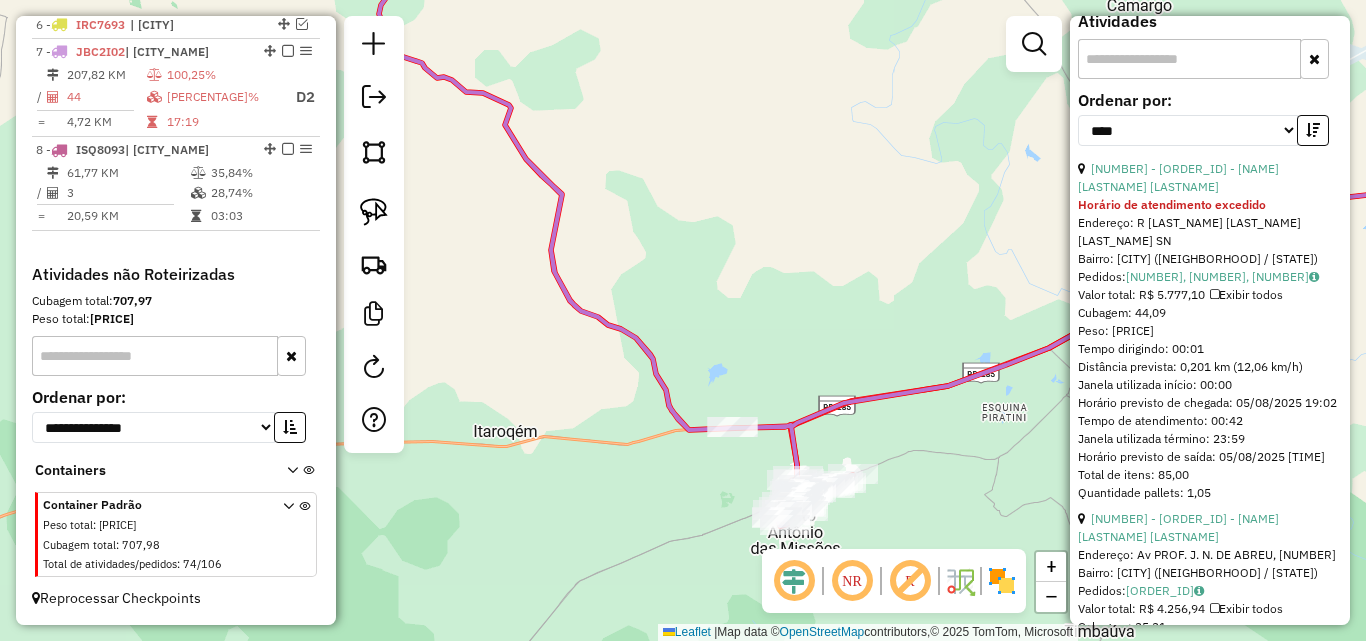 drag, startPoint x: 579, startPoint y: 271, endPoint x: 897, endPoint y: 482, distance: 381.63464 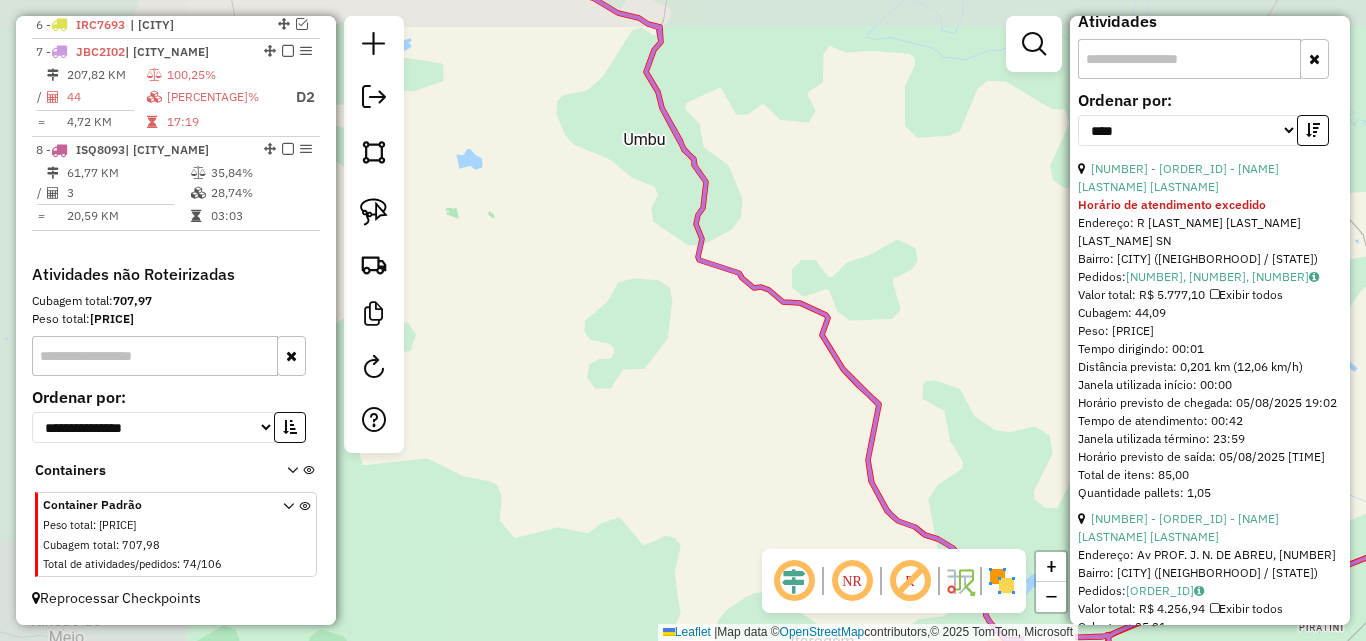click on "Informações da Sessão [SESSION_ID] - 05/08/2025     Criação: 04/08/2025 [TIME]   Depósito:  [LOCATION]  Total de rotas:  [NUMBER]  Distância Total:  [DISTANCE] km  Tempo total:  [TIME]  Valor total:  R$ [PRICE]  - Total roteirizado:  R$ [PRICE]  - Total não roteirizado:  R$ [PRICE]  Total de Atividades Roteirizadas:  [NUMBER]  Total de Pedidos Roteirizados:  [NUMBER]  Peso total roteirizado:  [WEIGHT]  Cubagem total roteirizado:  [CUBAGE]  Total de Atividades não Roteirizadas:  [NUMBER]  Total de Pedidos não Roteirizados:  [NUMBER] Total de caixas por viagem:  [CUBAGE] /   [NUMBER] =  [CUBAGE] Média de Atividades por viagem:  [NUMBER] /   [NUMBER] =  [NUMBER] Ocupação média da frota:  [PERCENTAGE]%   Rotas vários dias:  [NUMBER]  Clientes Priorizados NR:  [NUMBER] Rotas  Recargas: [NUMBER]   Ver rotas   Ver veículos  Finalizar todas as rotas   [NUMBER] -       [VEHICLE_ID]   | [CITY_NAME], [CITY_NAME]   [NUMBER] -       [VEHICLE_ID]   | [CITY_NAME]   [NUMBER] -       [VEHICLE_ID]   | [CITY_NAME]   [NUMBER] -       [VEHICLE_ID]   [NUMBER] -       [VEHICLE_ID]" 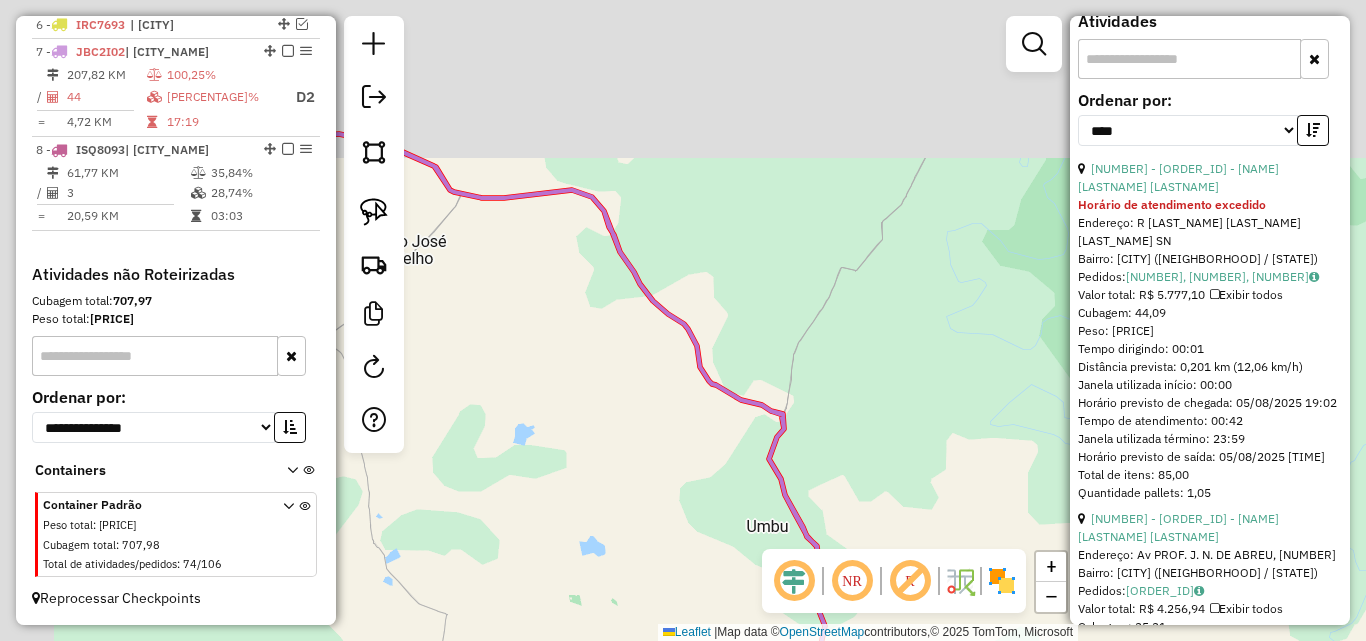 drag, startPoint x: 632, startPoint y: 321, endPoint x: 769, endPoint y: 511, distance: 234.24133 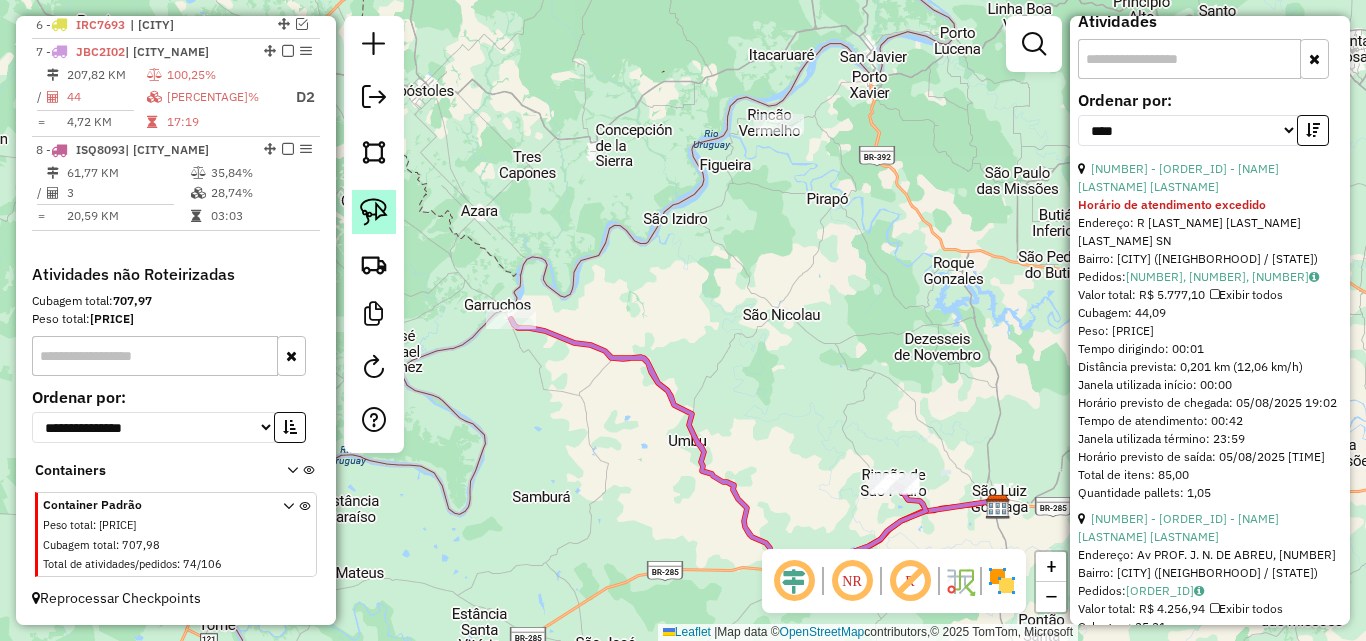 click 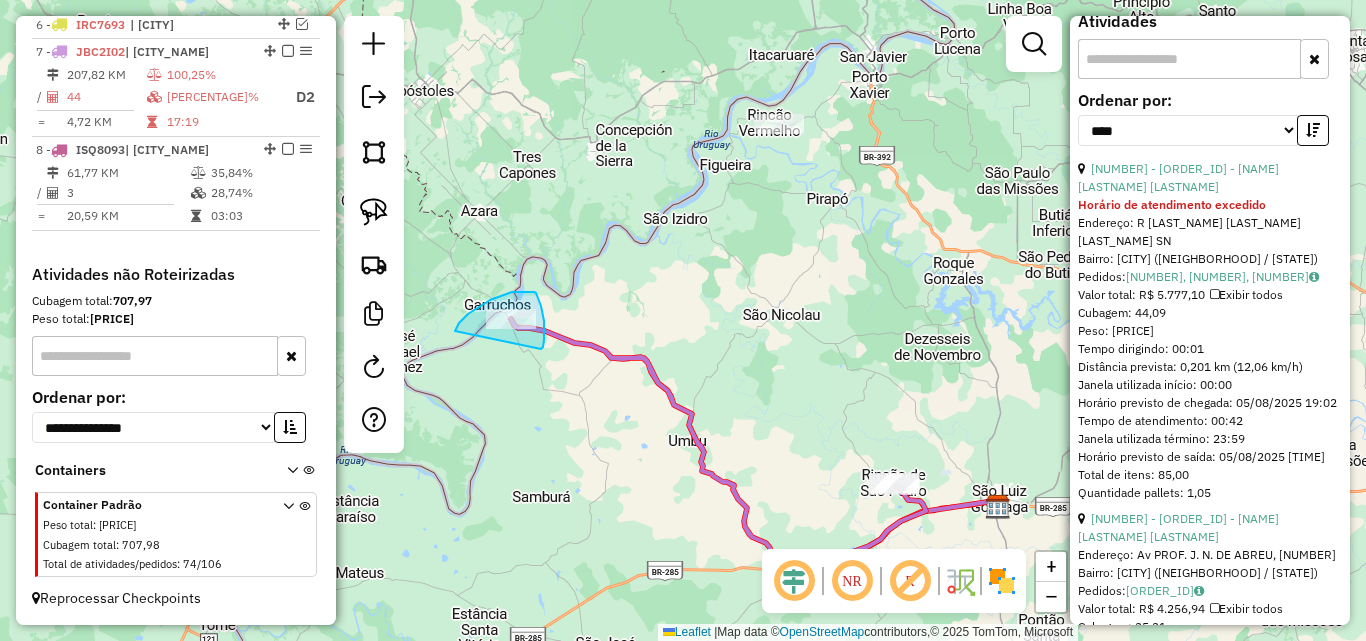 drag, startPoint x: 455, startPoint y: 331, endPoint x: 541, endPoint y: 349, distance: 87.86353 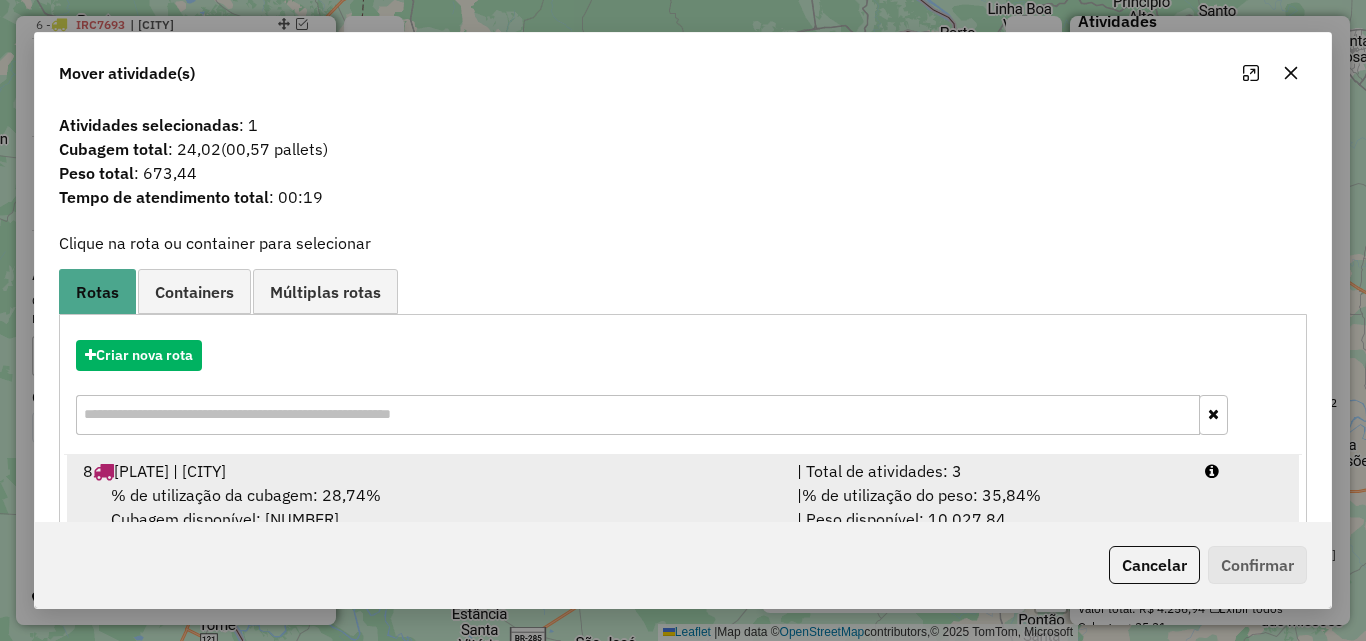 click on "% de utilização da cubagem: [NUMBER]%  Cubagem disponível: [NUMBER],[NUMBER]" at bounding box center [428, 507] 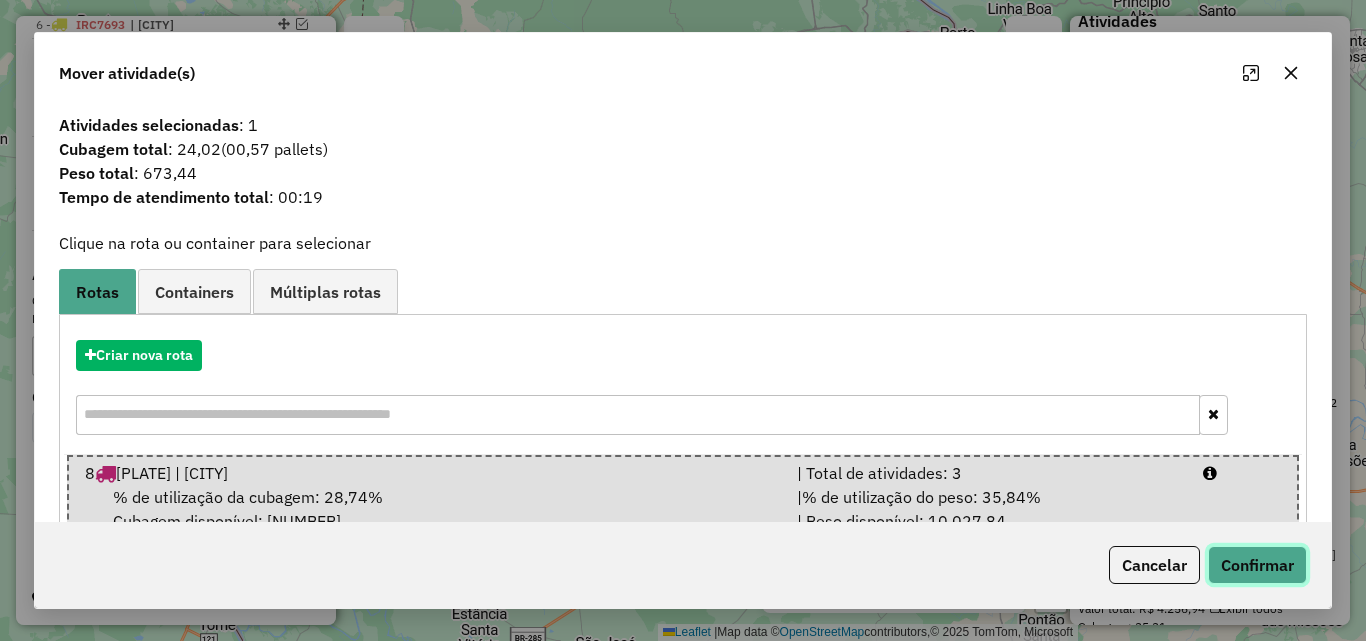 click on "Confirmar" 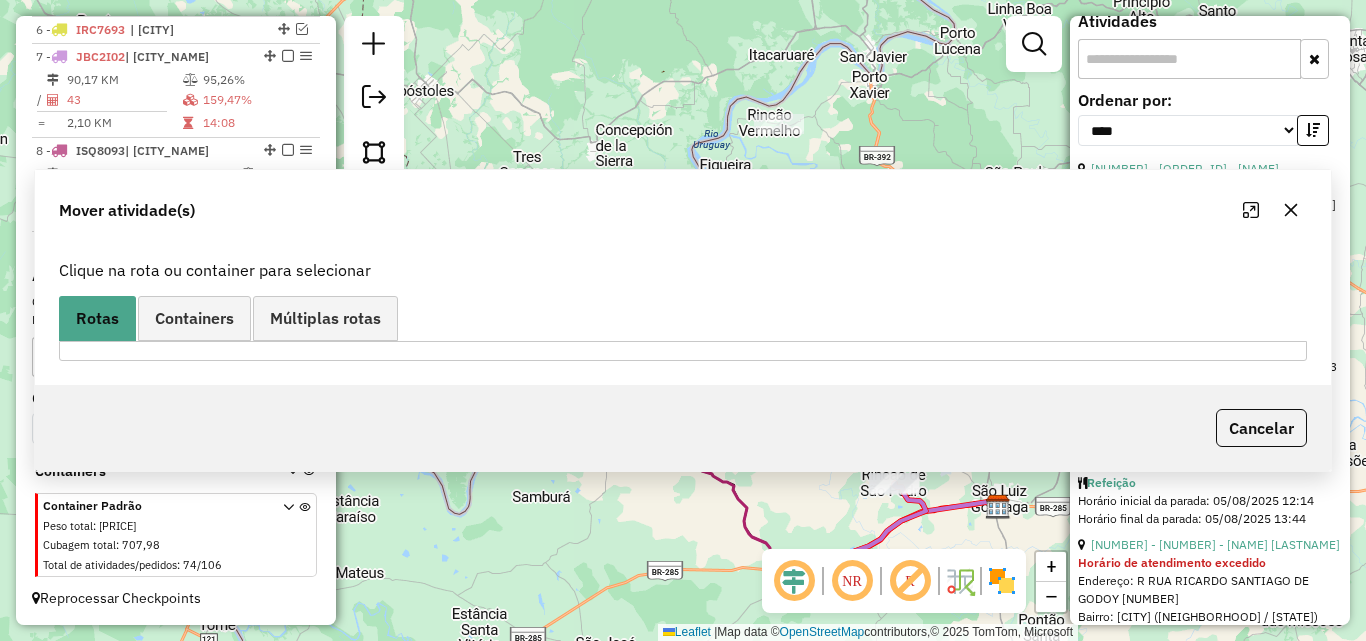 scroll, scrollTop: 682, scrollLeft: 0, axis: vertical 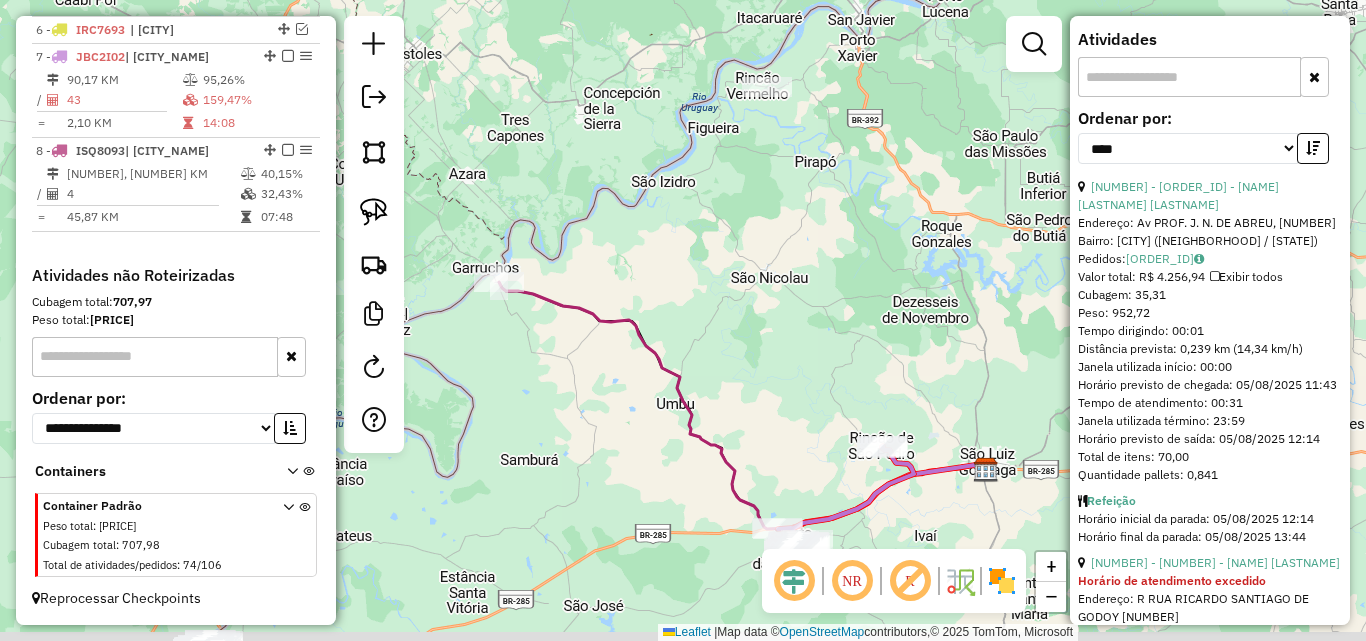 drag, startPoint x: 878, startPoint y: 399, endPoint x: 751, endPoint y: 97, distance: 327.61716 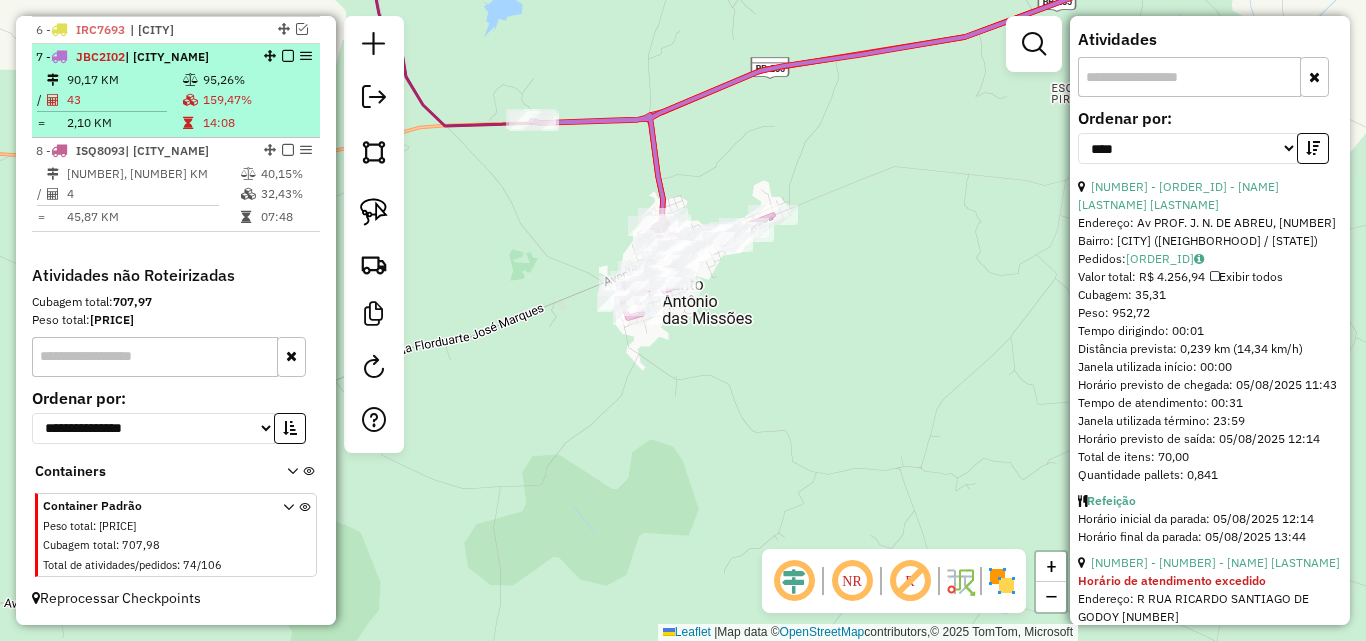 click at bounding box center (190, 80) 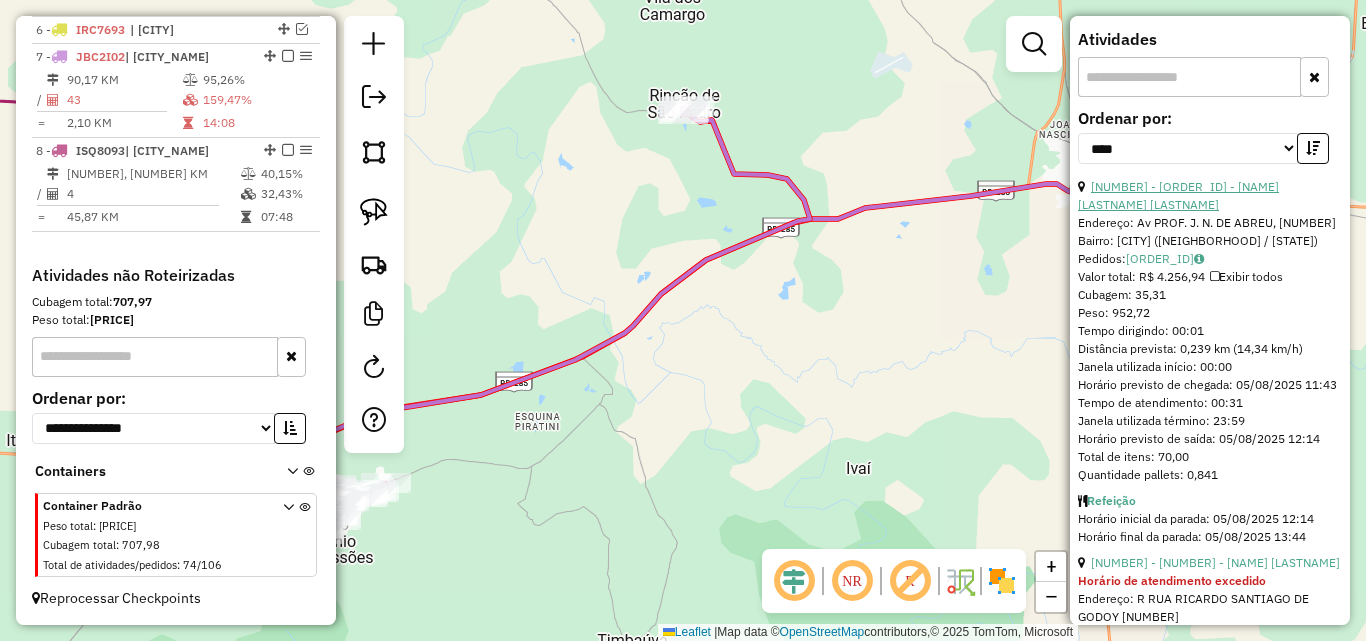 click on "[NUMBER] - [ORDER_ID] - [NAME] [LASTNAME] [LASTNAME]" at bounding box center [1178, 195] 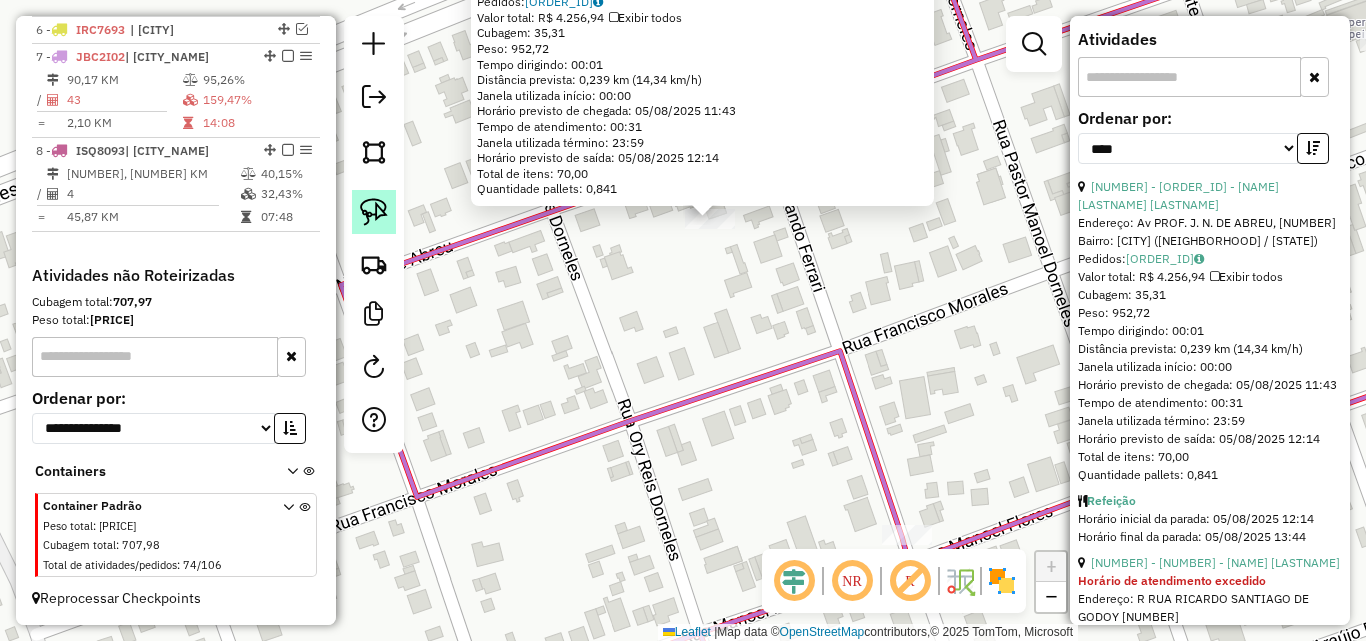 click 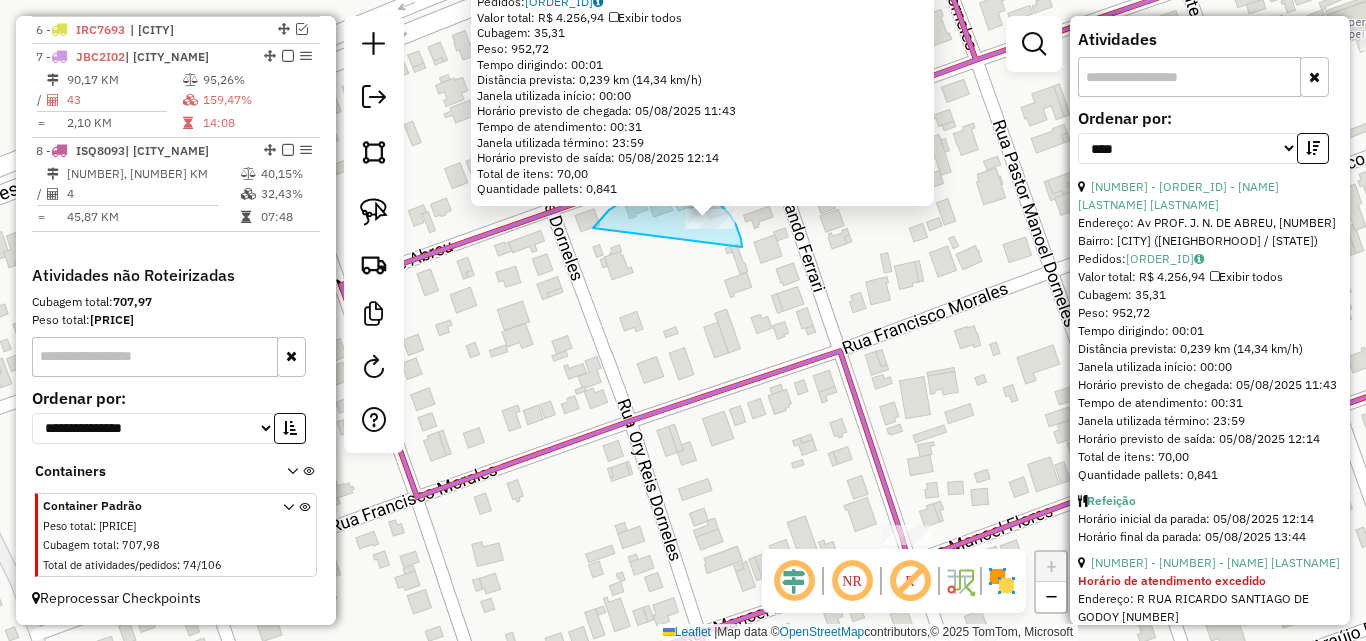 drag, startPoint x: 601, startPoint y: 218, endPoint x: 743, endPoint y: 249, distance: 145.34442 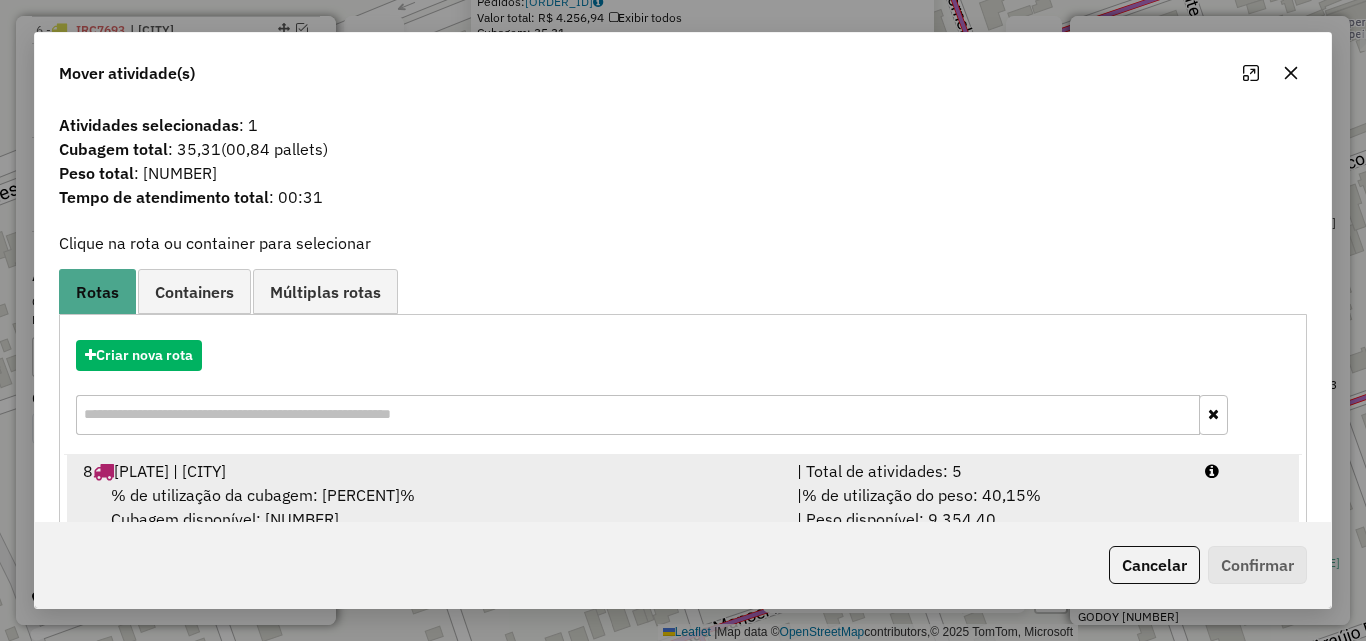 click on "[NUMBER] [PLATE] | [LAST_NAME] [LAST_NAME] [LAST_NAME]" at bounding box center [428, 471] 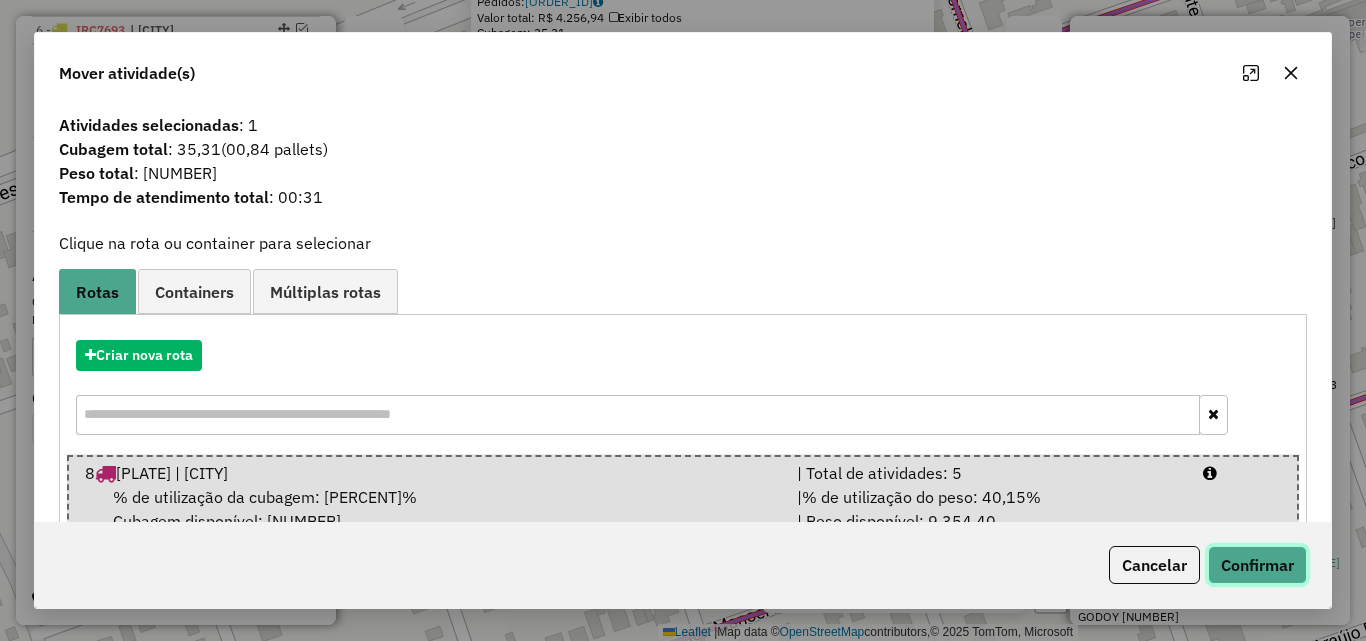 click on "Confirmar" 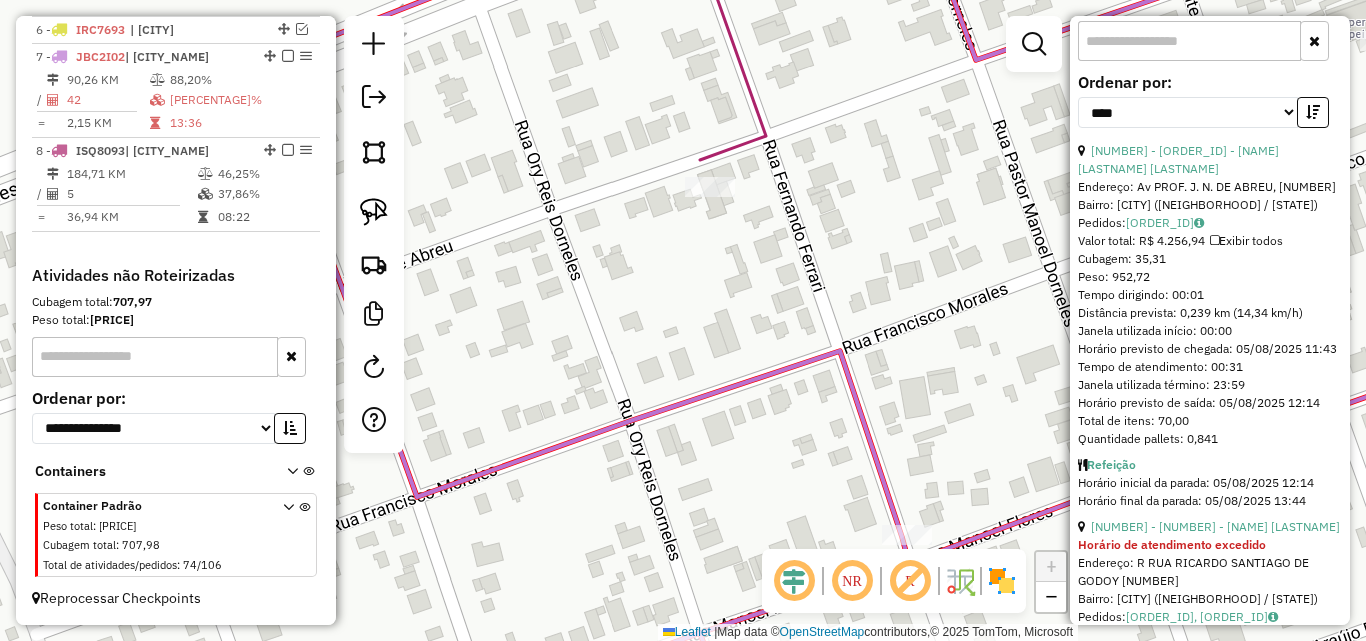 scroll, scrollTop: 912, scrollLeft: 0, axis: vertical 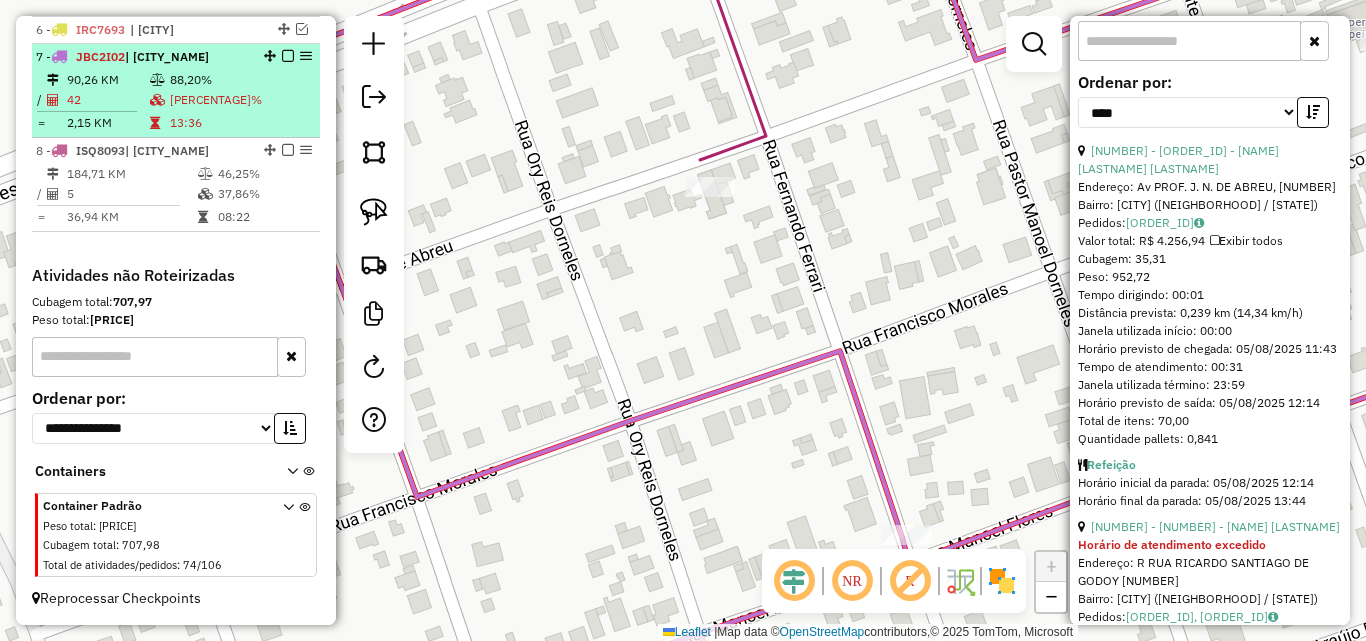 click on "42" at bounding box center (107, 100) 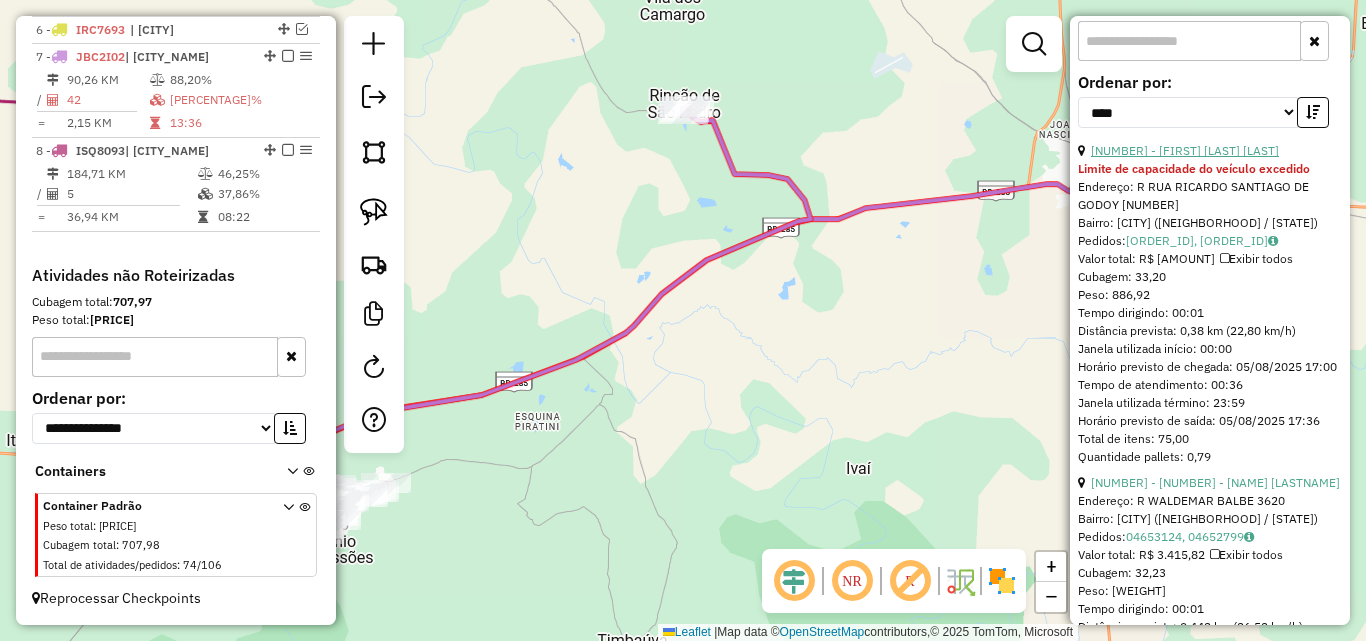 click on "[NUMBER] - [FIRST] [LAST] [LAST]" at bounding box center [1185, 150] 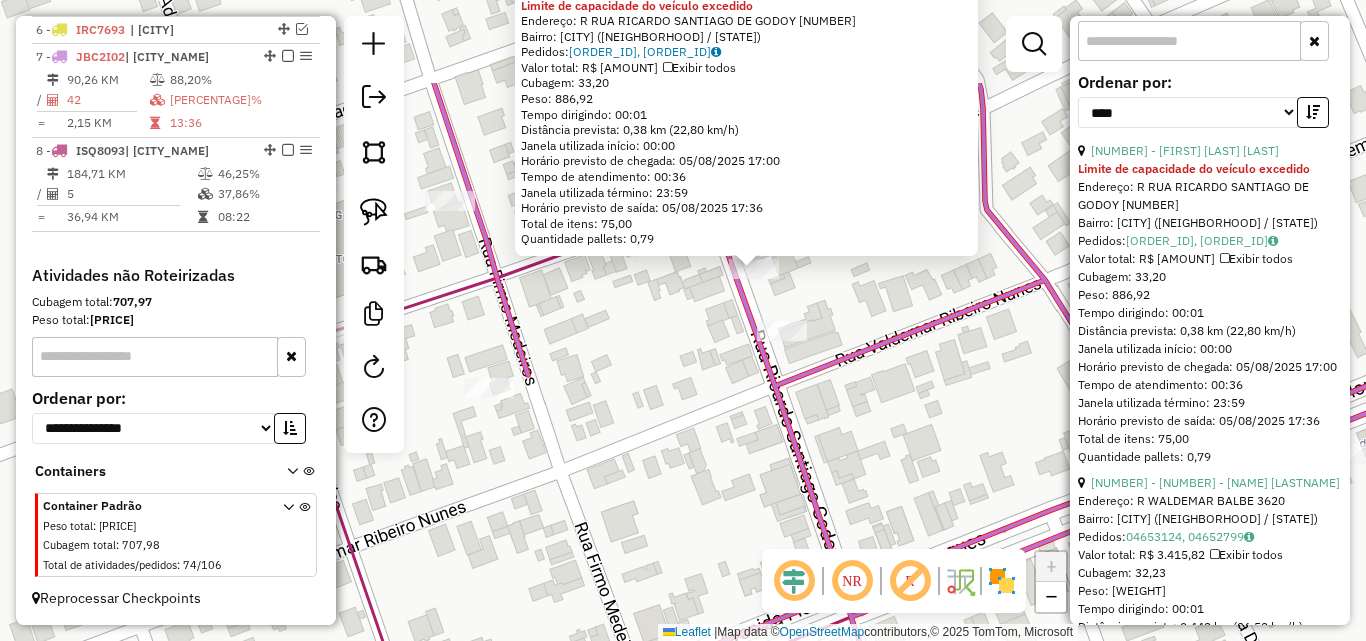 drag, startPoint x: 743, startPoint y: 383, endPoint x: 521, endPoint y: 292, distance: 239.92708 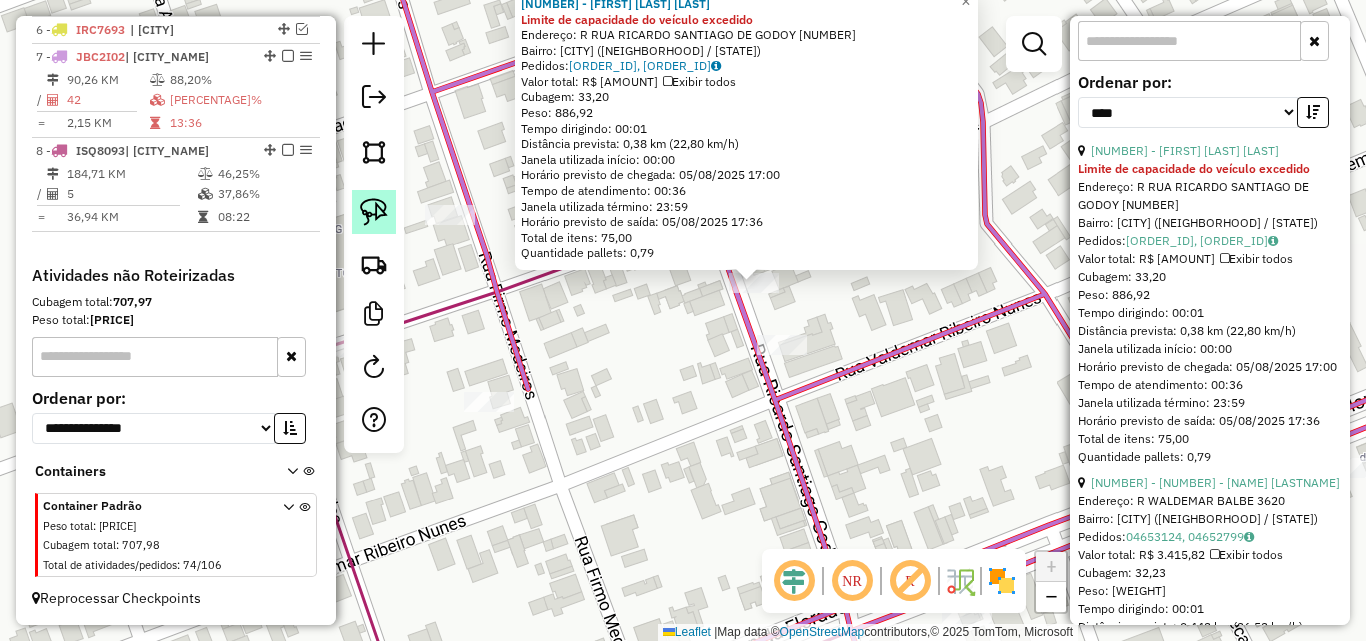 click 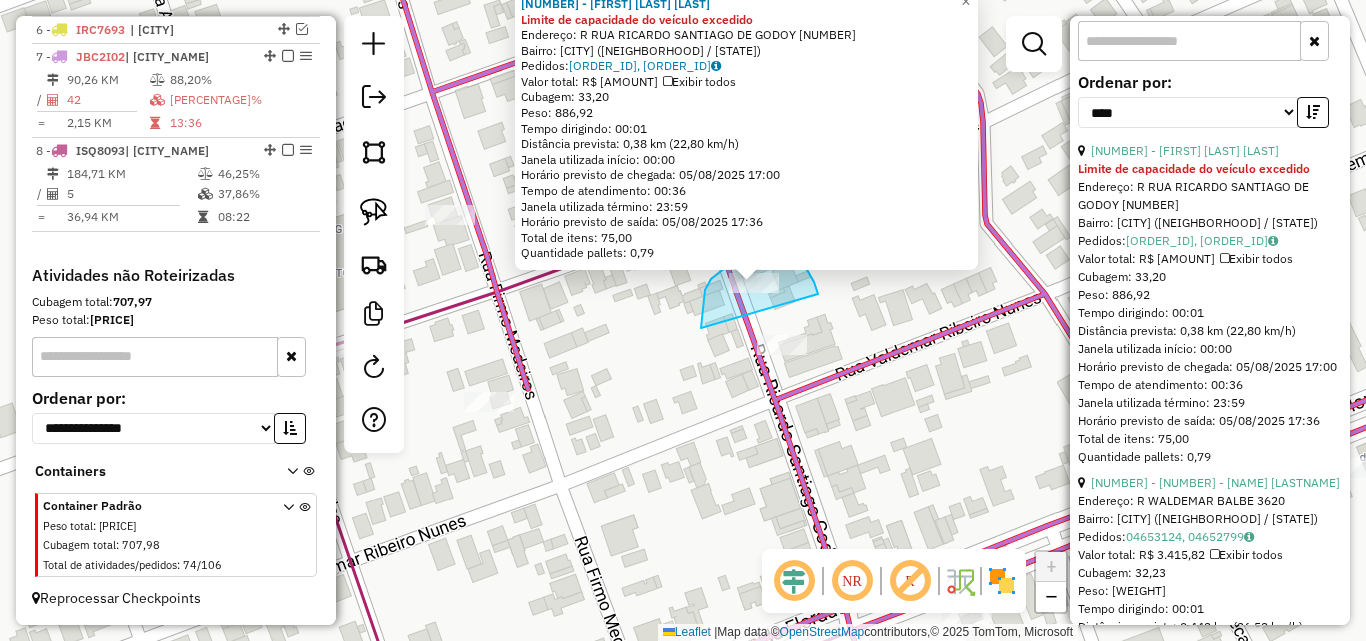 drag, startPoint x: 703, startPoint y: 312, endPoint x: 823, endPoint y: 315, distance: 120.03749 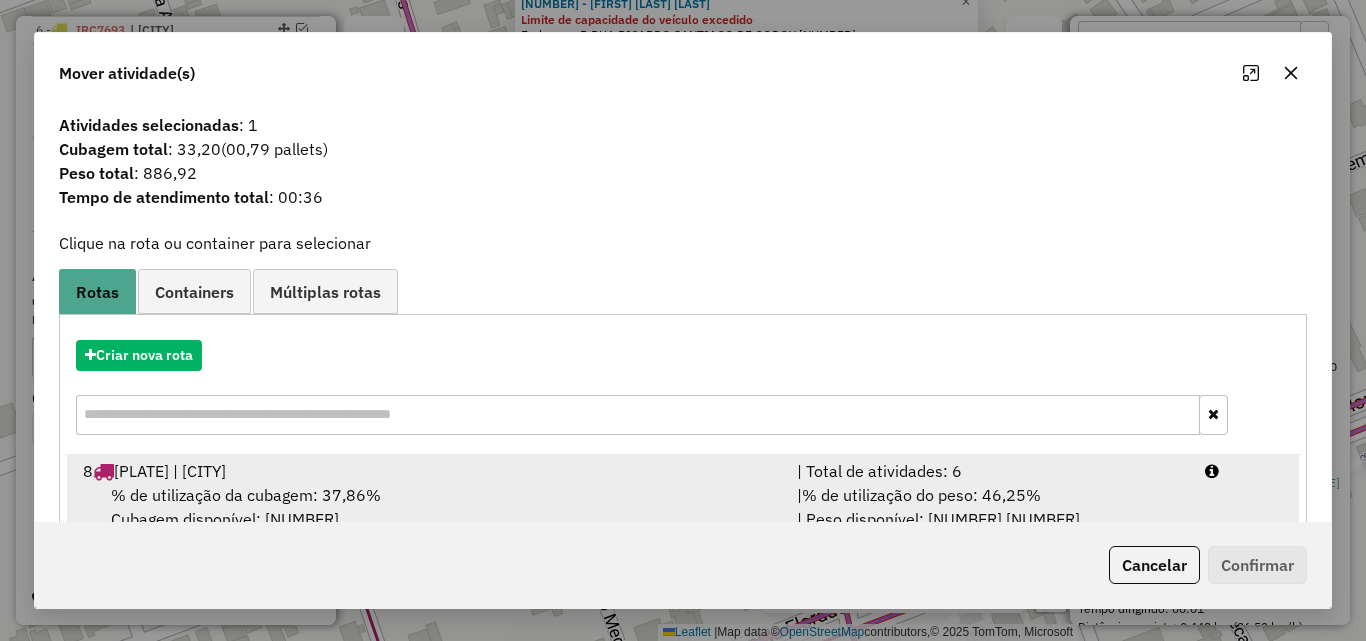click on "% de utilização da cubagem: [PERCENTAGE]%  Cubagem disponível: [CUBAGE]" at bounding box center [428, 507] 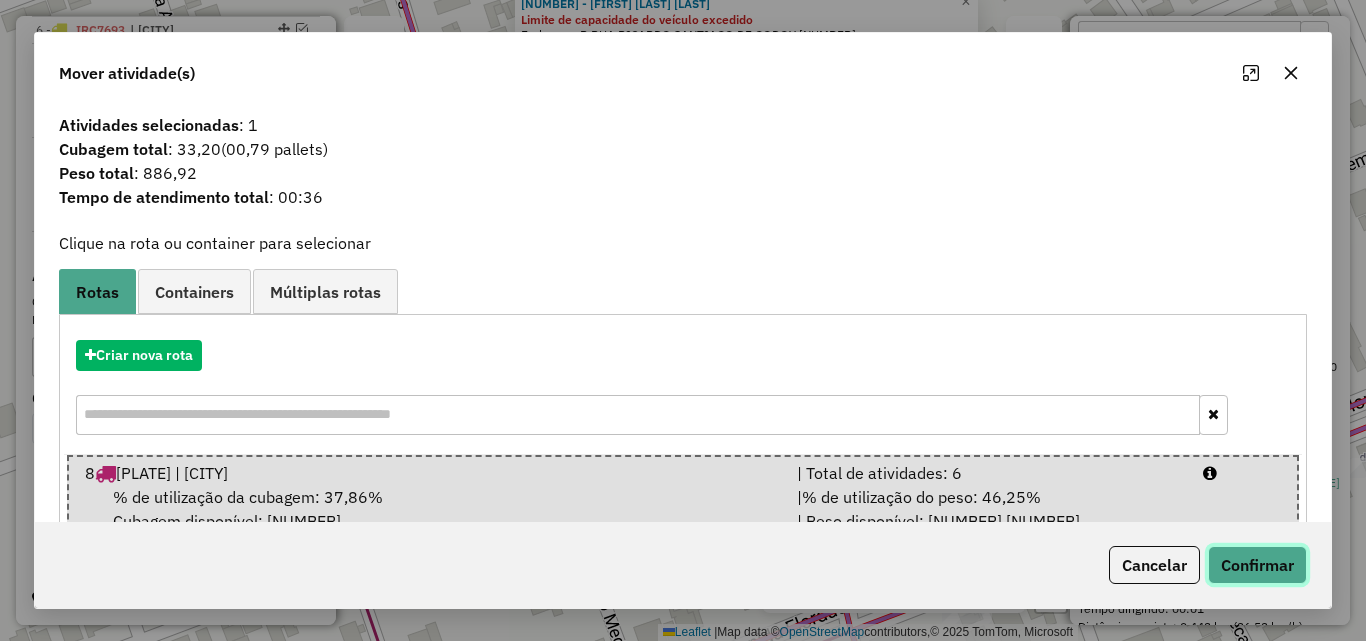 click on "Confirmar" 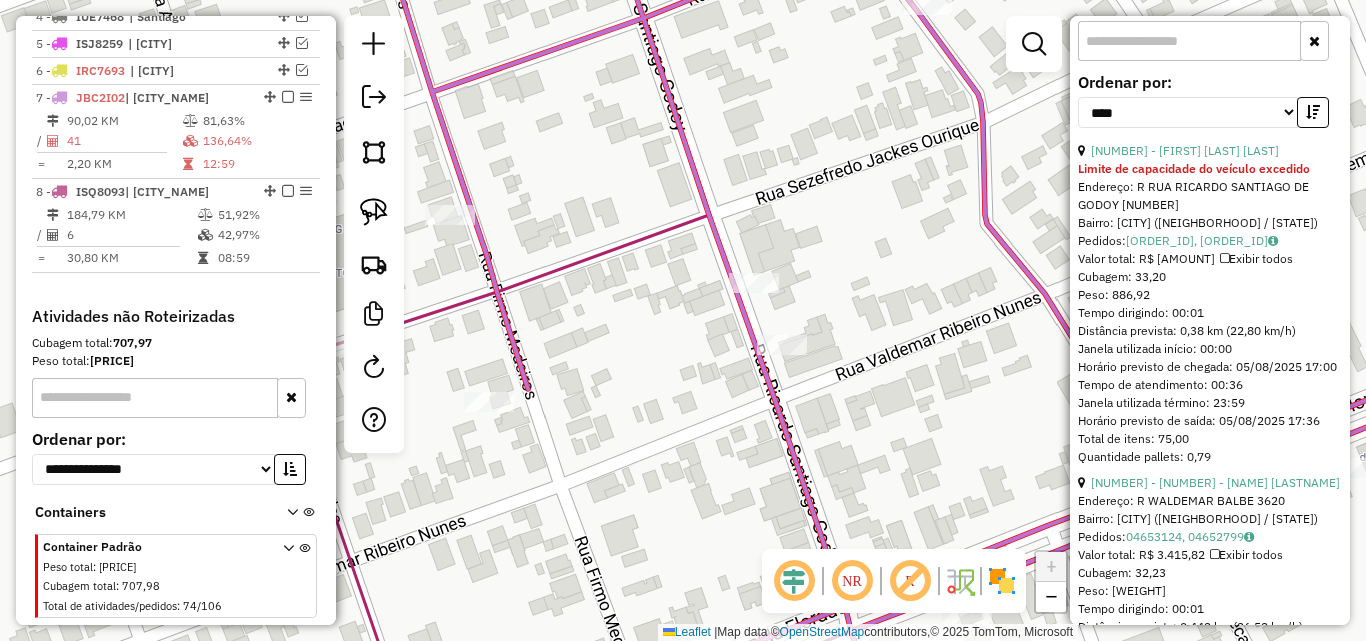 scroll, scrollTop: 912, scrollLeft: 0, axis: vertical 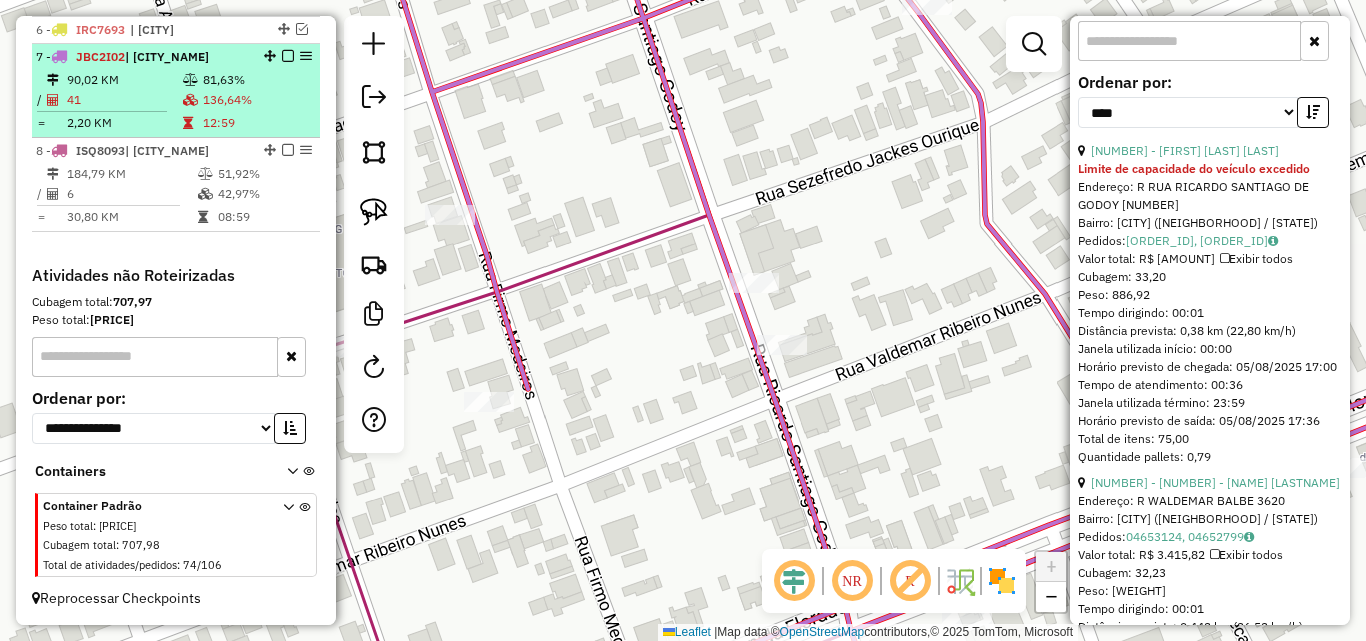 click on "[VEHICLE_ID] | [CITY_NAME]" at bounding box center (142, 57) 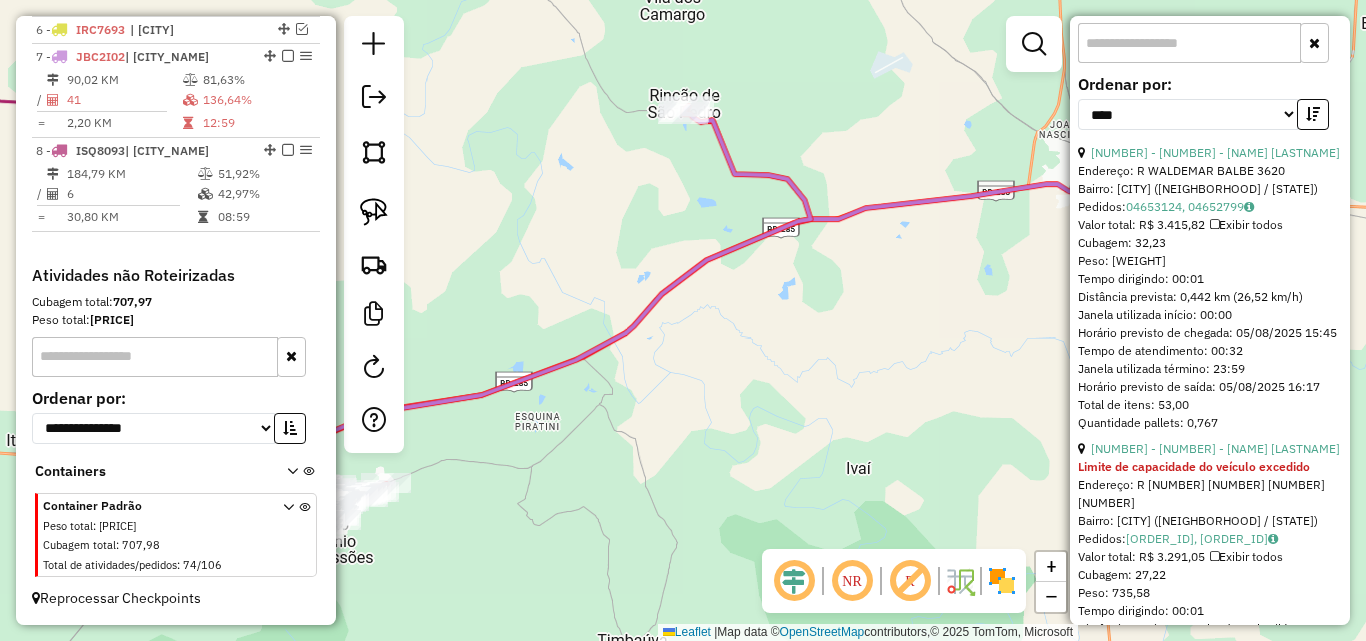 scroll, scrollTop: 682, scrollLeft: 0, axis: vertical 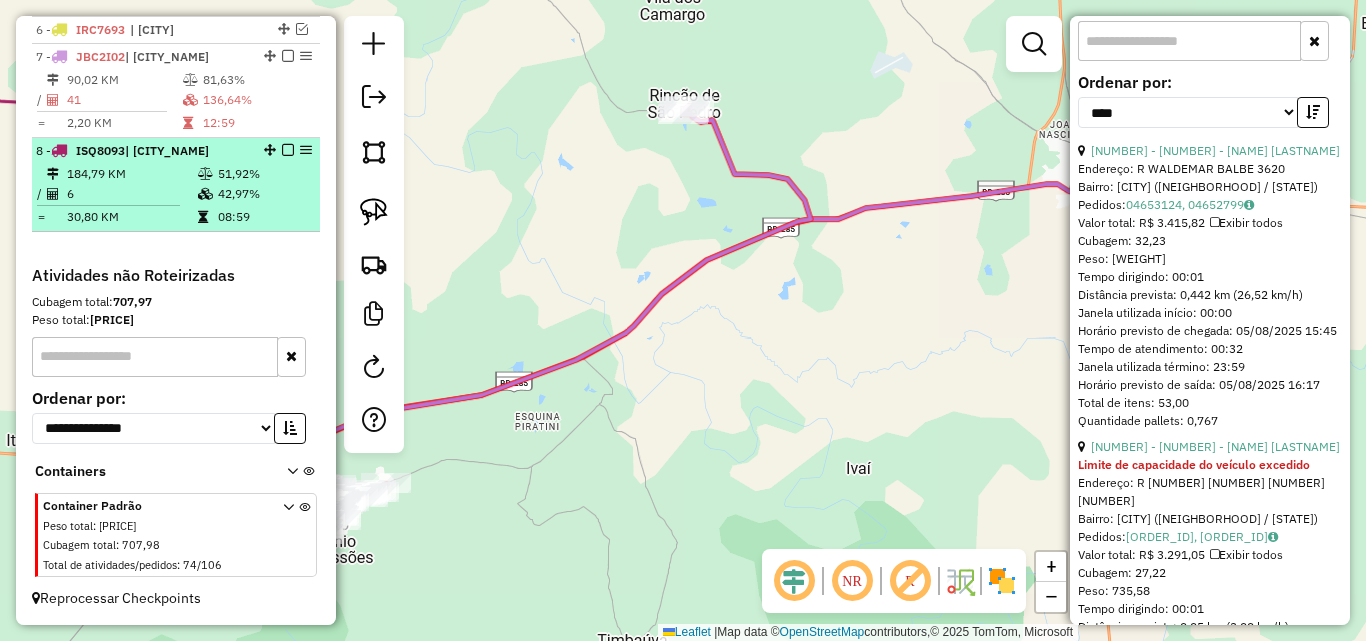 click on "6" at bounding box center (131, 194) 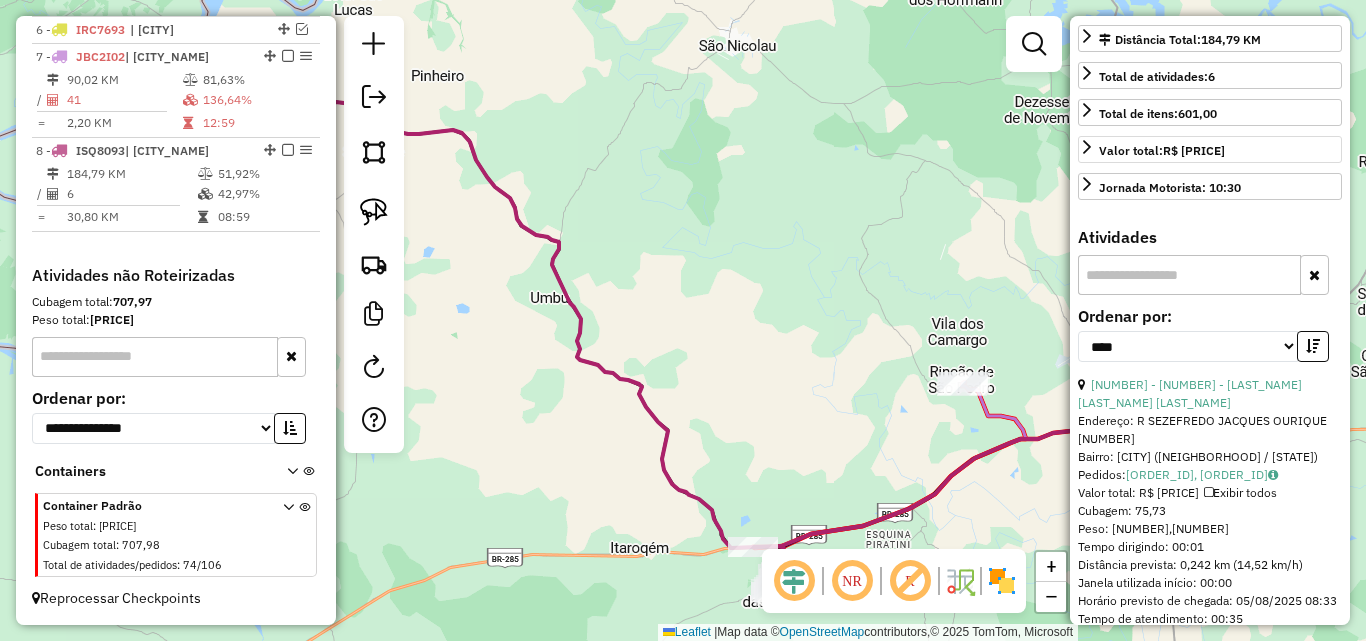 scroll, scrollTop: 664, scrollLeft: 0, axis: vertical 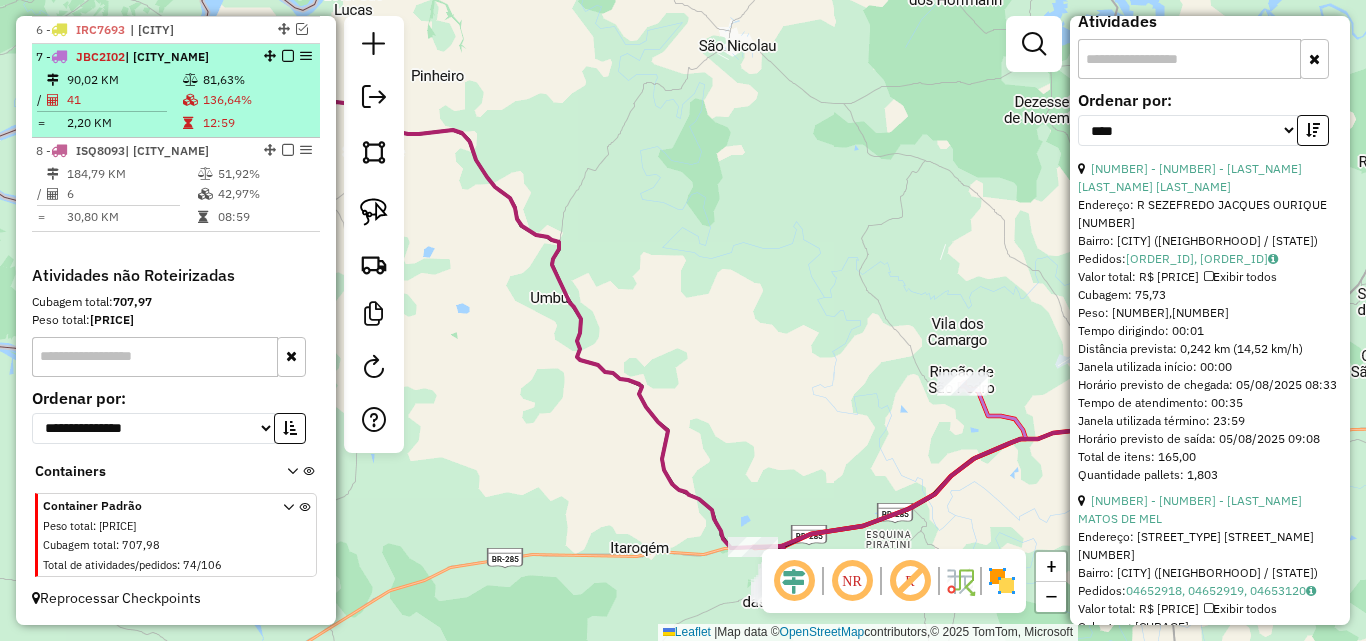 click on "[NUMBER] KM   [PERCENTAGE]%  /  [NUMBER]   [PERCENTAGE]%     =  [NUMBER] KM   [TIME]" at bounding box center [176, 101] 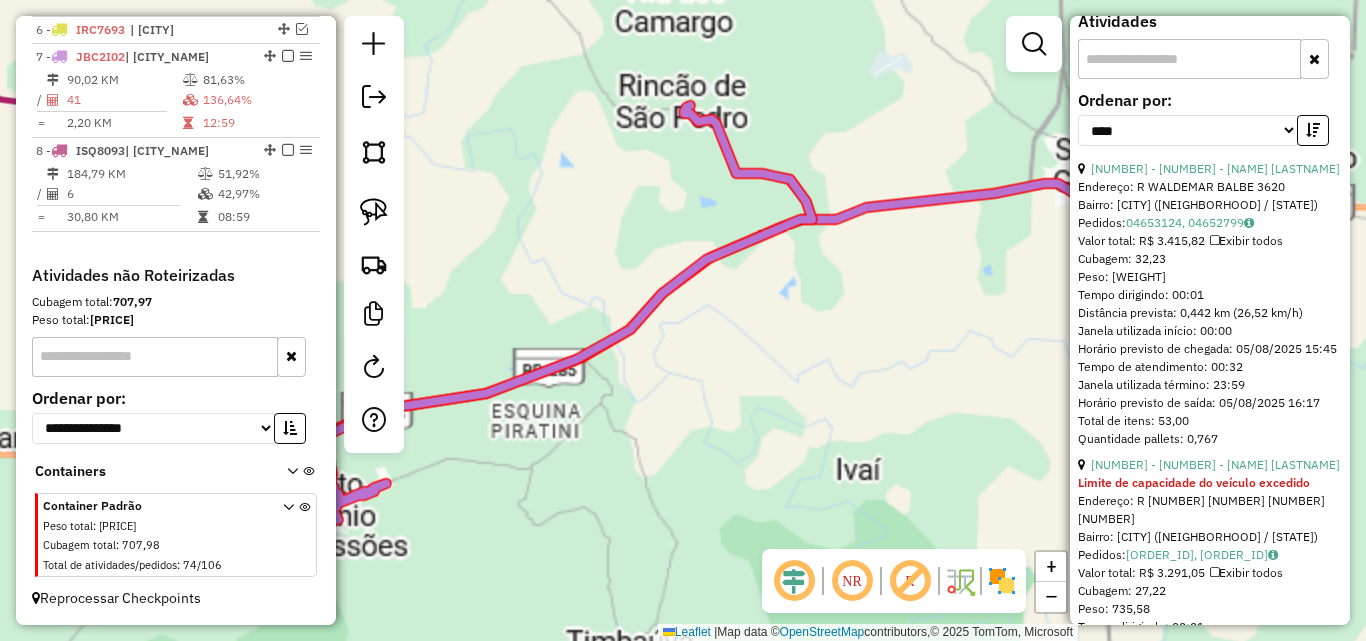 scroll, scrollTop: 682, scrollLeft: 0, axis: vertical 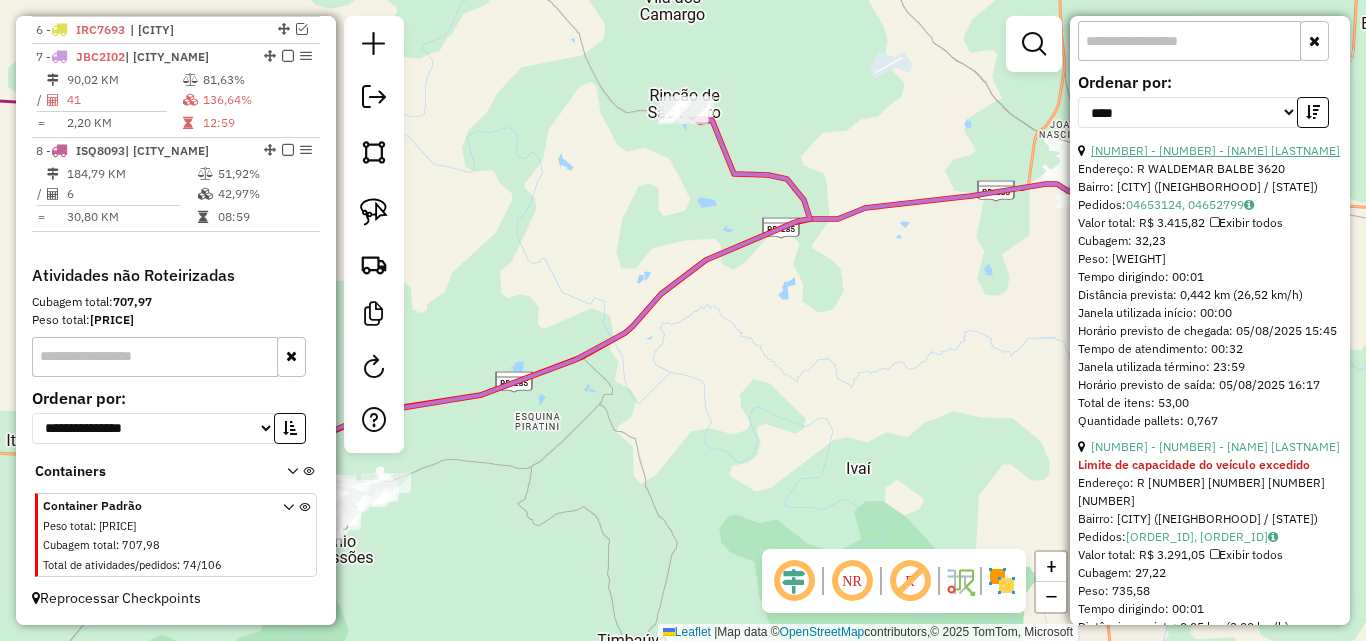 click on "[NUMBER] - [NUMBER] - [NAME] [LASTNAME]" at bounding box center (1215, 150) 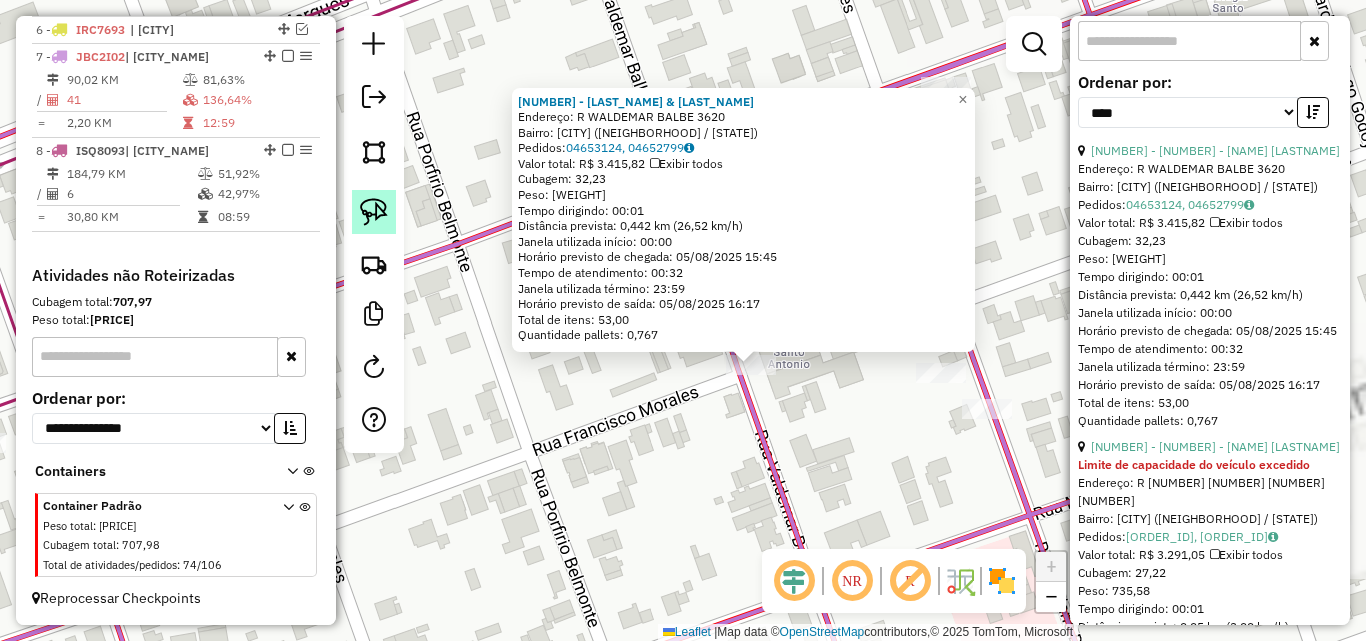 click 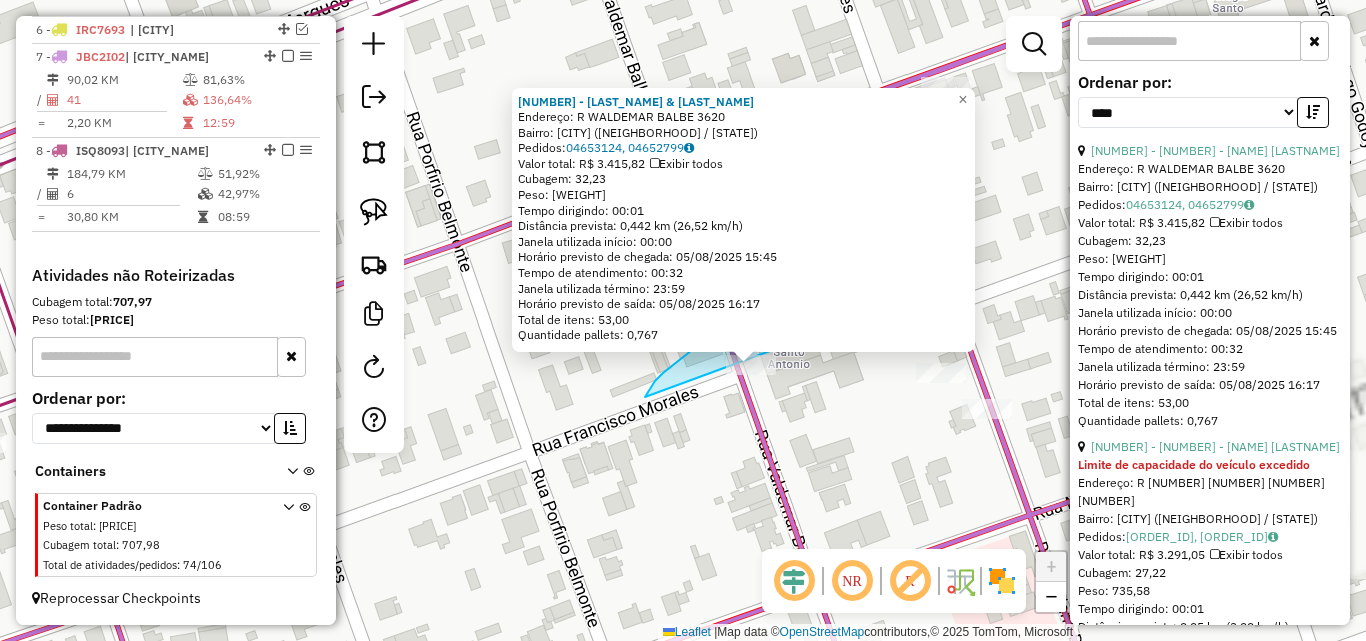 drag, startPoint x: 686, startPoint y: 356, endPoint x: 788, endPoint y: 393, distance: 108.503456 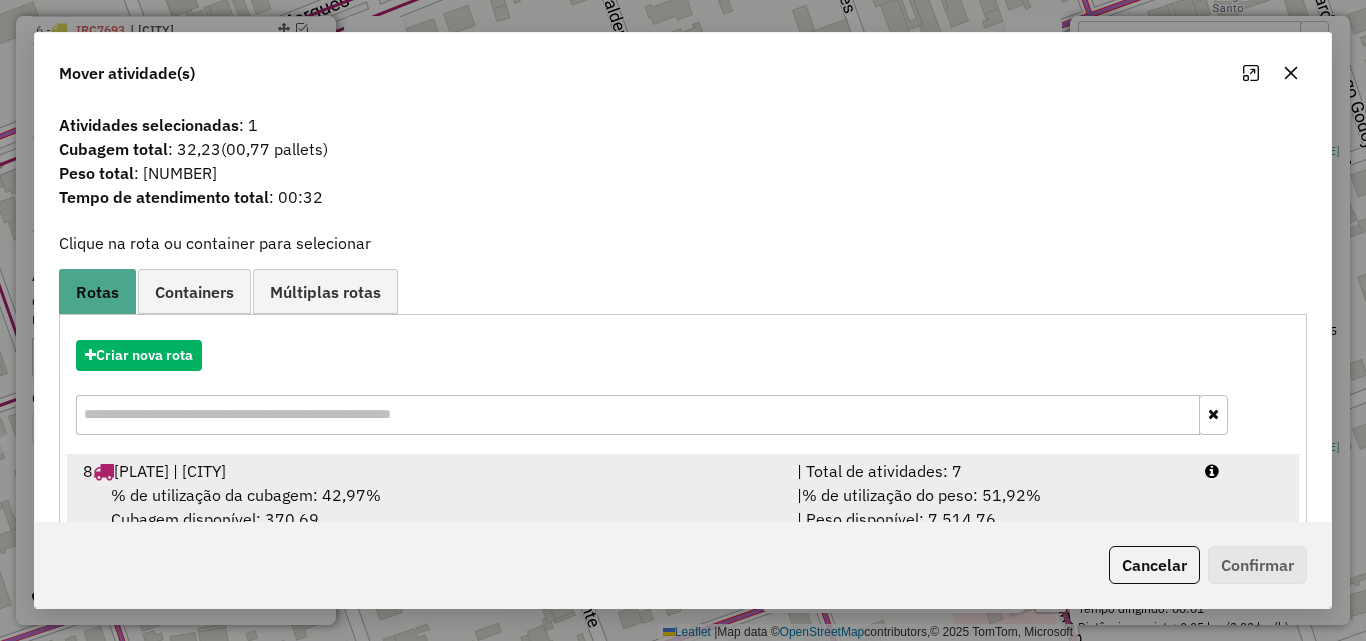 click on "% de utilização da cubagem: [PERCENTAGE]%  Cubagem disponível: [NUMBER]" at bounding box center [428, 507] 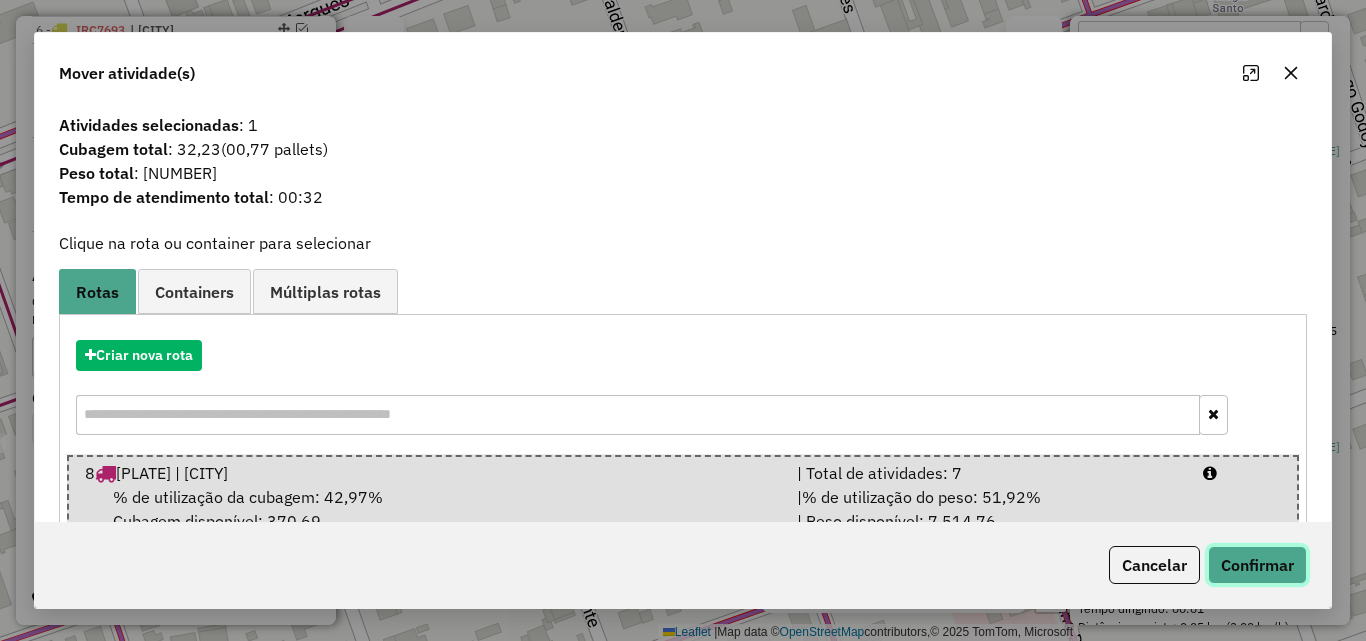 click on "Confirmar" 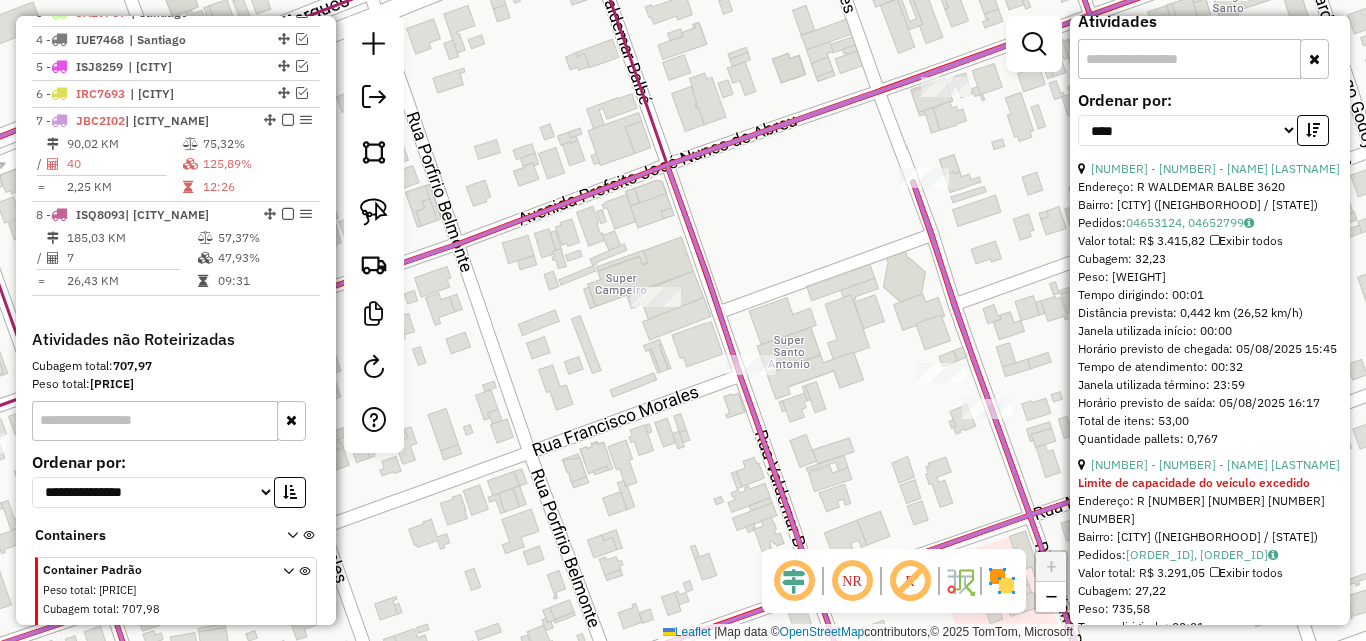 scroll, scrollTop: 912, scrollLeft: 0, axis: vertical 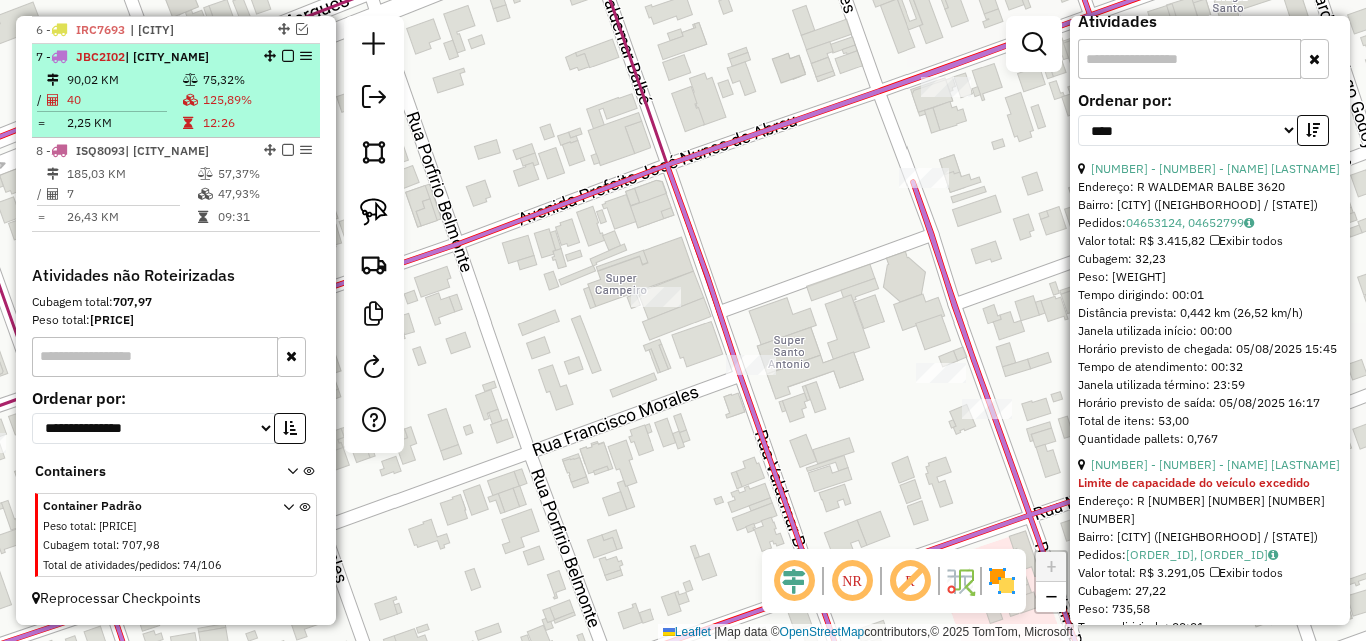 click on "40" at bounding box center [124, 100] 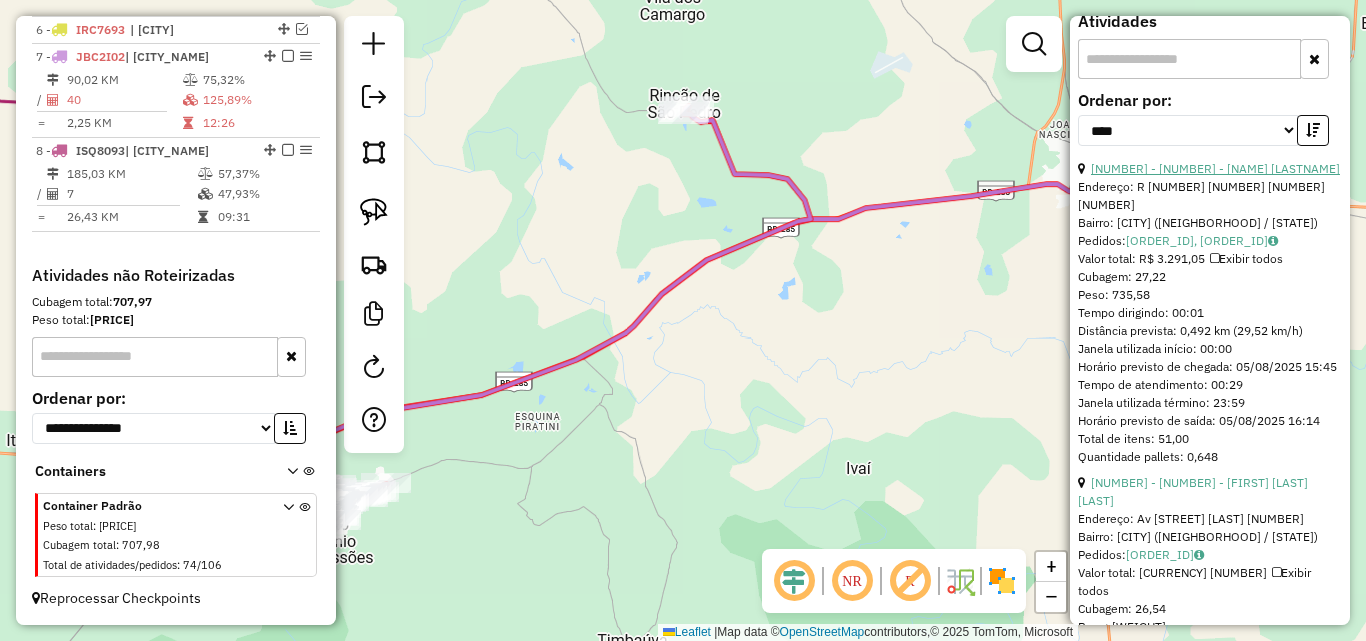 click on "[NUMBER] - [NUMBER] - [NAME] [LASTNAME]" at bounding box center [1215, 168] 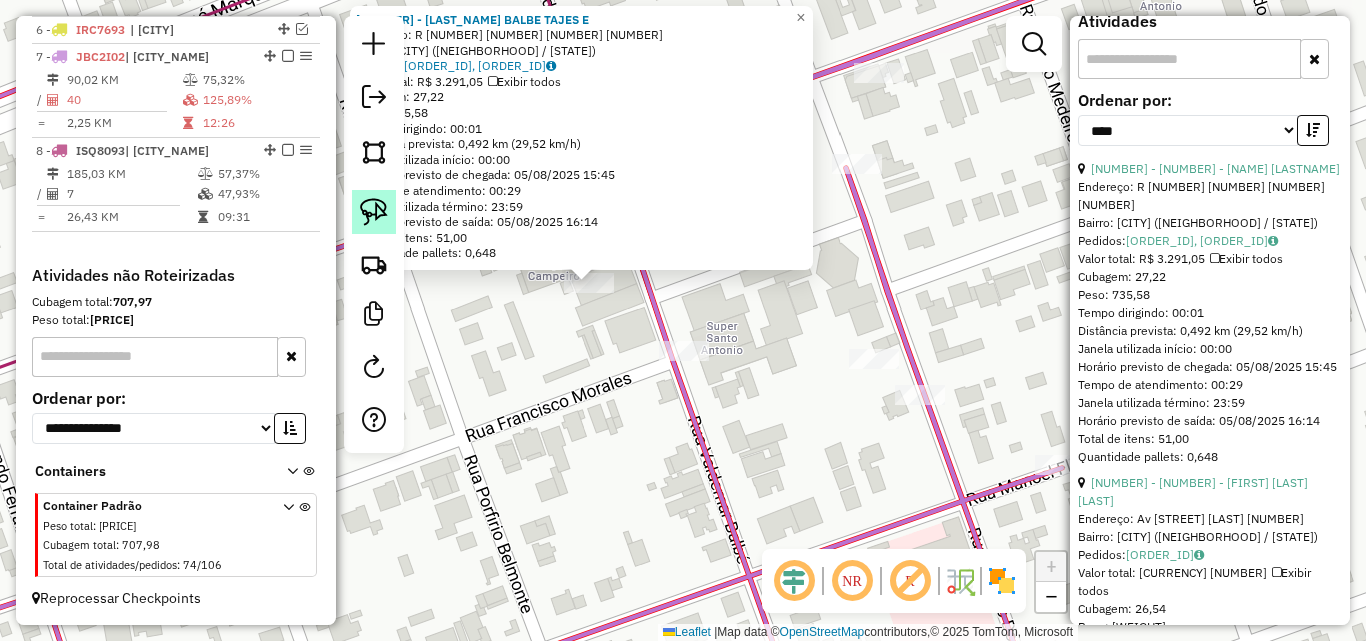 click 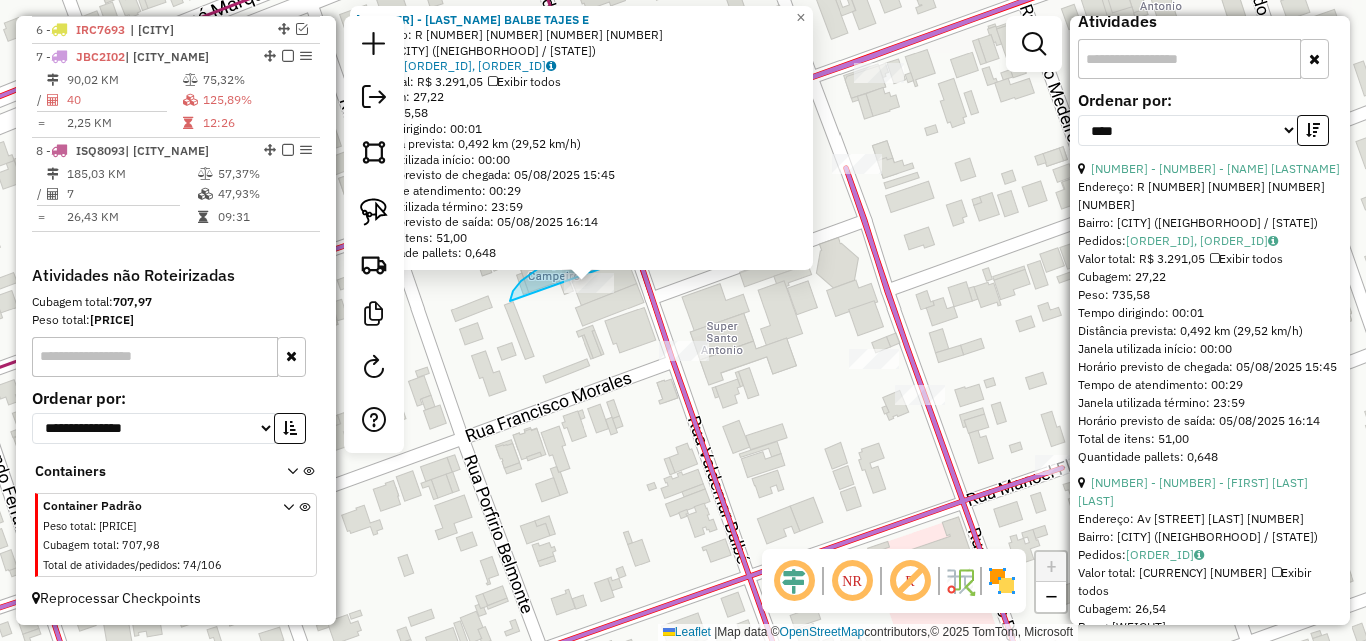drag, startPoint x: 510, startPoint y: 301, endPoint x: 626, endPoint y: 295, distance: 116.15507 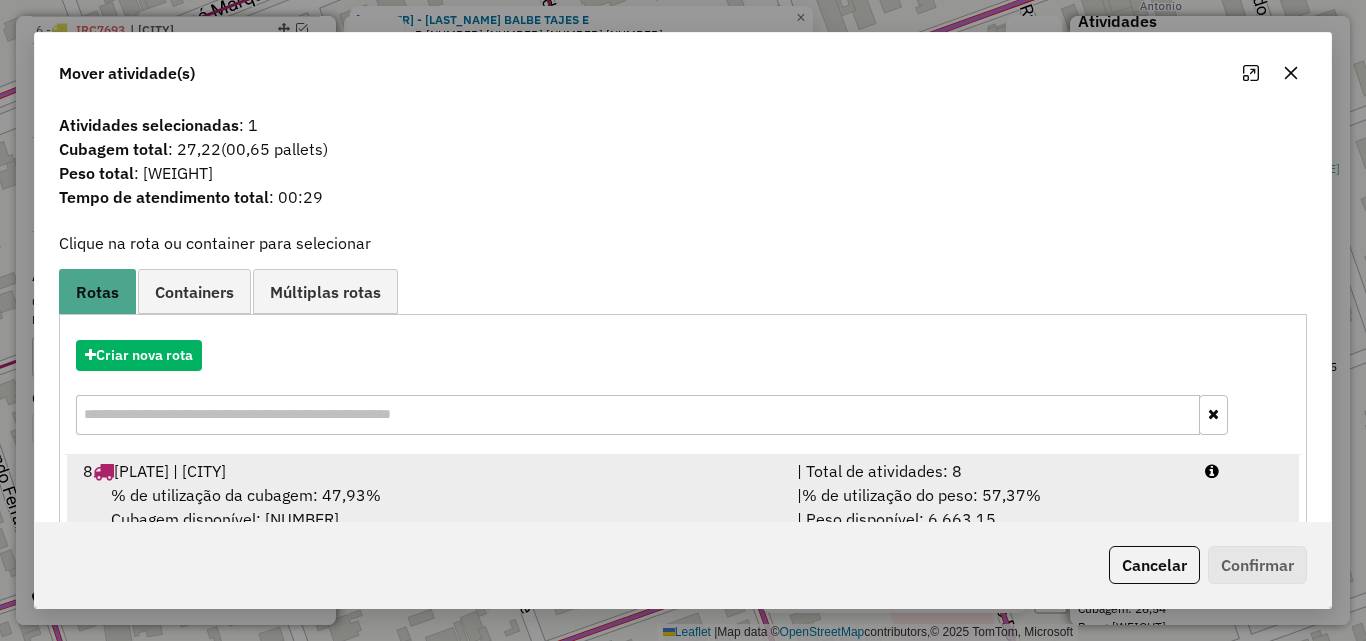 click on "% de utilização da cubagem: [PERCENTAGE]%  Cubagem disponível: [CUBAGE]" at bounding box center [428, 507] 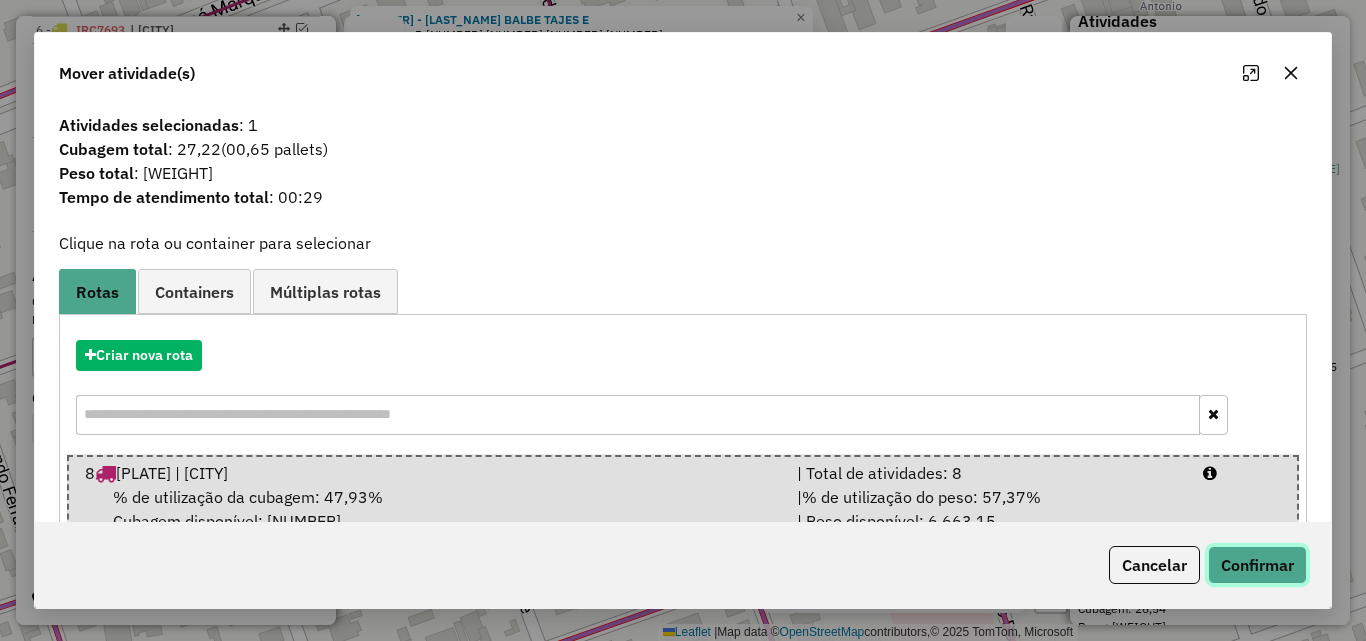 click on "Confirmar" 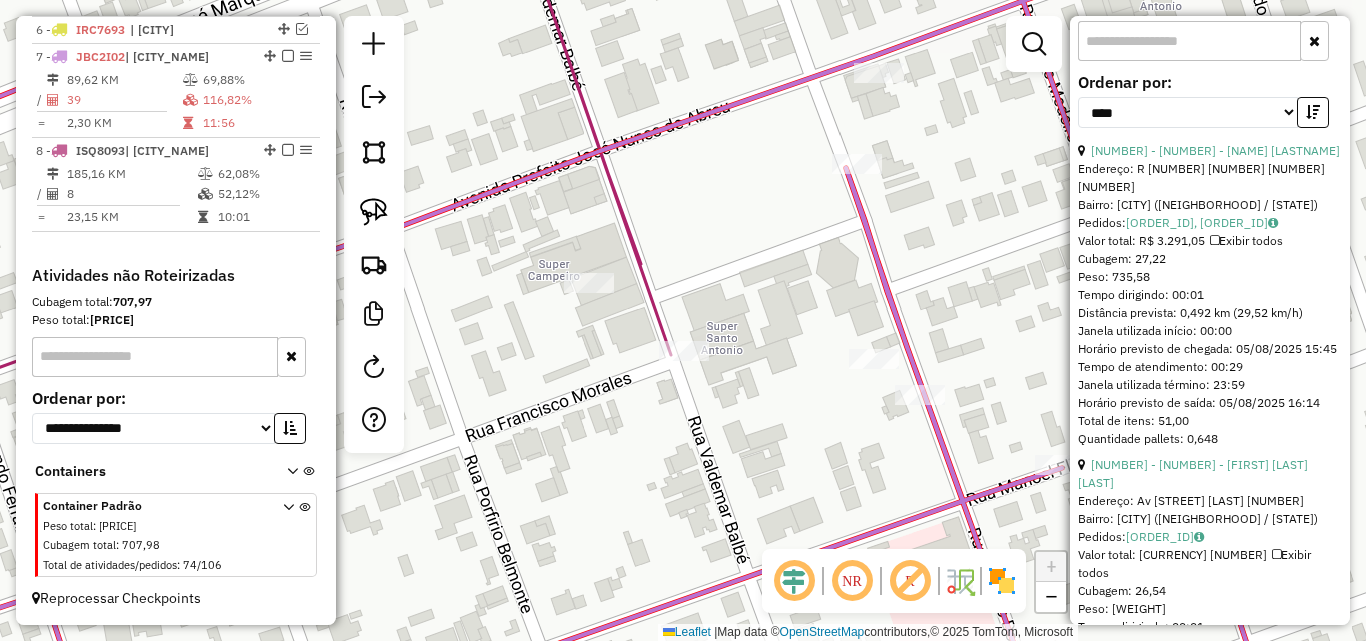 scroll, scrollTop: 912, scrollLeft: 0, axis: vertical 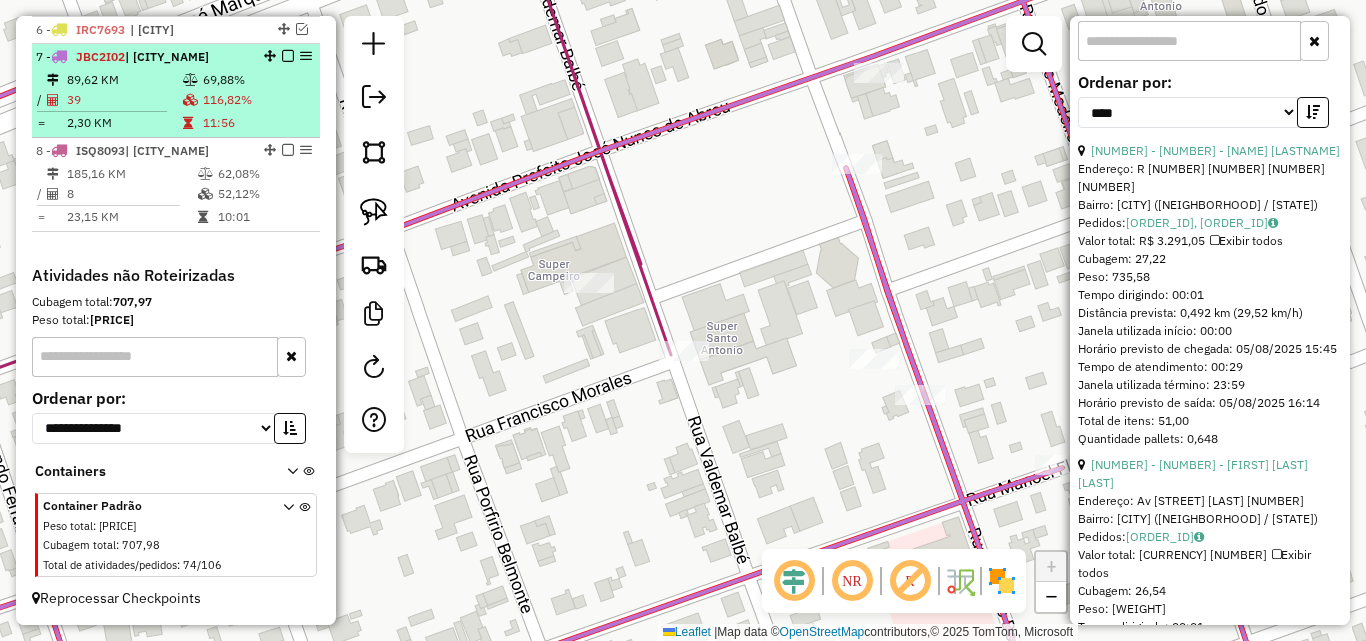 click on "116,82%" at bounding box center (257, 100) 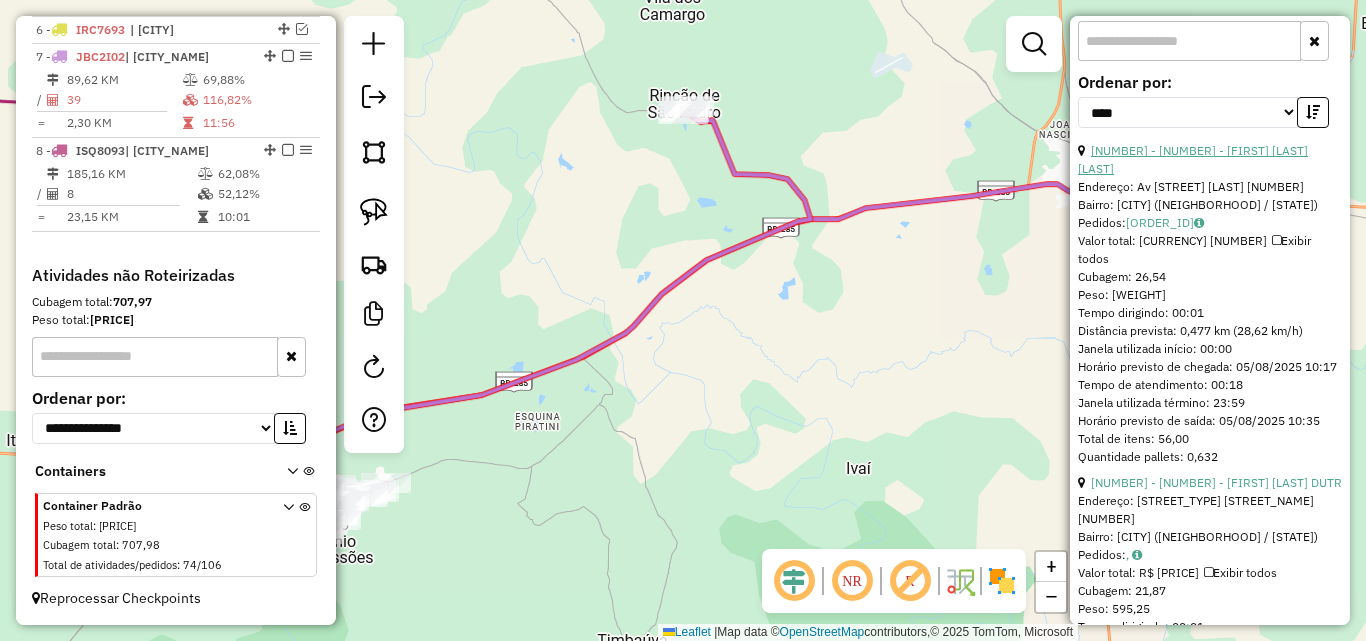 click on "[NUMBER] - [NUMBER] - [FIRST] [LAST] [LAST]" at bounding box center (1193, 159) 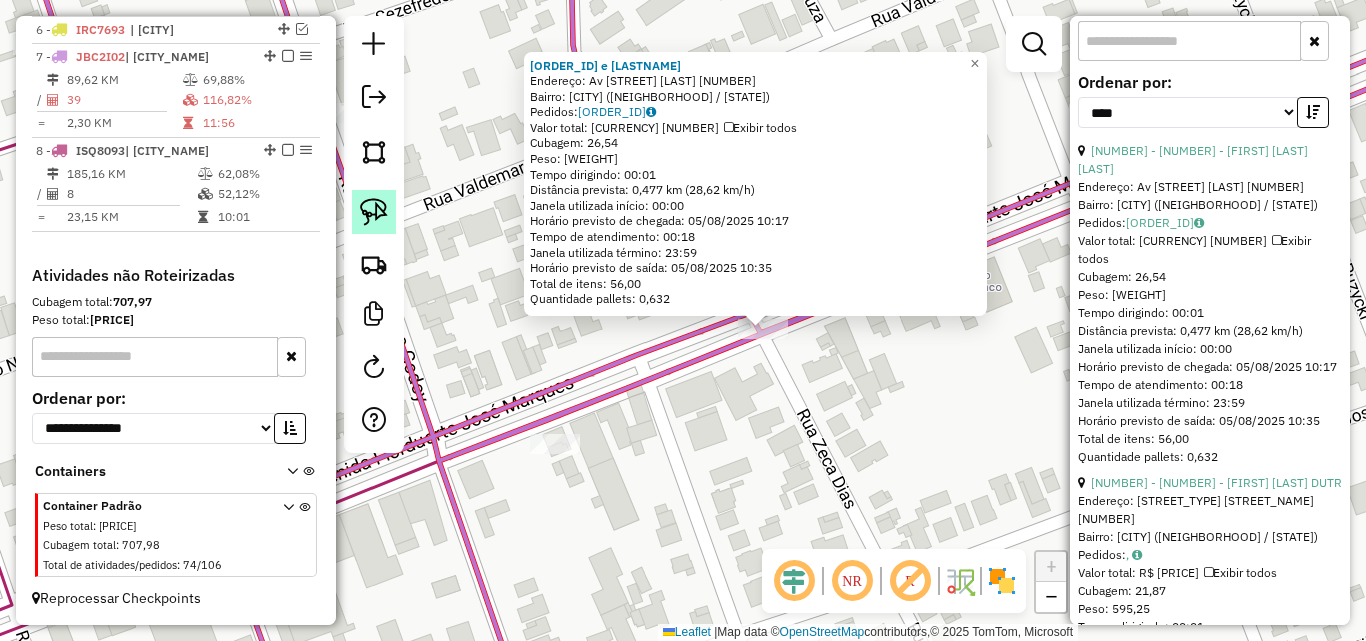 click 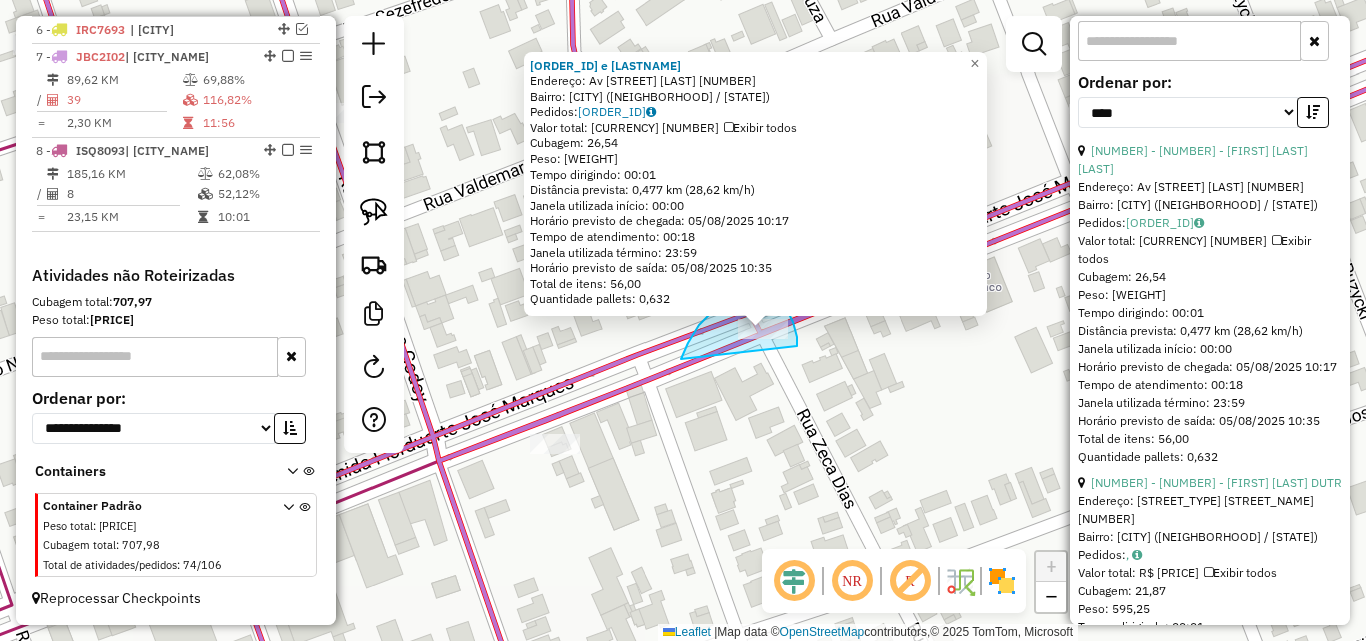 drag, startPoint x: 699, startPoint y: 325, endPoint x: 789, endPoint y: 357, distance: 95.51963 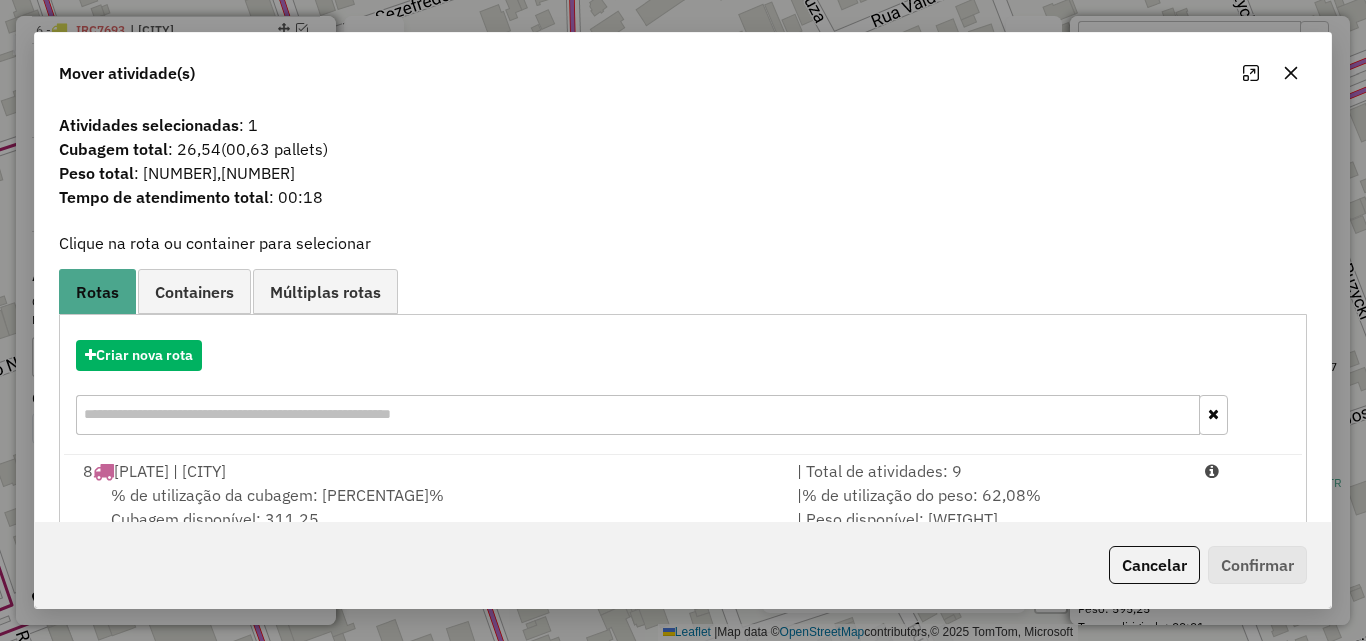 click on "% de utilização da cubagem: [PERCENTAGE]%  Cubagem disponível: [NUMBER]" at bounding box center [428, 507] 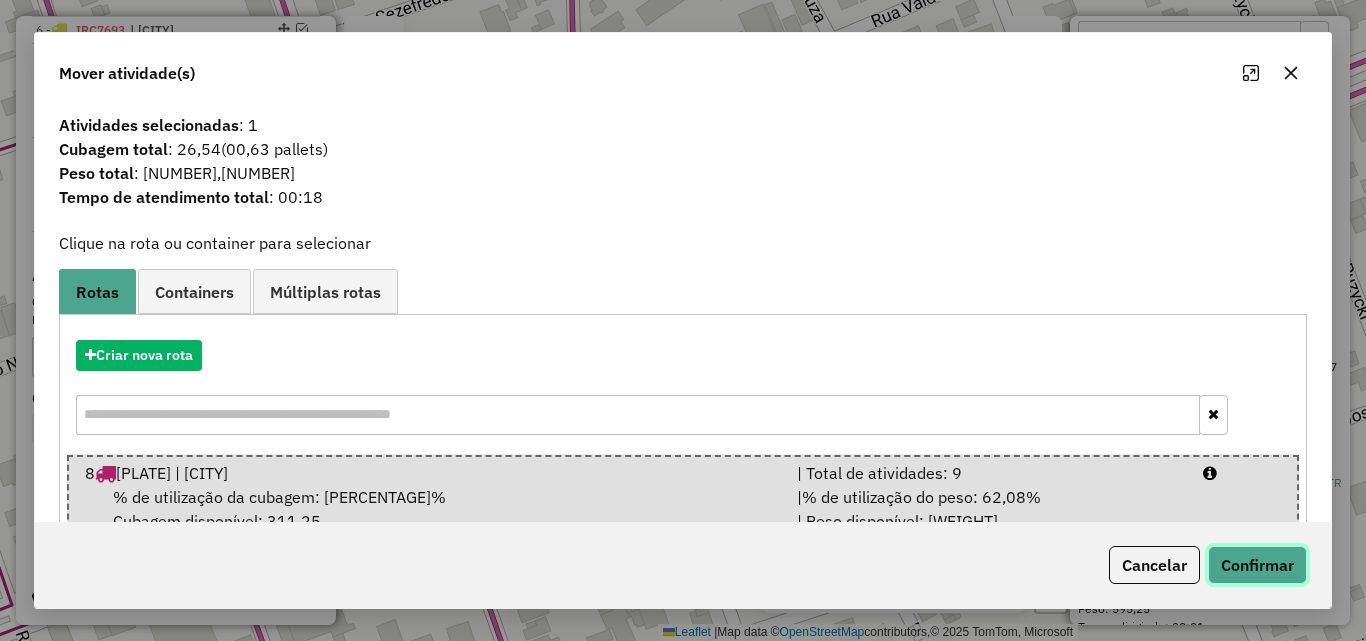 click on "Confirmar" 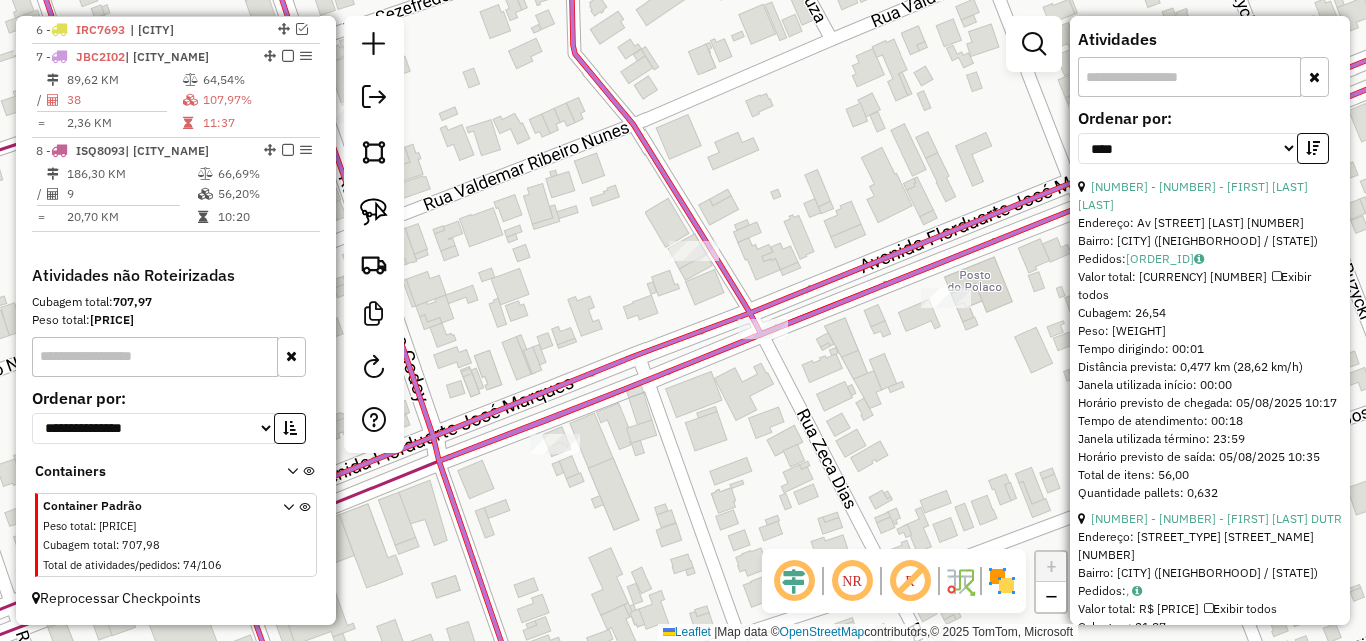scroll, scrollTop: 912, scrollLeft: 0, axis: vertical 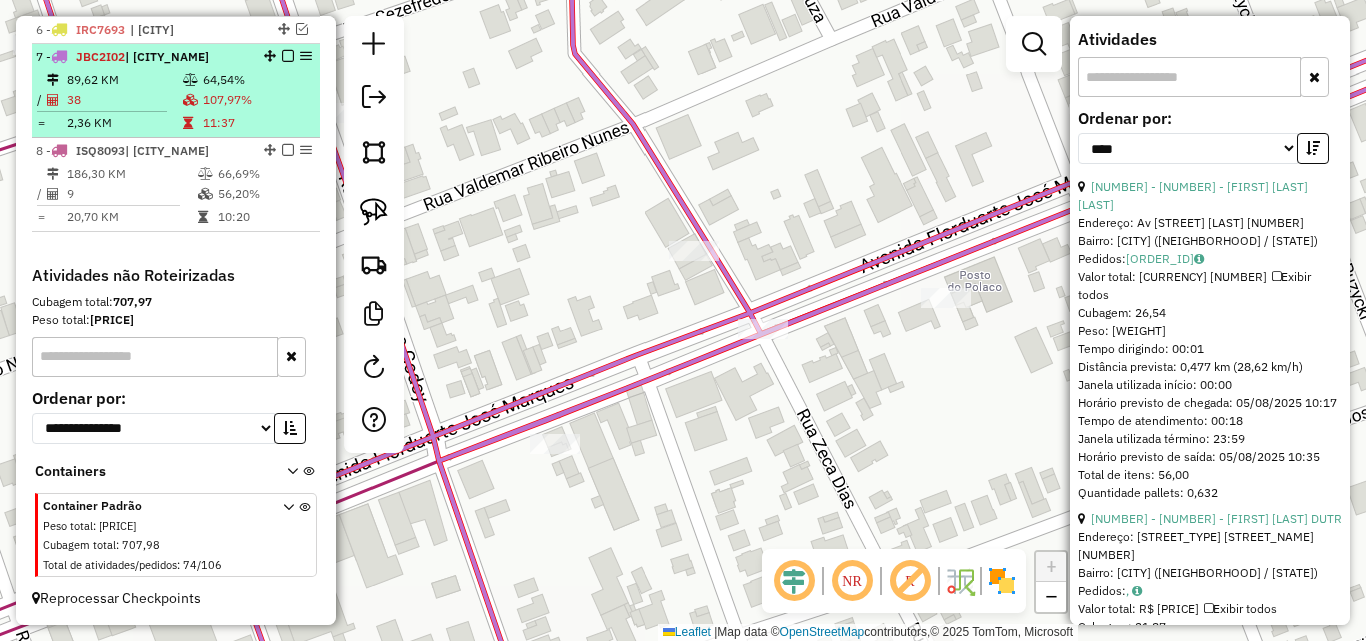 drag, startPoint x: 156, startPoint y: 96, endPoint x: 287, endPoint y: 90, distance: 131.13733 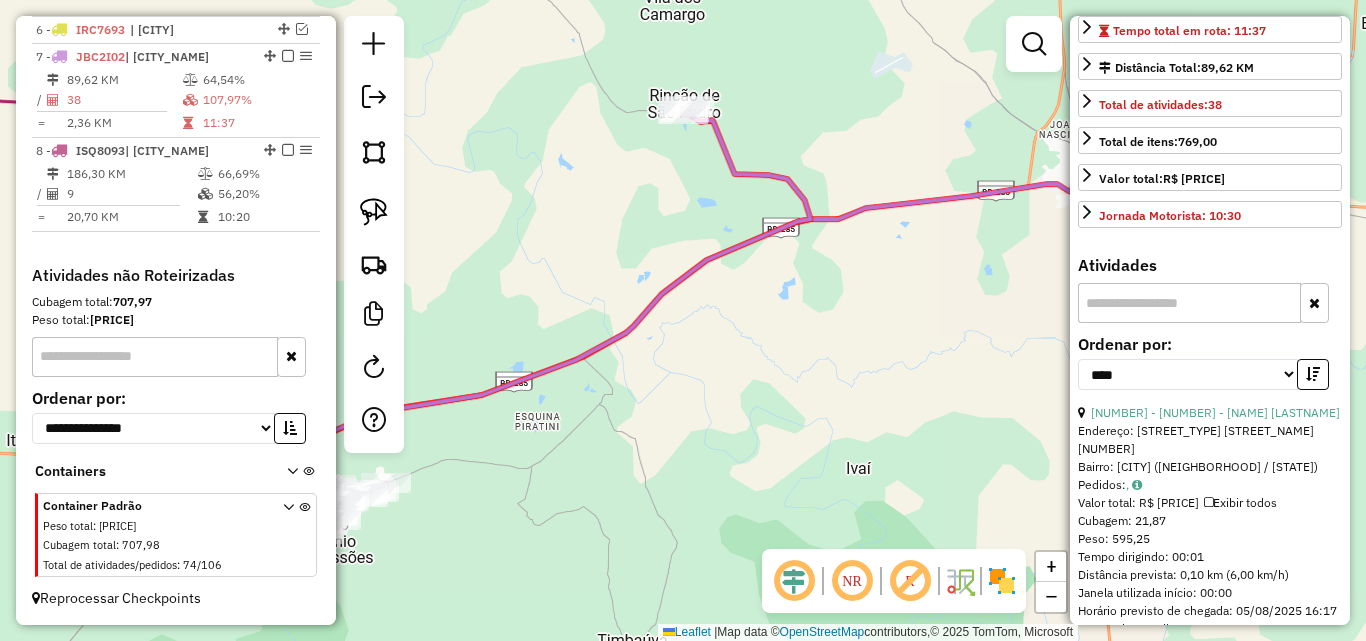 scroll, scrollTop: 282, scrollLeft: 0, axis: vertical 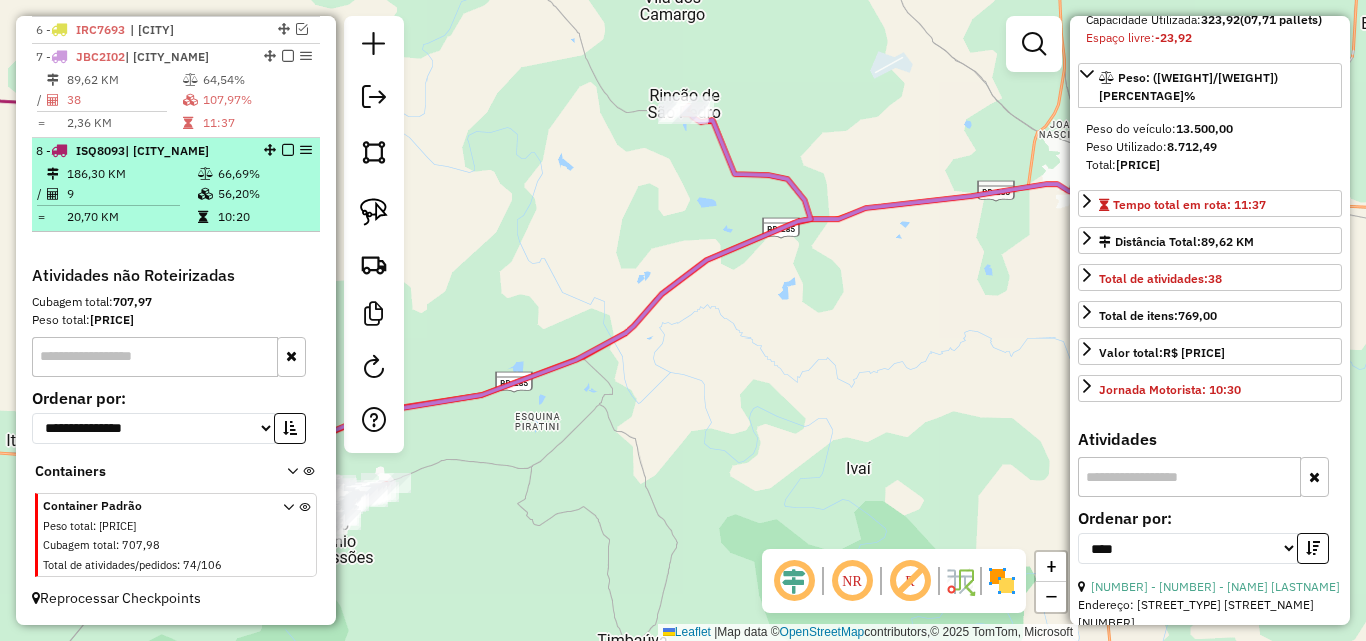 click on "[VEHICLE_ID] | [CITY]" at bounding box center (142, 151) 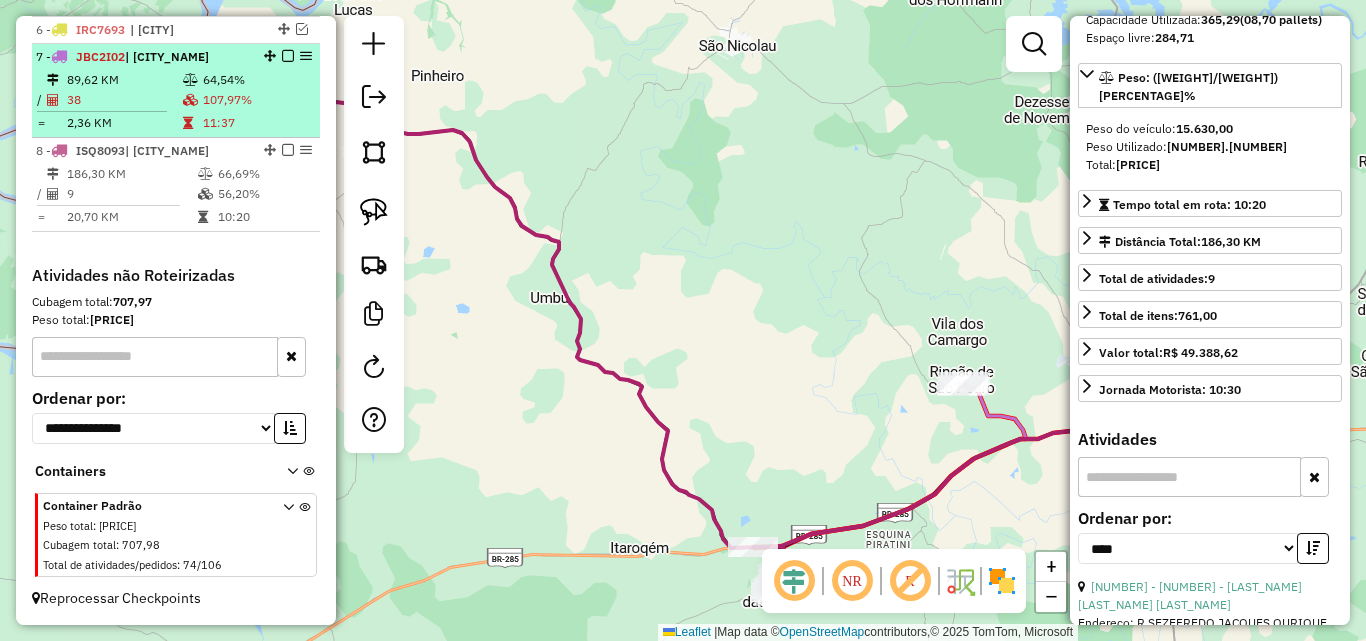 click on "107,97%" at bounding box center [257, 100] 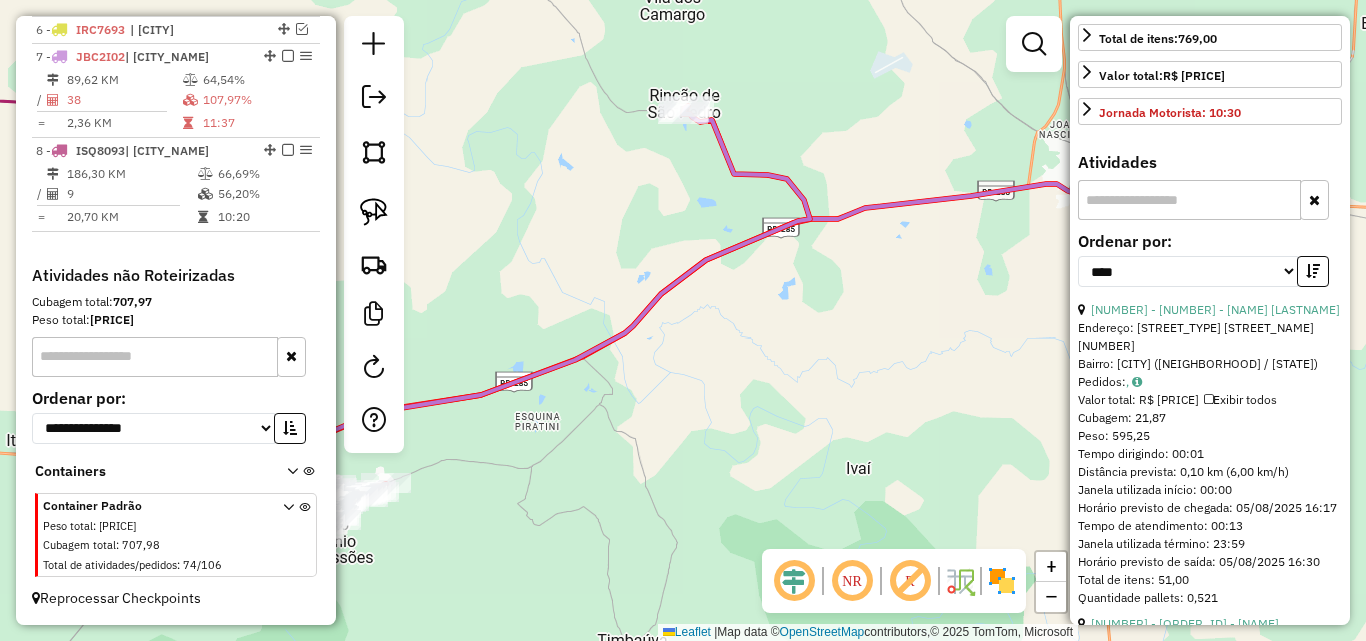 scroll, scrollTop: 682, scrollLeft: 0, axis: vertical 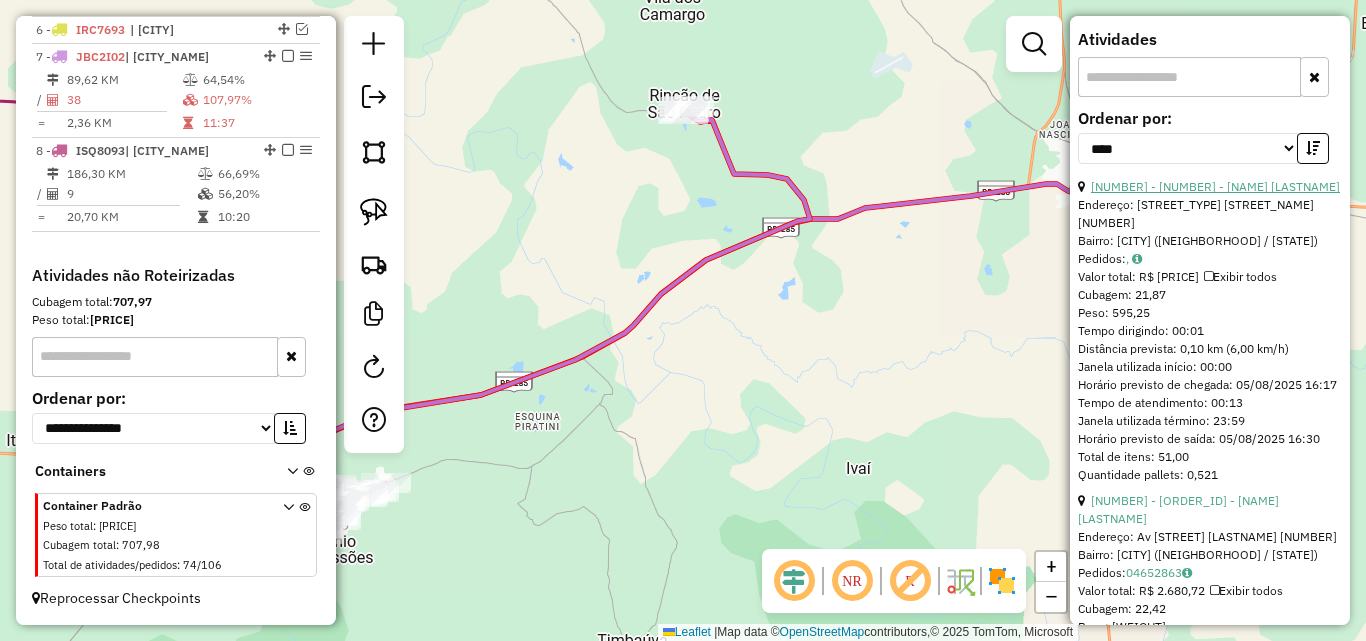 click on "[NUMBER] - [NUMBER] - [NAME] [LASTNAME]" at bounding box center (1215, 186) 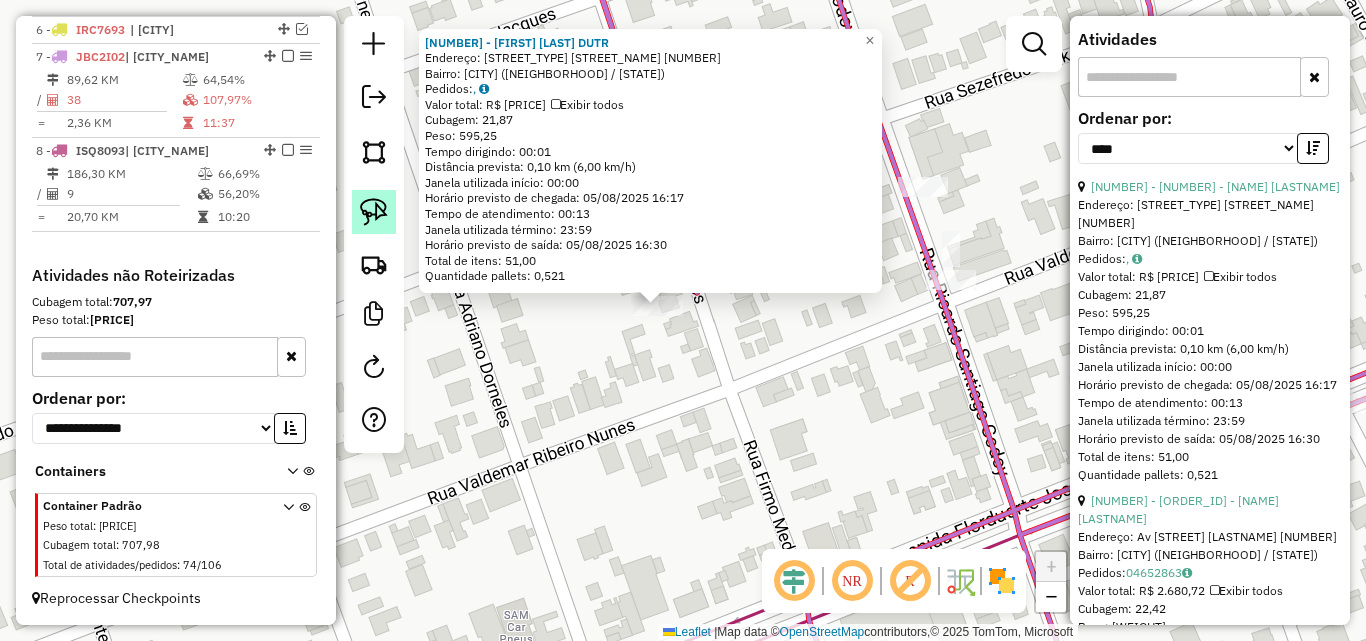 click 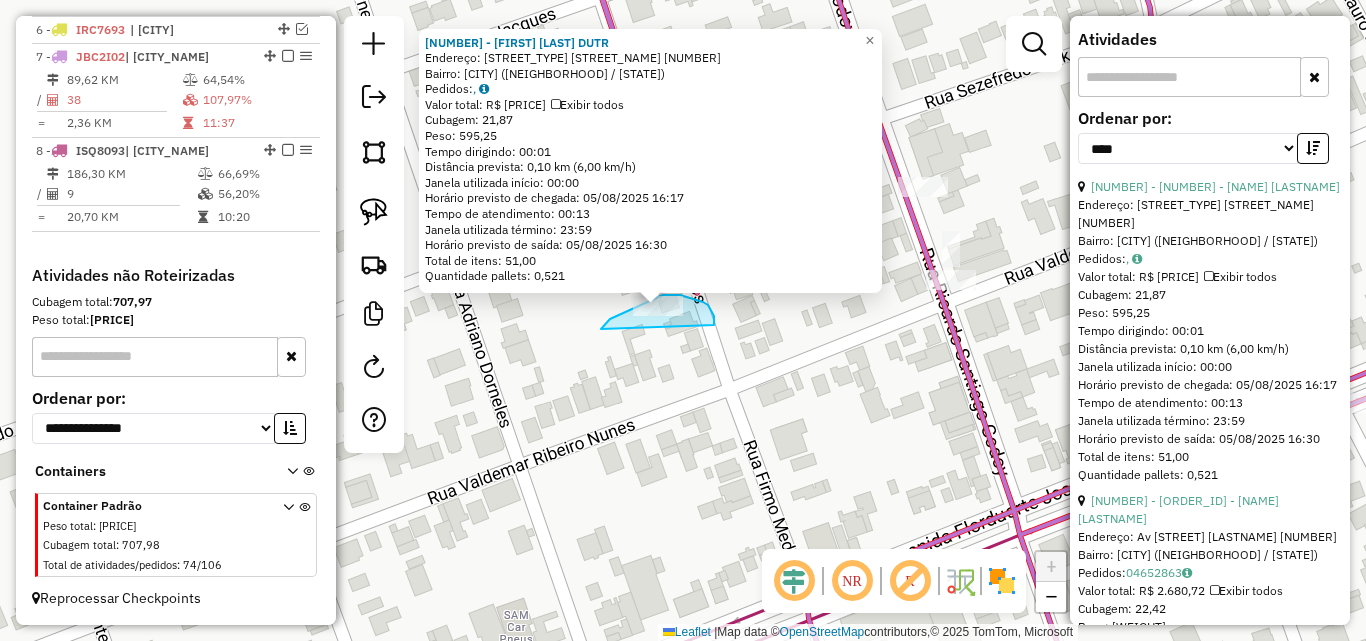 drag, startPoint x: 607, startPoint y: 322, endPoint x: 714, endPoint y: 327, distance: 107.11676 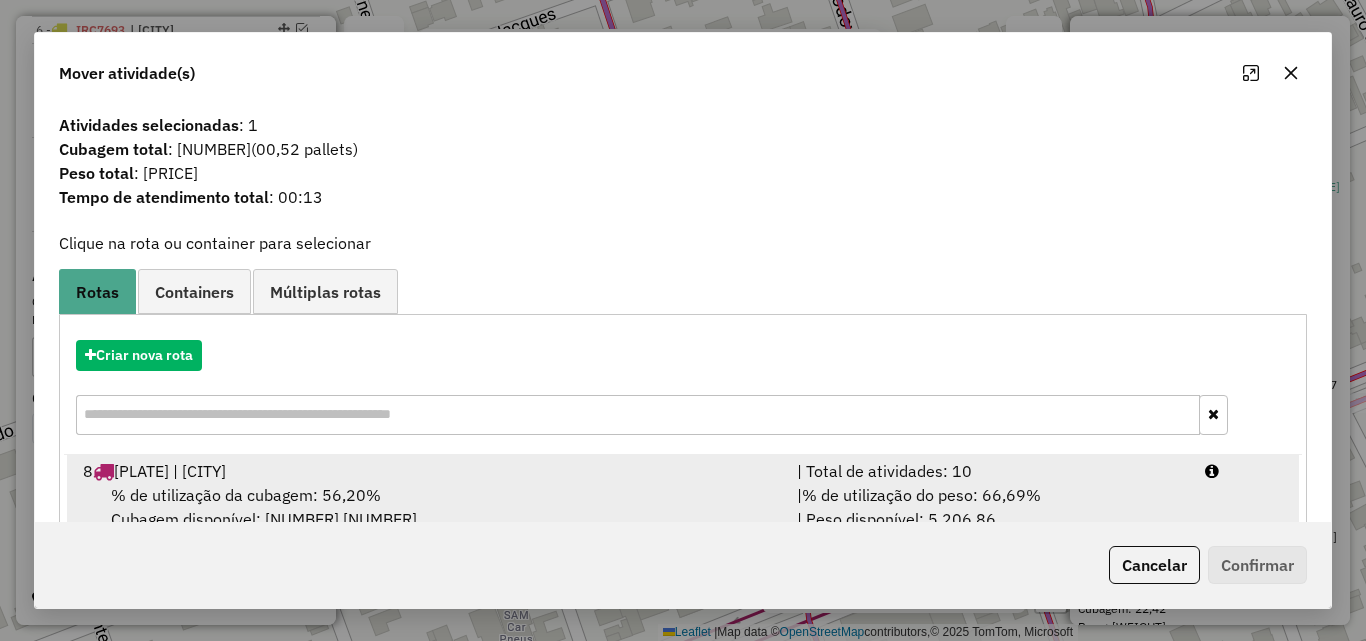 click on "[NUMBER] [PLATE] | [LAST_NAME] [LAST_NAME] [LAST_NAME]" at bounding box center [428, 471] 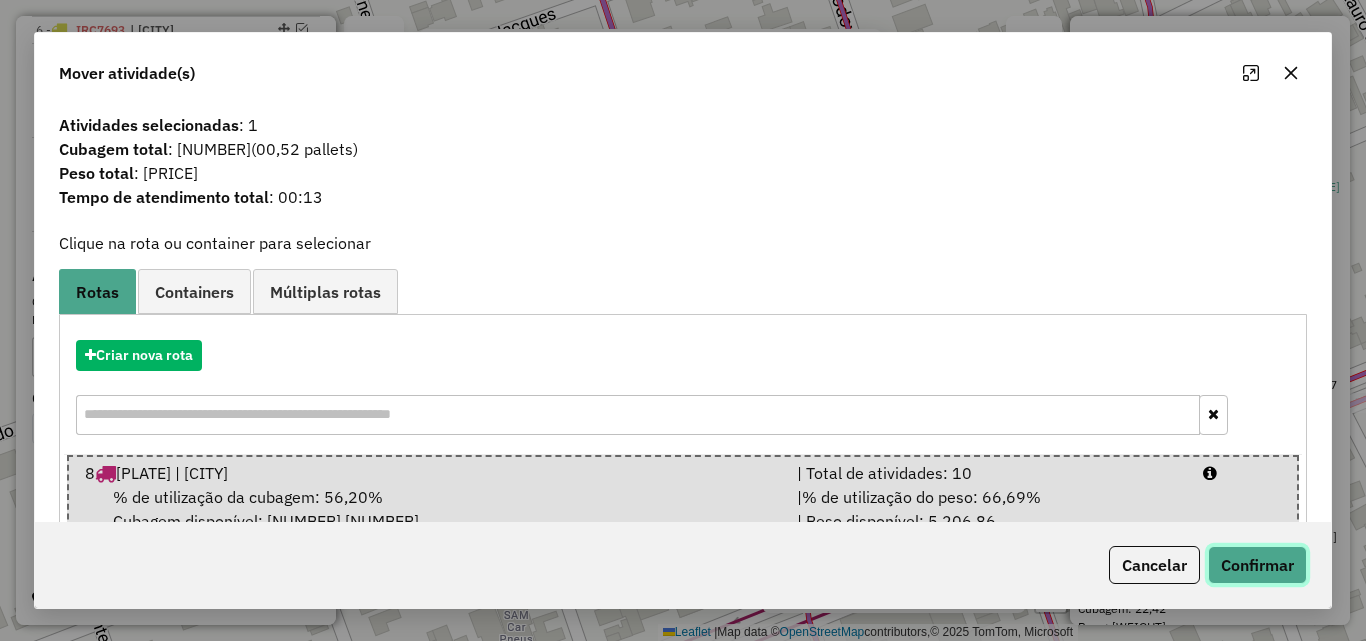 click on "Confirmar" 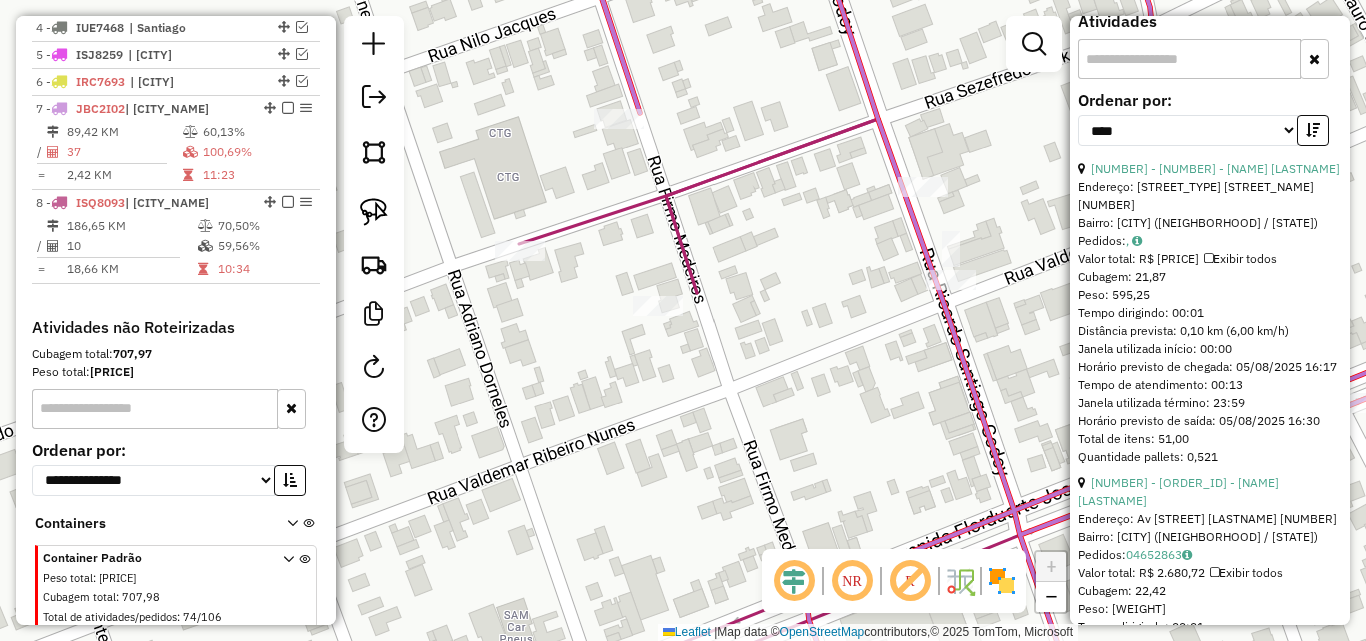 scroll, scrollTop: 912, scrollLeft: 0, axis: vertical 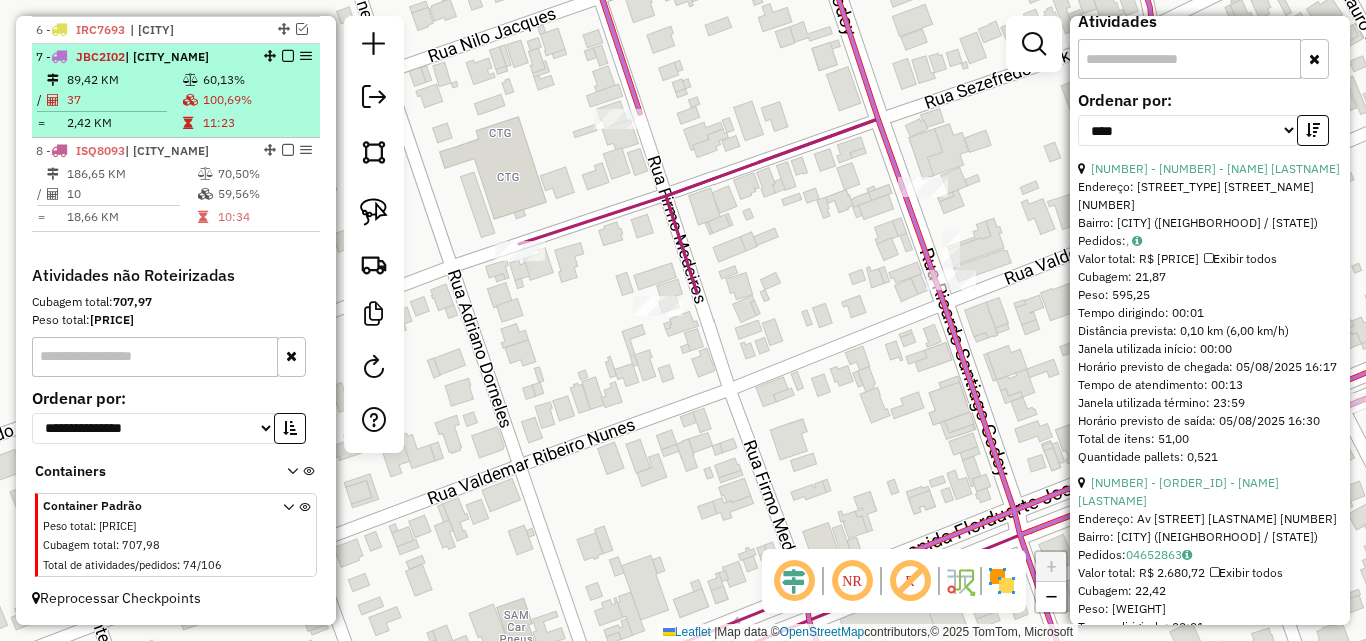 click on "89,42 KM" at bounding box center [124, 80] 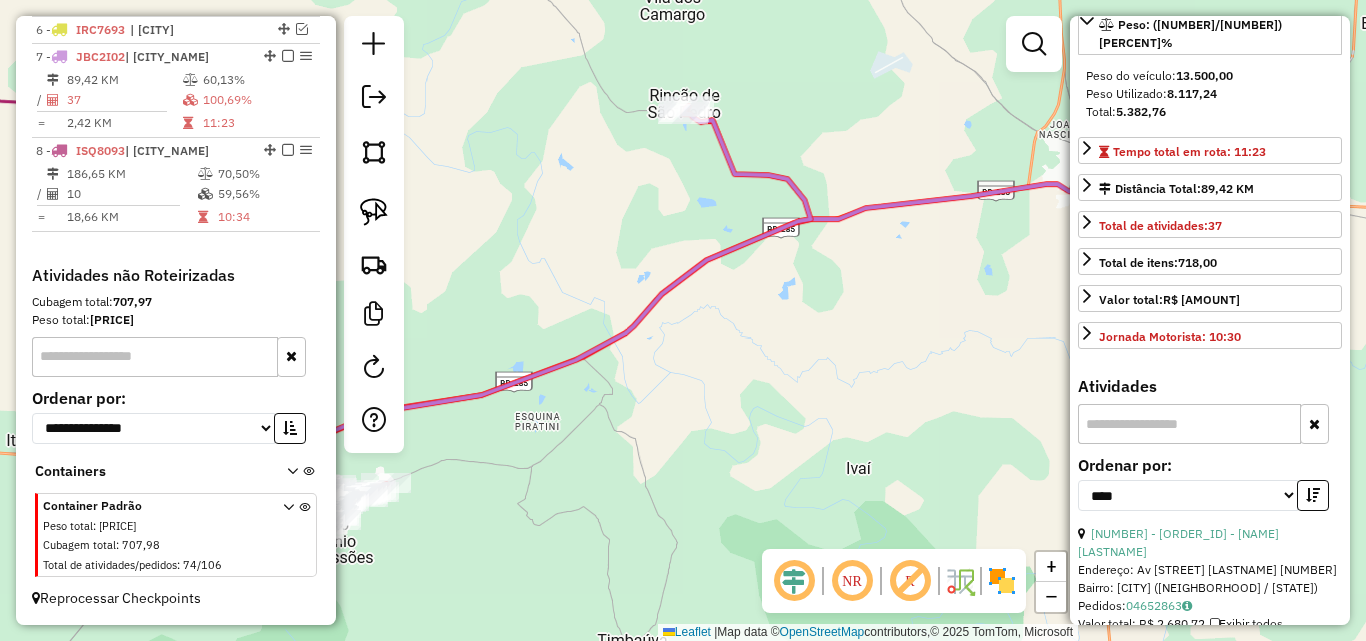 scroll, scrollTop: 282, scrollLeft: 0, axis: vertical 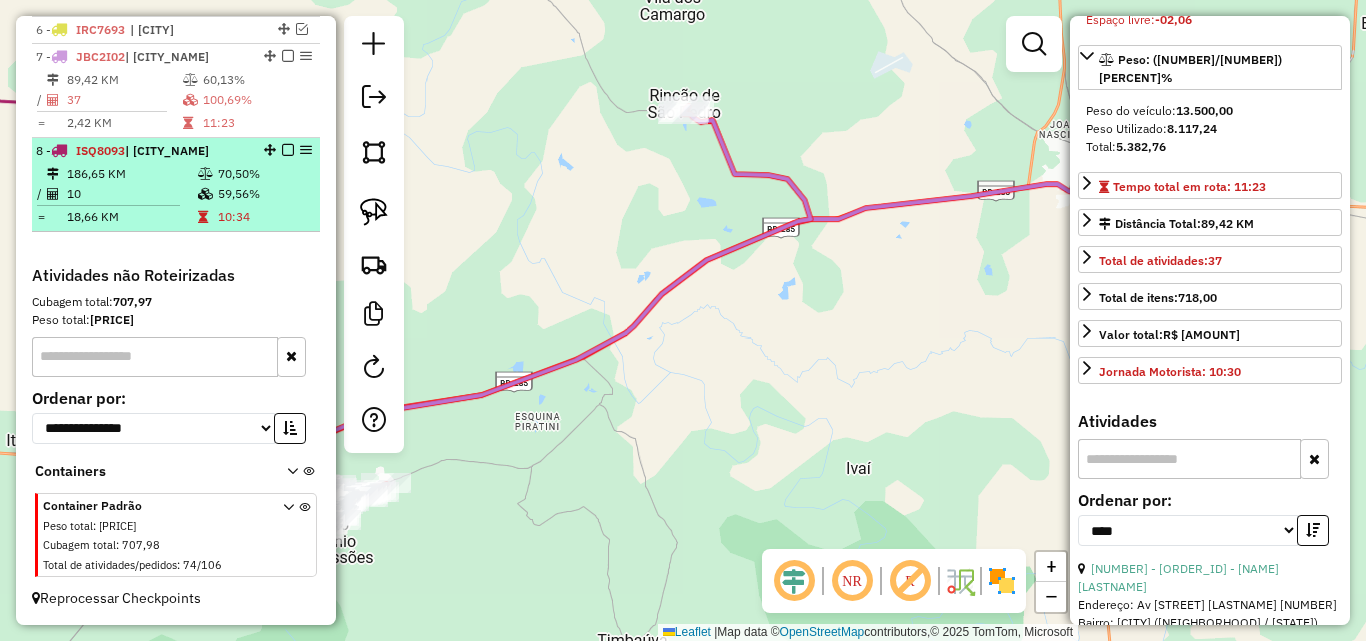 click on "186,65 KM" at bounding box center [131, 174] 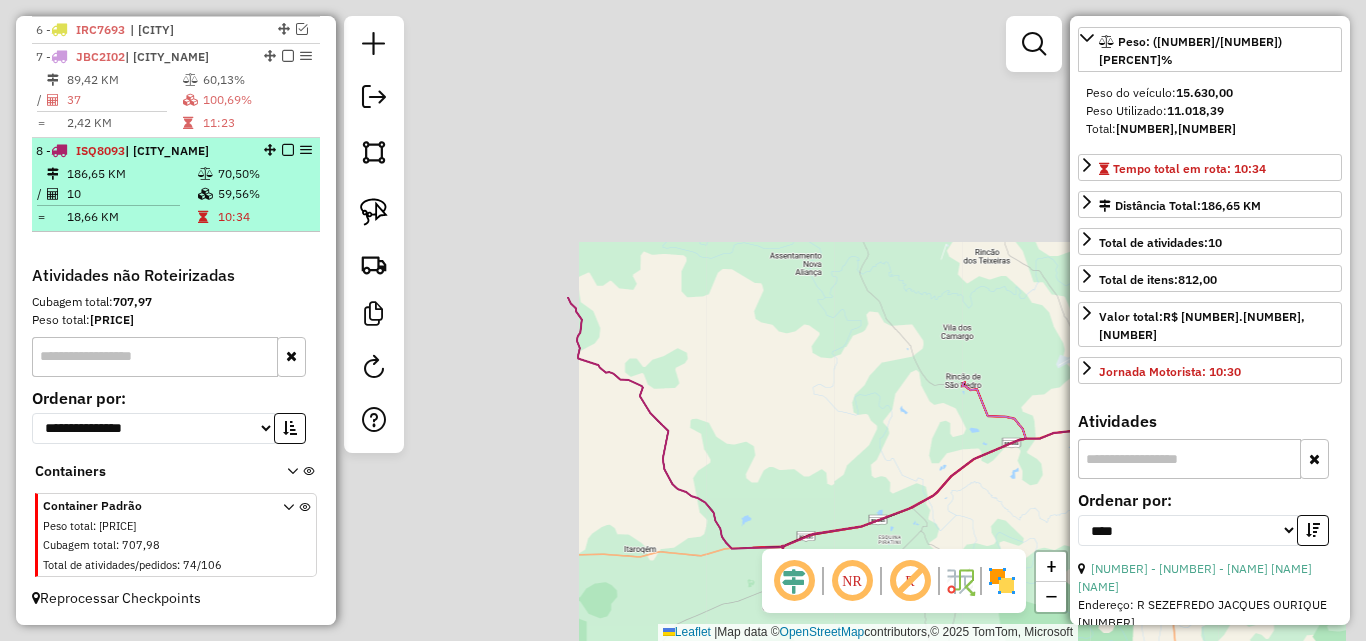 scroll, scrollTop: 264, scrollLeft: 0, axis: vertical 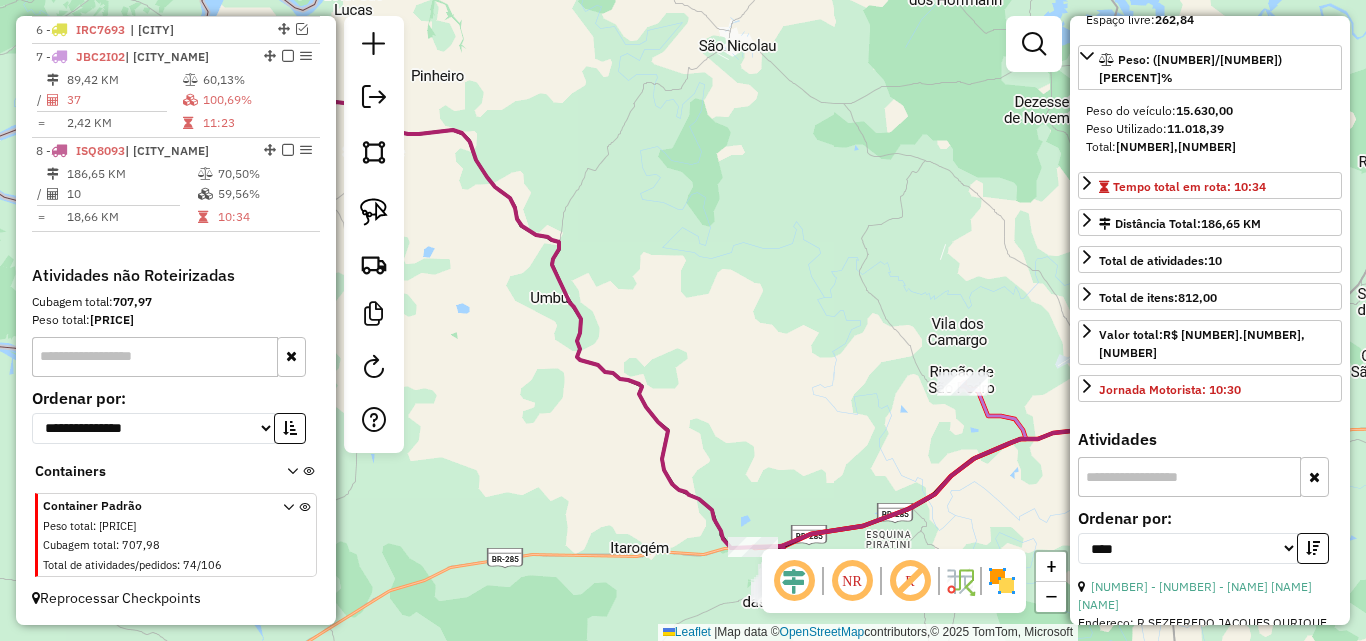 drag, startPoint x: 732, startPoint y: 431, endPoint x: 676, endPoint y: 316, distance: 127.910126 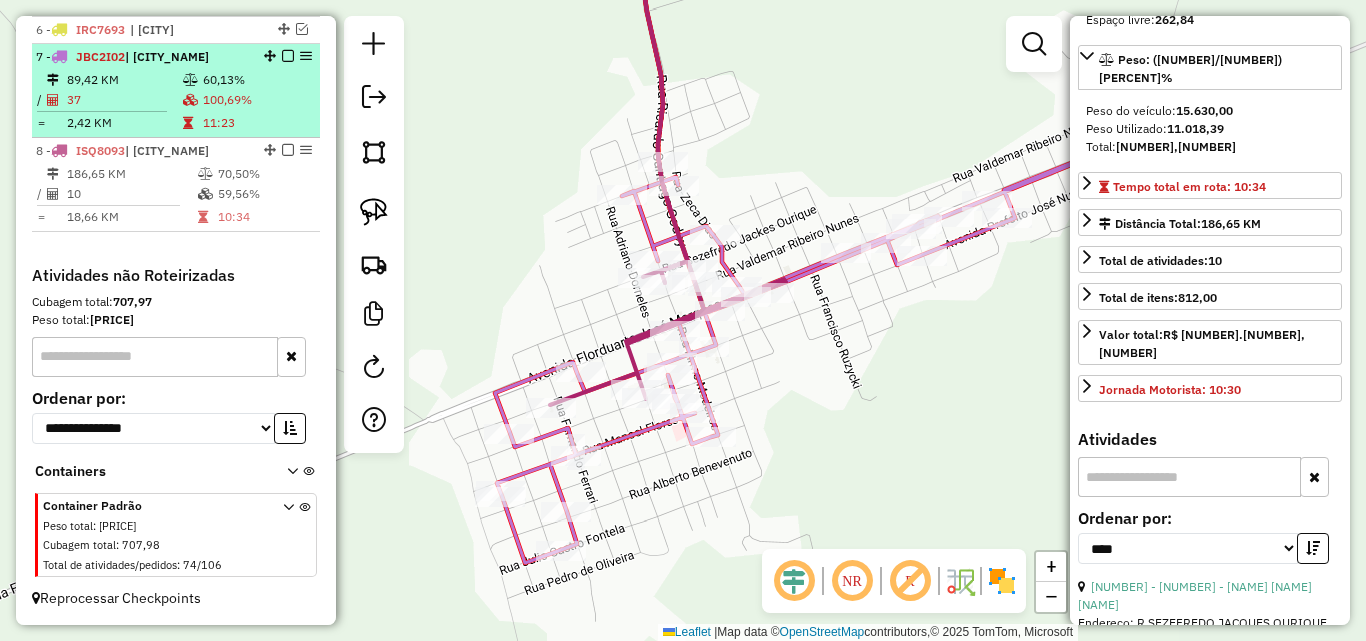 click on "37" at bounding box center (124, 100) 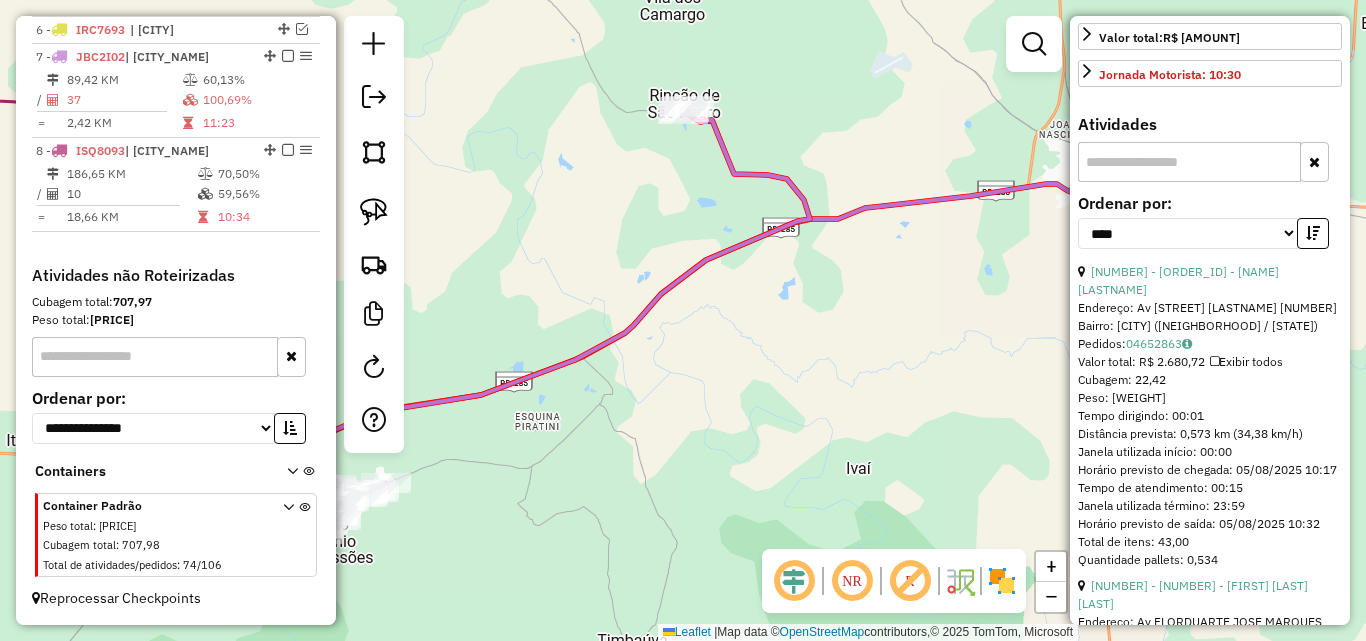 scroll, scrollTop: 682, scrollLeft: 0, axis: vertical 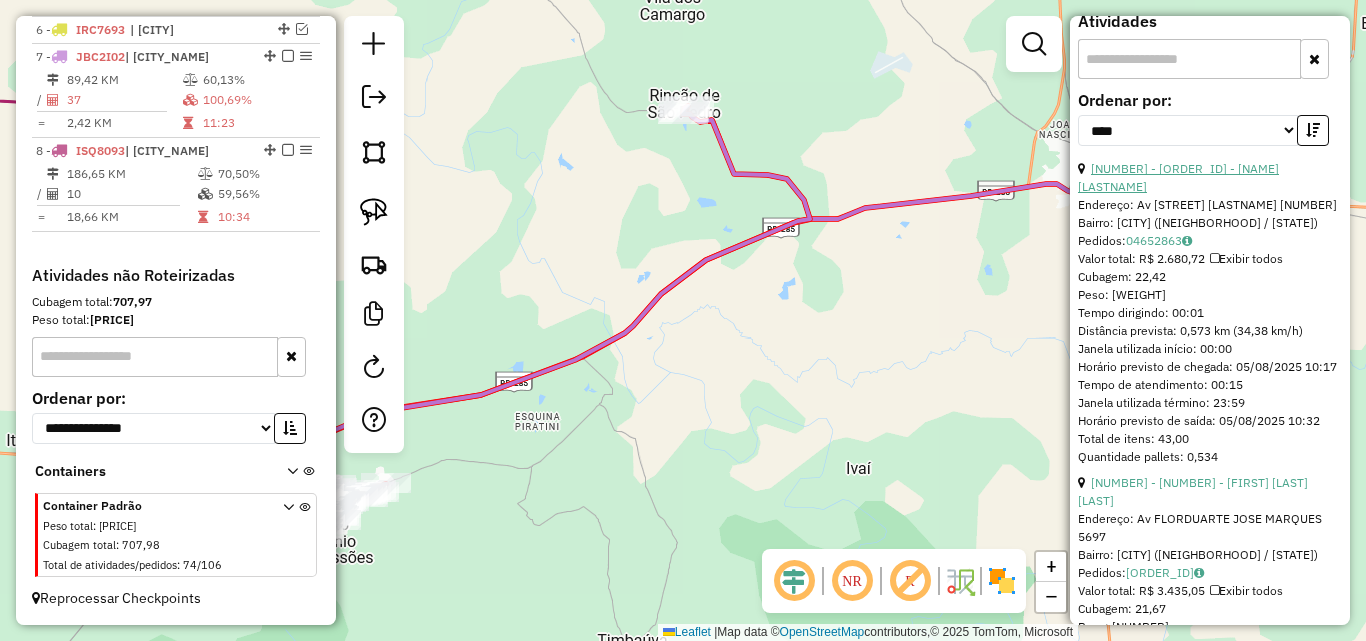 click on "[NUMBER] - [ORDER_ID] - [NAME] [LASTNAME]" at bounding box center (1178, 177) 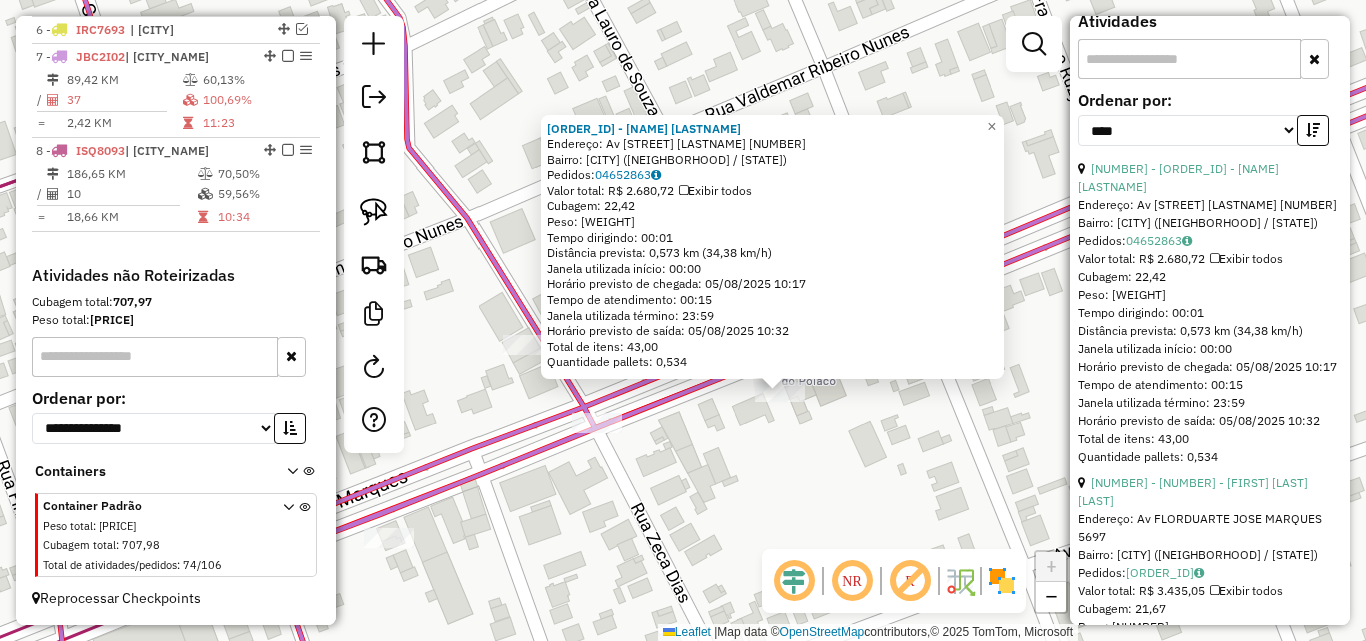 drag, startPoint x: 757, startPoint y: 458, endPoint x: 644, endPoint y: 343, distance: 161.22655 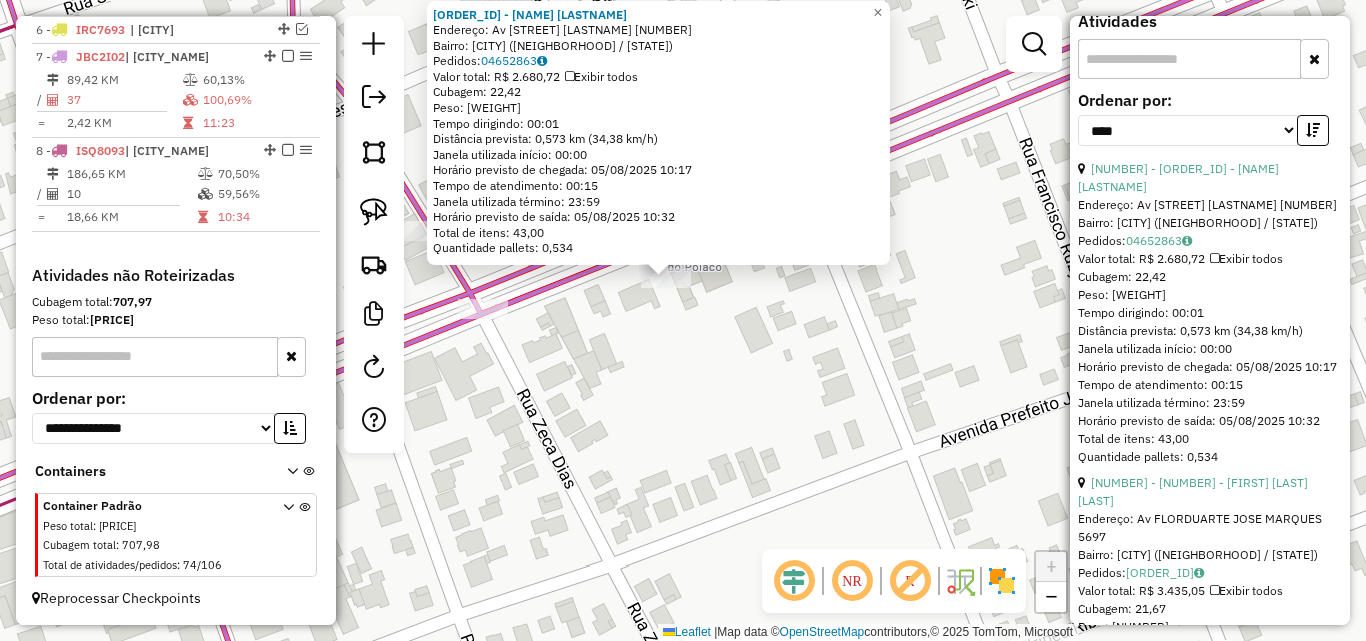 click 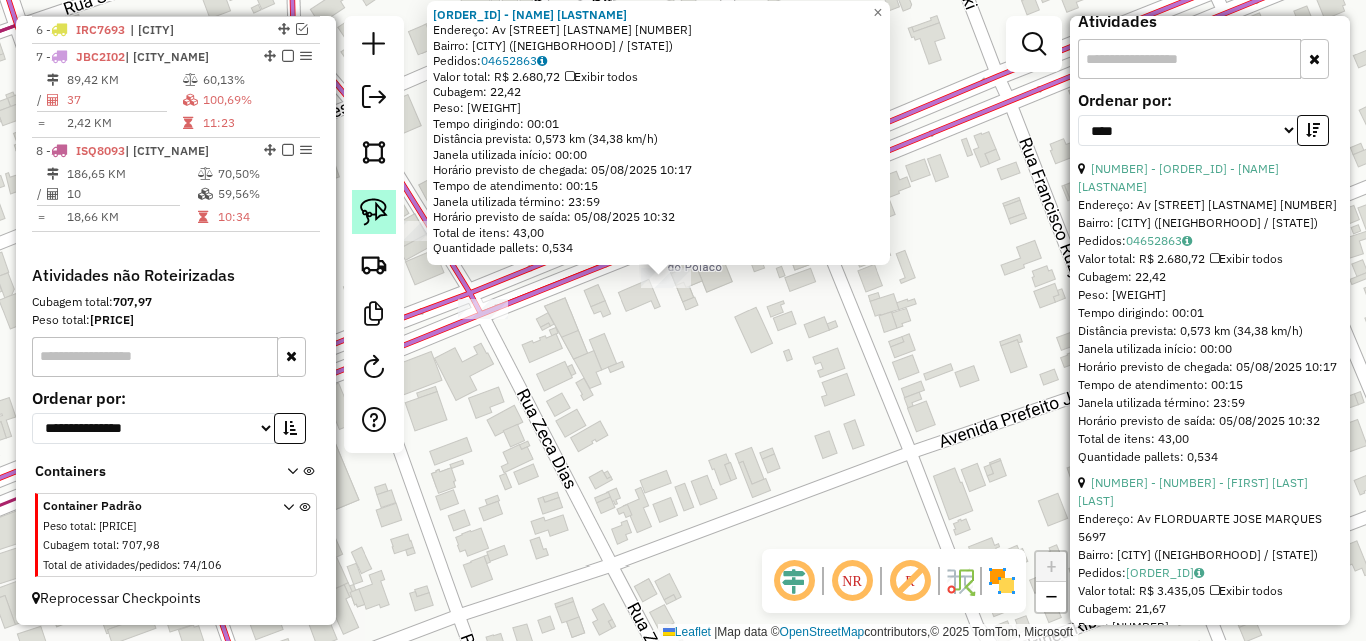 click 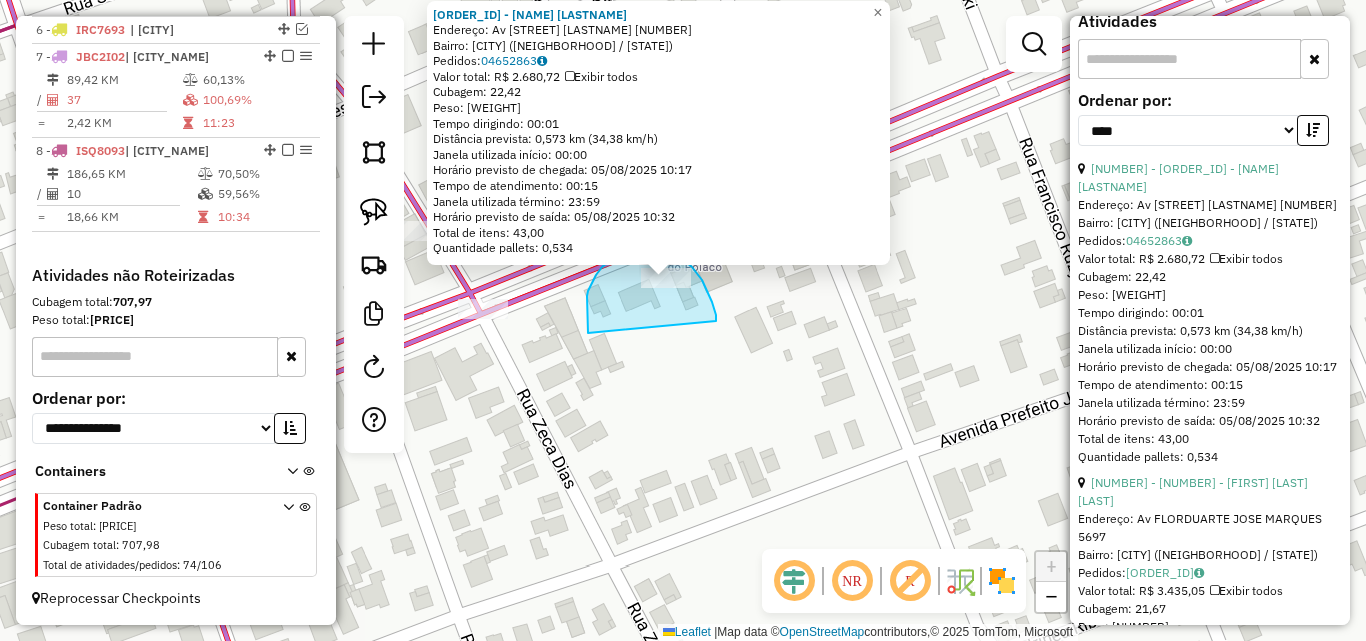 drag, startPoint x: 588, startPoint y: 333, endPoint x: 714, endPoint y: 325, distance: 126.253716 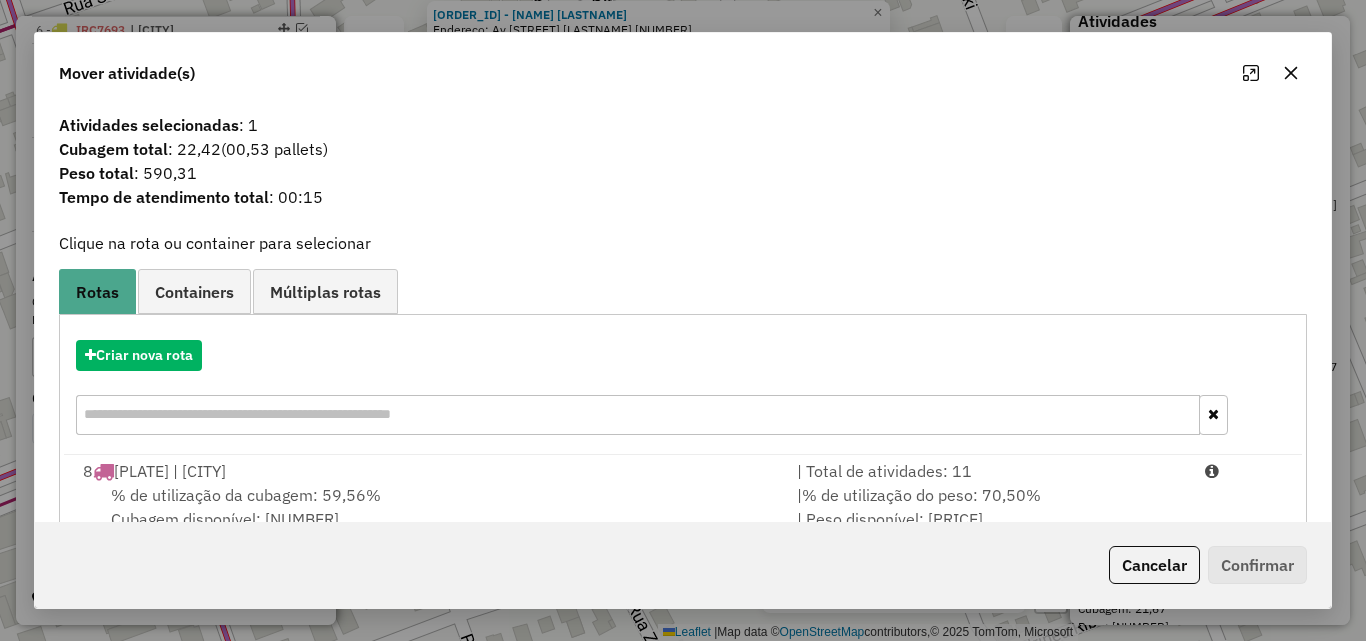 click on "[NUMBER] [PLATE] | [LAST_NAME] [LAST_NAME] [LAST_NAME]" at bounding box center [428, 471] 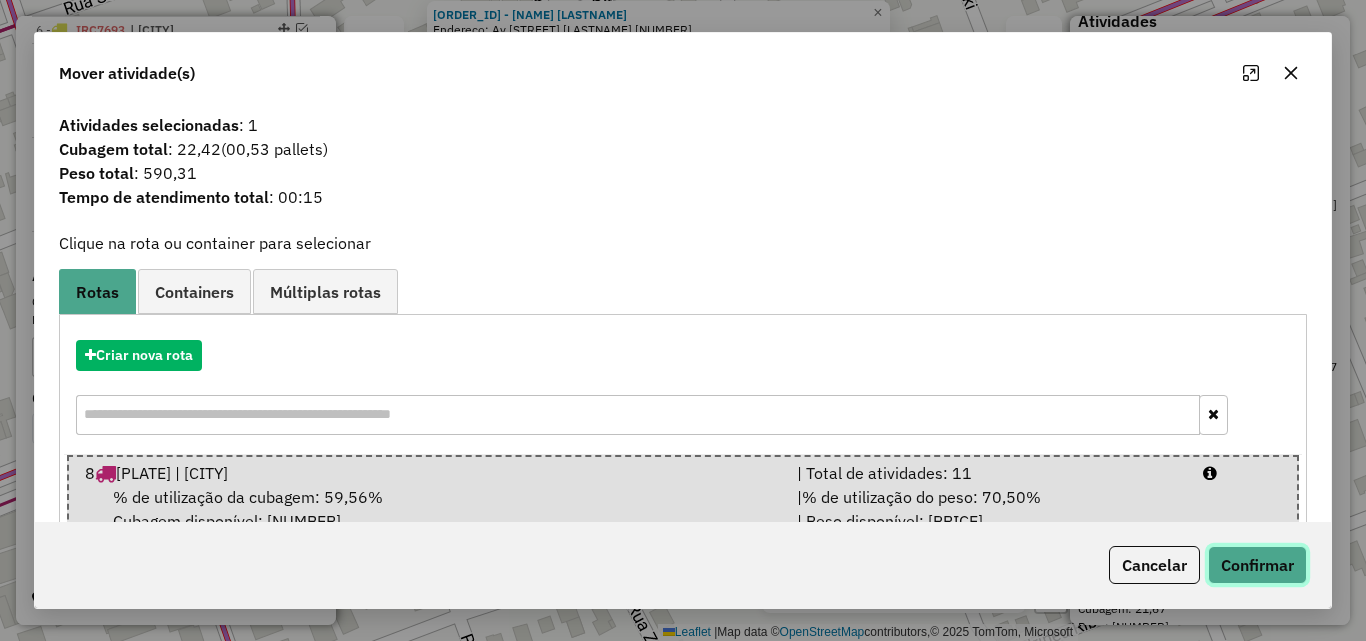 click on "Confirmar" 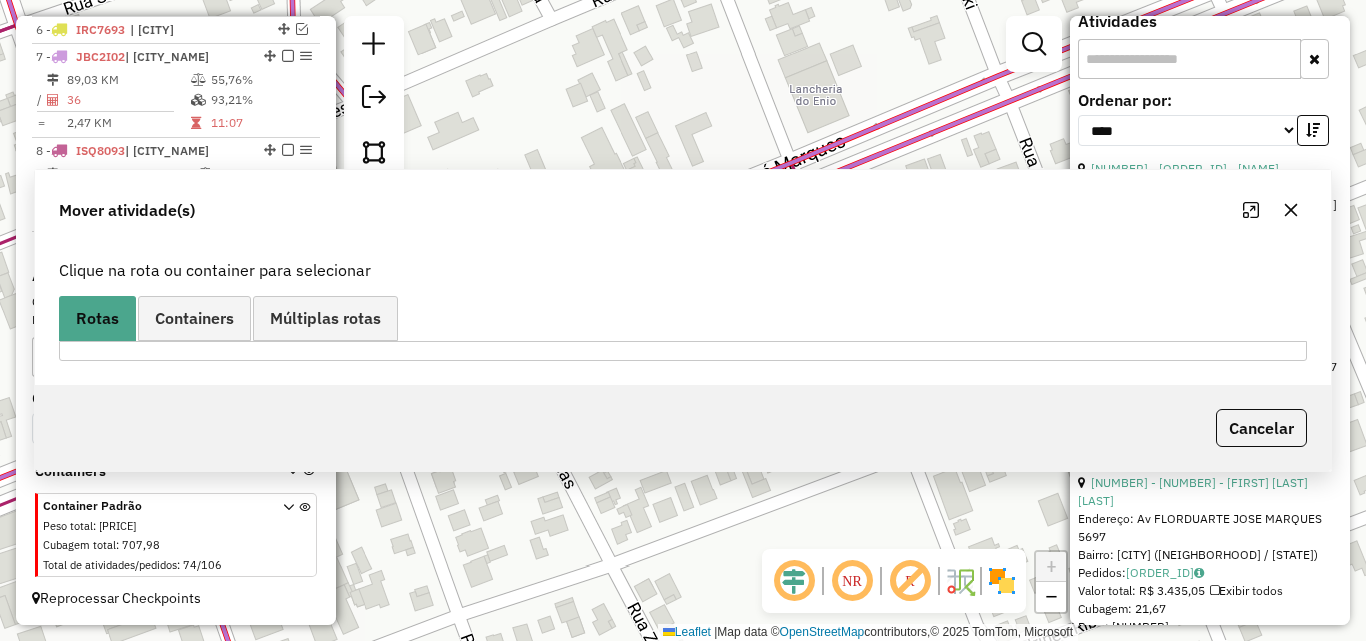 scroll, scrollTop: 664, scrollLeft: 0, axis: vertical 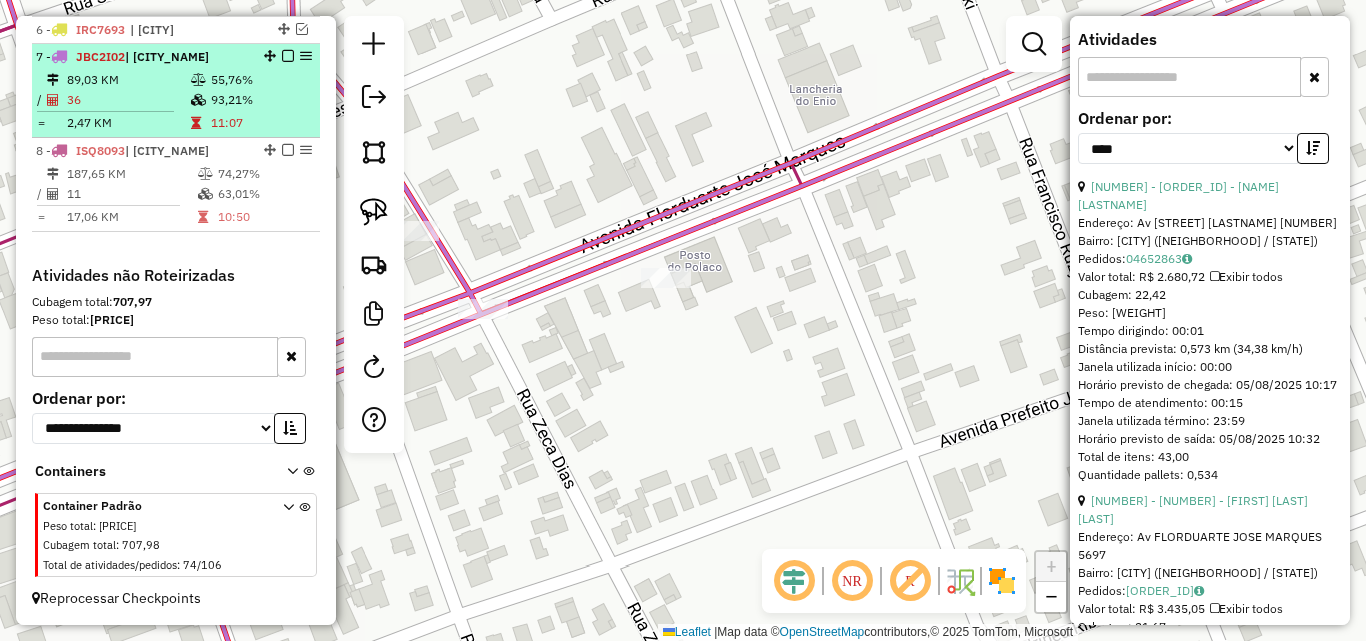 click at bounding box center (198, 80) 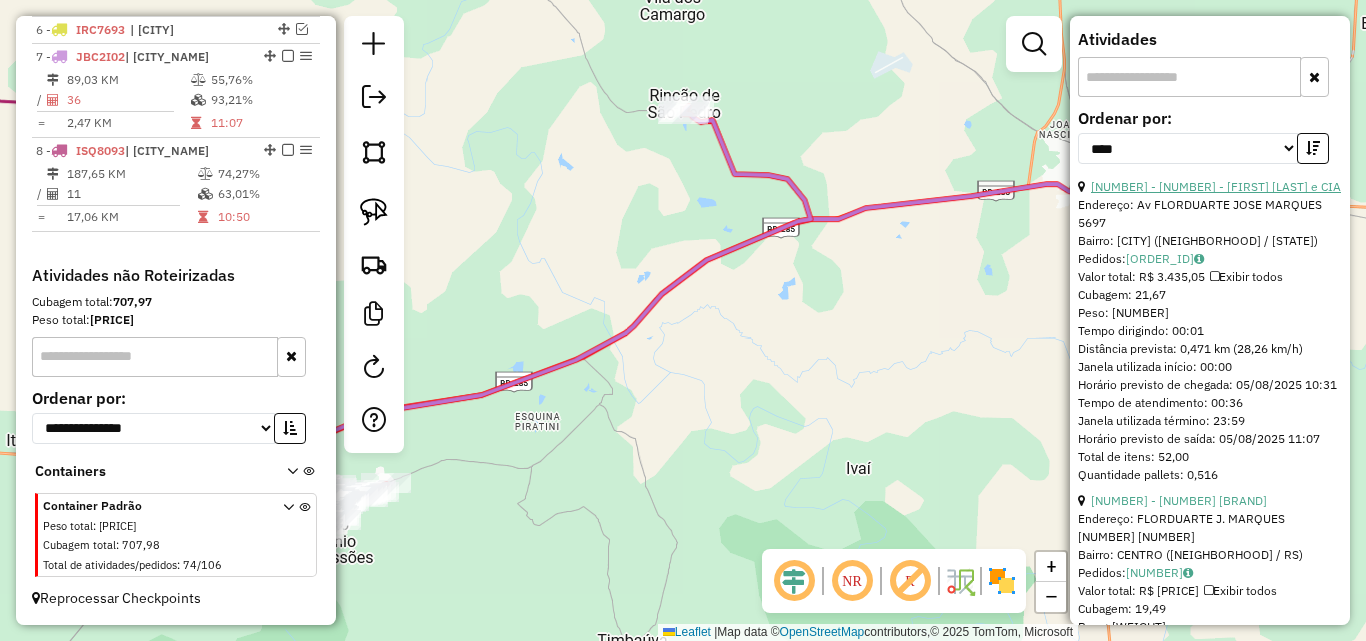 click on "[NUMBER] - [NUMBER] - [FIRST] [LAST] e CIA" at bounding box center (1216, 186) 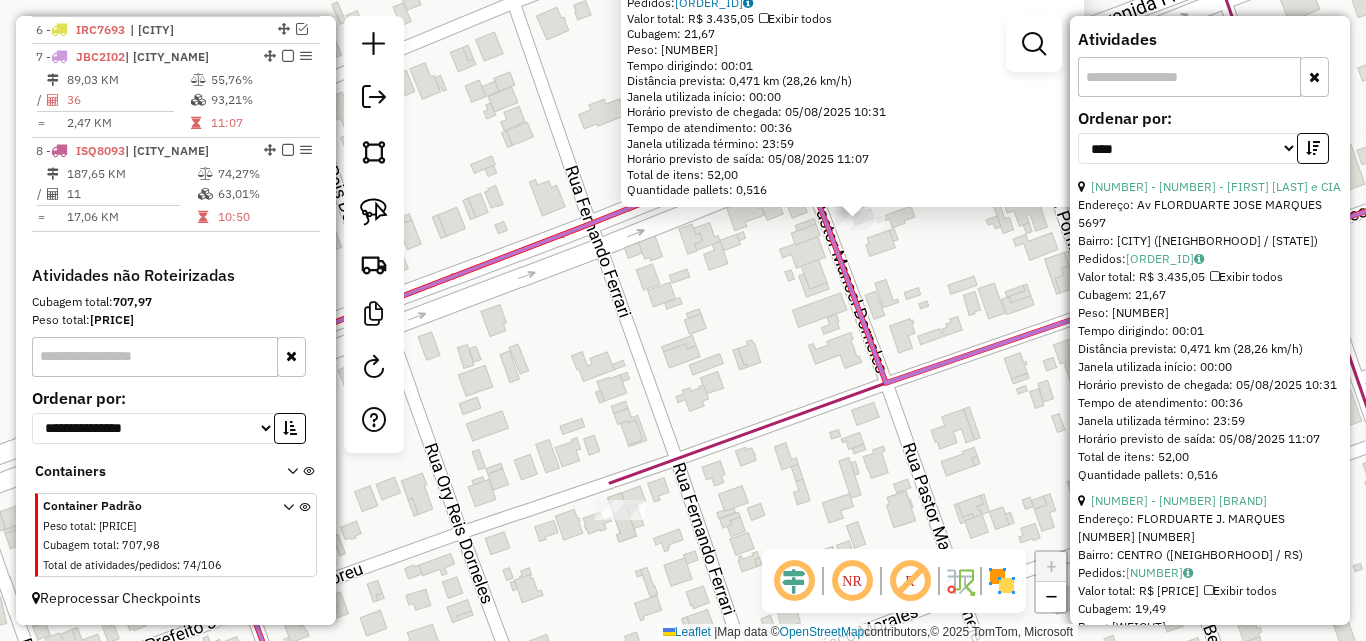 drag, startPoint x: 825, startPoint y: 348, endPoint x: 772, endPoint y: 336, distance: 54.34151 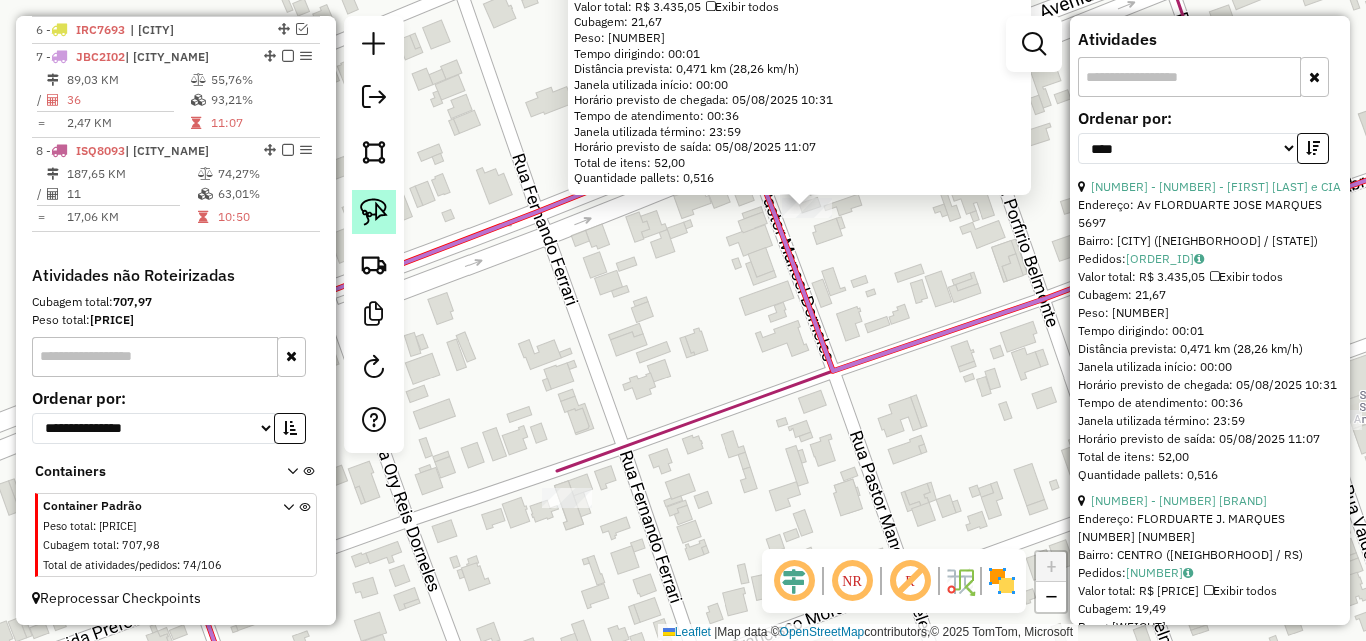 click 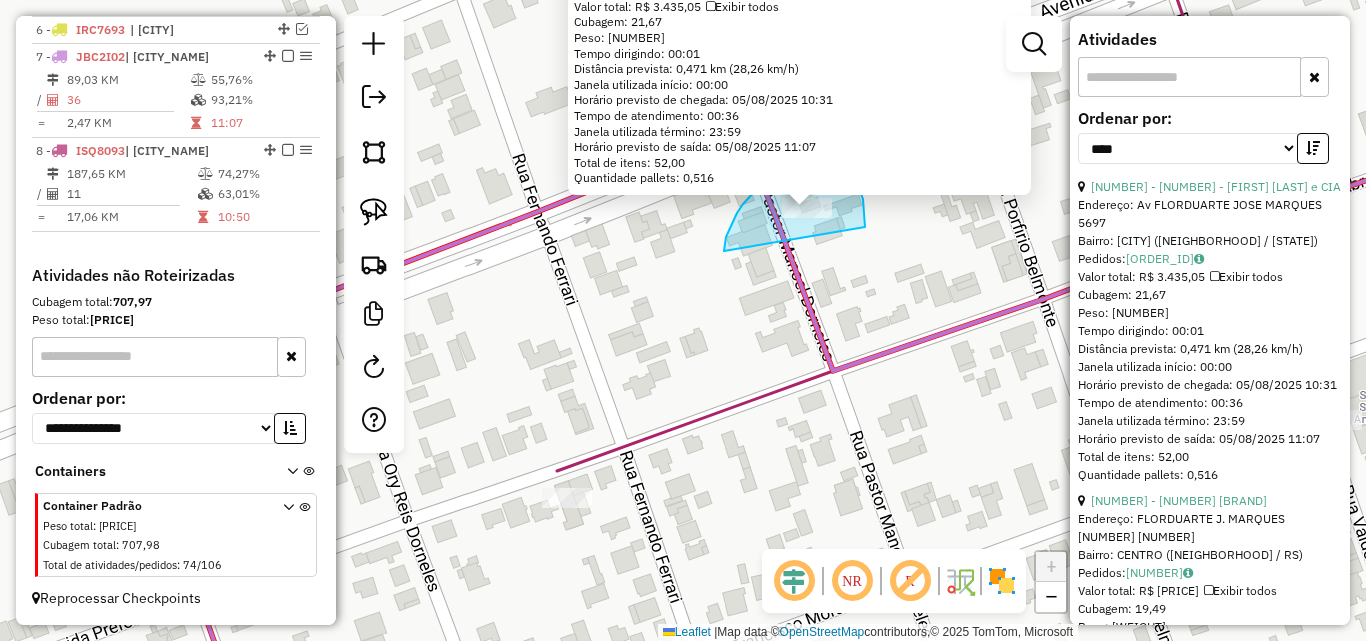 drag, startPoint x: 755, startPoint y: 191, endPoint x: 866, endPoint y: 240, distance: 121.33425 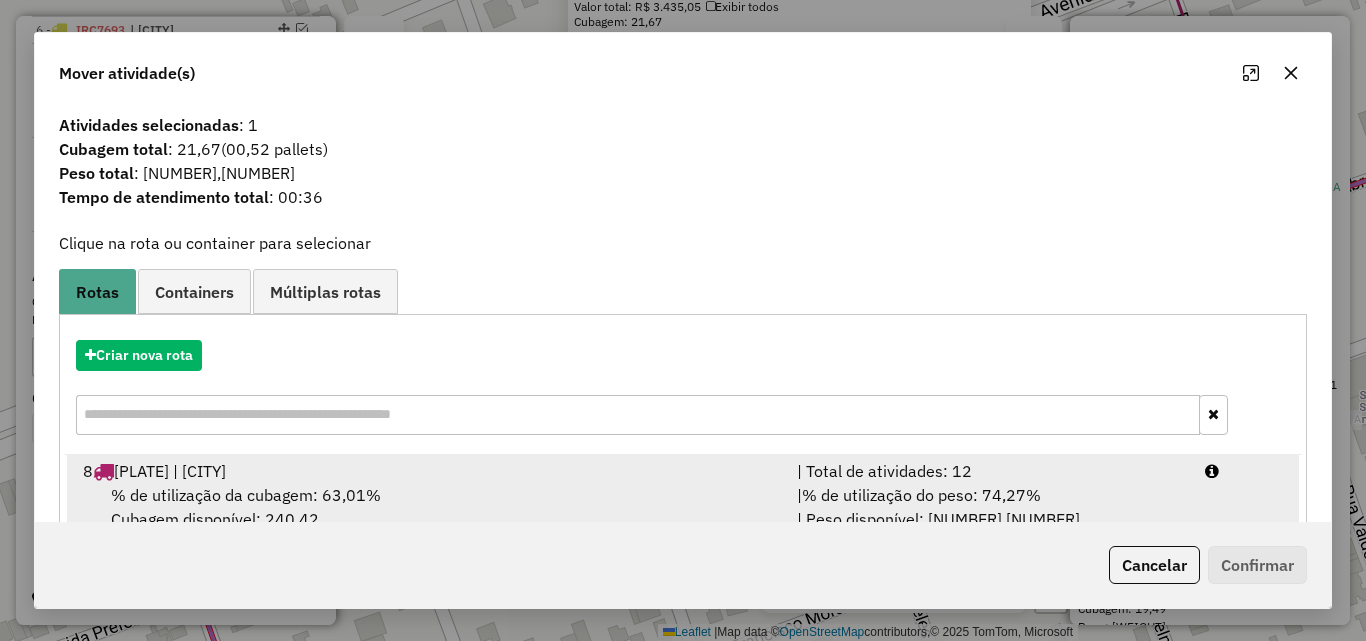 click on "% de utilização da cubagem: 63,01%  Cubagem disponível: 240,42" at bounding box center (428, 507) 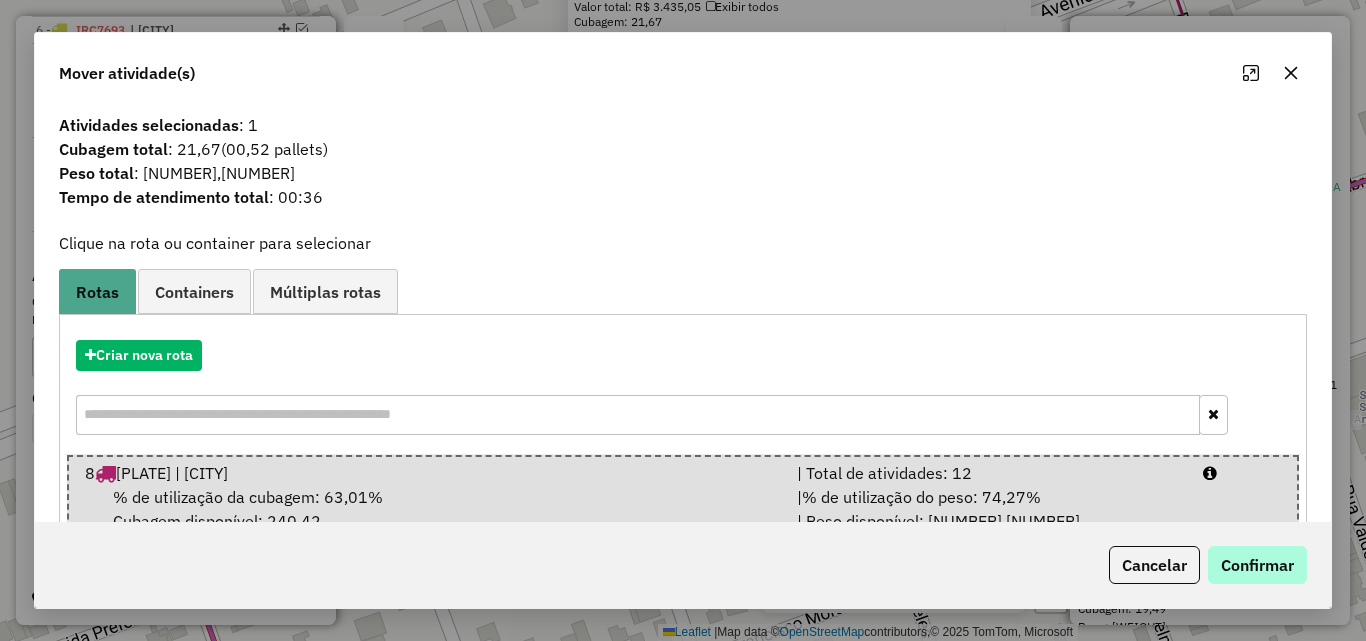 click on "Cancelar   Confirmar" 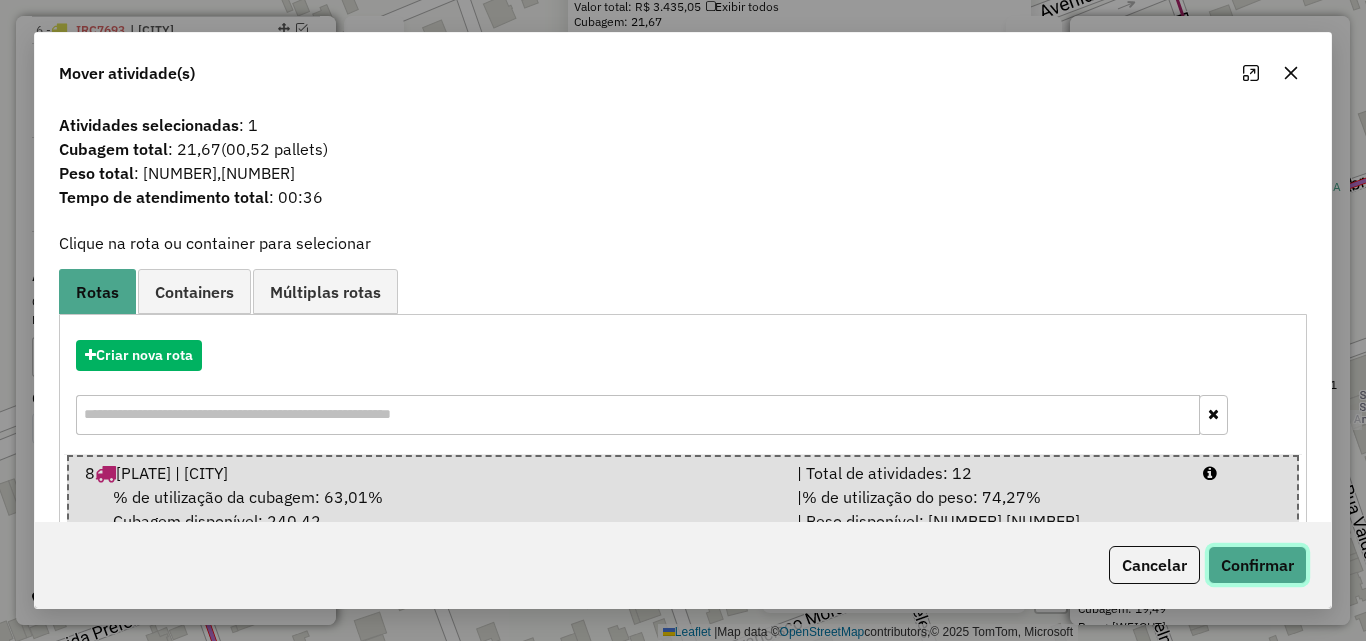 click on "Confirmar" 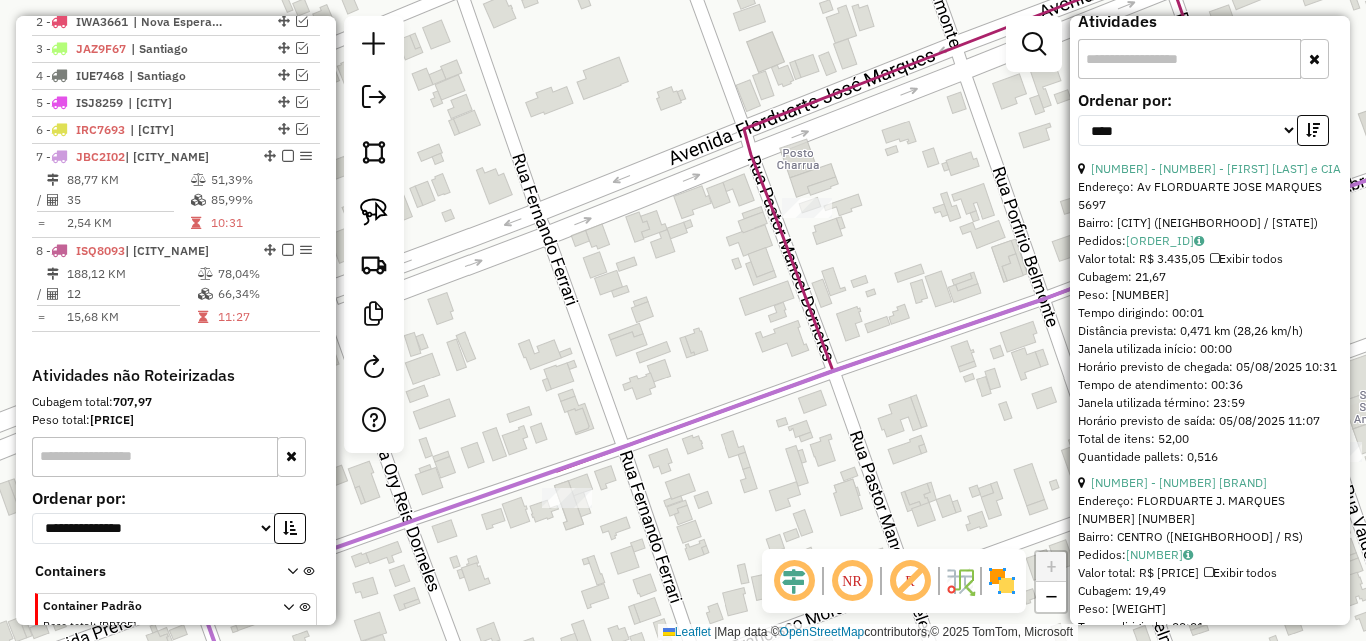 scroll, scrollTop: 912, scrollLeft: 0, axis: vertical 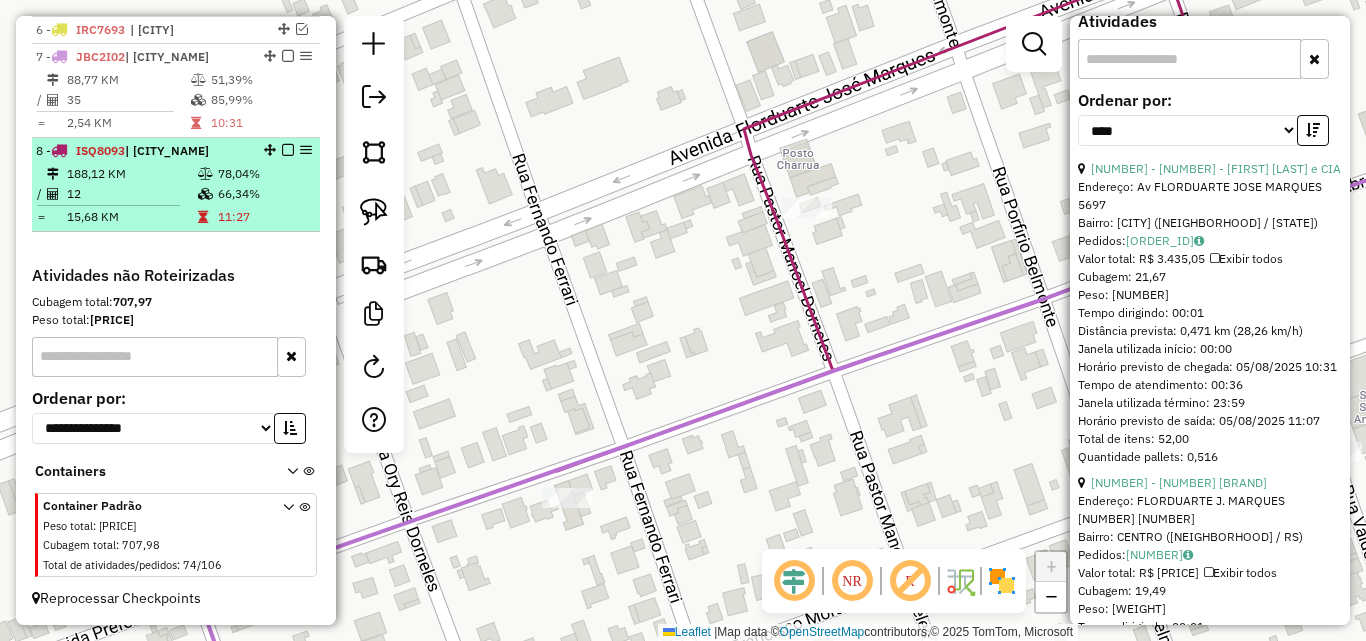 click on "[NUMBER] -       [TEXT]   [CITY] [NUMBER] KM   [PERCENT]  /  [NUMBER]   [PERCENT]     =  [NUMBER] KM [TIME]" at bounding box center (176, 185) 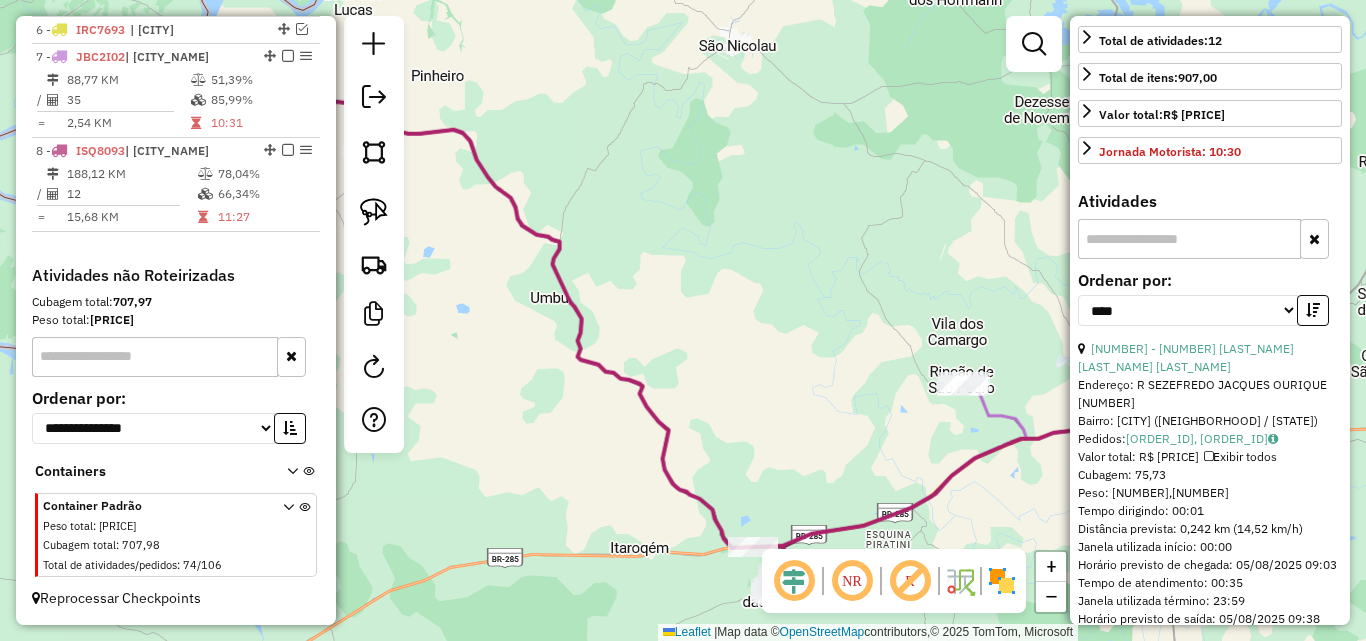 scroll, scrollTop: 364, scrollLeft: 0, axis: vertical 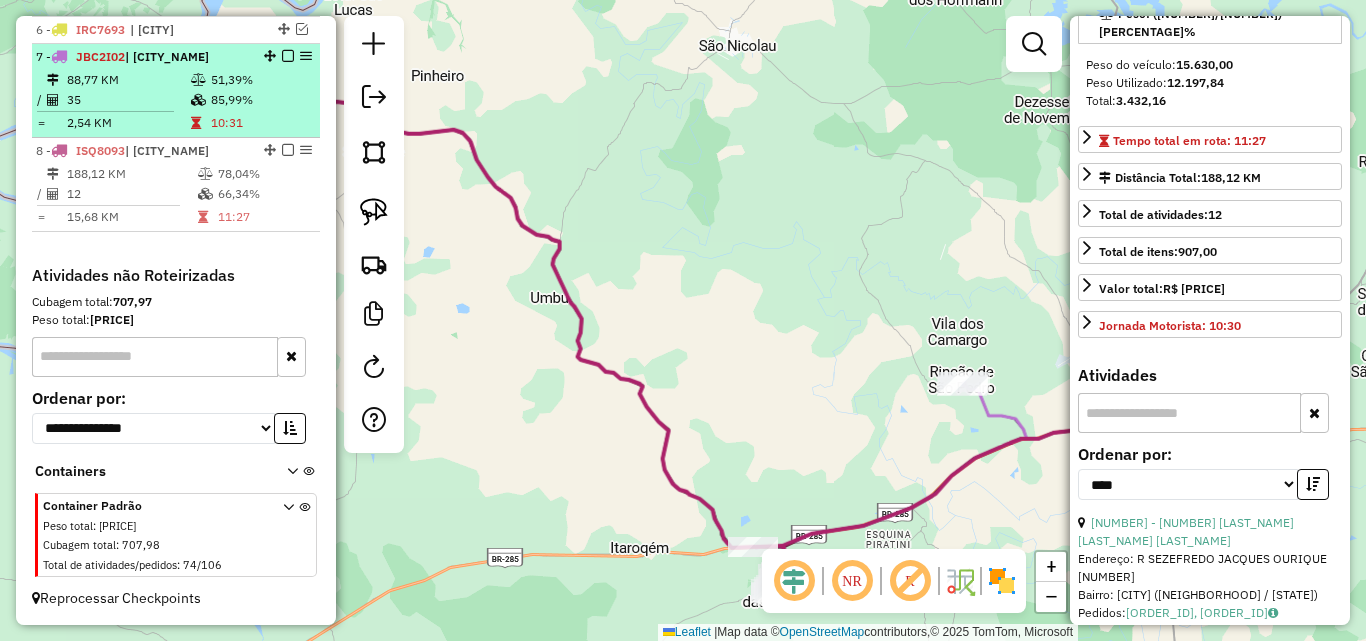 click at bounding box center (113, 111) 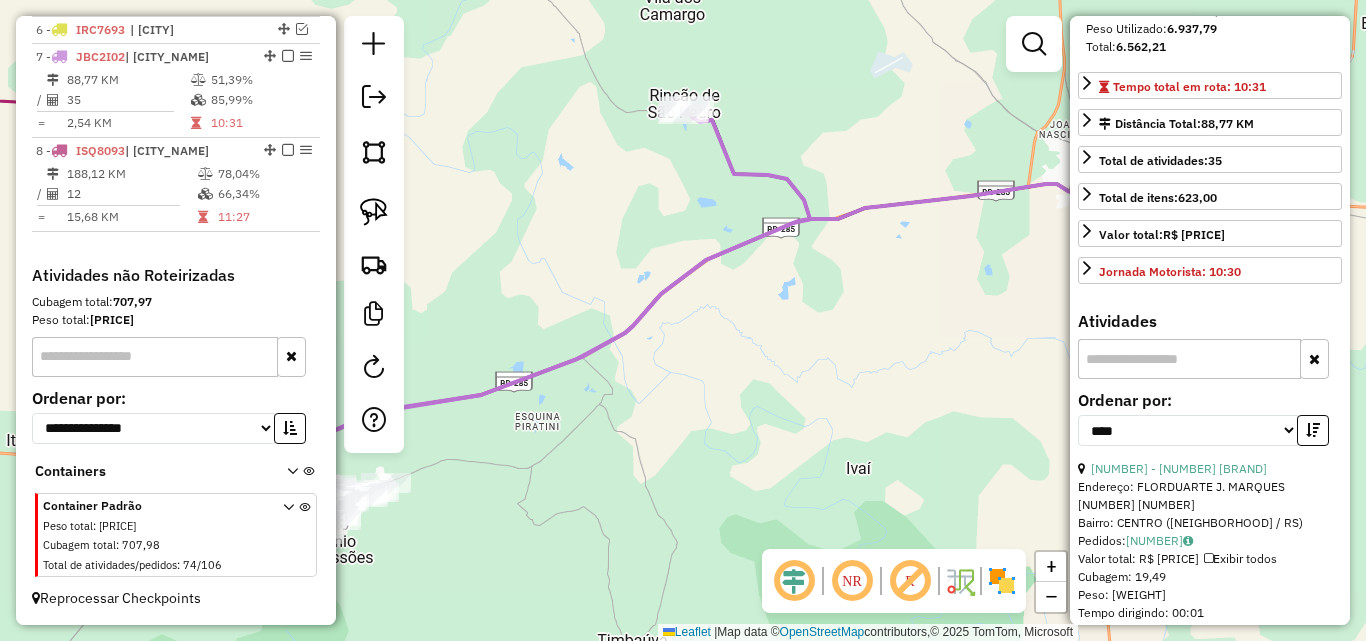 scroll, scrollTop: 564, scrollLeft: 0, axis: vertical 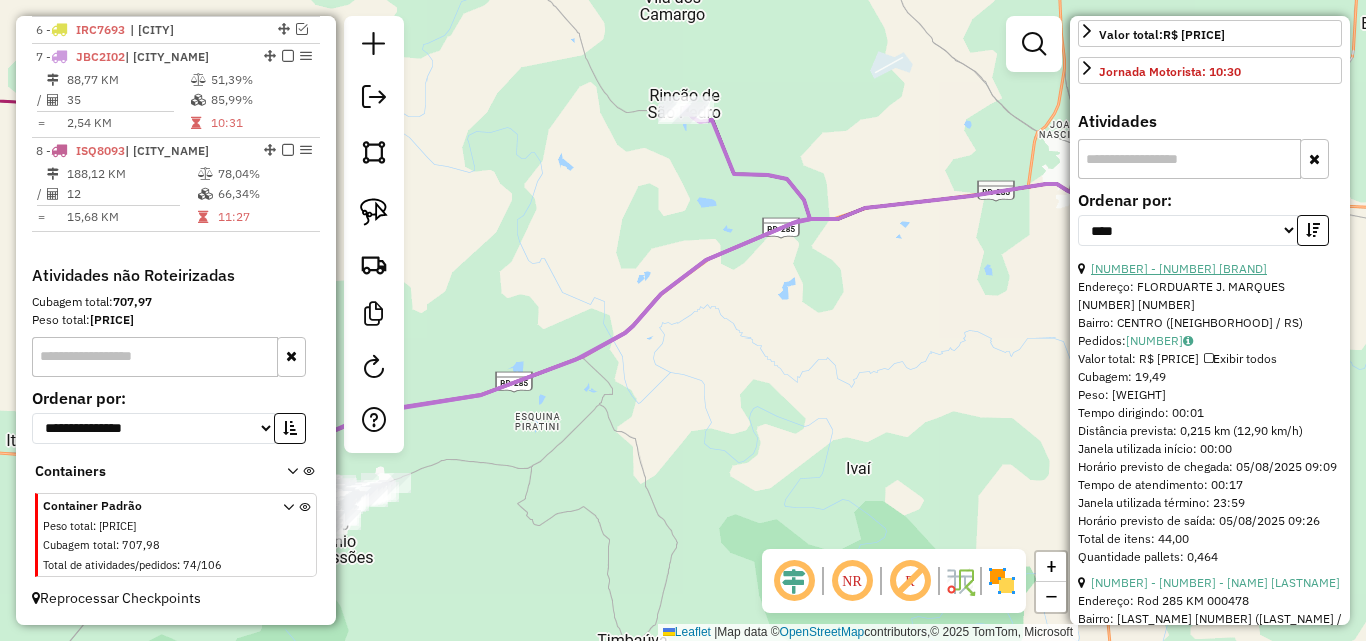 click on "[NUMBER] - [NUMBER] [BRAND]" at bounding box center [1179, 268] 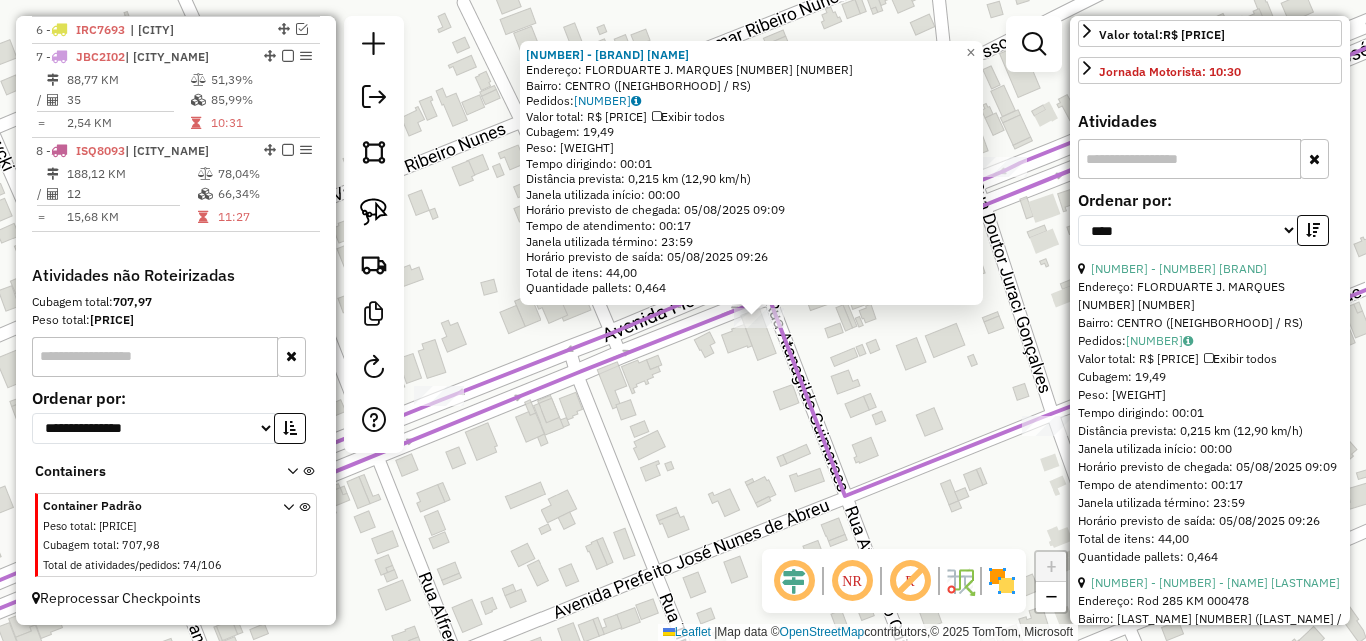 drag, startPoint x: 791, startPoint y: 386, endPoint x: 725, endPoint y: 366, distance: 68.96376 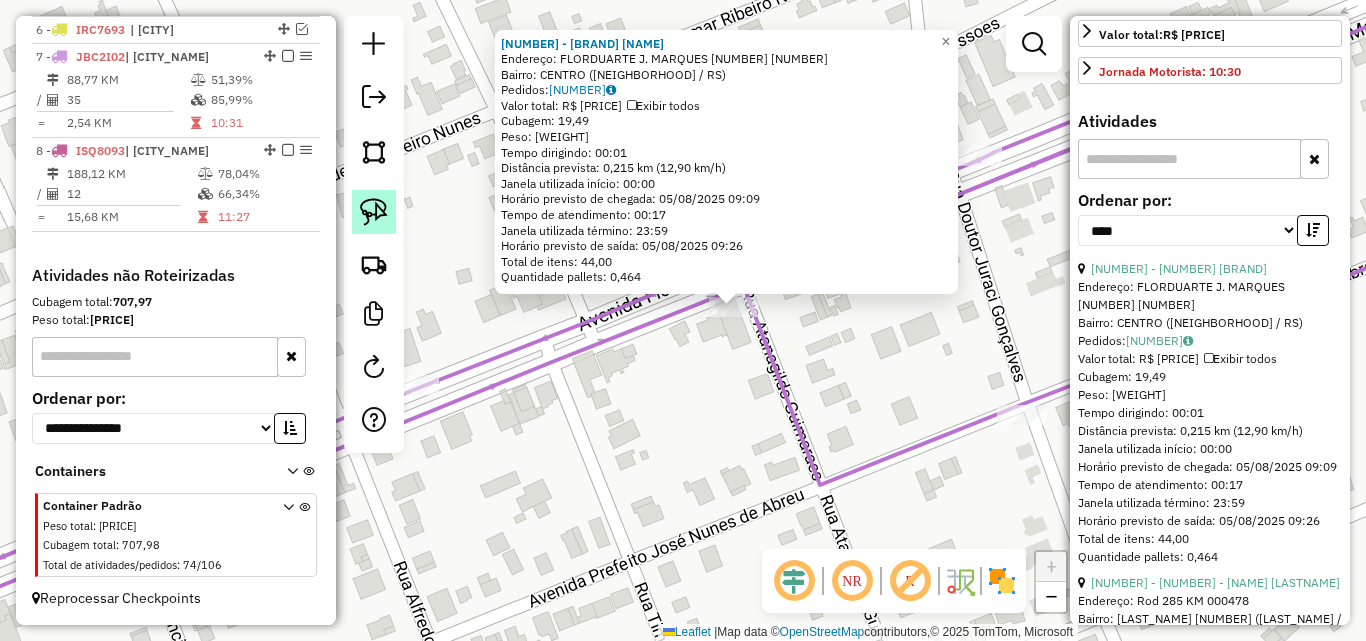 click 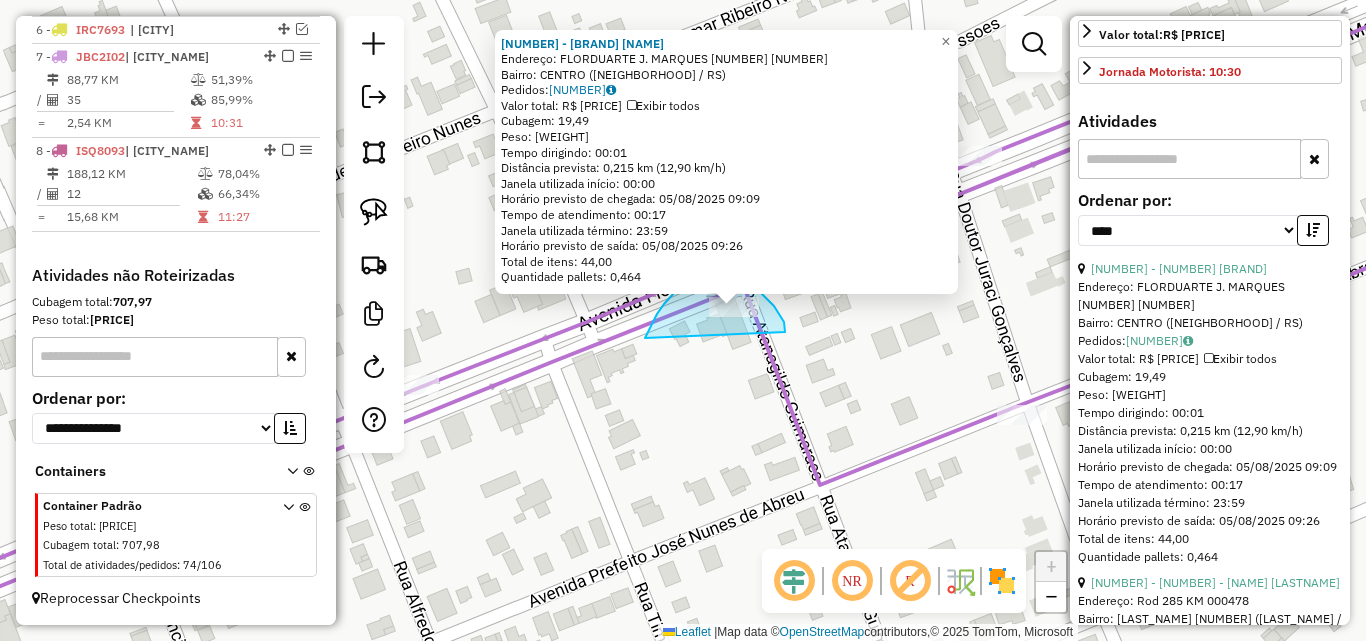 drag, startPoint x: 647, startPoint y: 332, endPoint x: 785, endPoint y: 334, distance: 138.0145 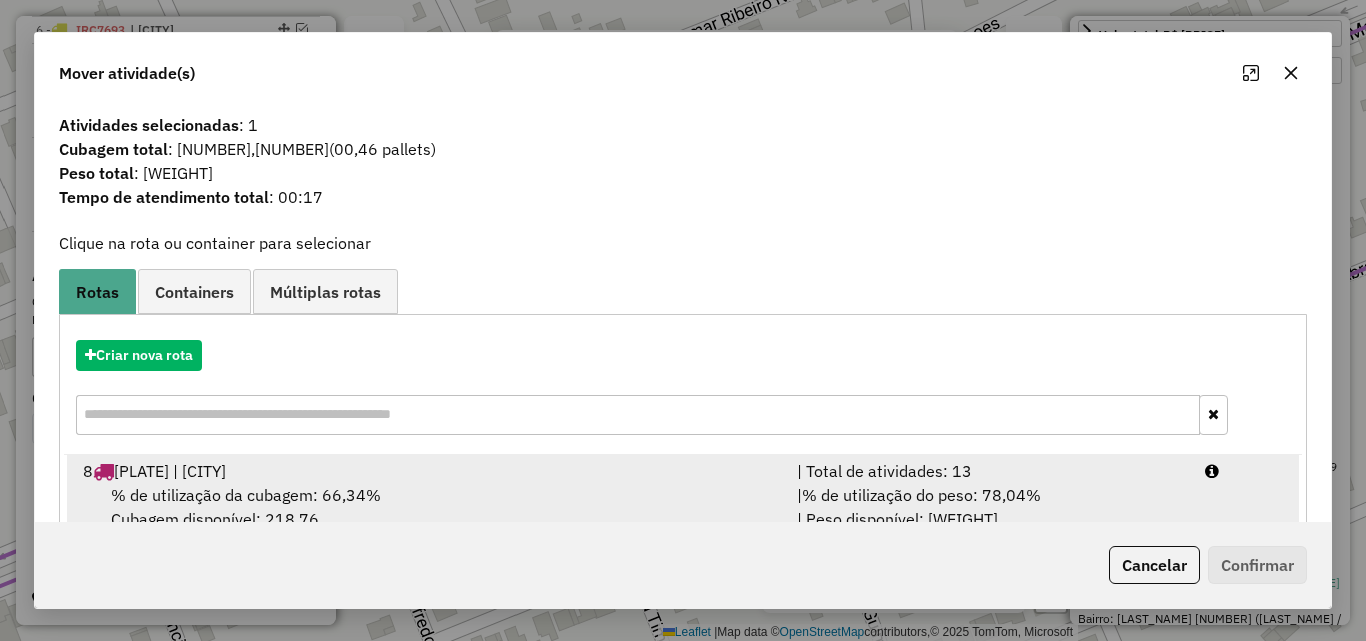 click on "% de utilização da cubagem: [PERCENTAGE]%  Cubagem disponível: [CUBAGE]" at bounding box center [428, 507] 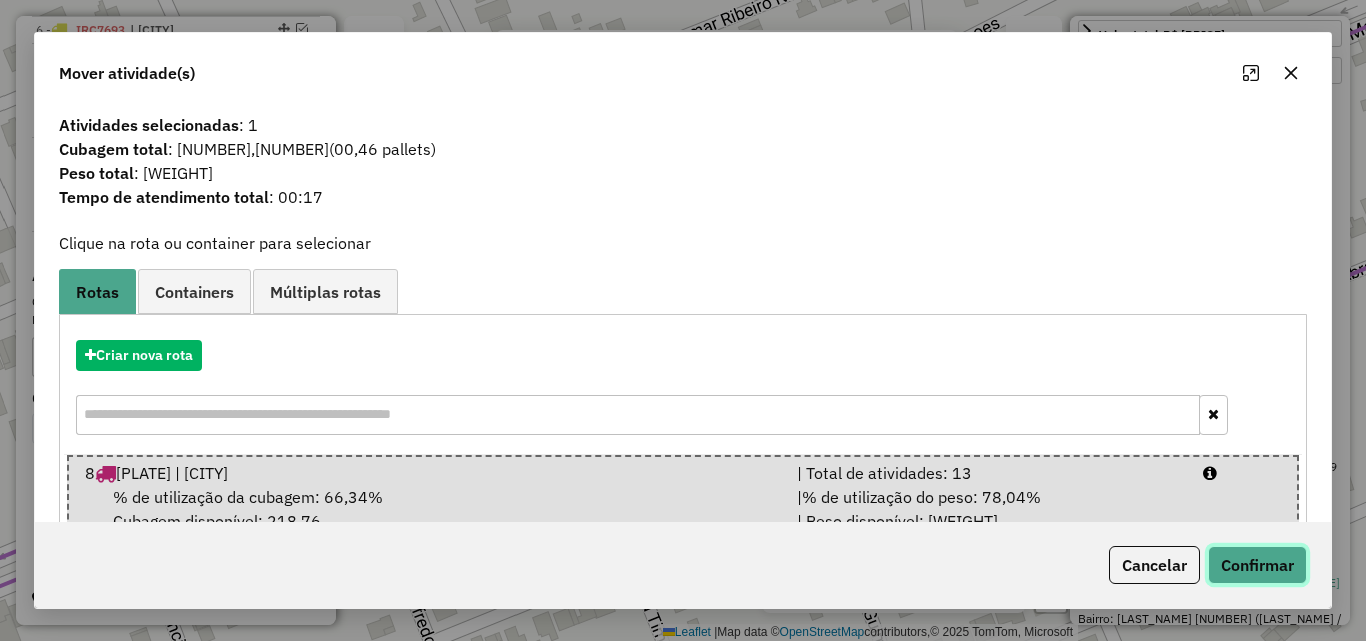 click on "Confirmar" 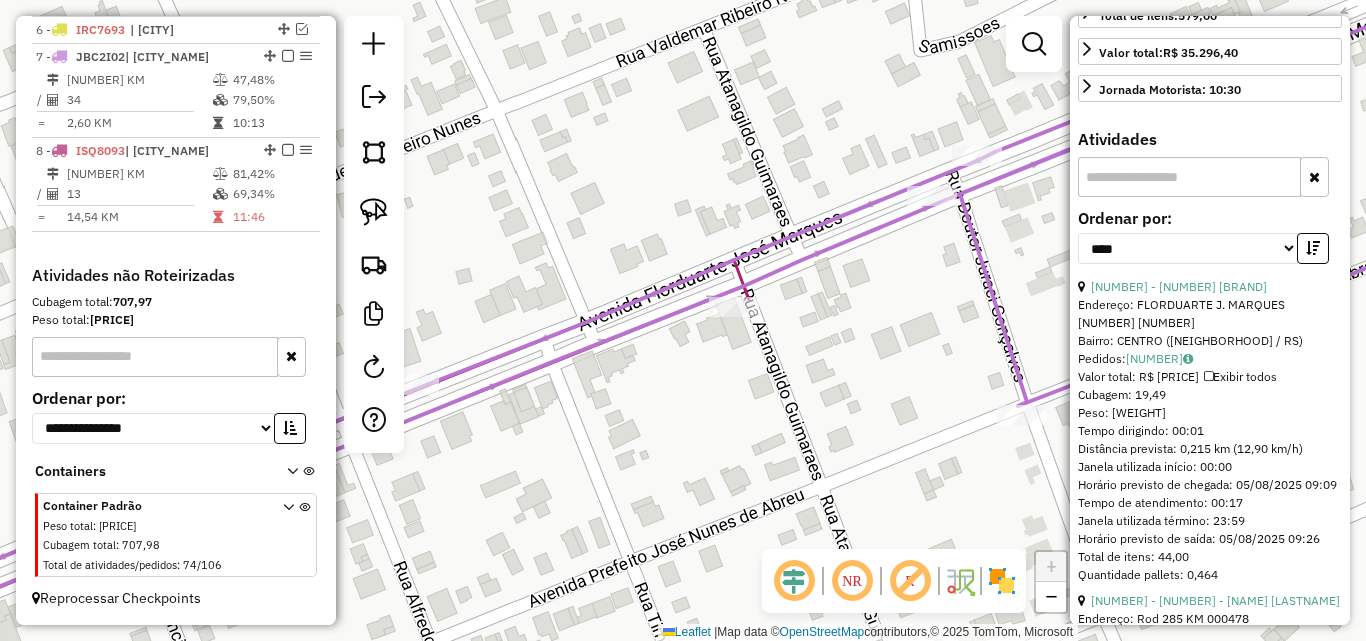 scroll, scrollTop: 912, scrollLeft: 0, axis: vertical 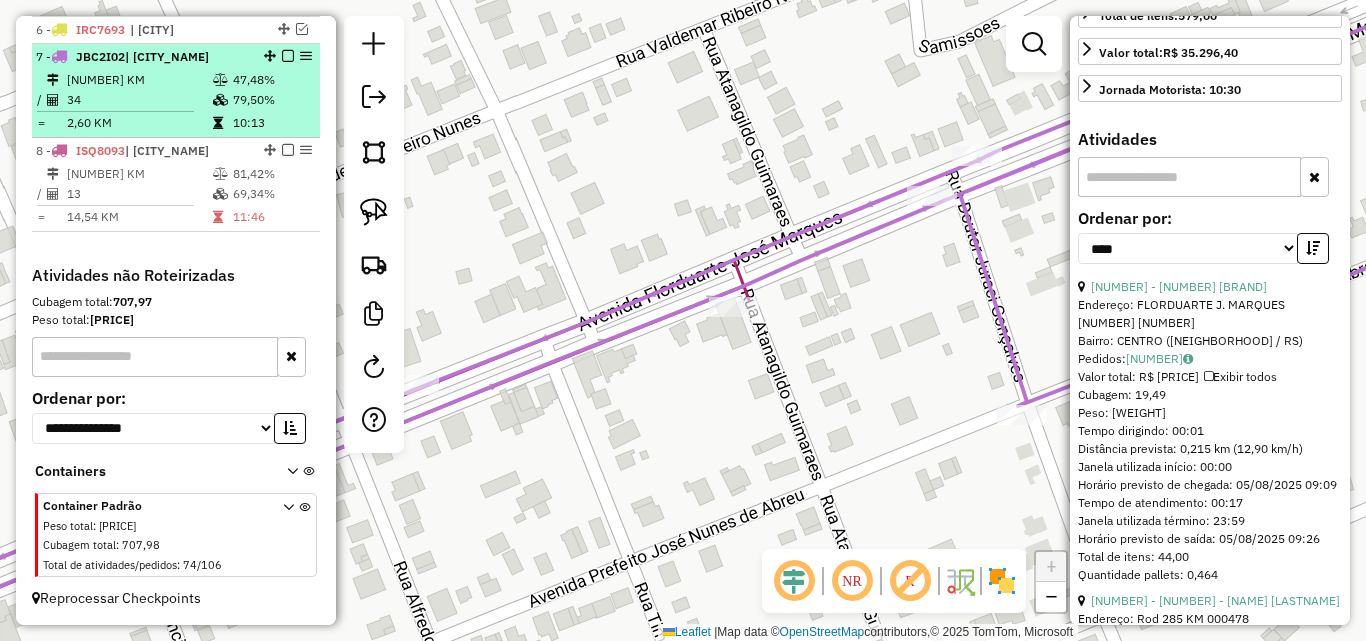 click on "[NUMBER] KM" at bounding box center [139, 80] 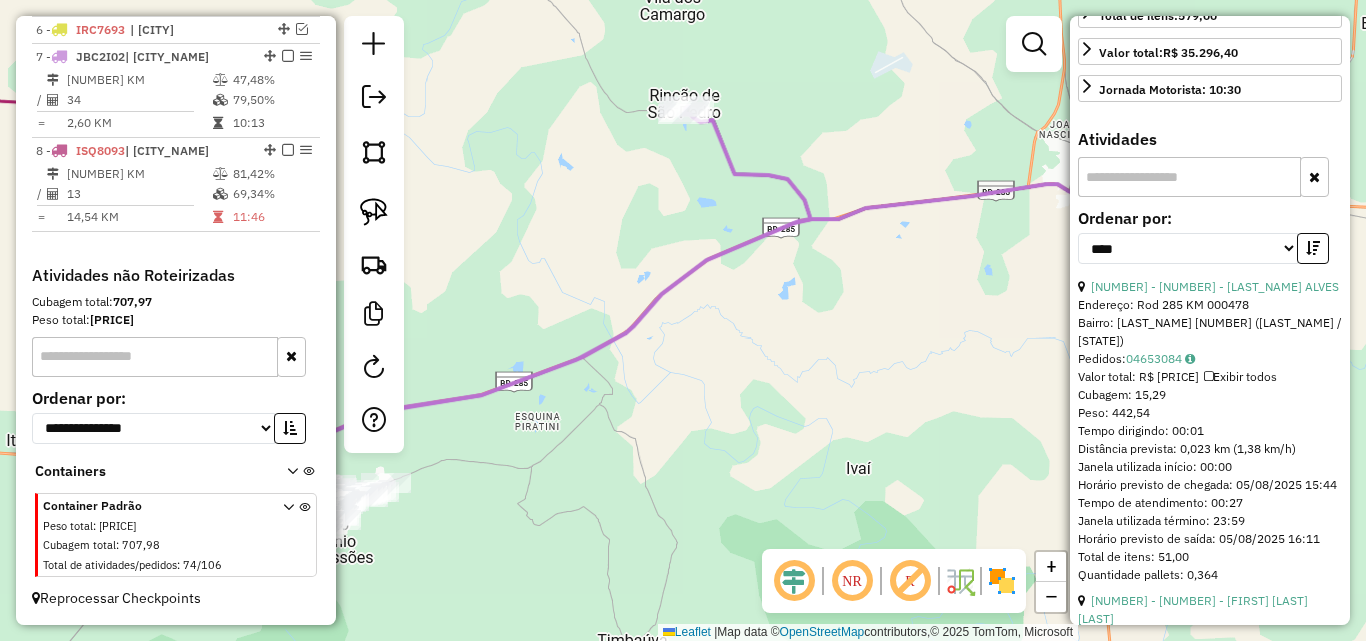 scroll, scrollTop: 264, scrollLeft: 0, axis: vertical 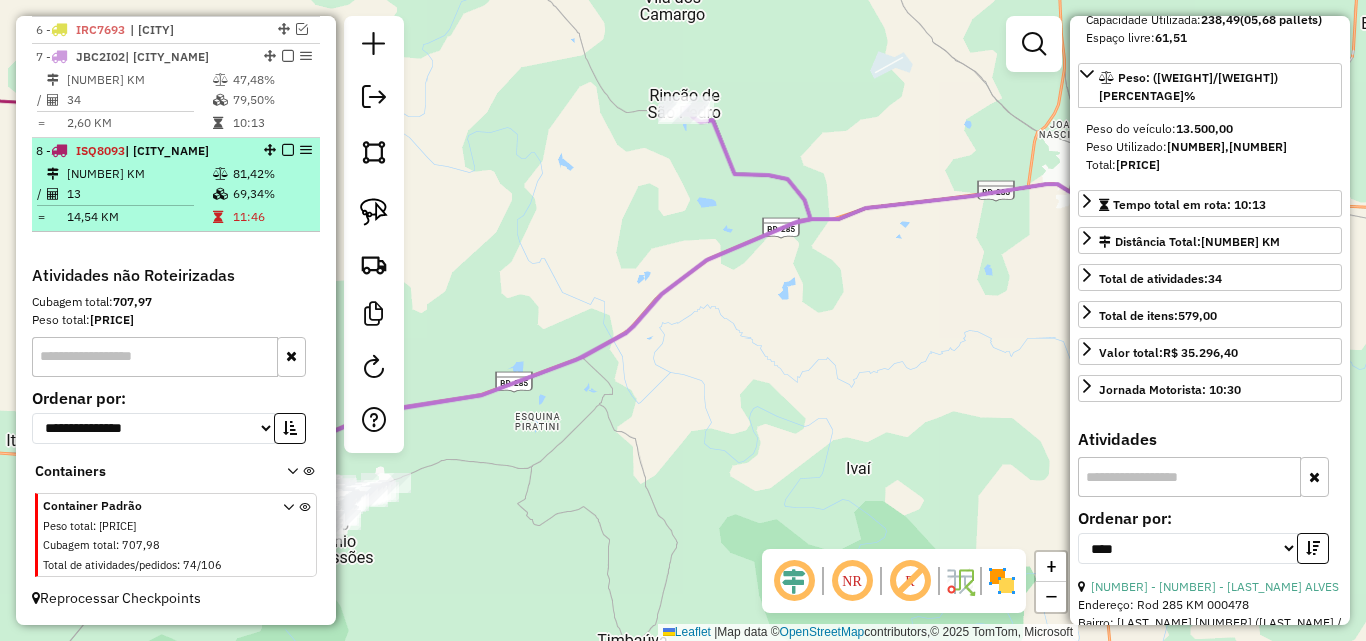 click on "[VEHICLE_ID] | [CITY]" at bounding box center (142, 151) 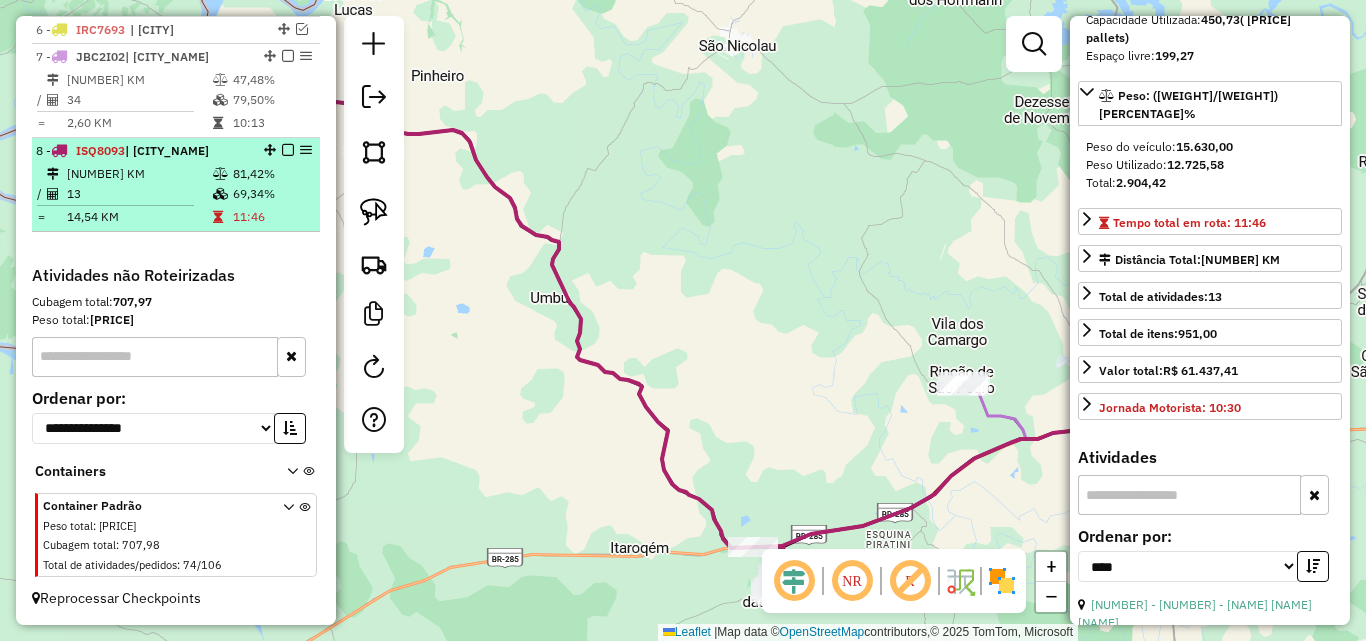 click at bounding box center (288, 150) 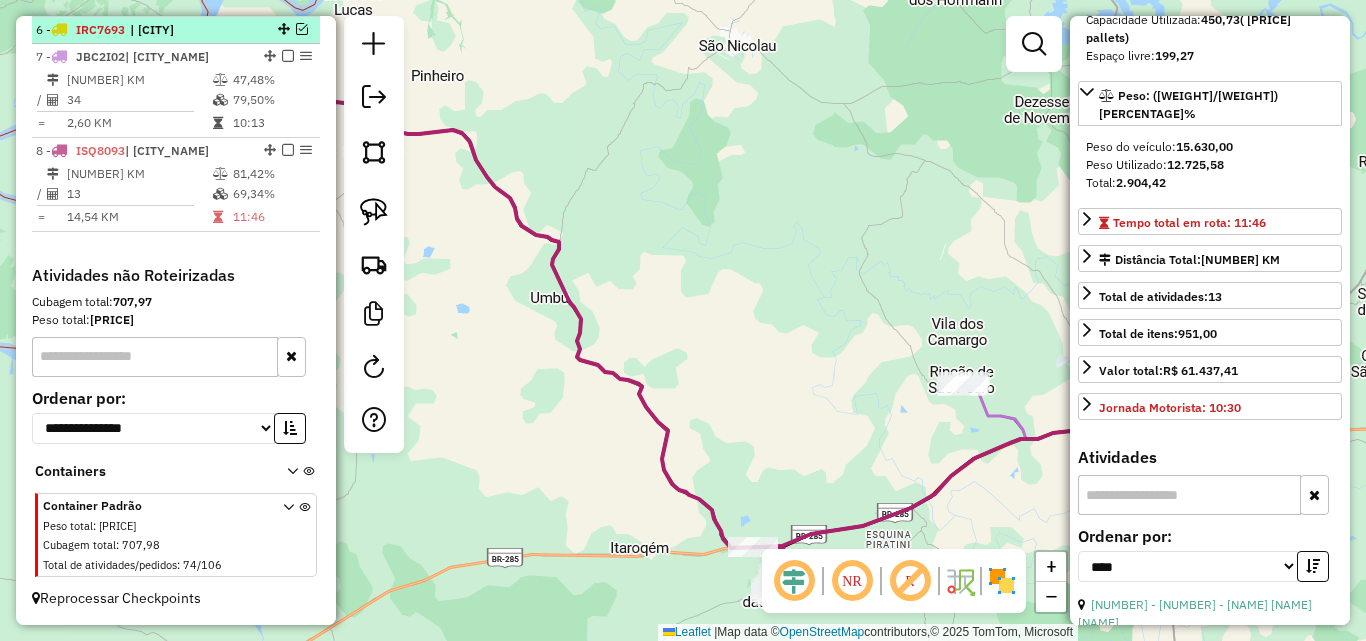 scroll, scrollTop: 835, scrollLeft: 0, axis: vertical 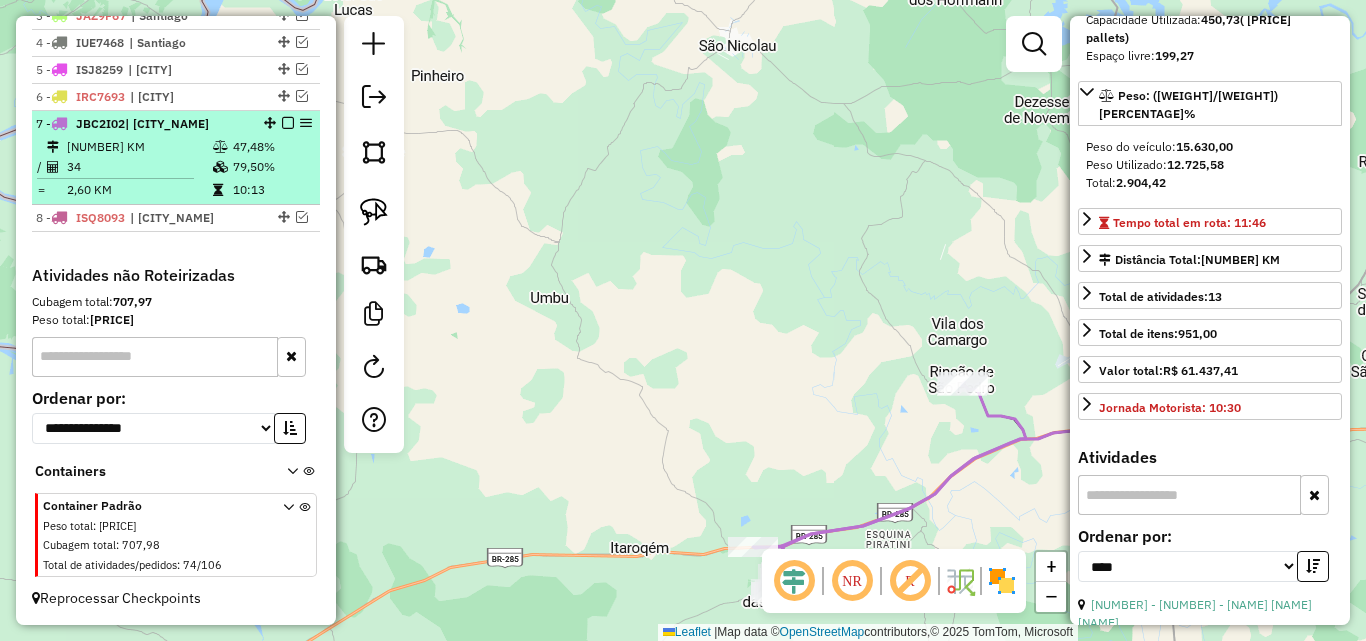 click at bounding box center [288, 123] 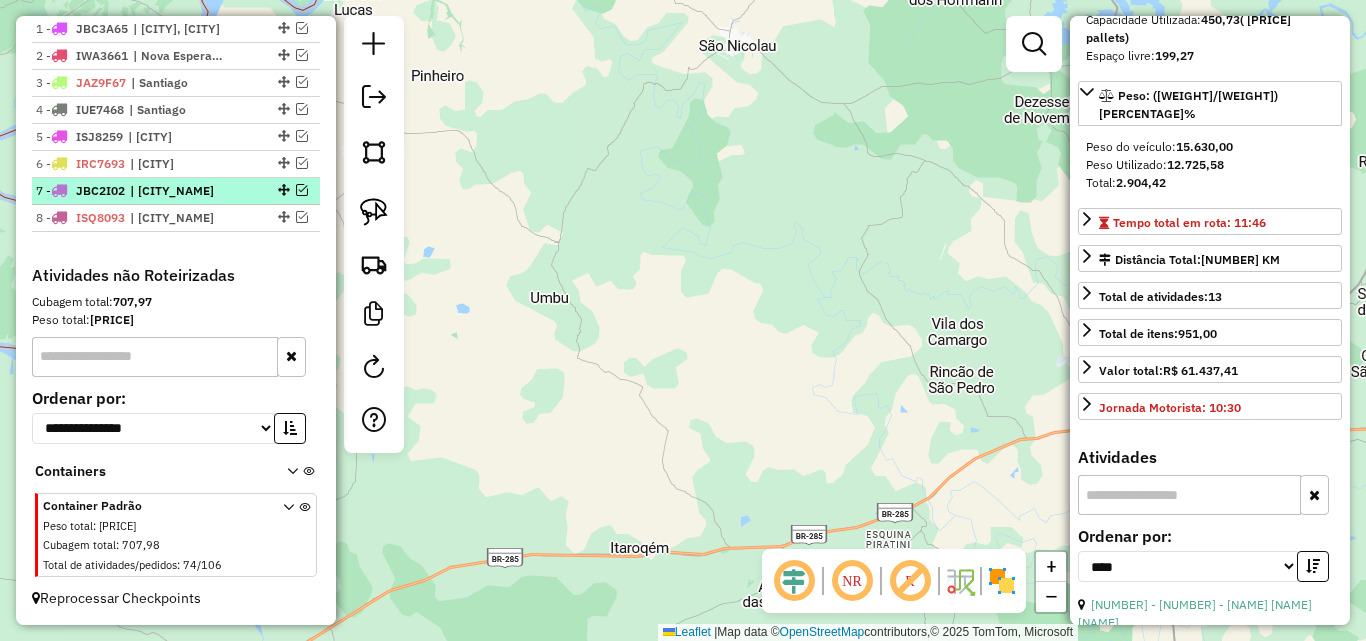 scroll, scrollTop: 750, scrollLeft: 0, axis: vertical 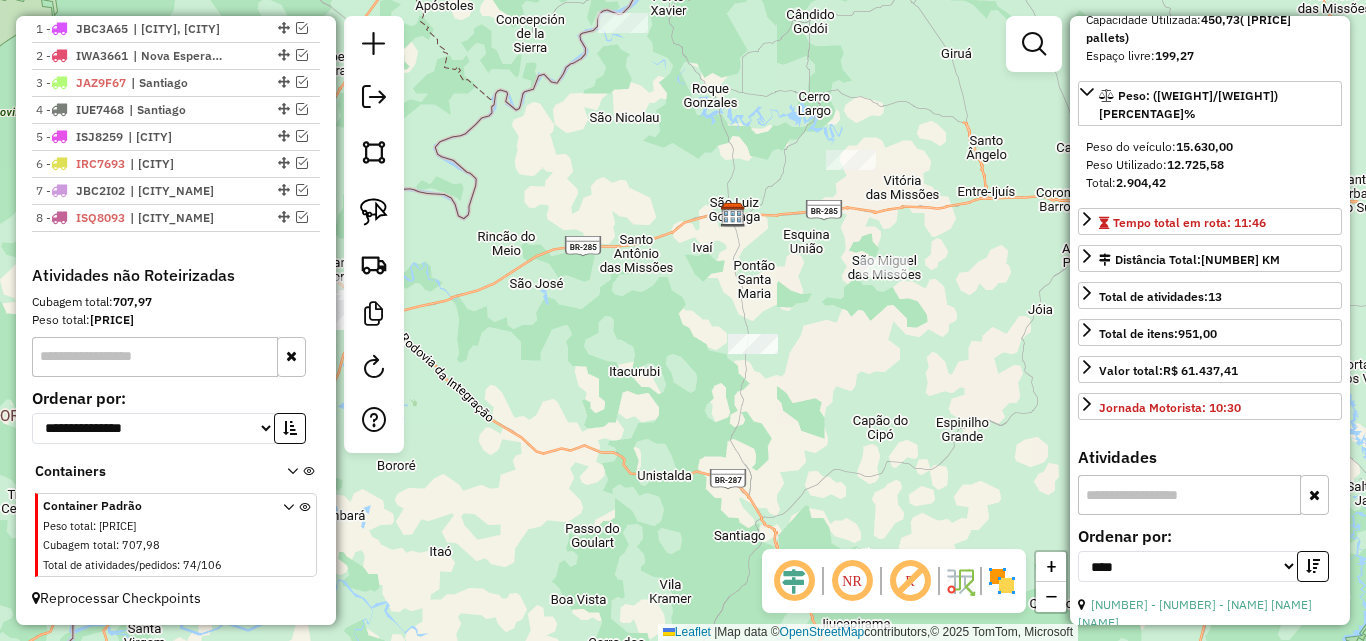 drag, startPoint x: 615, startPoint y: 277, endPoint x: 580, endPoint y: 227, distance: 61.03278 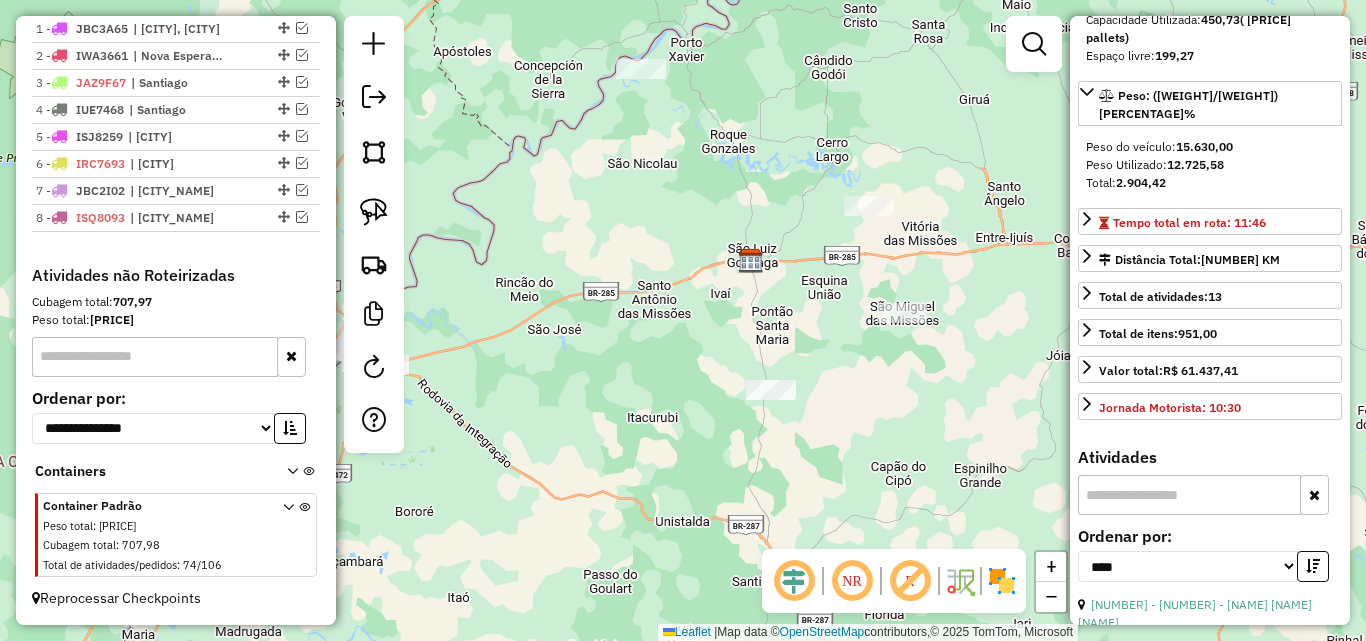 drag, startPoint x: 632, startPoint y: 346, endPoint x: 608, endPoint y: 335, distance: 26.400757 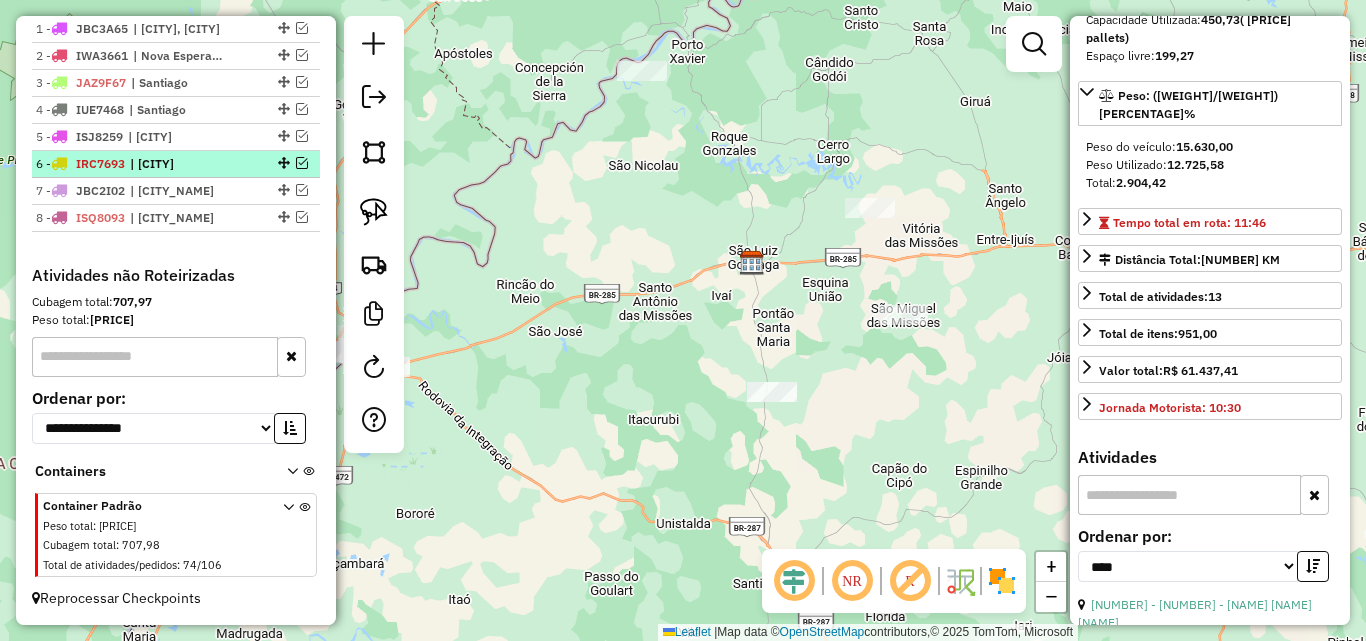 click at bounding box center [302, 163] 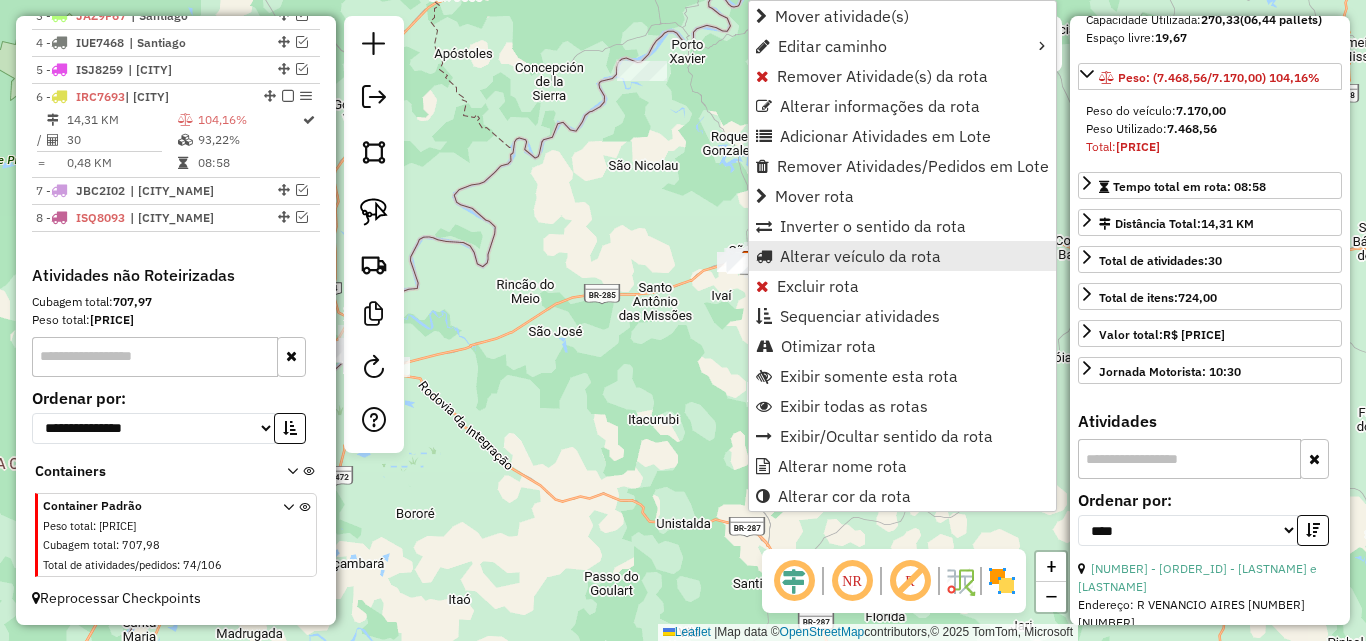 click on "Alterar veículo da rota" at bounding box center [860, 256] 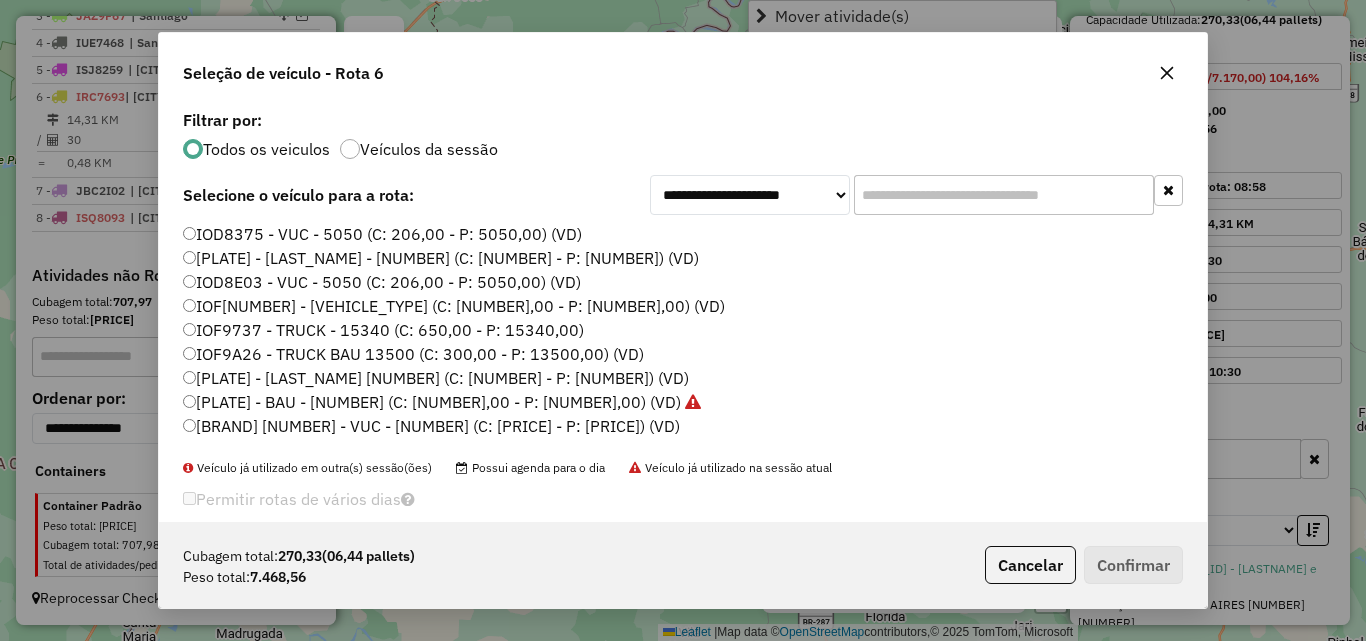 scroll, scrollTop: 11, scrollLeft: 6, axis: both 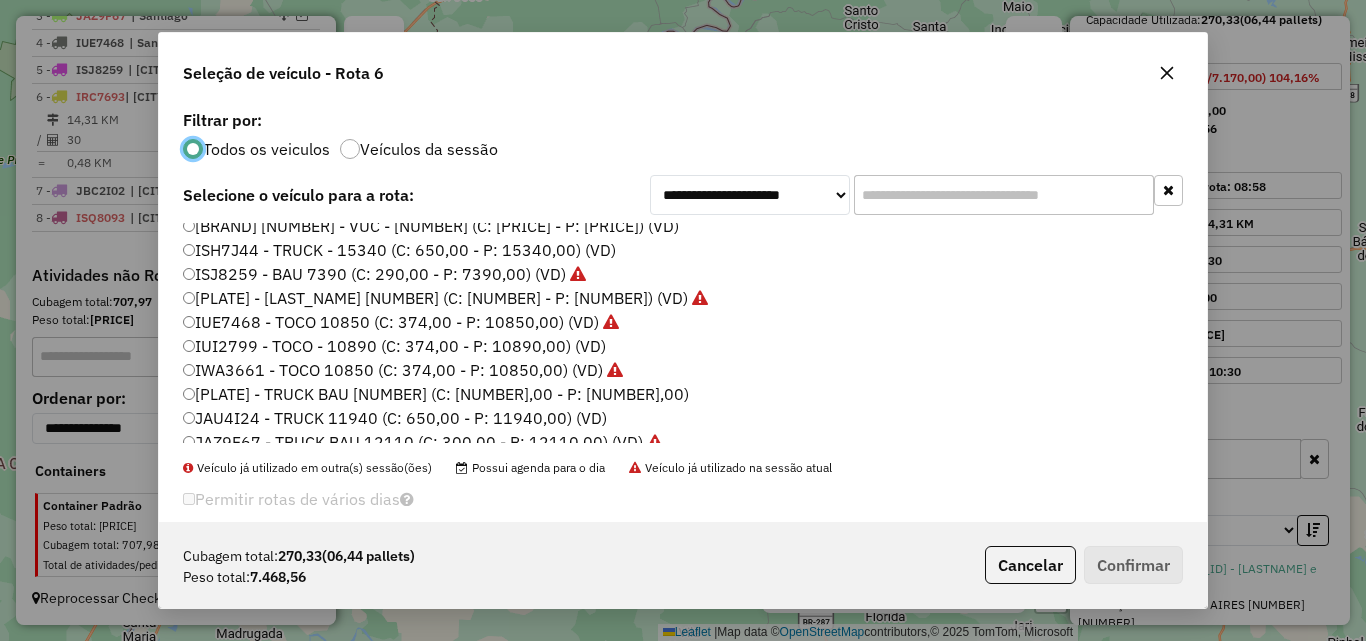 click on "[PLATE] - TRUCK BAU [NUMBER] (C: [NUMBER],00 - P: [NUMBER],00)" 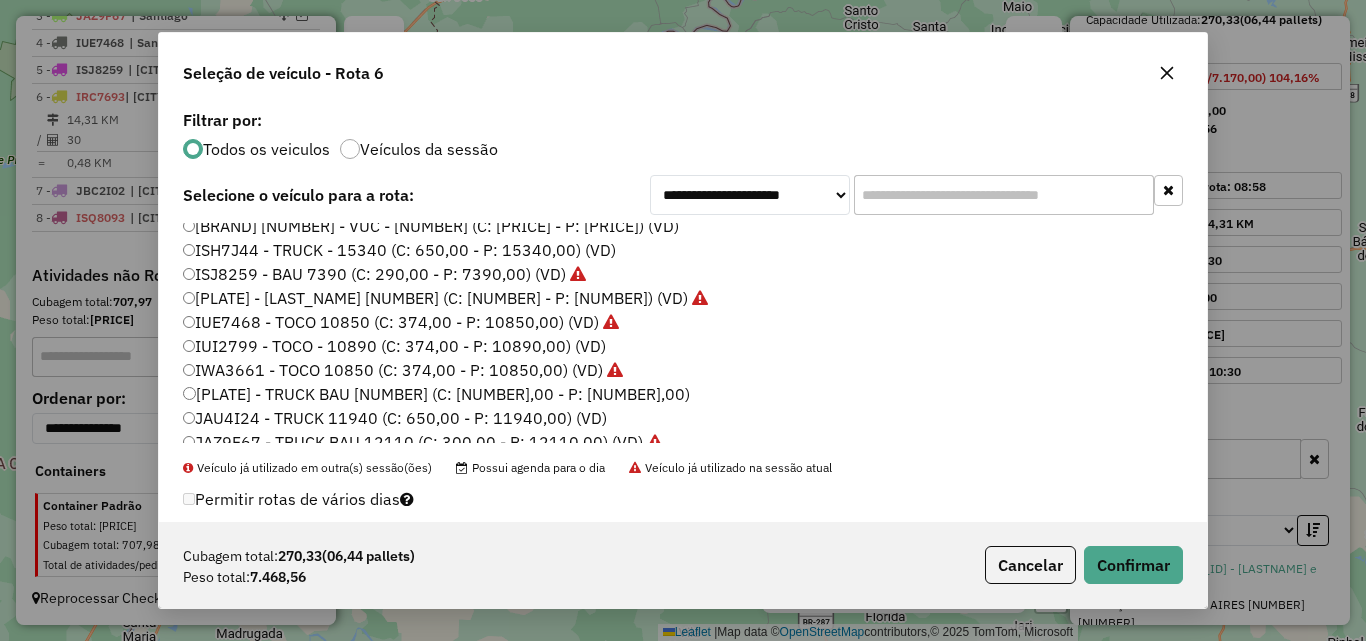 click on "JAU4I24 - TRUCK 11940 (C: 650,00 - P: 11940,00) (VD)" 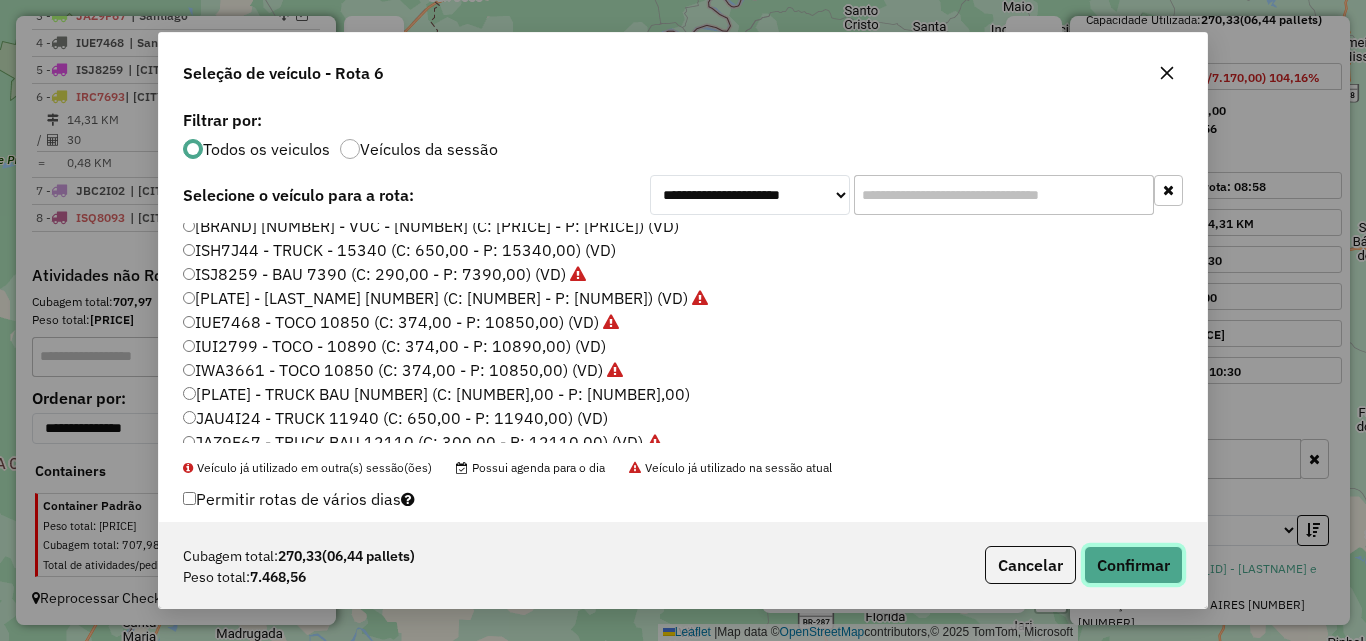 click on "Confirmar" 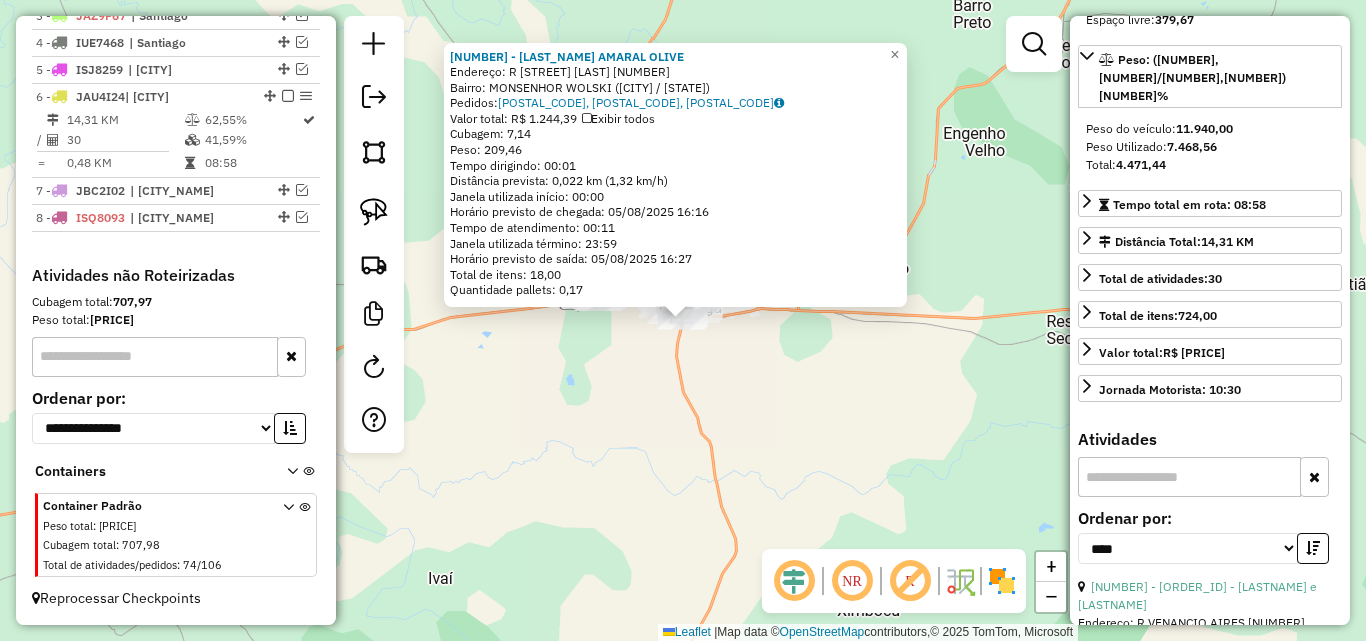 click on "[NUMBER] - [FIRST] [LAST]  Endereço: R   MONSENHOR WOLSKI              [NUMBER]   Bairro: MONSENHOR WOLSKI ([CITY] / [STATE])   Pedidos:  [ORDER_ID], [ORDER_ID], [ORDER_ID]   Valor total: R$ [PRICE]  Exibir todos   Cubagem: [CUBAGE]  Peso: [WEIGHT]  Tempo dirigindo: [TIME]   Distância prevista: [DISTANCE] ([SPEED])   Janela utilizada início: [TIME]   Horário previsto de chegada: [DATE] [TIME]   Tempo de atendimento: [TIME]   Janela utilizada término: [TIME]   Horário previsto de saída: [DATE] [TIME]   Total de itens: [ITEMS]   Quantidade pallets: [PALLETS]  × Janela de atendimento Grade de atendimento Capacidade Transportadoras Veículos Cliente Pedidos  Rotas Selecione os dias de semana para filtrar as janelas de atendimento  Seg   Ter   Qua   Qui   Sex   Sáb   Dom  Informe o período da janela de atendimento: De: Até:  Filtrar exatamente a janela do cliente  Considerar janela de atendimento padrão  Selecione os dias de semana para filtrar as grades de atendimento  Seg   Ter   Qua   Qui   Sex   Sáb   Dom  De:" 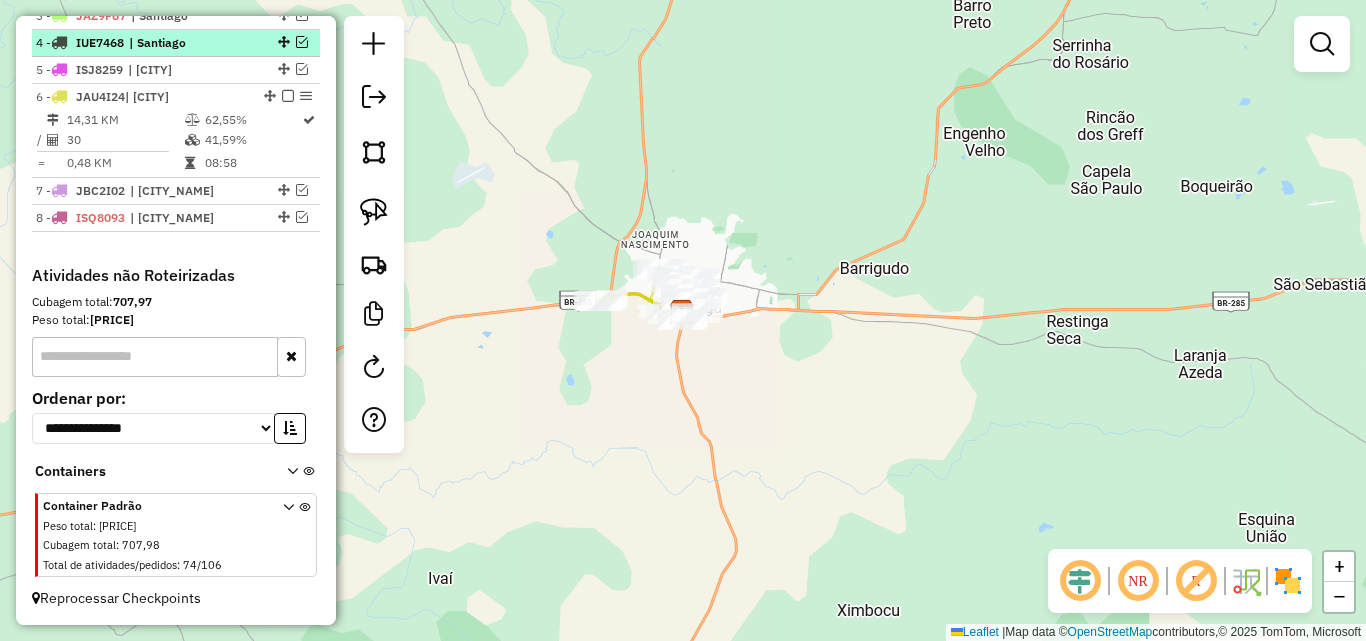 click at bounding box center [288, 96] 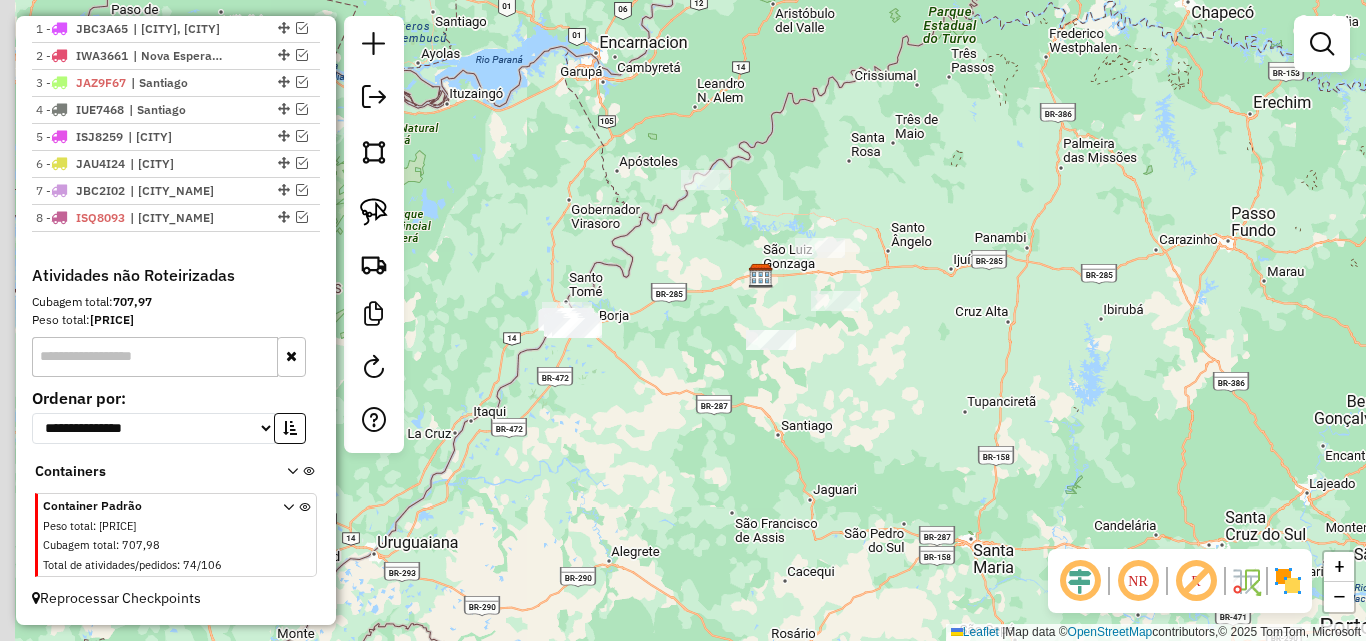 drag, startPoint x: 640, startPoint y: 490, endPoint x: 718, endPoint y: 387, distance: 129.2014 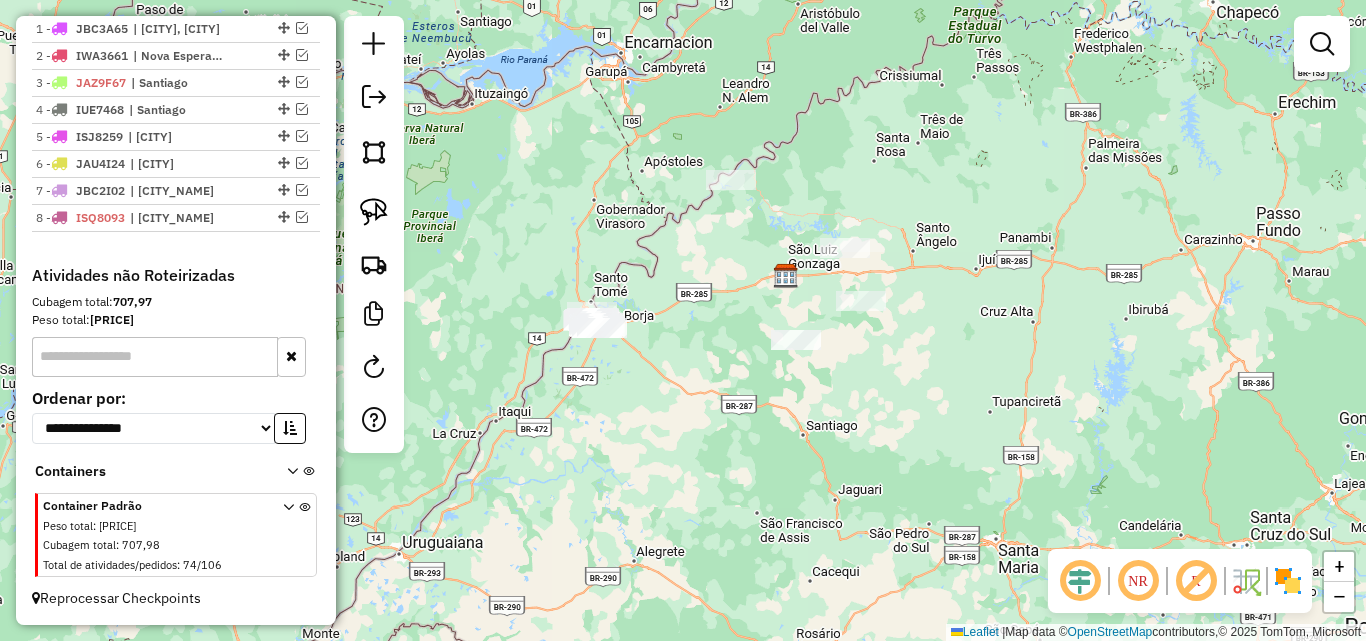 drag, startPoint x: 633, startPoint y: 361, endPoint x: 732, endPoint y: 361, distance: 99 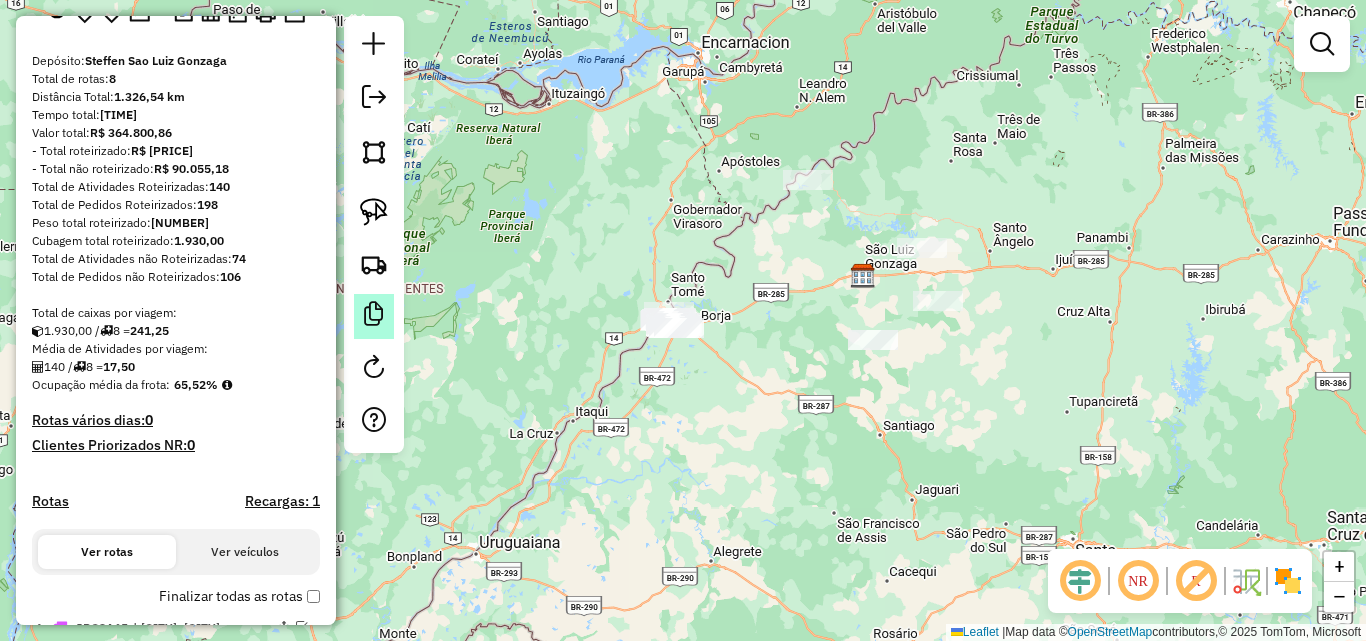 scroll, scrollTop: 300, scrollLeft: 0, axis: vertical 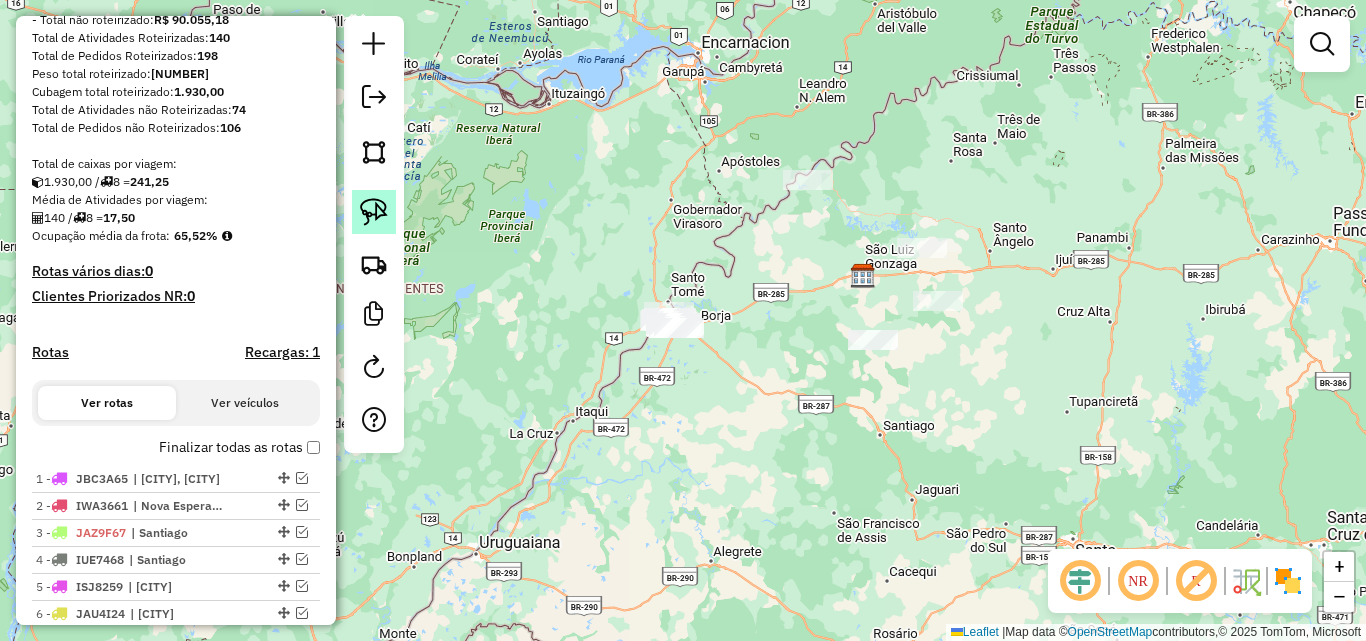 click 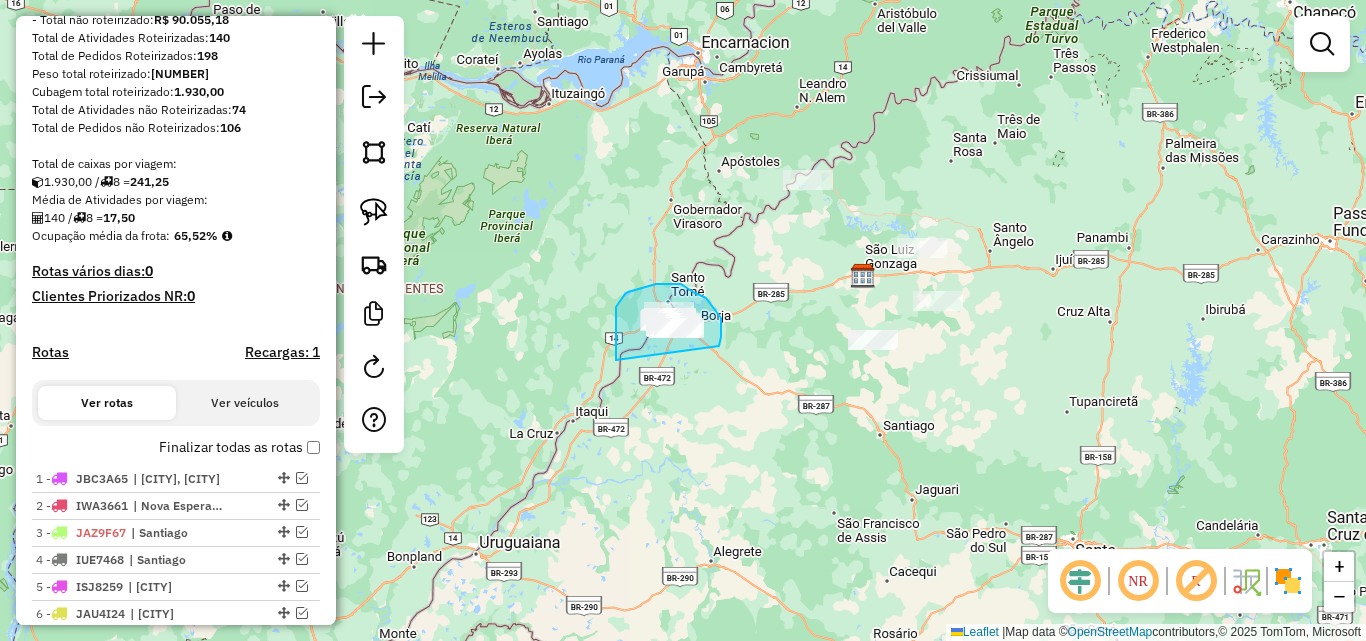 drag, startPoint x: 615, startPoint y: 326, endPoint x: 719, endPoint y: 346, distance: 105.90562 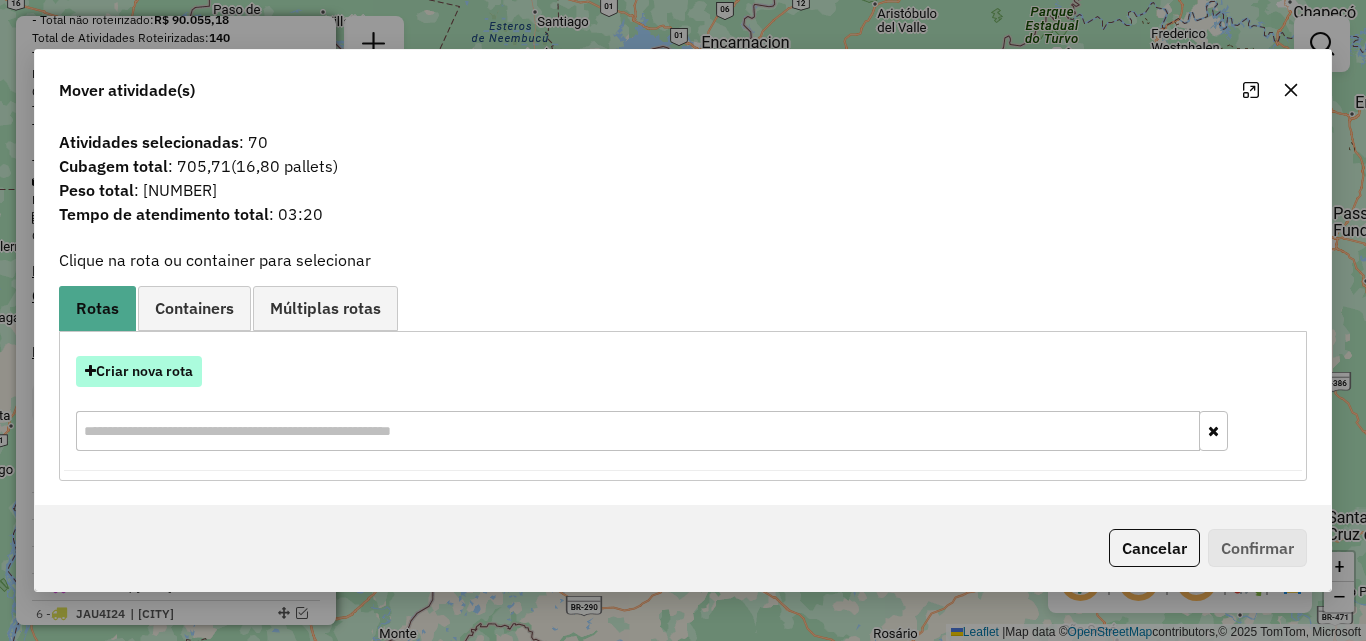 click on "Criar nova rota" at bounding box center [139, 371] 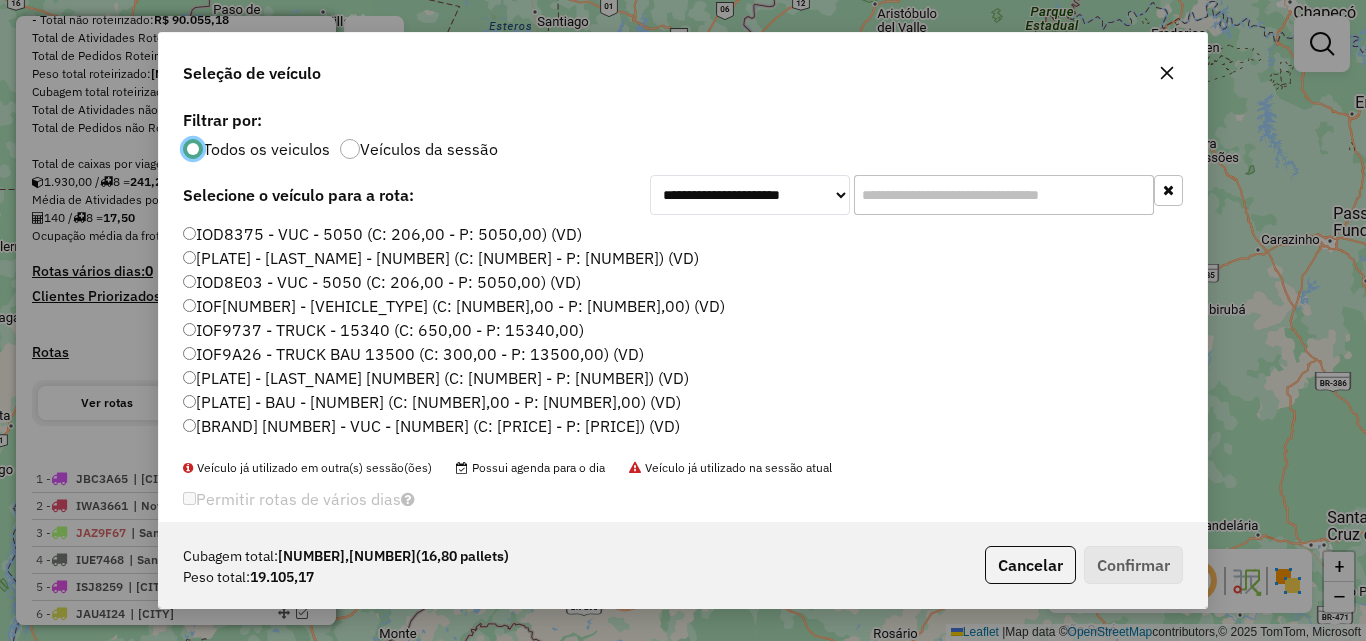 scroll, scrollTop: 11, scrollLeft: 6, axis: both 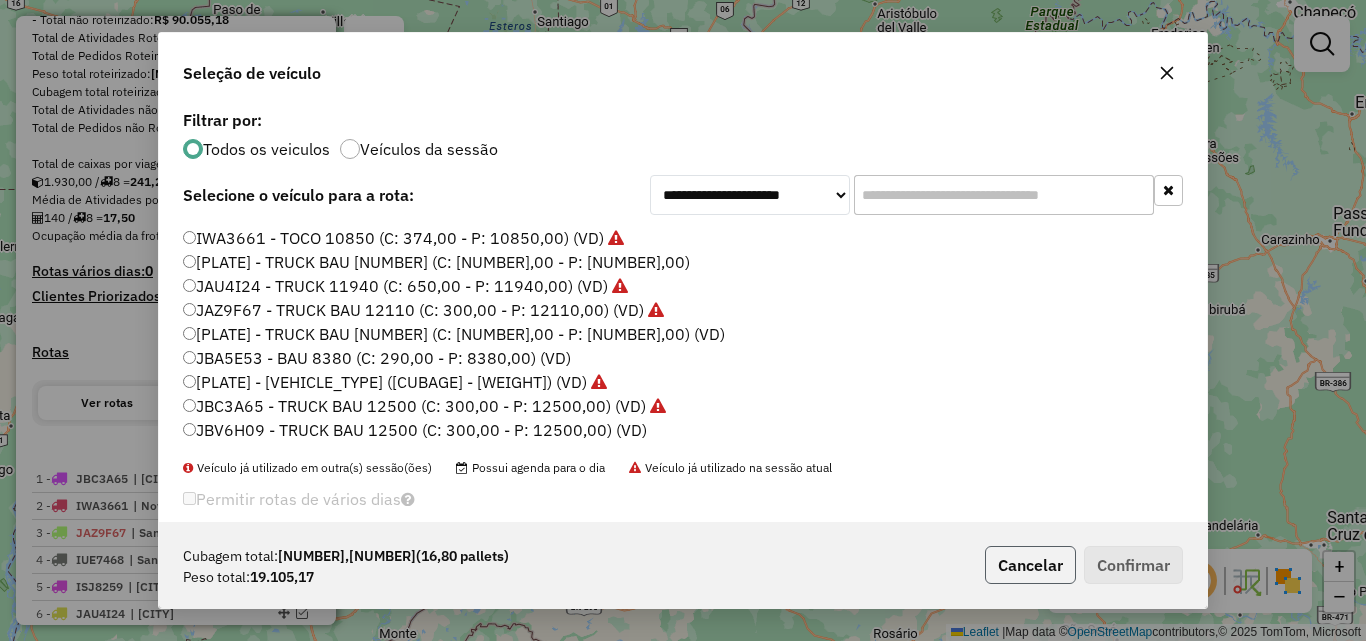 click on "Cancelar" 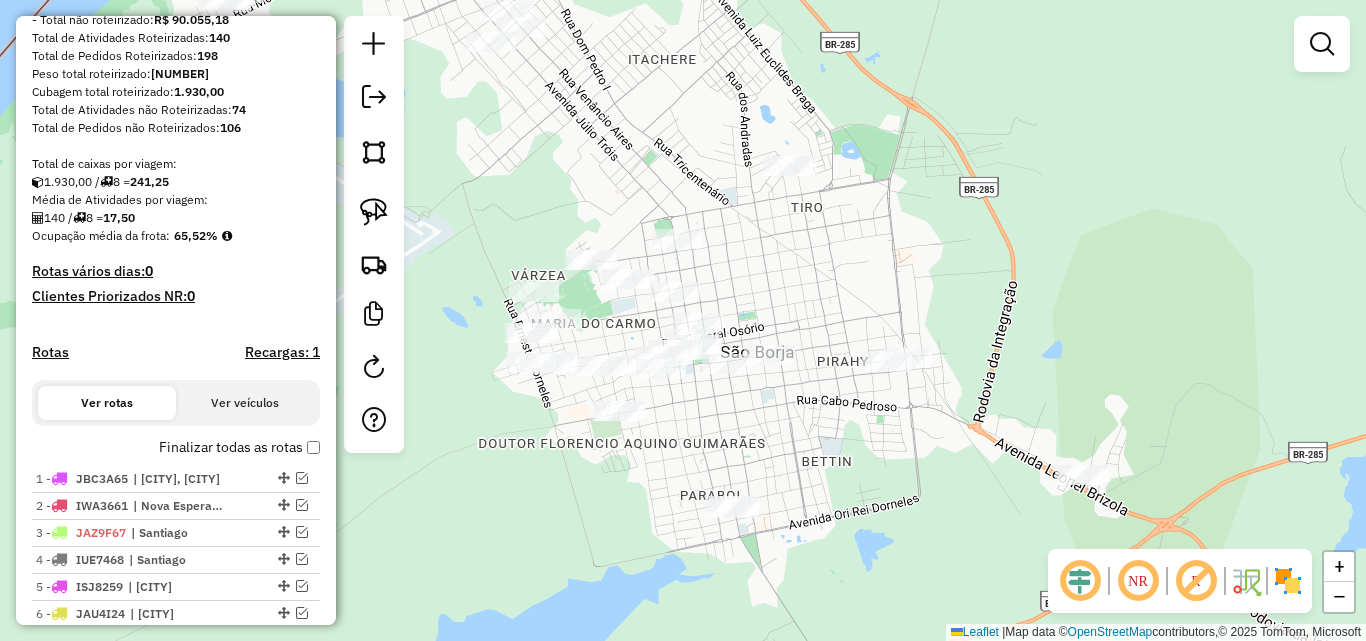 drag, startPoint x: 863, startPoint y: 333, endPoint x: 863, endPoint y: 271, distance: 62 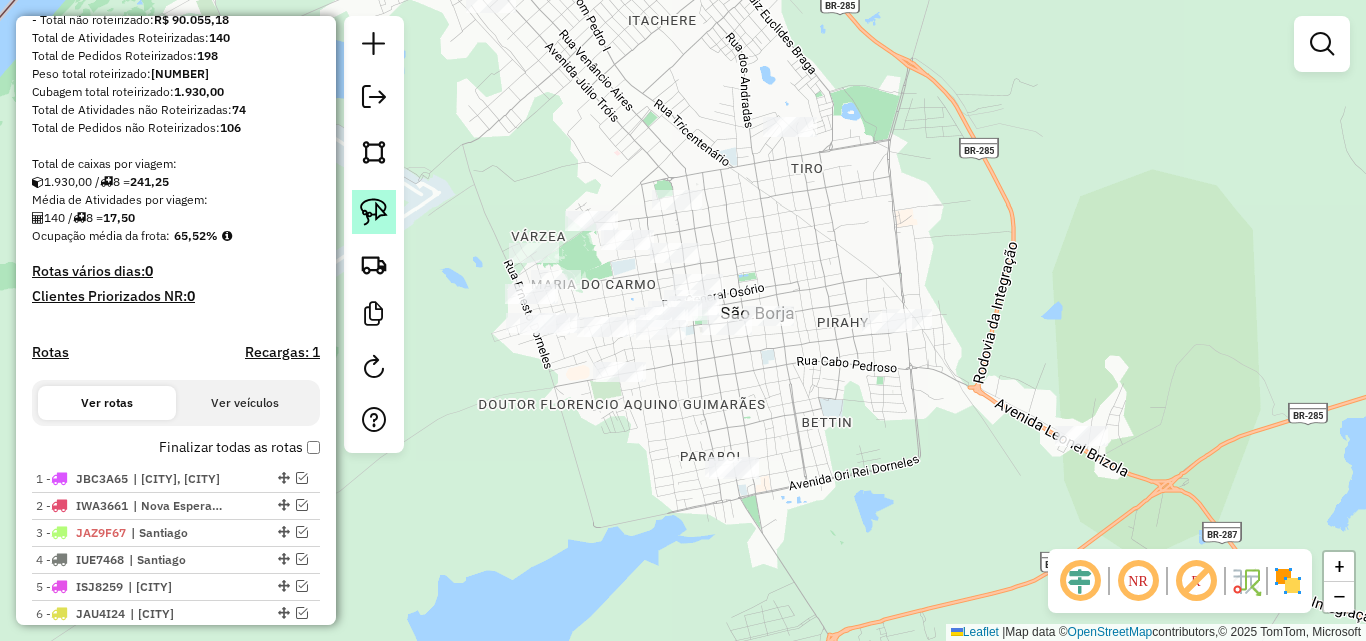 click 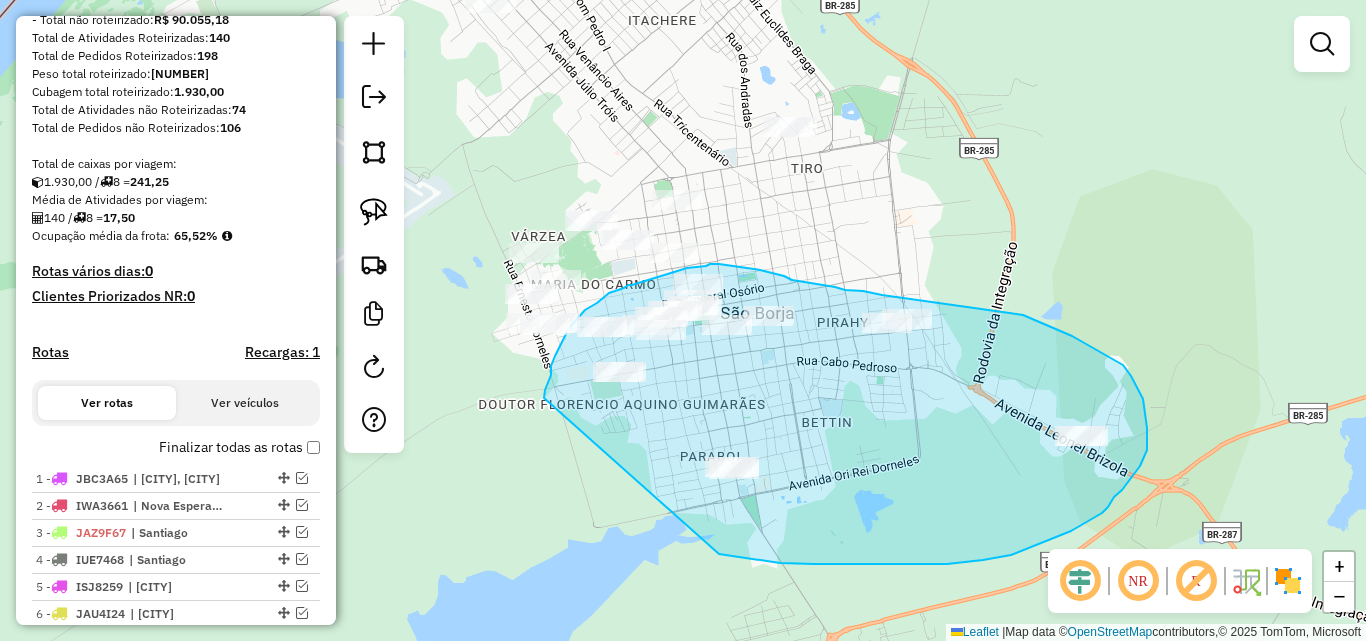 drag, startPoint x: 548, startPoint y: 385, endPoint x: 692, endPoint y: 539, distance: 210.83643 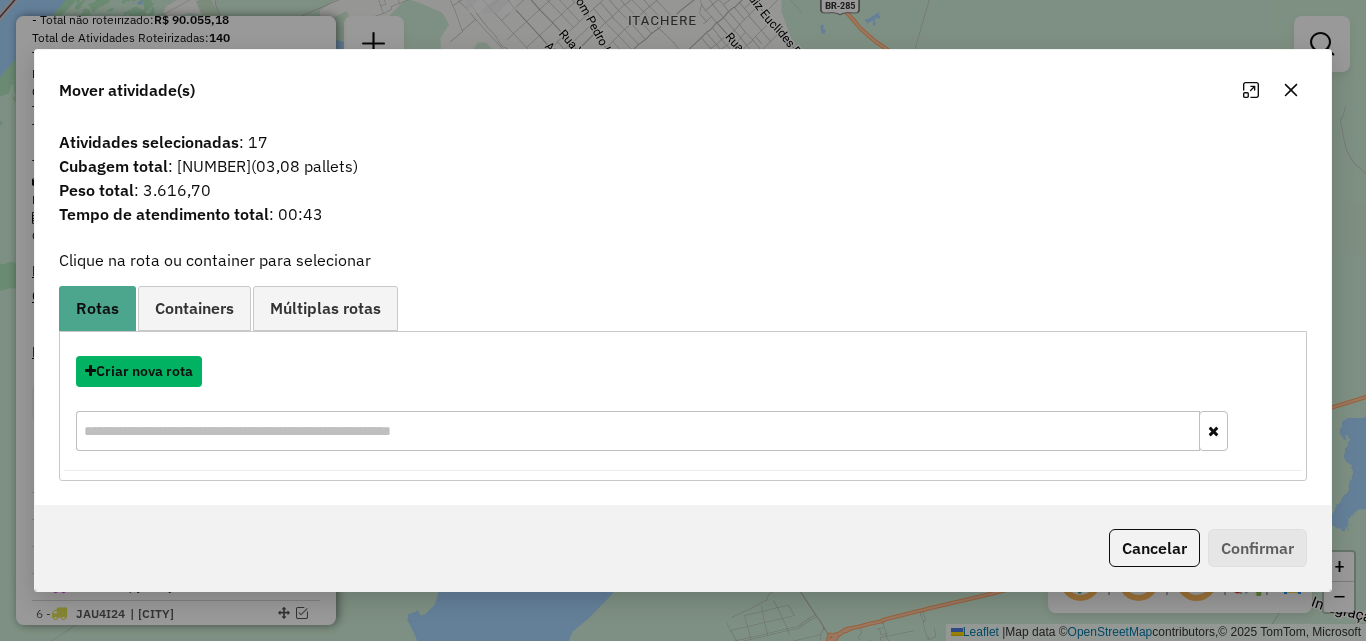 click on "Criar nova rota" at bounding box center [139, 371] 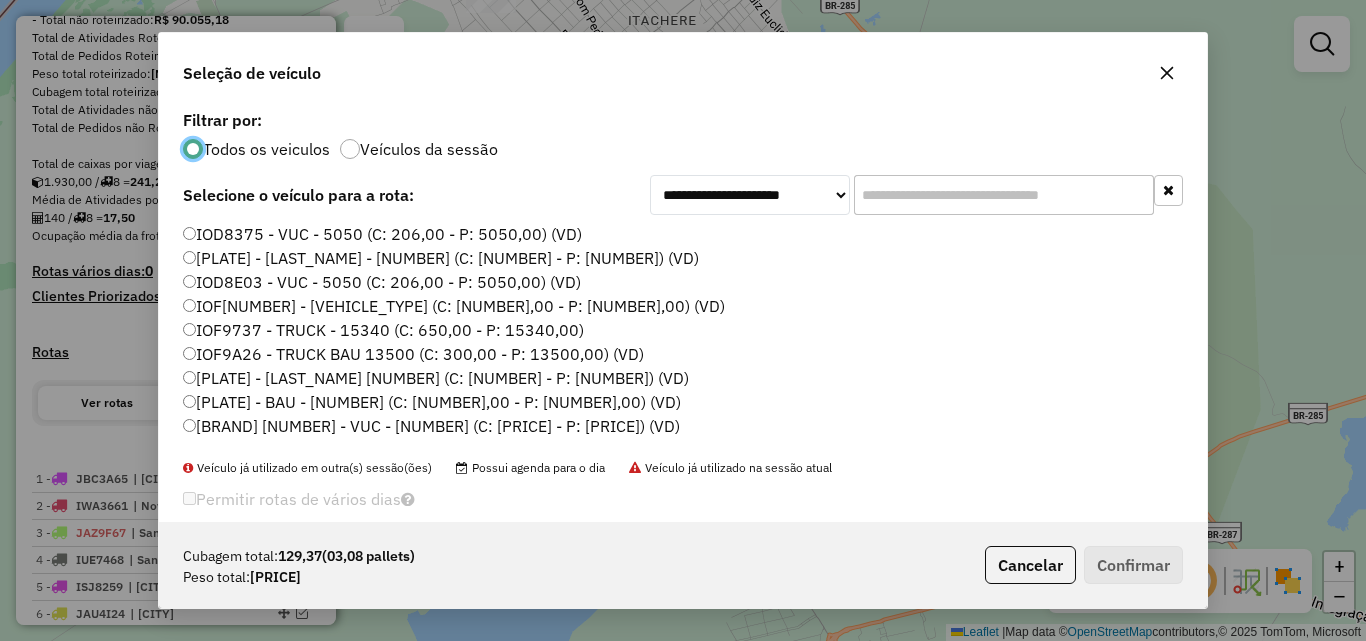 scroll, scrollTop: 11, scrollLeft: 6, axis: both 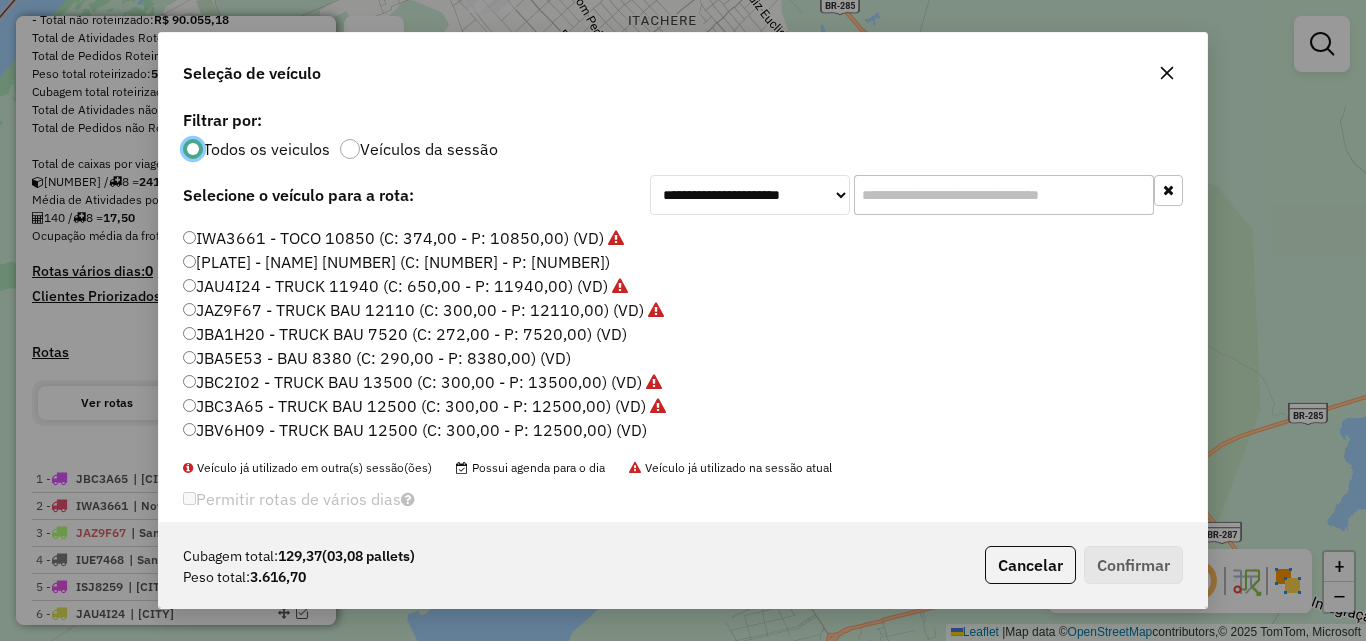 click on "JBA1H20 - TRUCK BAU 7520 (C: 272,00 - P: 7520,00) (VD)" 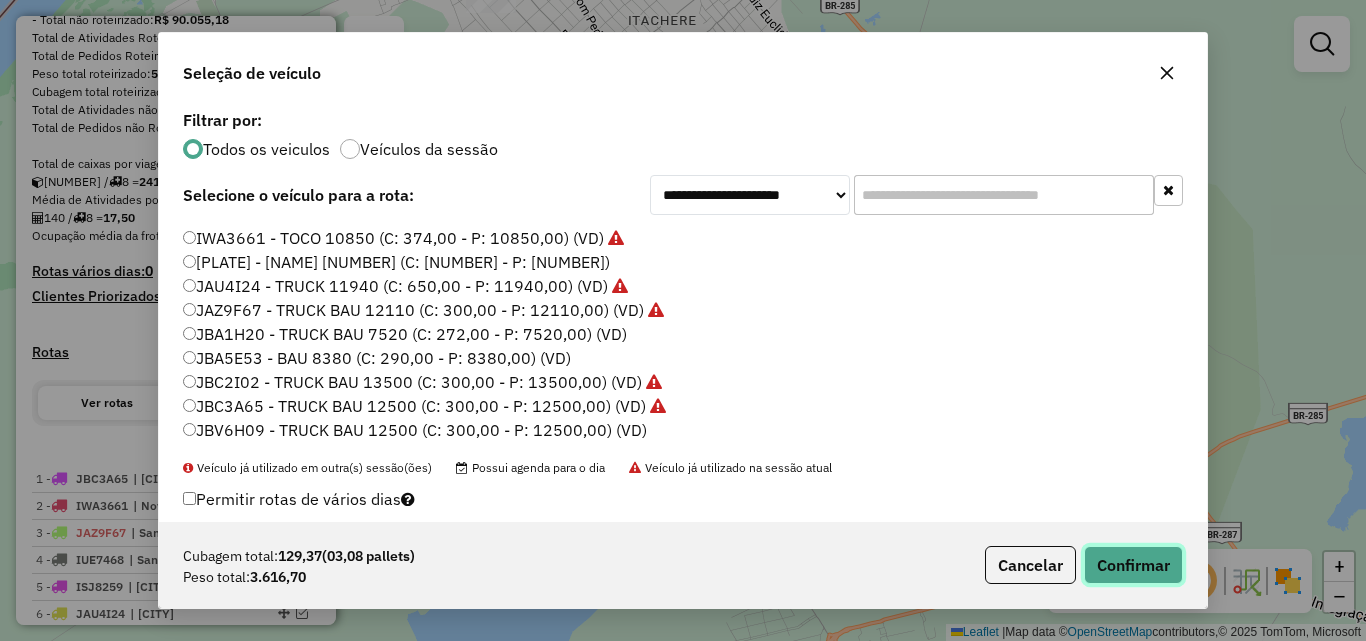 click on "Confirmar" 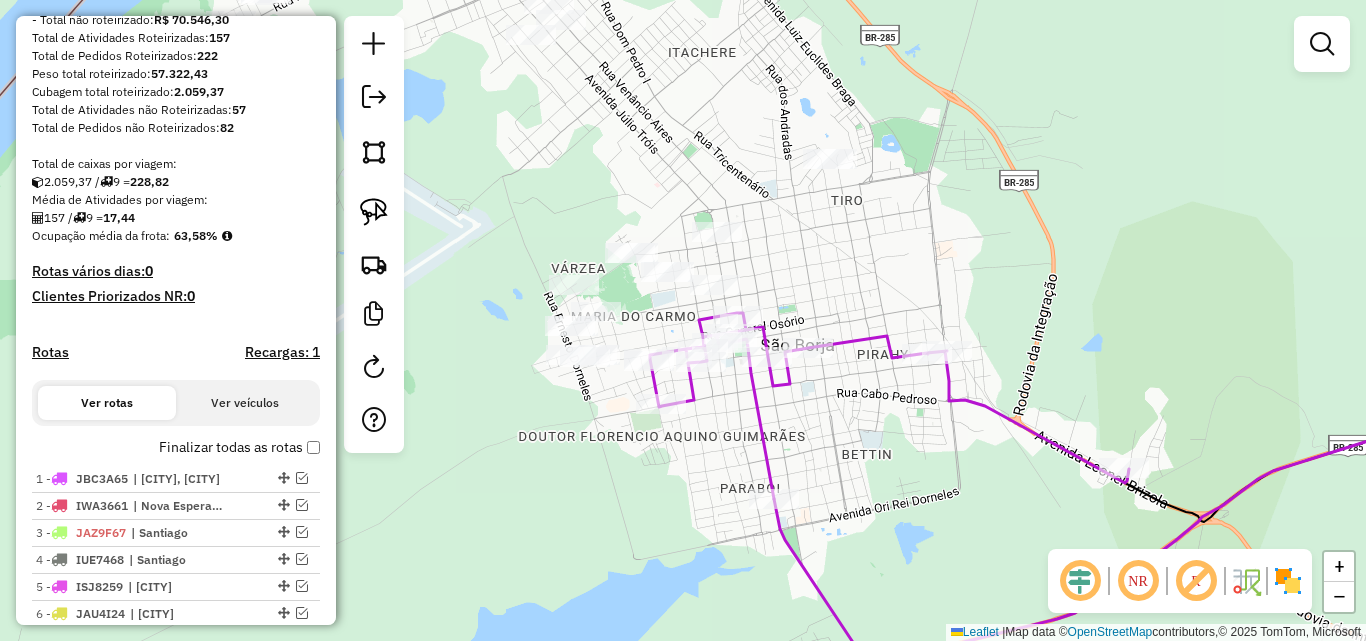 drag, startPoint x: 811, startPoint y: 287, endPoint x: 842, endPoint y: 319, distance: 44.553337 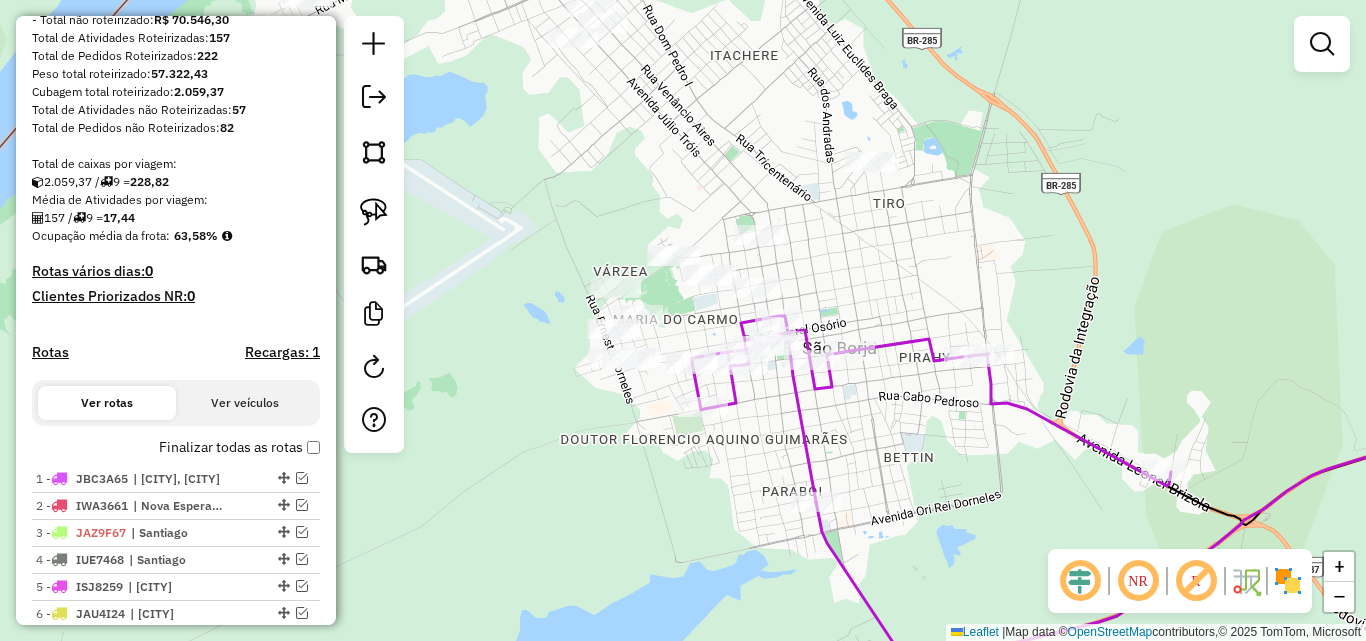 drag, startPoint x: 673, startPoint y: 315, endPoint x: 722, endPoint y: 304, distance: 50.219517 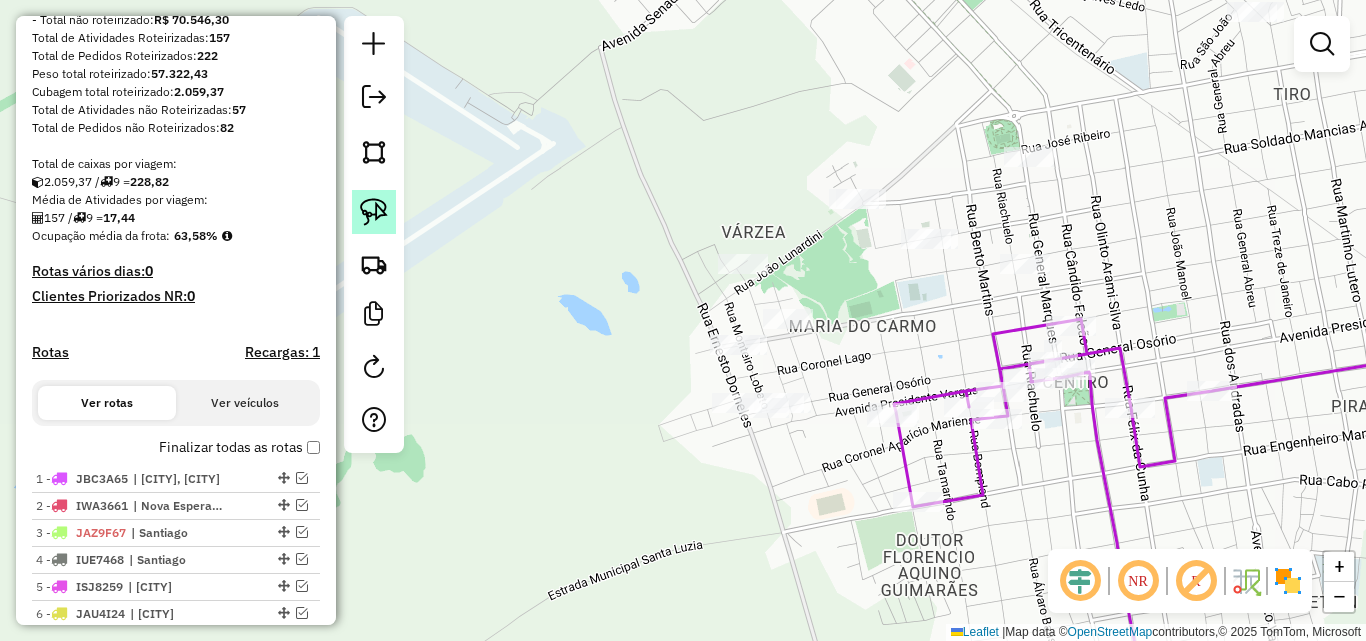 click 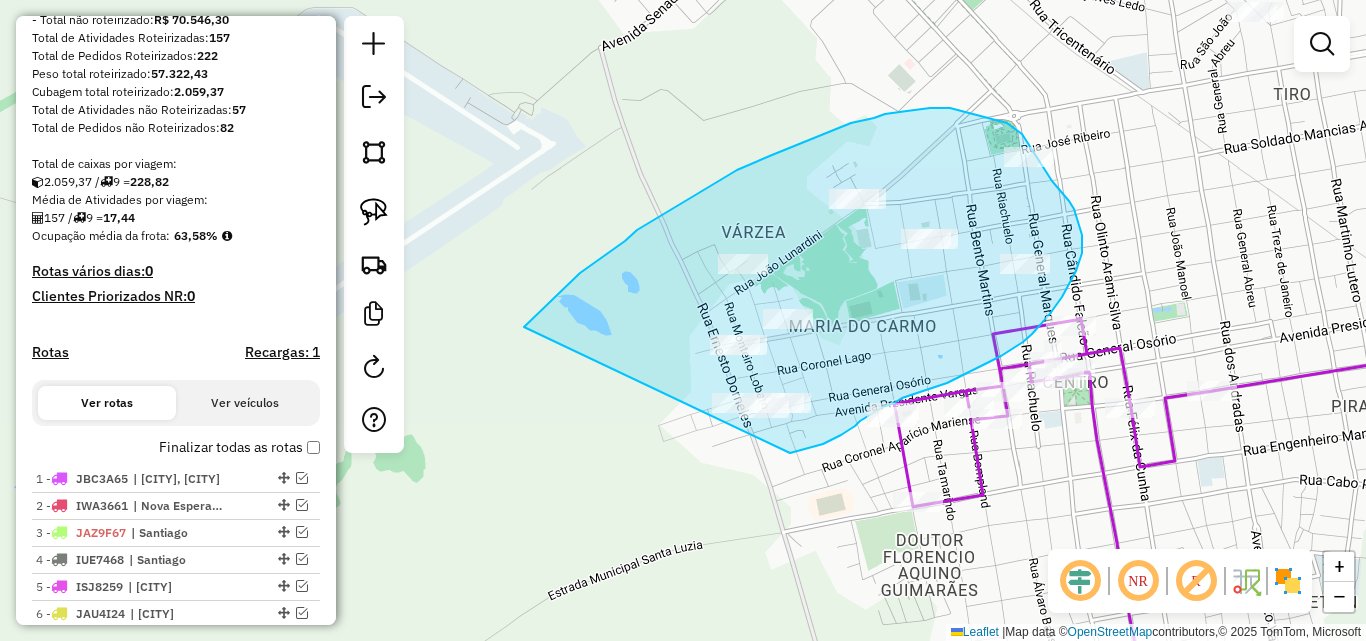 drag, startPoint x: 545, startPoint y: 307, endPoint x: 790, endPoint y: 453, distance: 285.20343 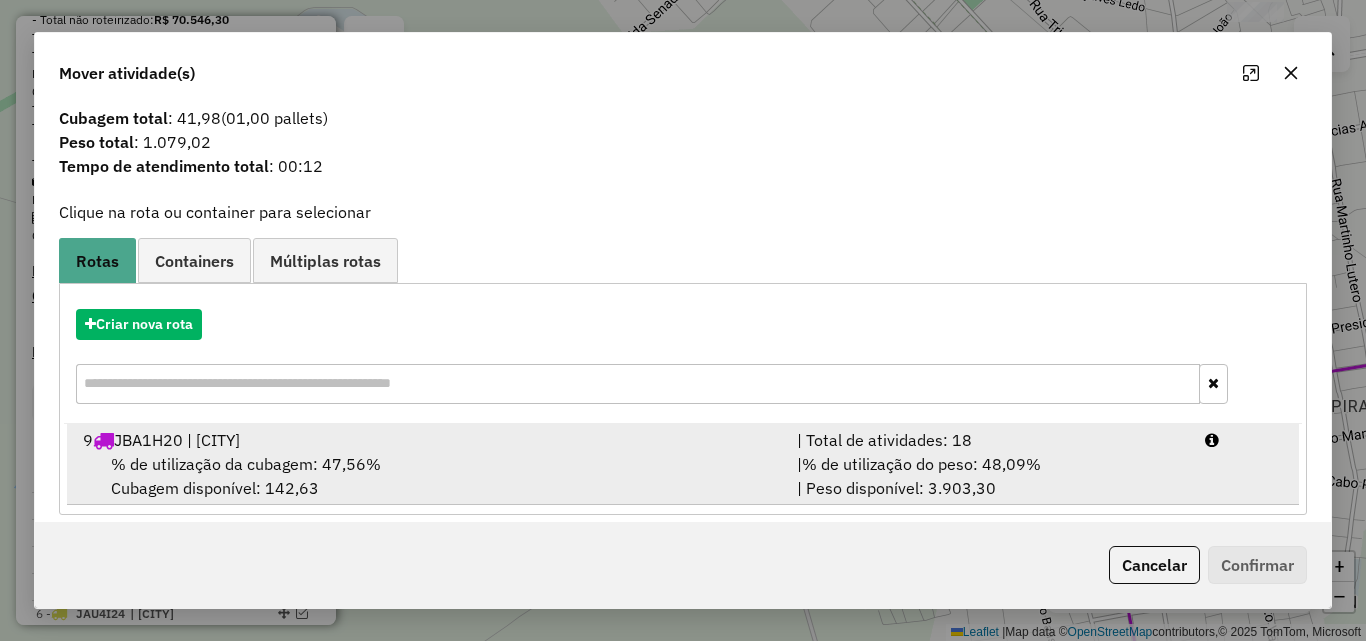 scroll, scrollTop: 48, scrollLeft: 0, axis: vertical 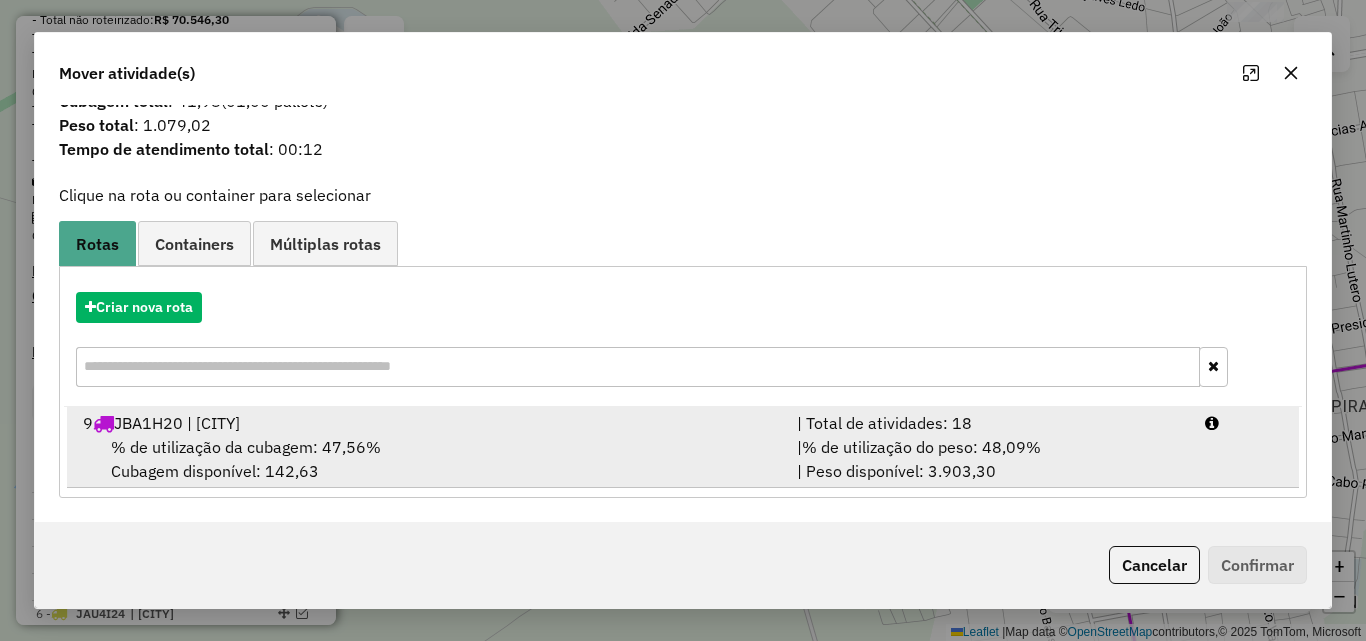 click on "[NUMBER] [PLATE] | [CITY]" at bounding box center (428, 423) 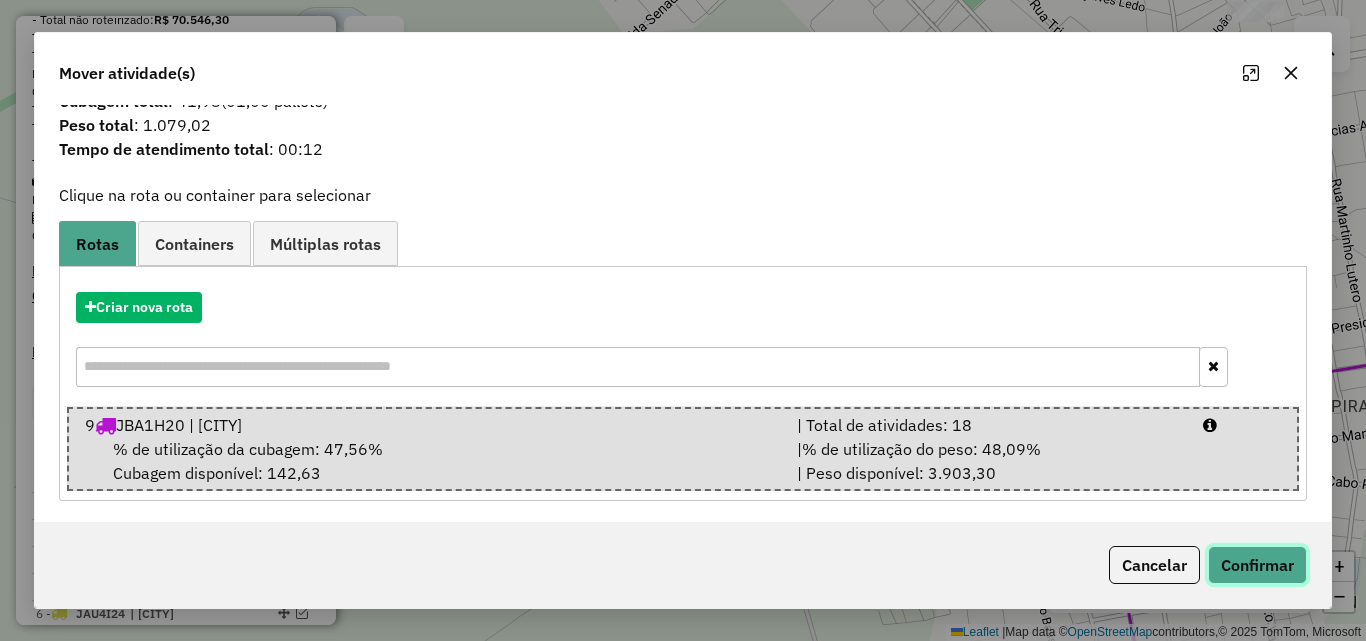 click on "Confirmar" 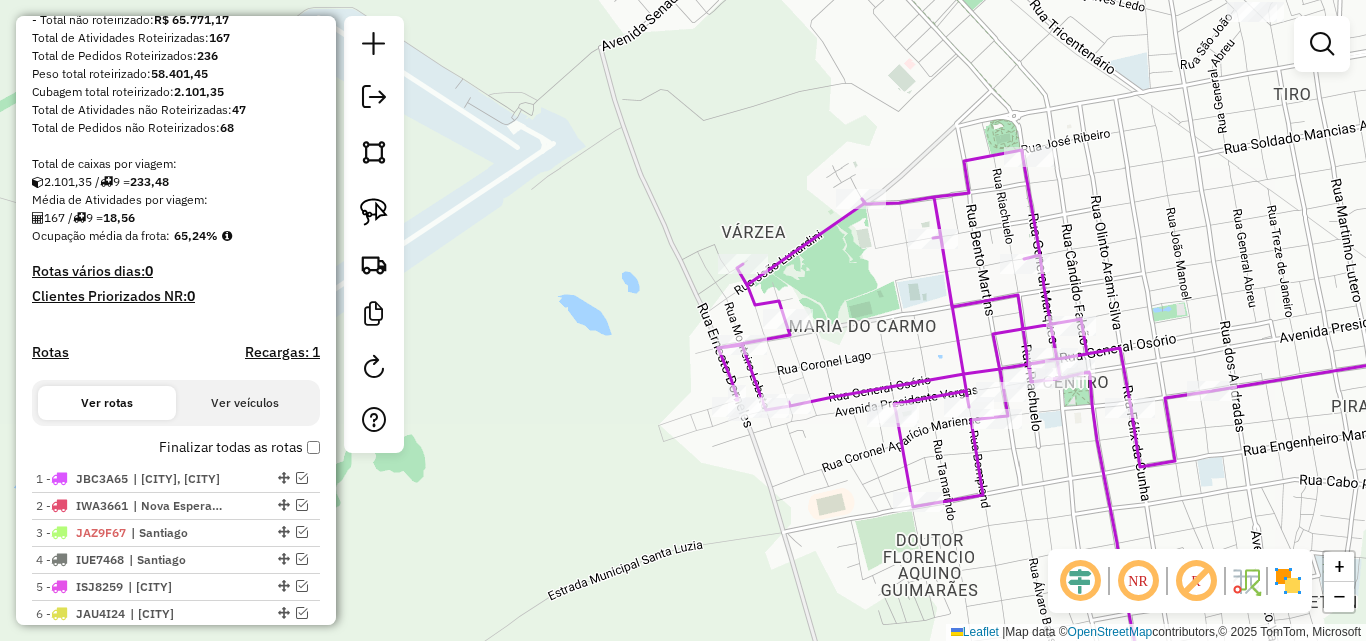 scroll, scrollTop: 0, scrollLeft: 0, axis: both 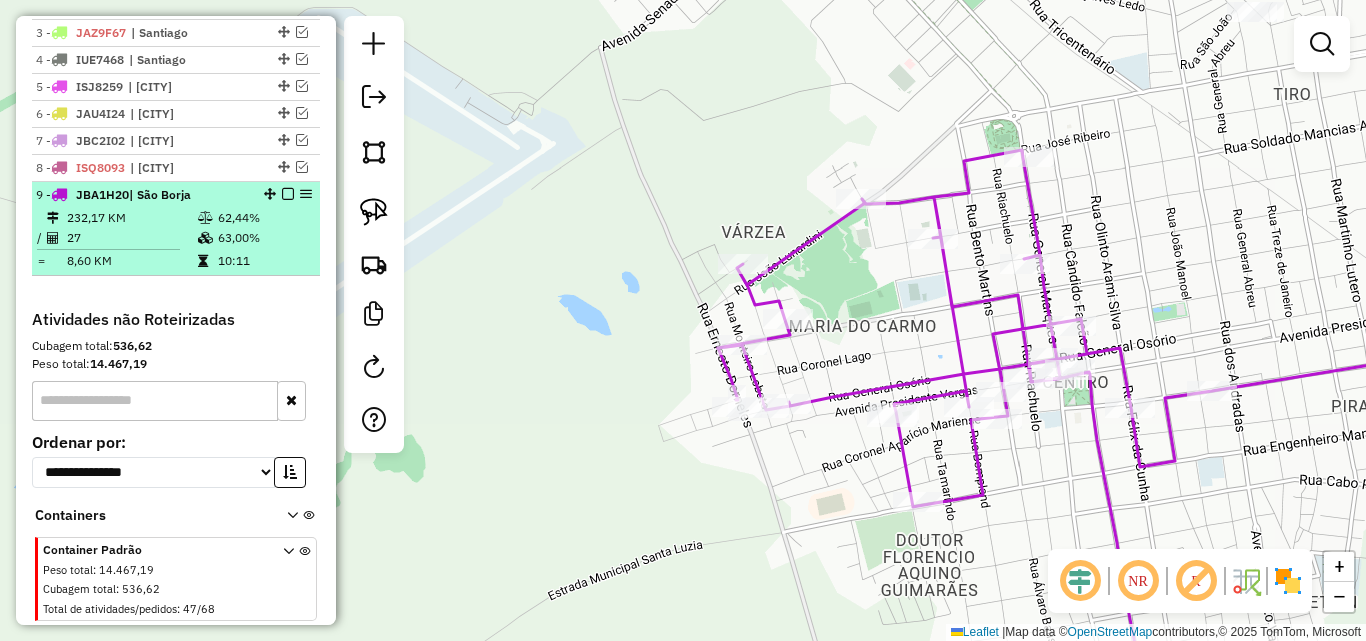 click on "232,17 KM" at bounding box center [131, 218] 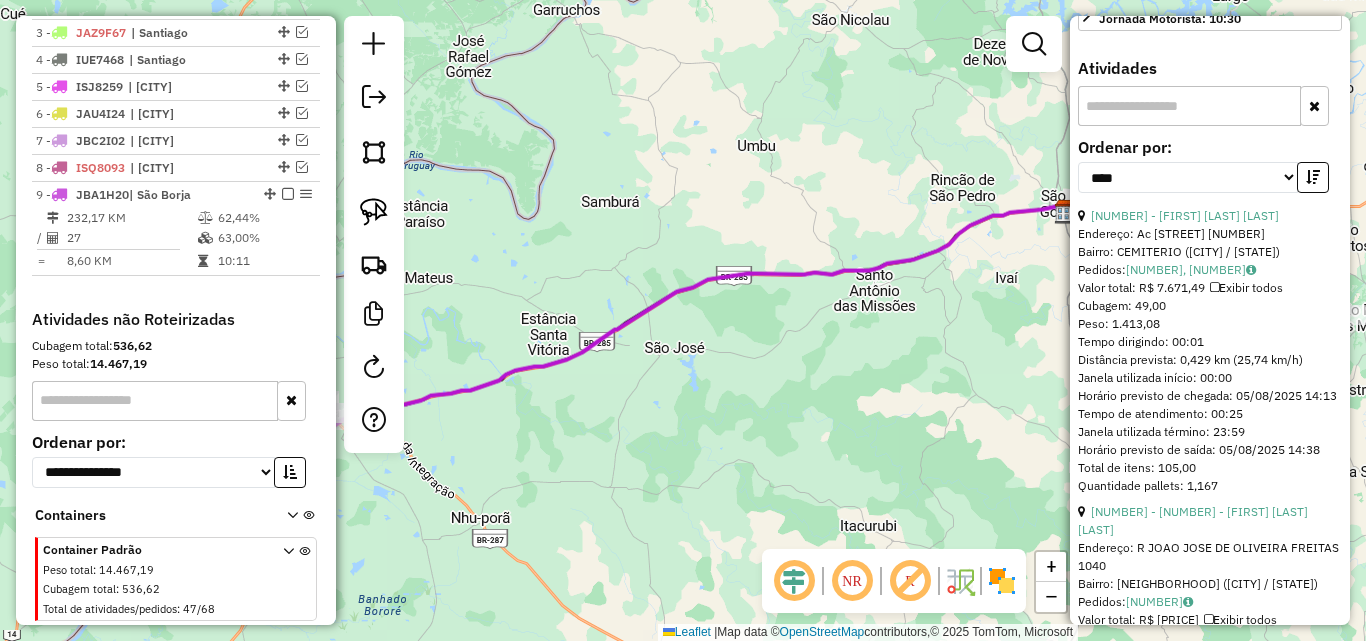 scroll, scrollTop: 600, scrollLeft: 0, axis: vertical 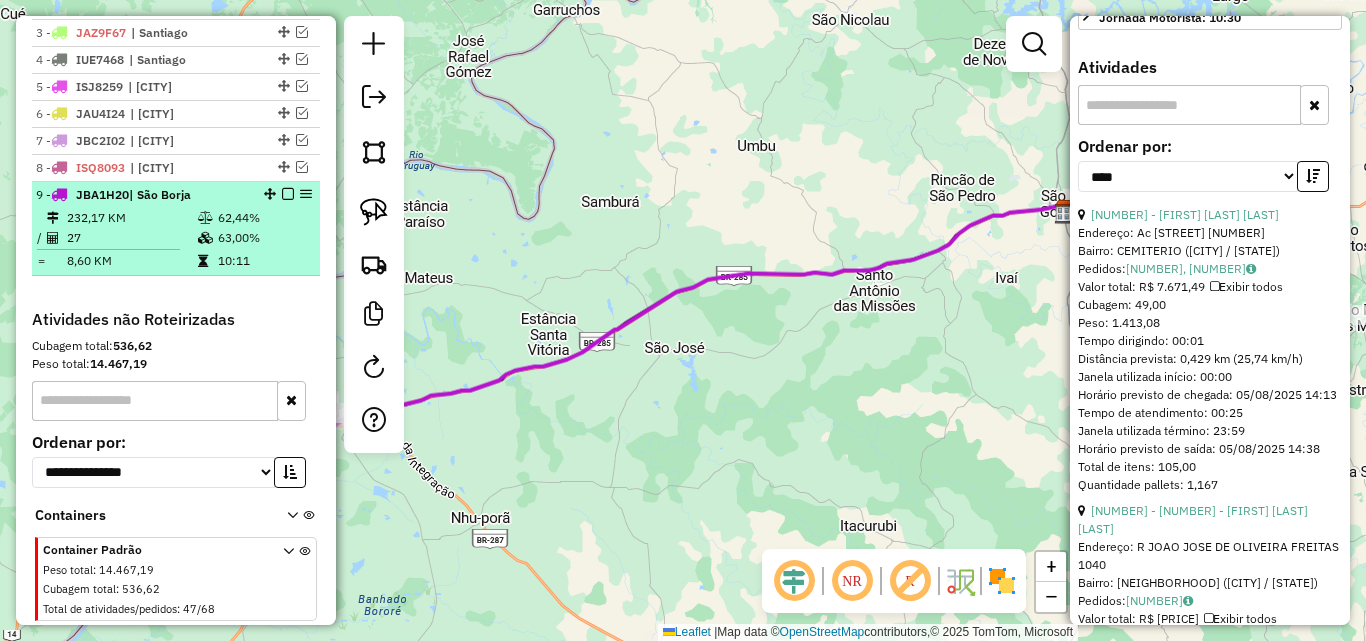 click at bounding box center (288, 194) 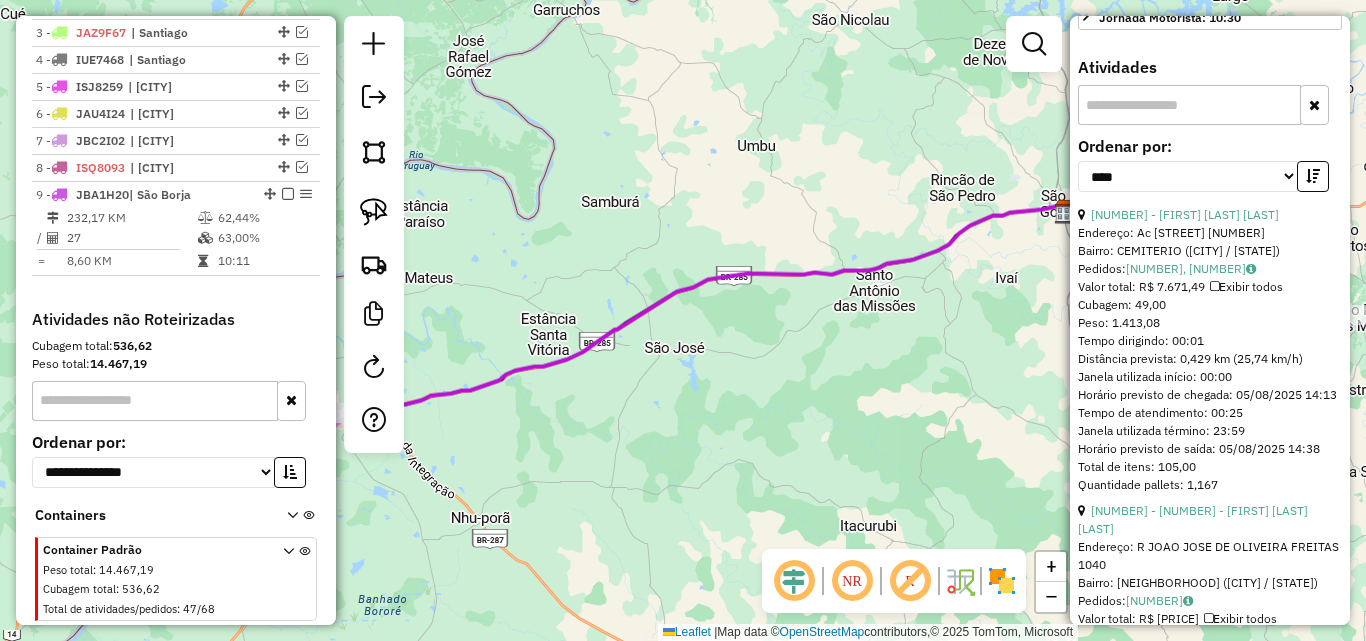 scroll, scrollTop: 777, scrollLeft: 0, axis: vertical 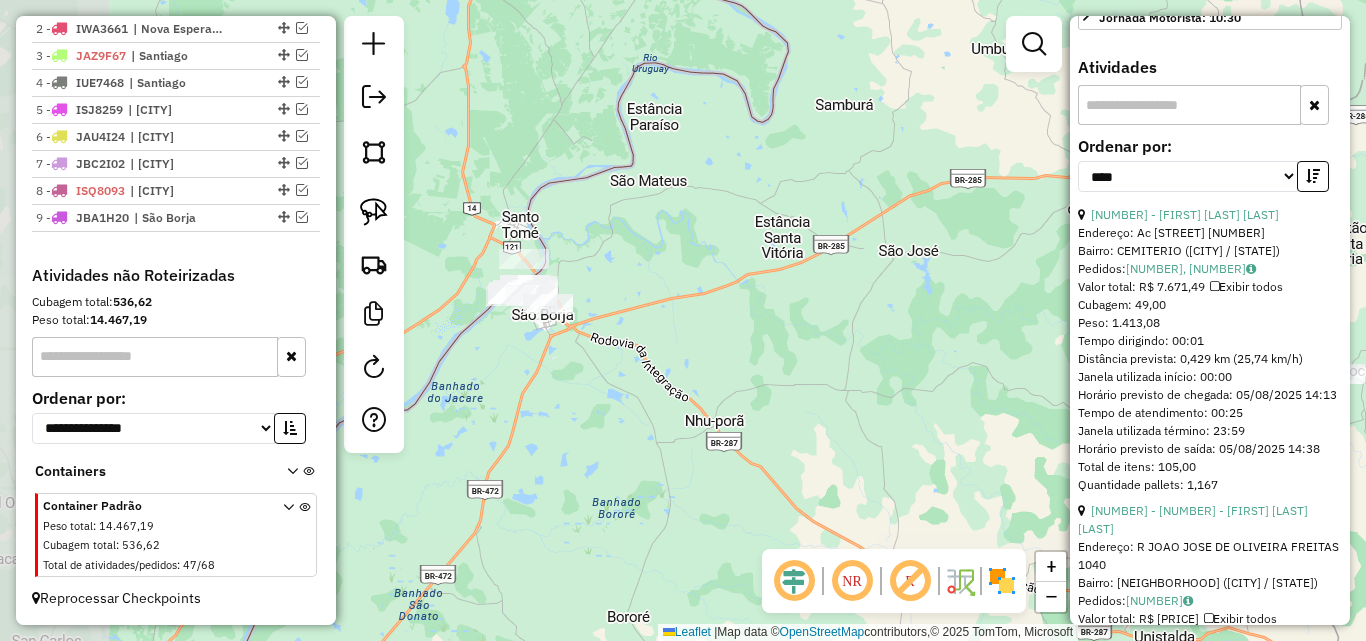drag, startPoint x: 558, startPoint y: 285, endPoint x: 718, endPoint y: 206, distance: 178.44046 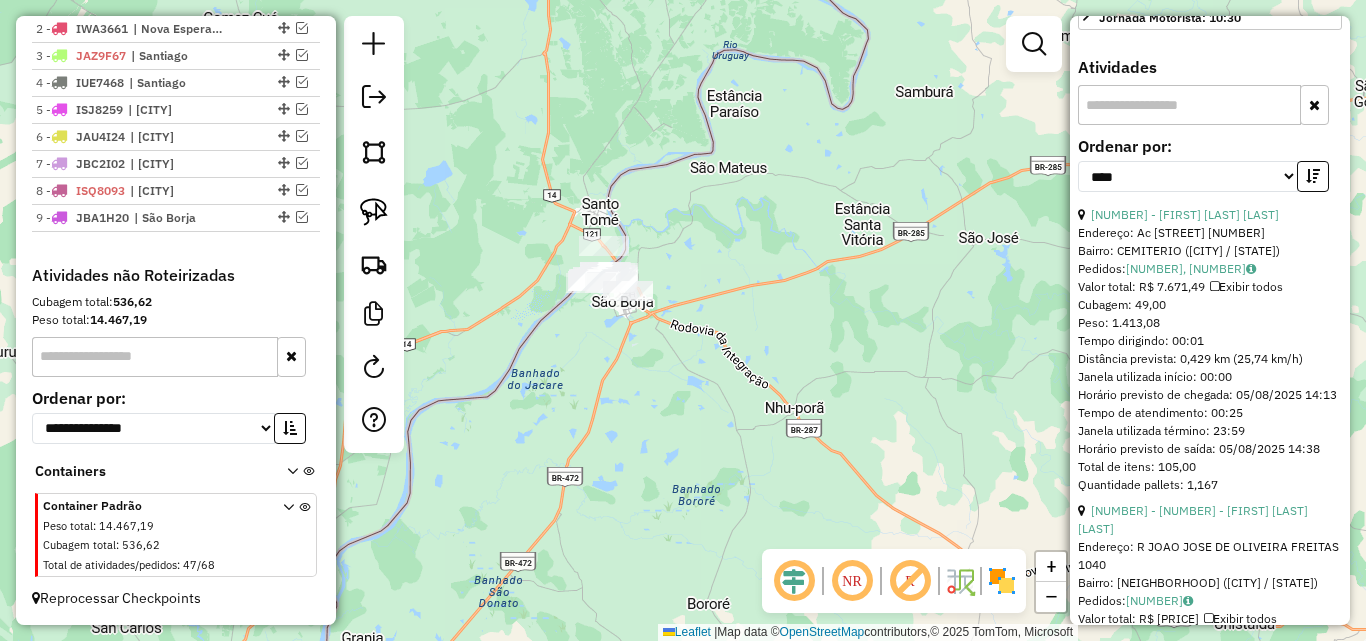 drag, startPoint x: 765, startPoint y: 205, endPoint x: 808, endPoint y: 193, distance: 44.64303 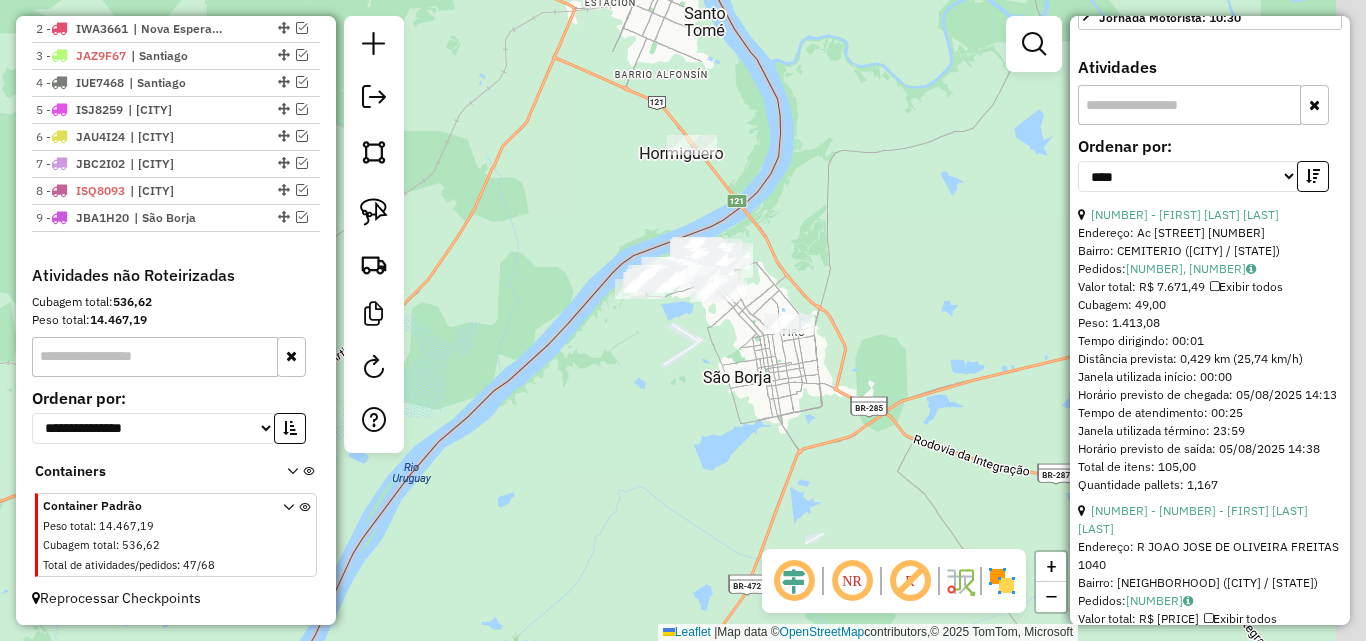 drag, startPoint x: 682, startPoint y: 386, endPoint x: 580, endPoint y: 364, distance: 104.34558 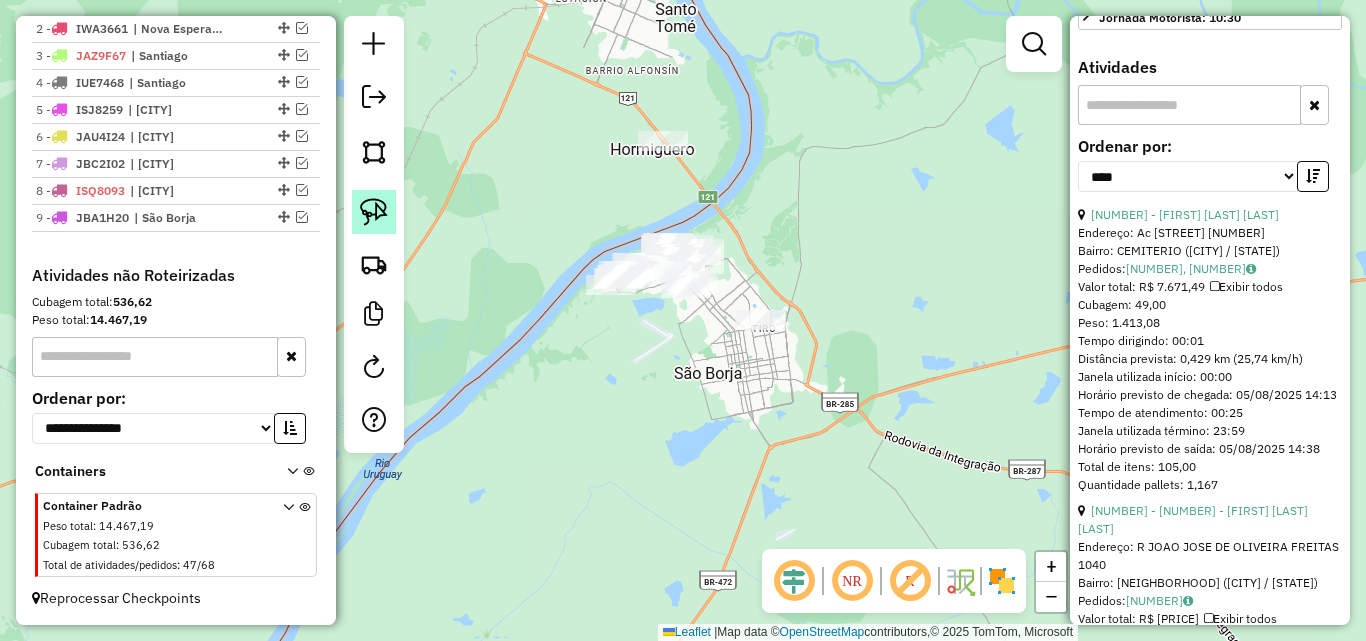 click 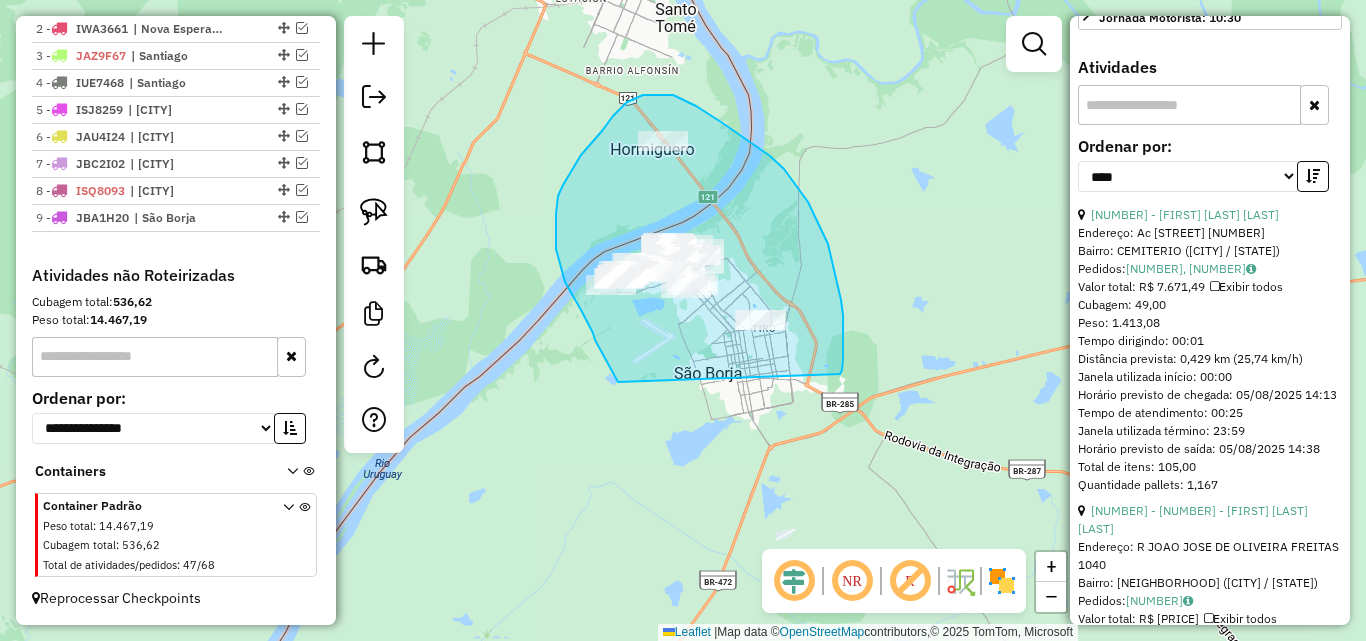 drag, startPoint x: 618, startPoint y: 382, endPoint x: 840, endPoint y: 374, distance: 222.1441 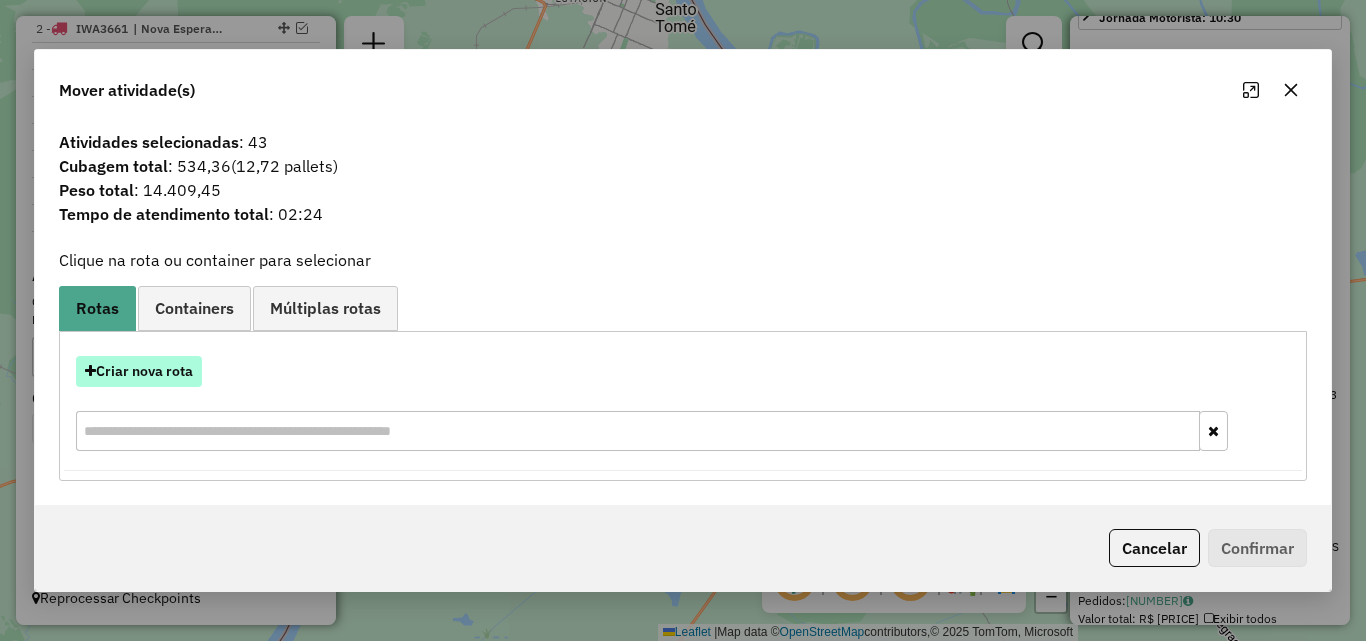 click on "Criar nova rota" at bounding box center [139, 371] 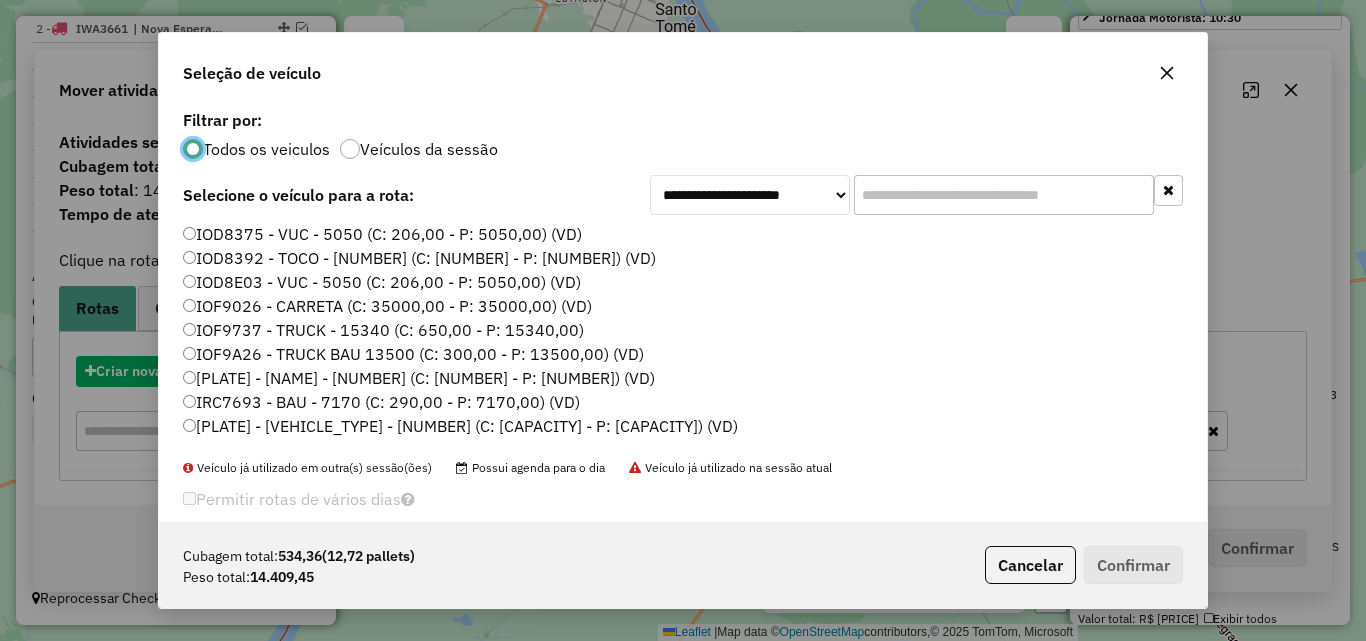 scroll, scrollTop: 11, scrollLeft: 6, axis: both 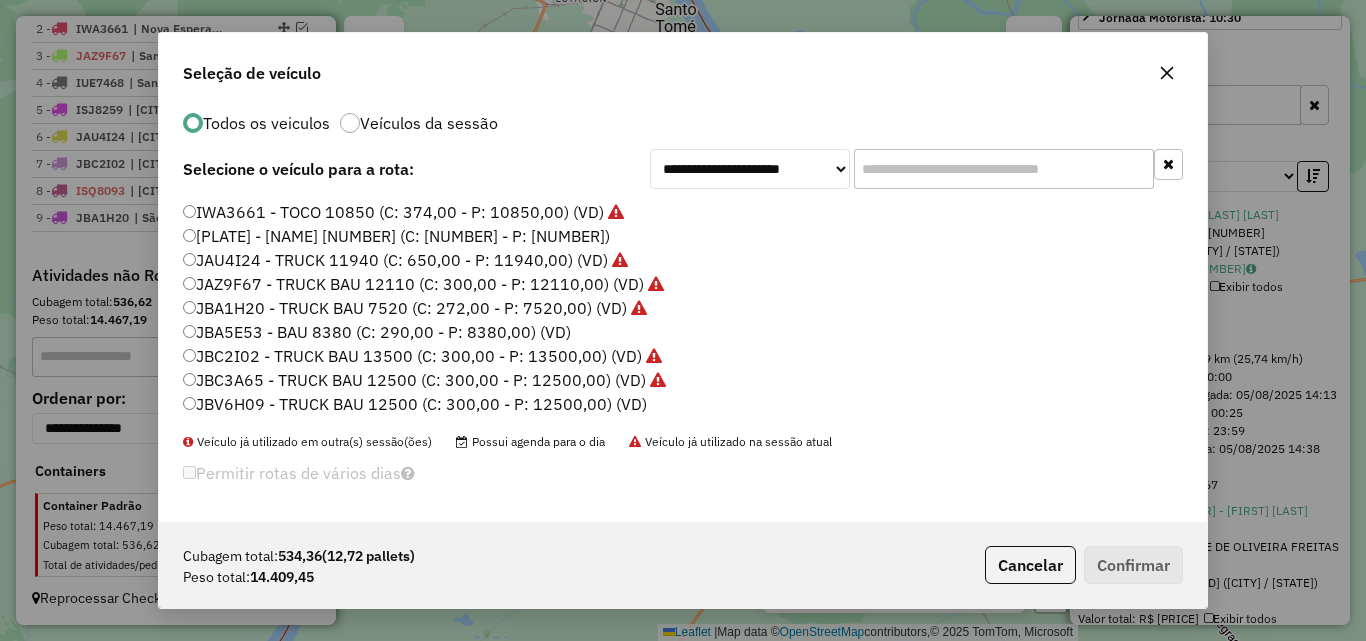 click on "JBA5E53 - BAU 8380 (C: 290,00 - P: 8380,00) (VD)" 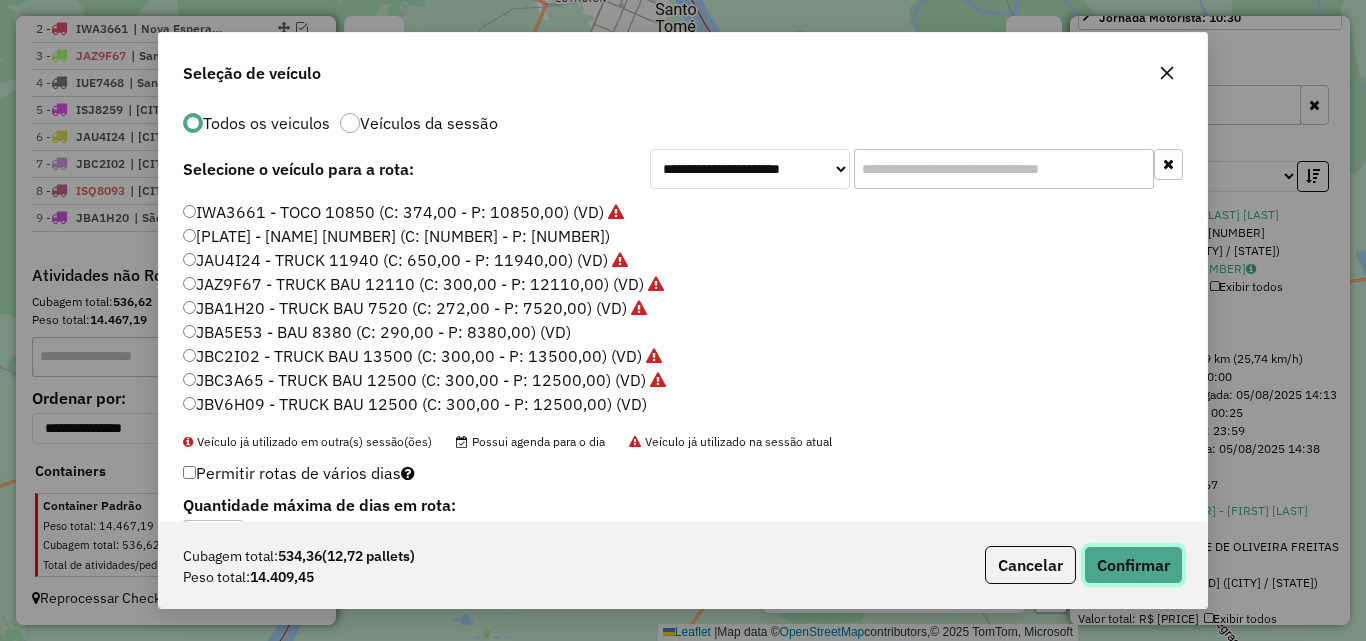click on "Confirmar" 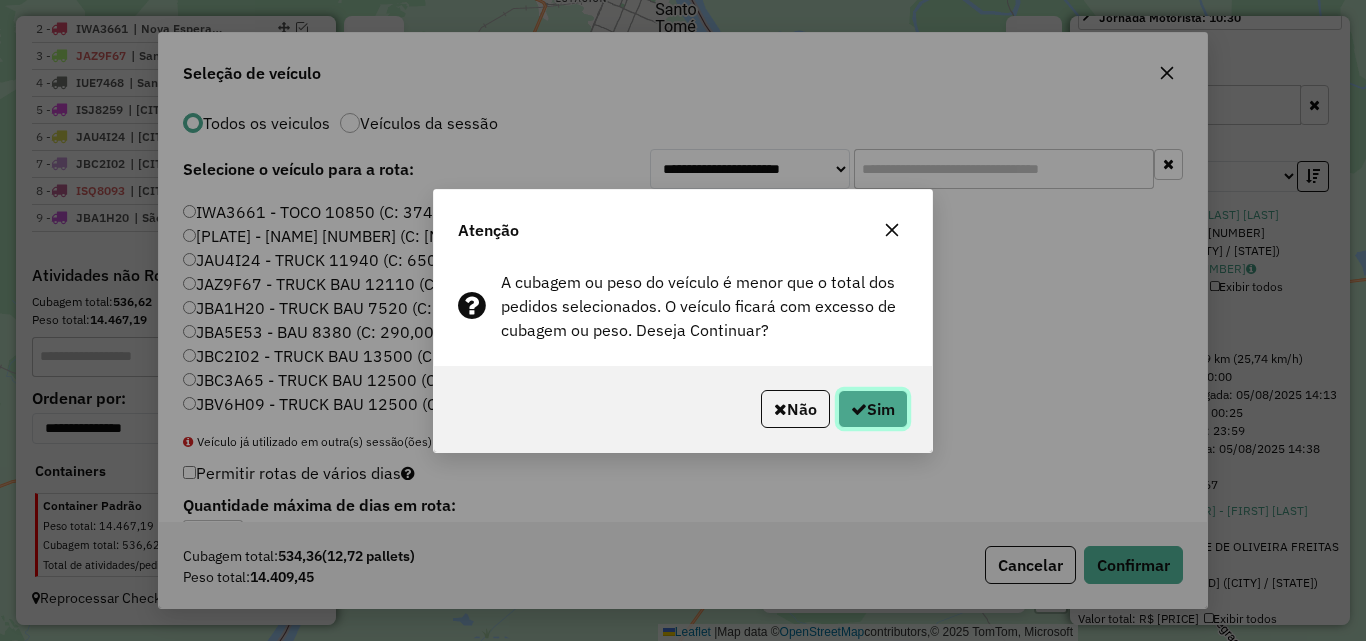 click 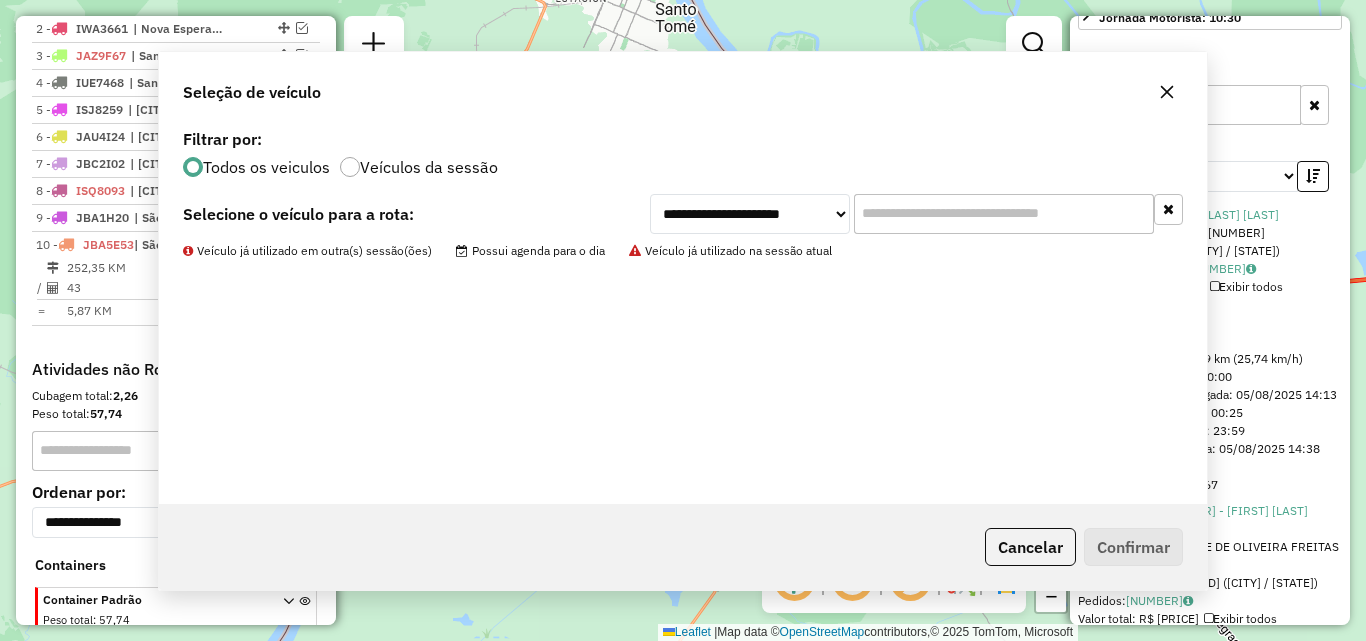 scroll, scrollTop: 871, scrollLeft: 0, axis: vertical 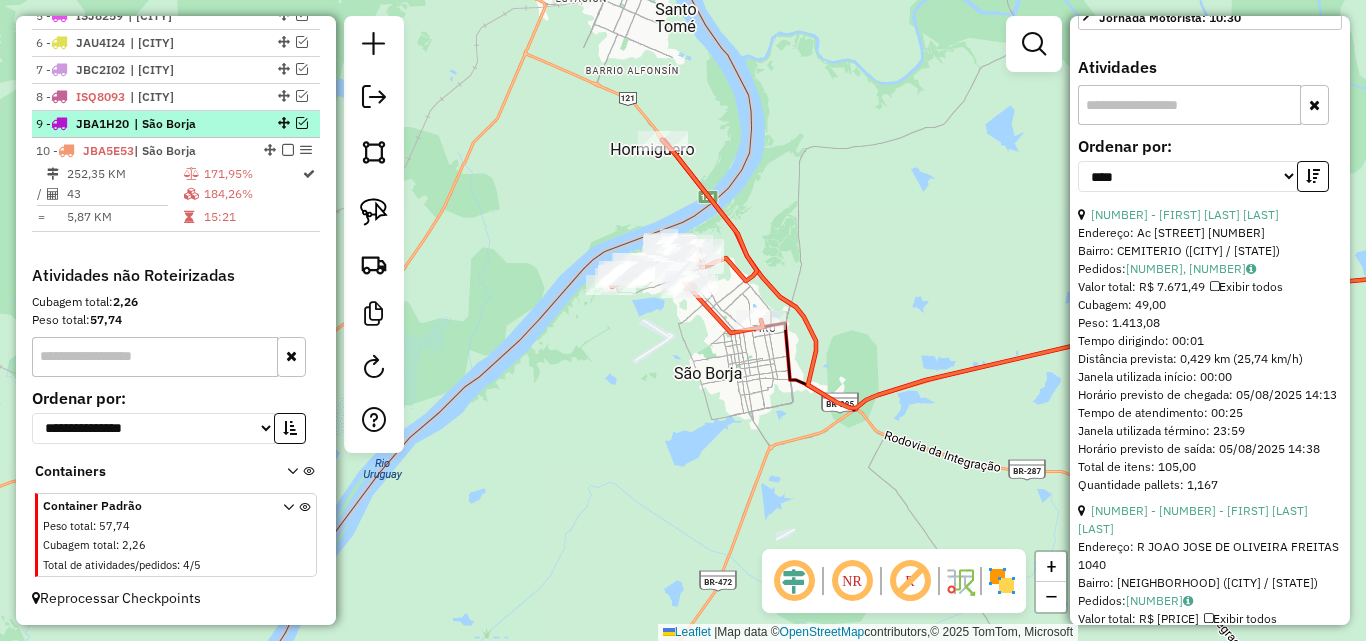 click at bounding box center [302, 123] 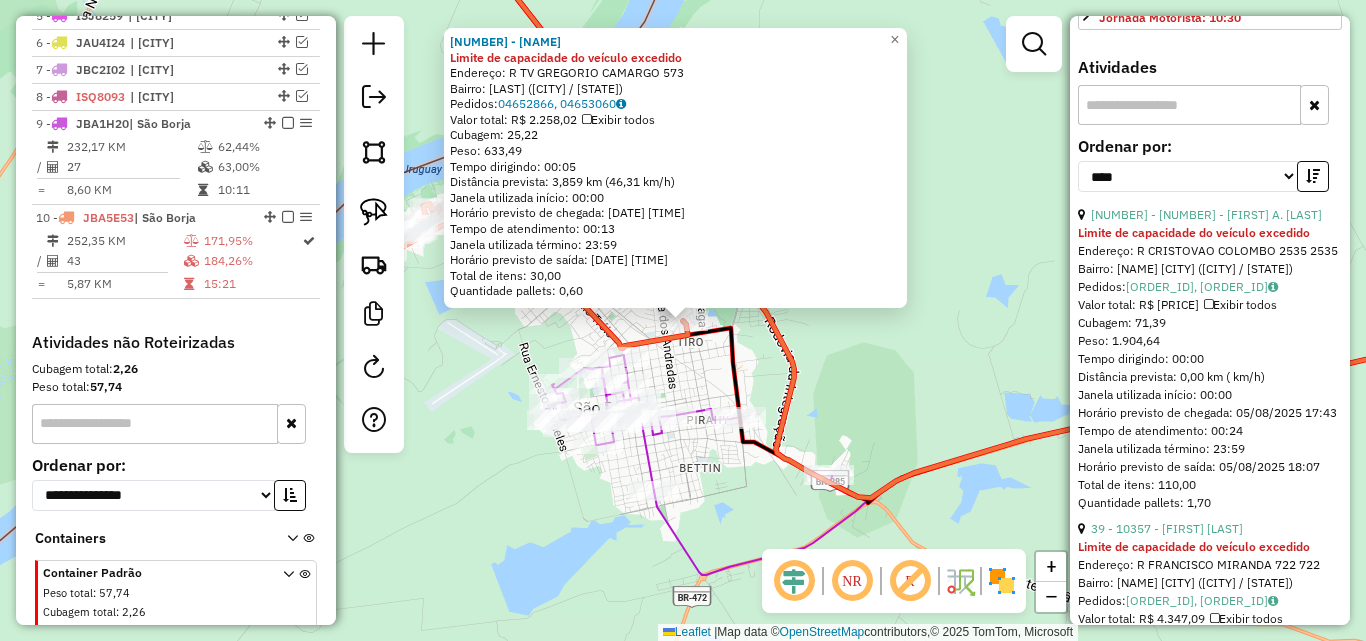 scroll, scrollTop: 618, scrollLeft: 0, axis: vertical 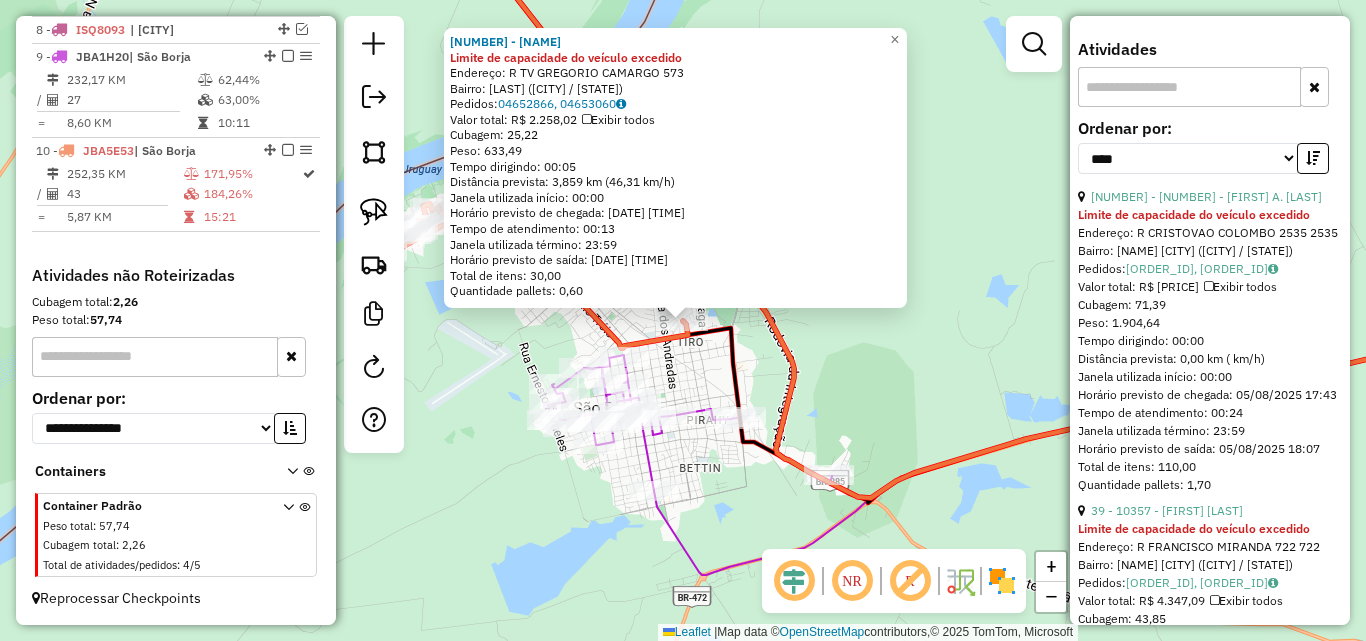 click 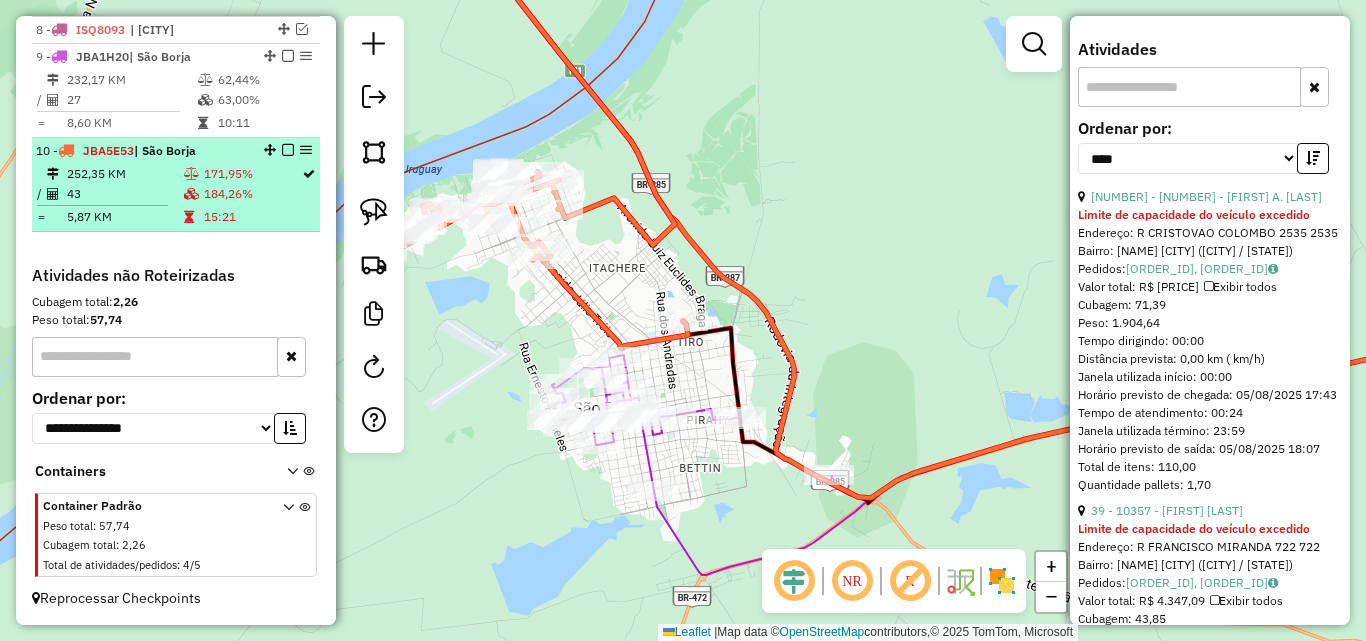 click on "171,95%" at bounding box center (252, 174) 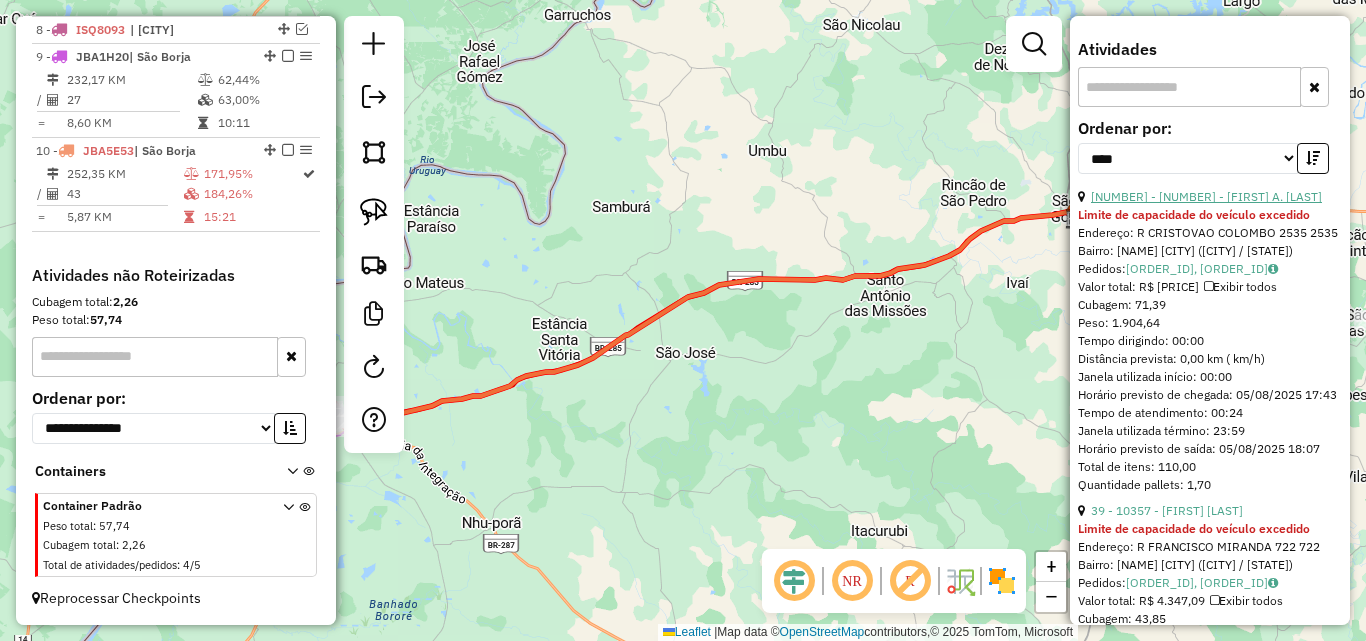 click on "31 - 10500 - NORIVAL A. RODRIGUES" at bounding box center [1206, 196] 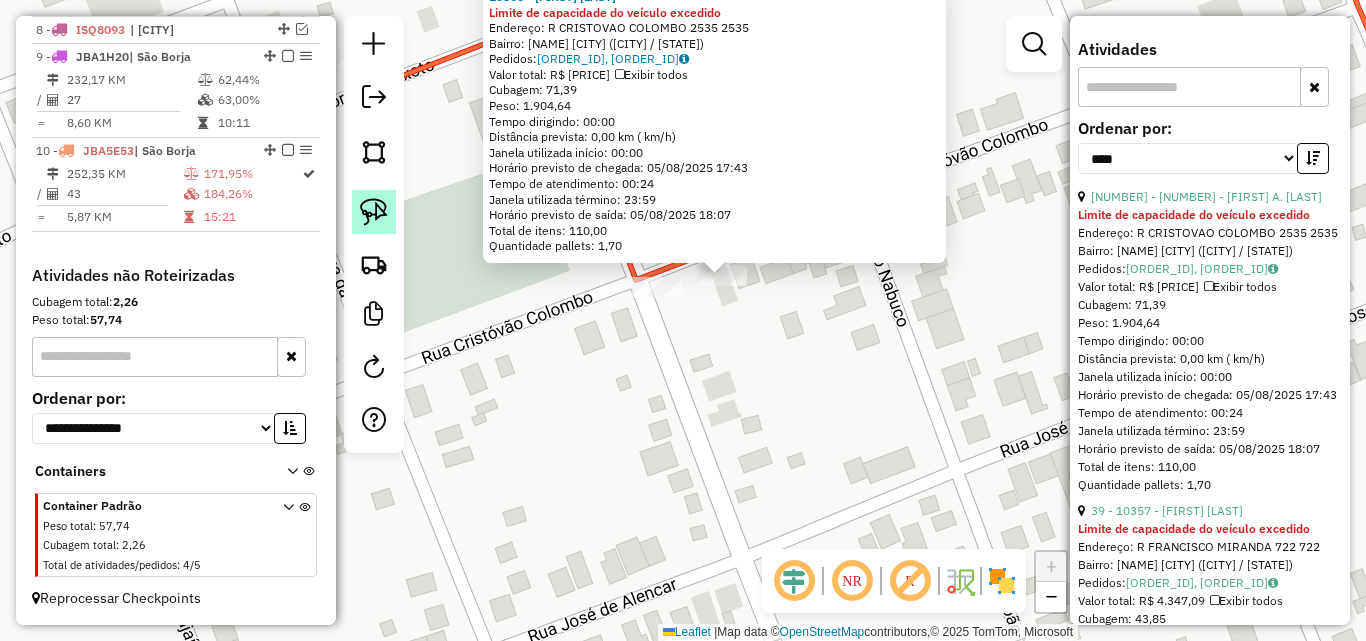 click 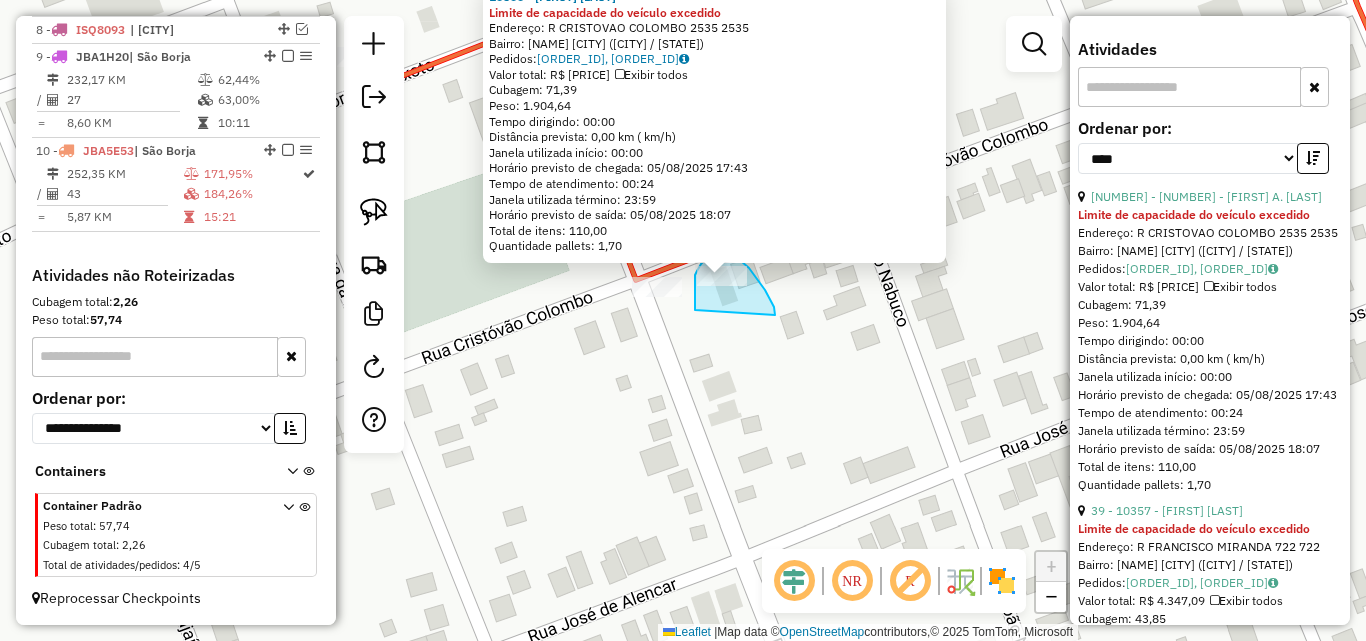 drag, startPoint x: 695, startPoint y: 310, endPoint x: 775, endPoint y: 318, distance: 80.399 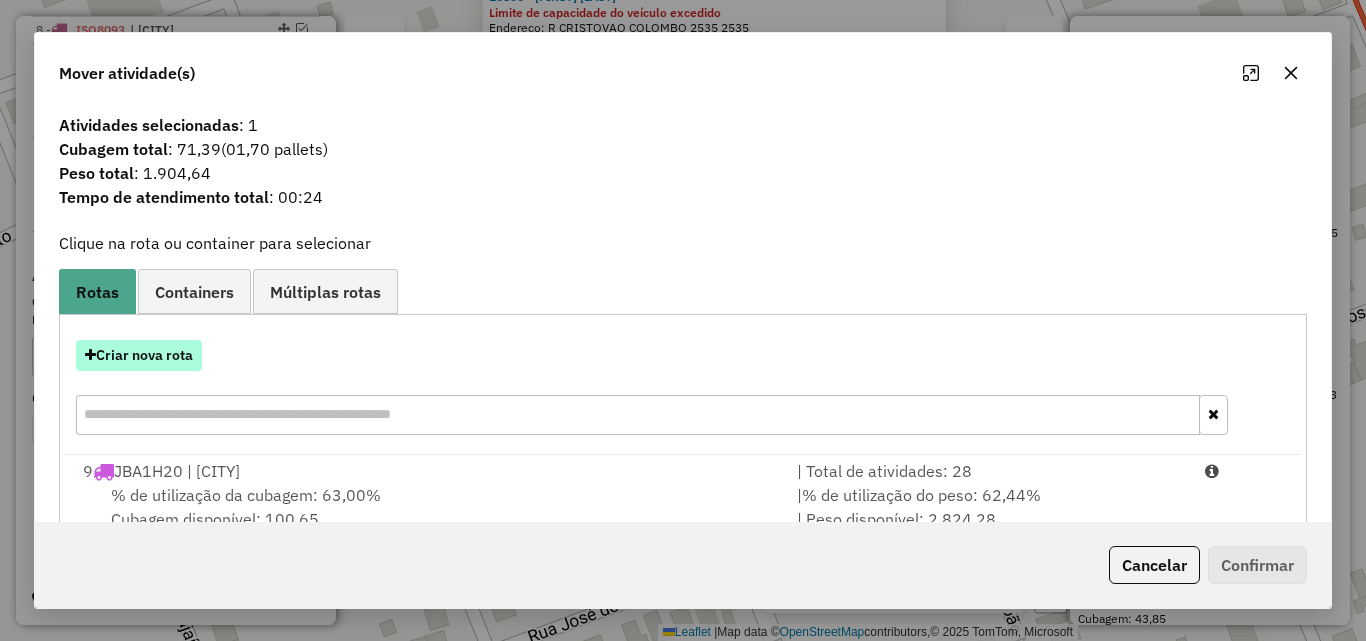 click on "Criar nova rota" at bounding box center [139, 355] 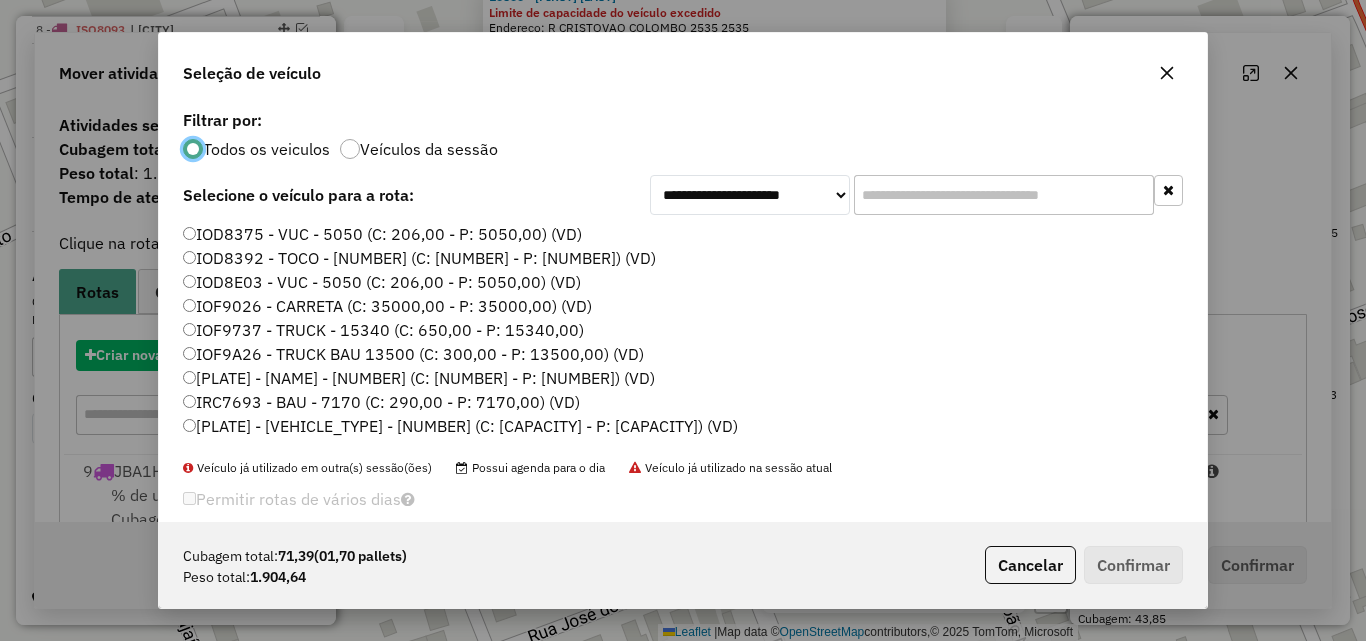 scroll, scrollTop: 11, scrollLeft: 6, axis: both 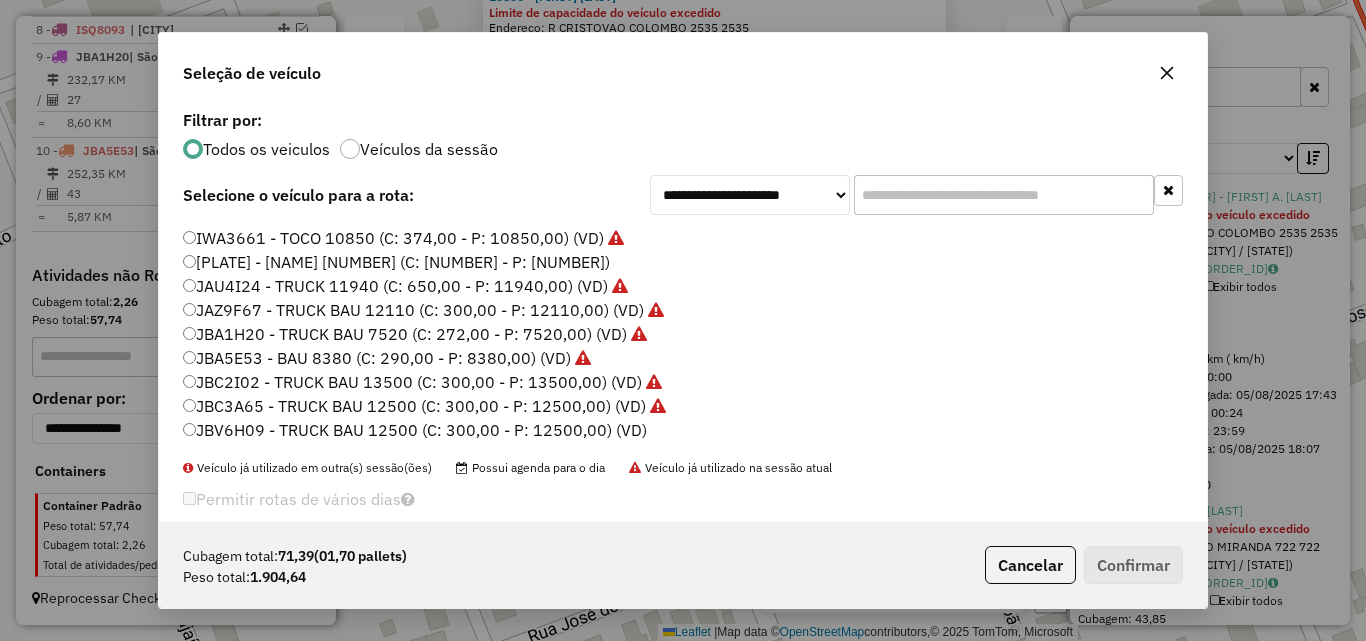 click on "JBV6H09 - TRUCK BAU 12500 (C: 300,00 - P: 12500,00) (VD)" 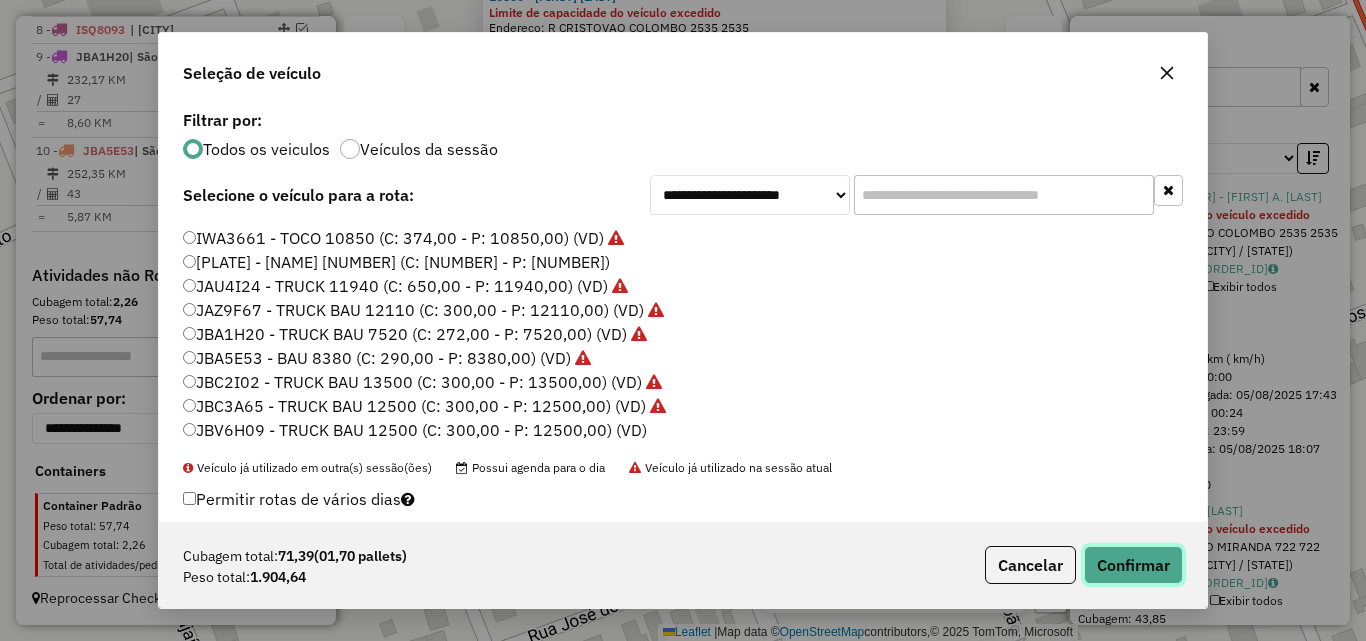 click on "Confirmar" 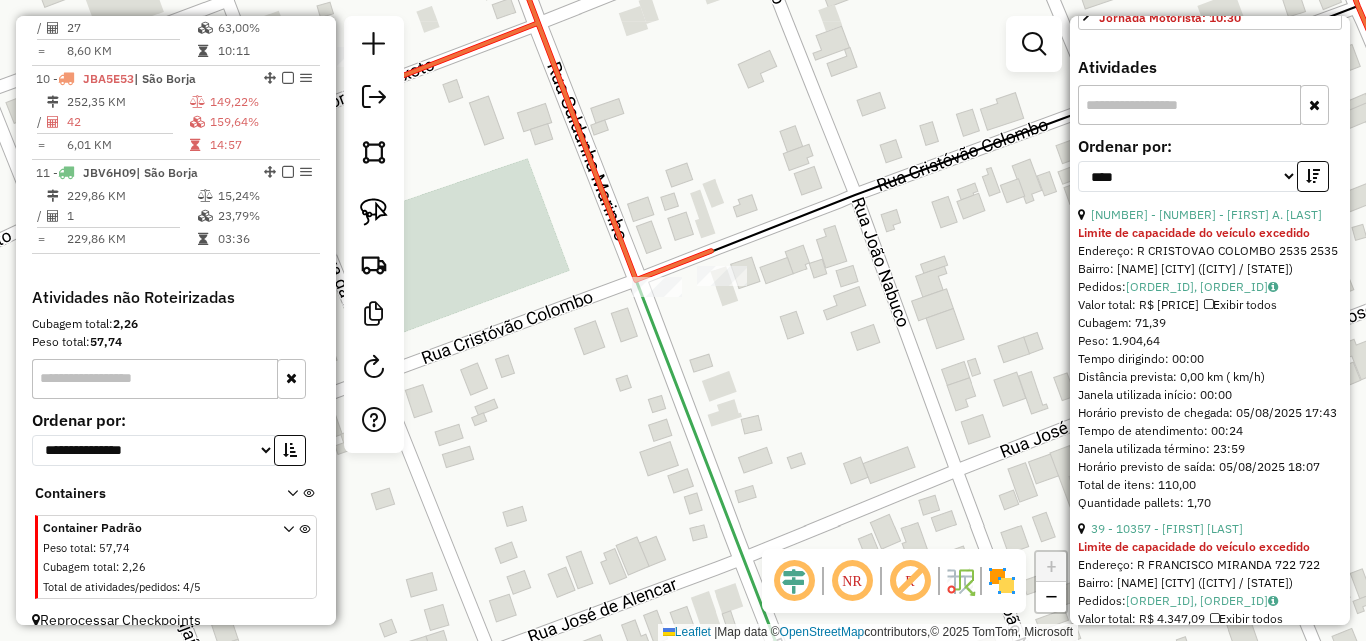 scroll, scrollTop: 1032, scrollLeft: 0, axis: vertical 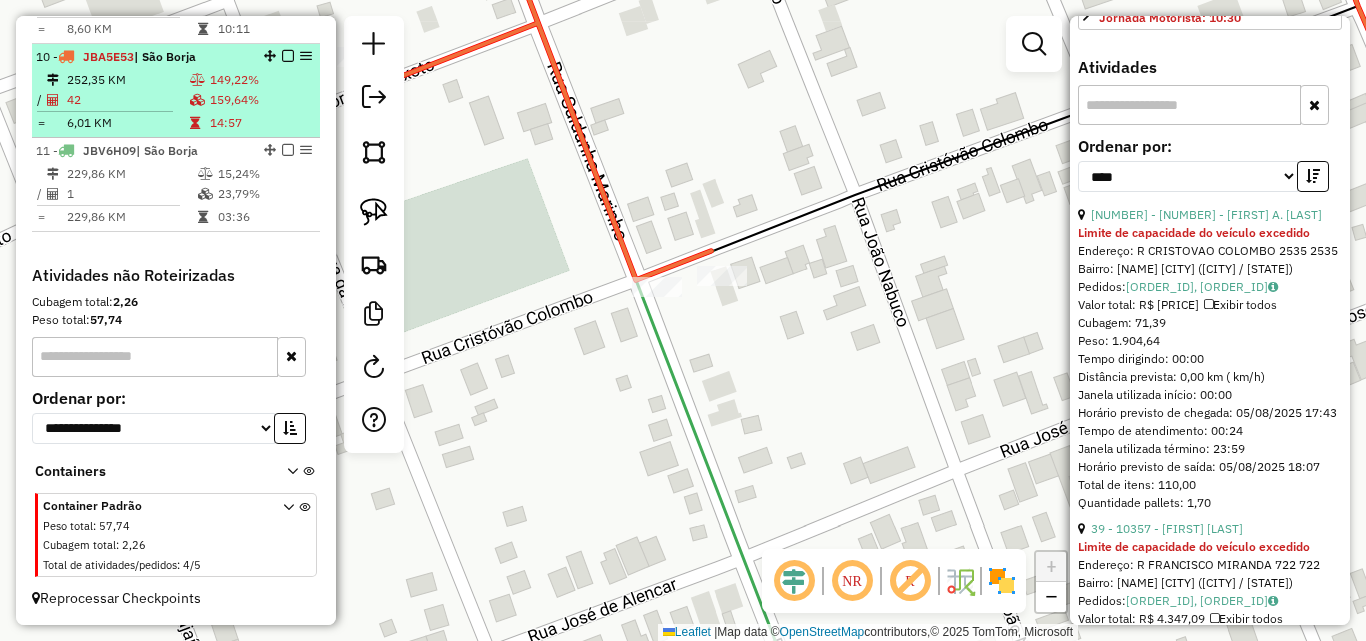 click at bounding box center [199, 100] 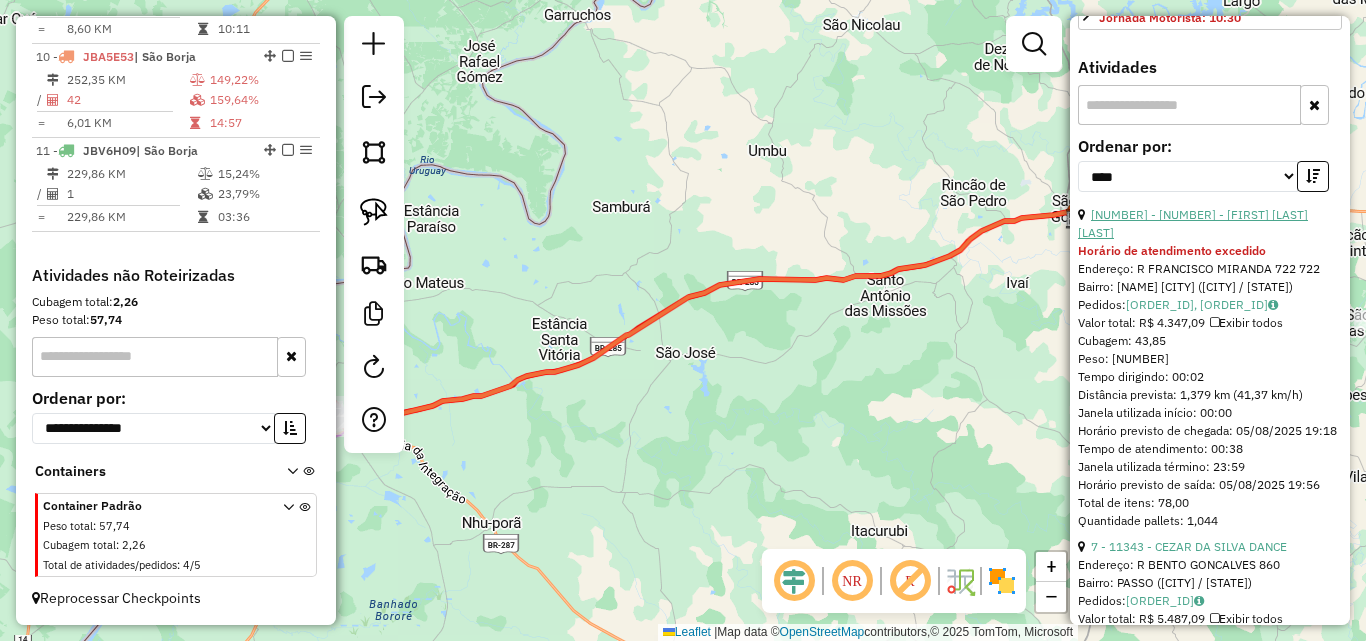 click on "38 - 10357 - ACASIO CESAR MOREIRA" at bounding box center (1193, 223) 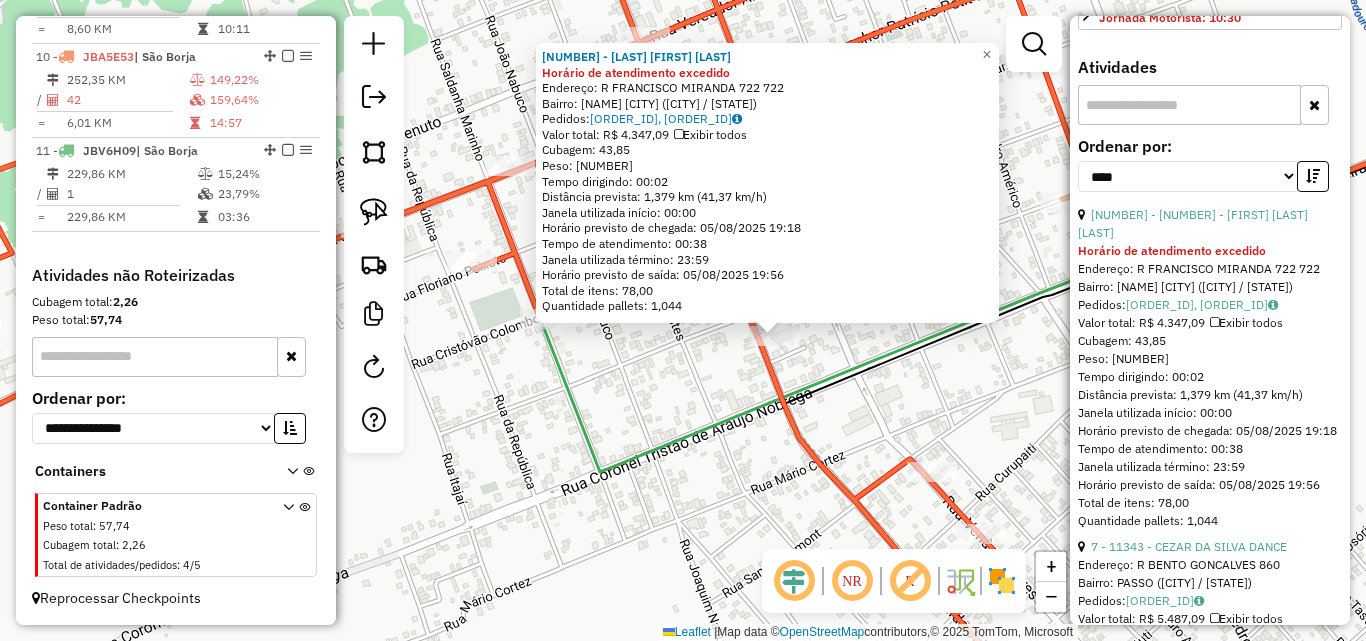 drag, startPoint x: 380, startPoint y: 218, endPoint x: 592, endPoint y: 336, distance: 242.62729 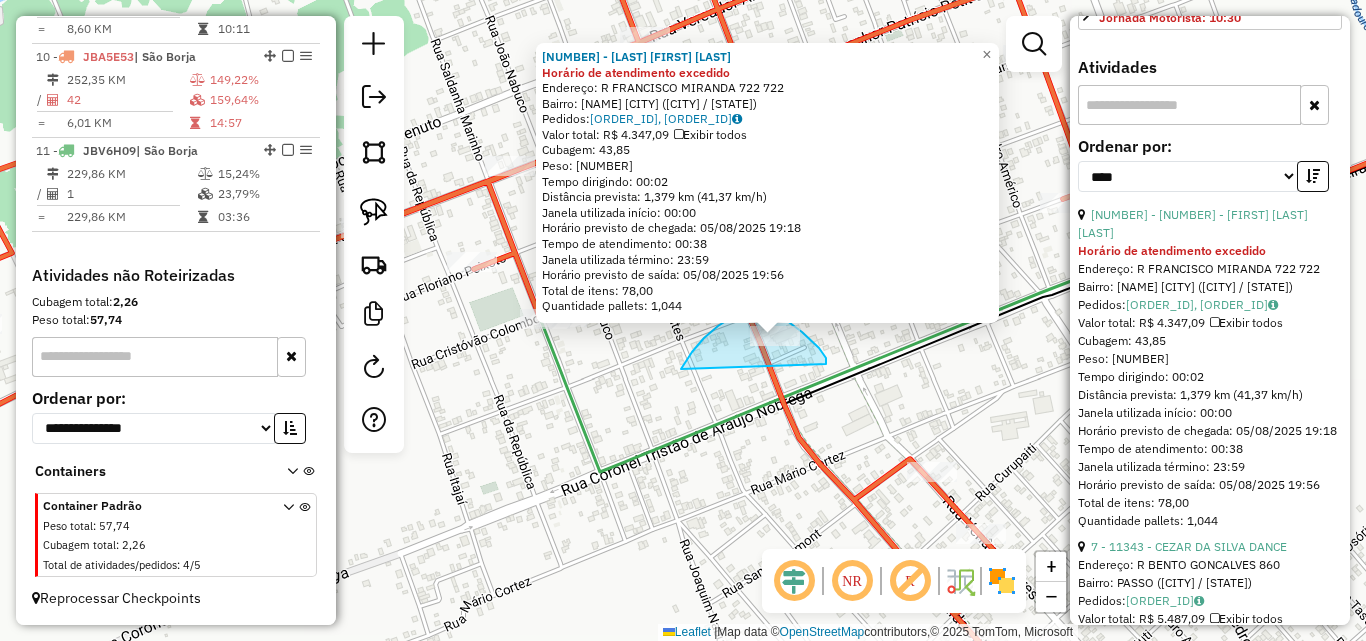 drag, startPoint x: 707, startPoint y: 335, endPoint x: 826, endPoint y: 364, distance: 122.48265 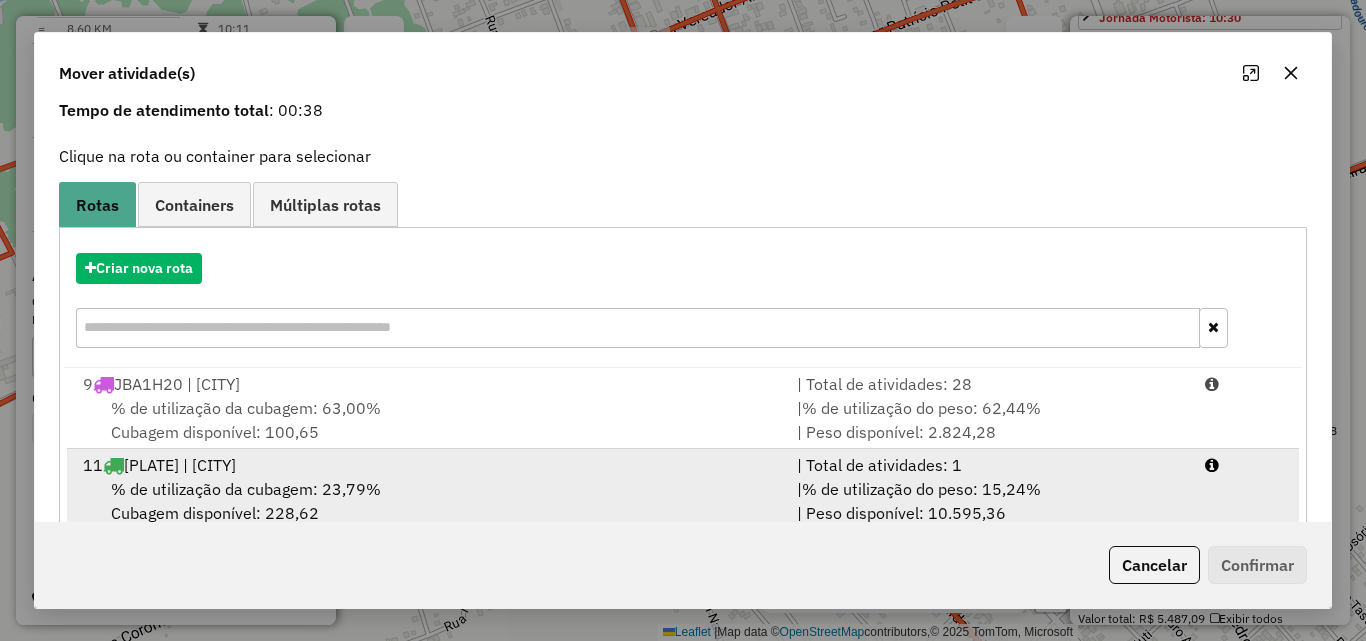 scroll, scrollTop: 129, scrollLeft: 0, axis: vertical 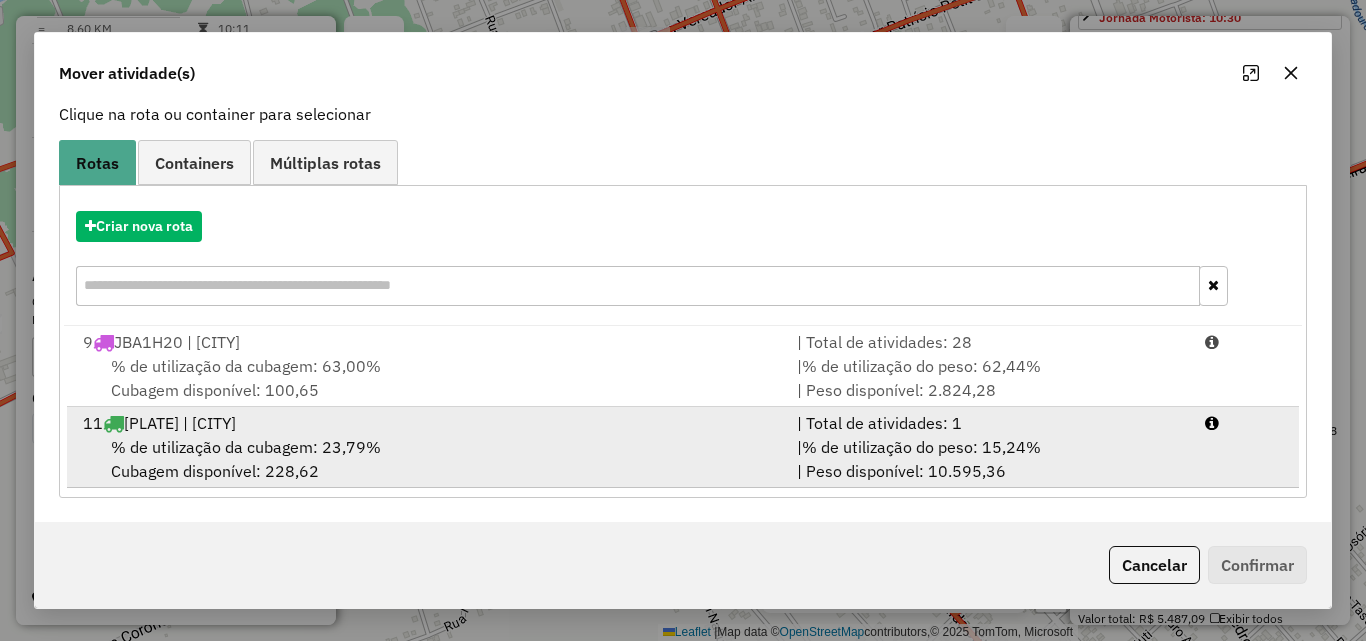 click on "% de utilização da cubagem: 23,79%  Cubagem disponível: 228,62" at bounding box center (428, 459) 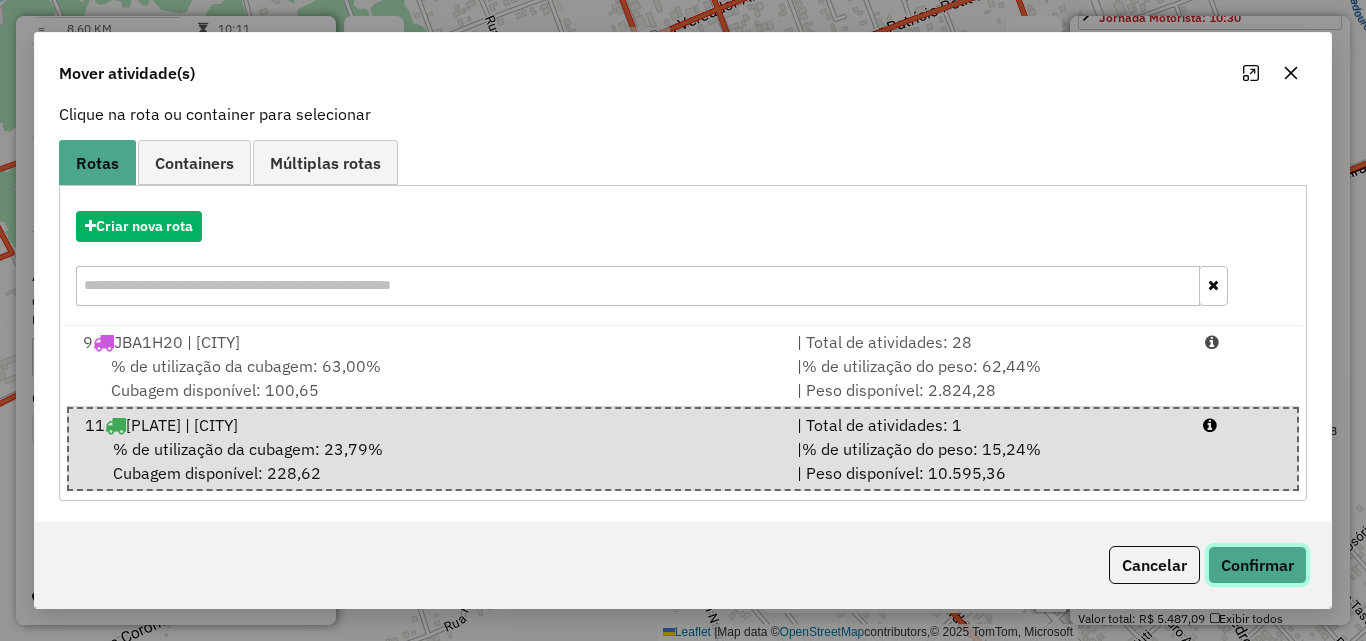 click on "Confirmar" 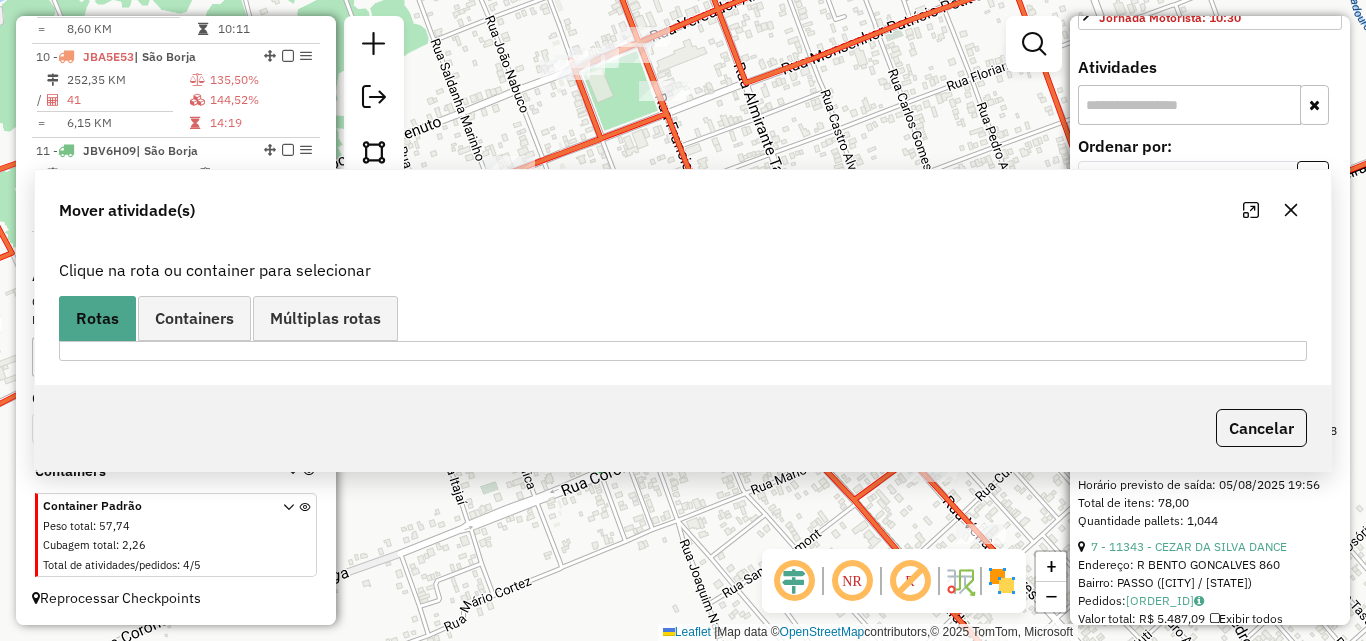 scroll, scrollTop: 0, scrollLeft: 0, axis: both 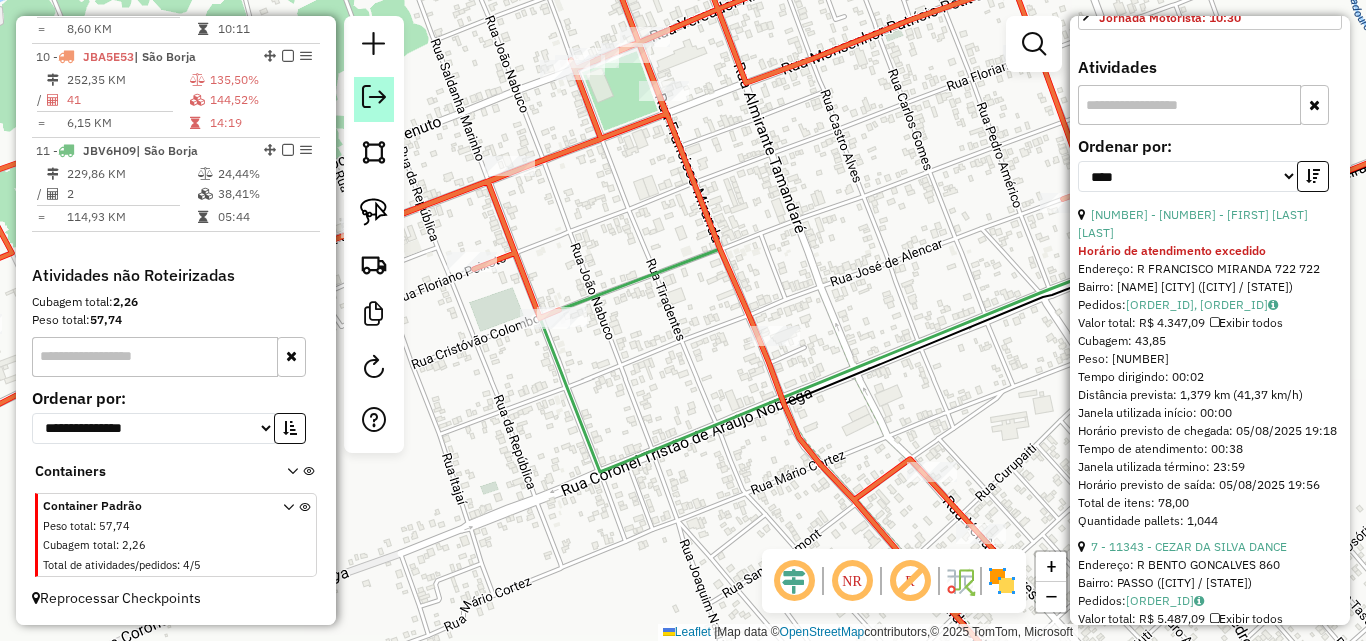 click on "252,35 KM" at bounding box center [127, 80] 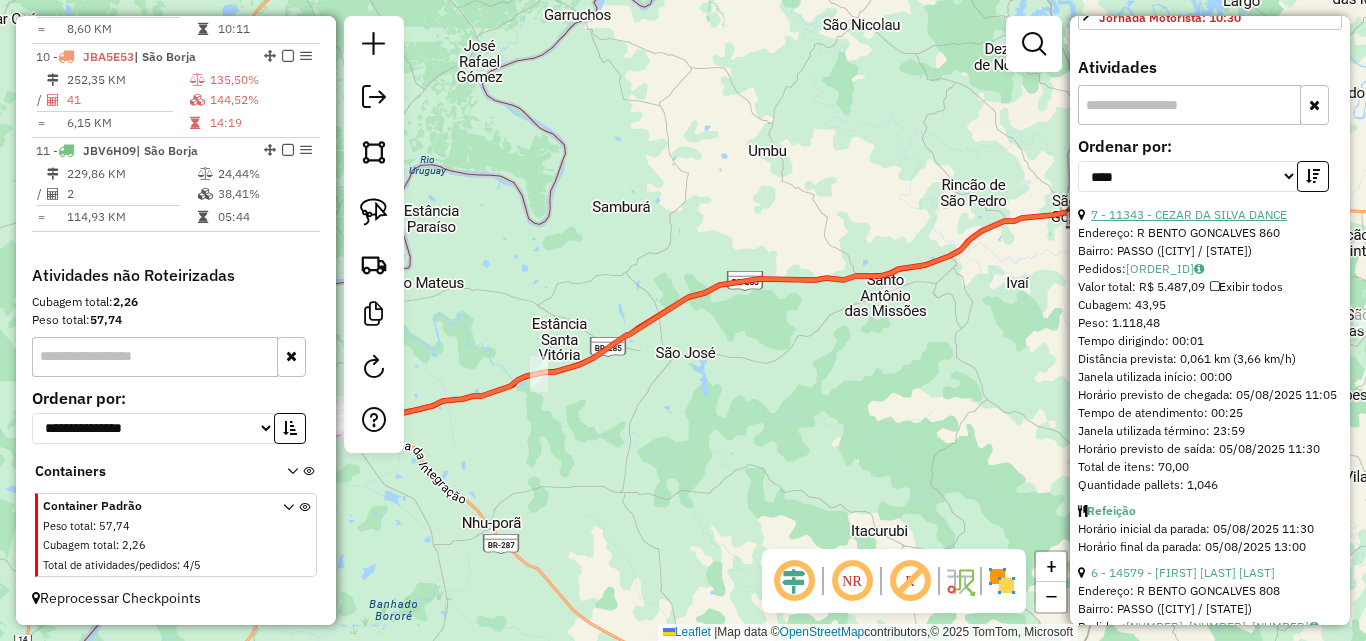 click on "7 - 11343 - CEZAR DA SILVA DANCE" at bounding box center (1189, 214) 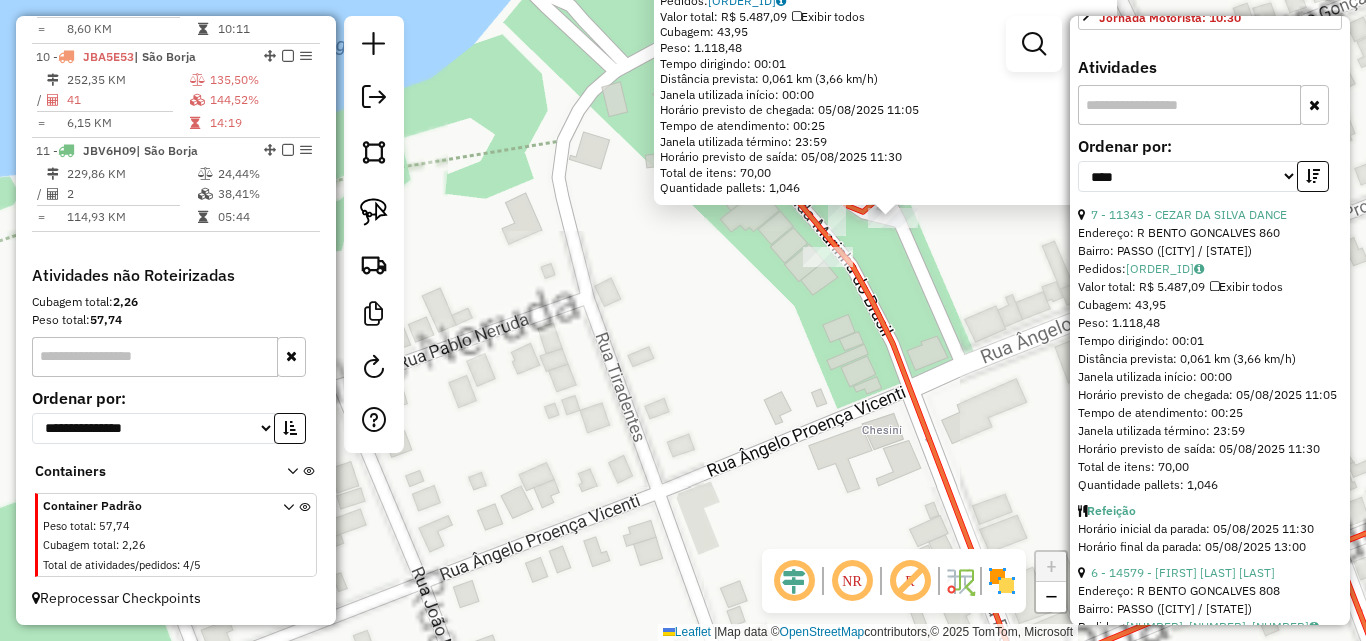 drag, startPoint x: 887, startPoint y: 281, endPoint x: 785, endPoint y: 413, distance: 166.81726 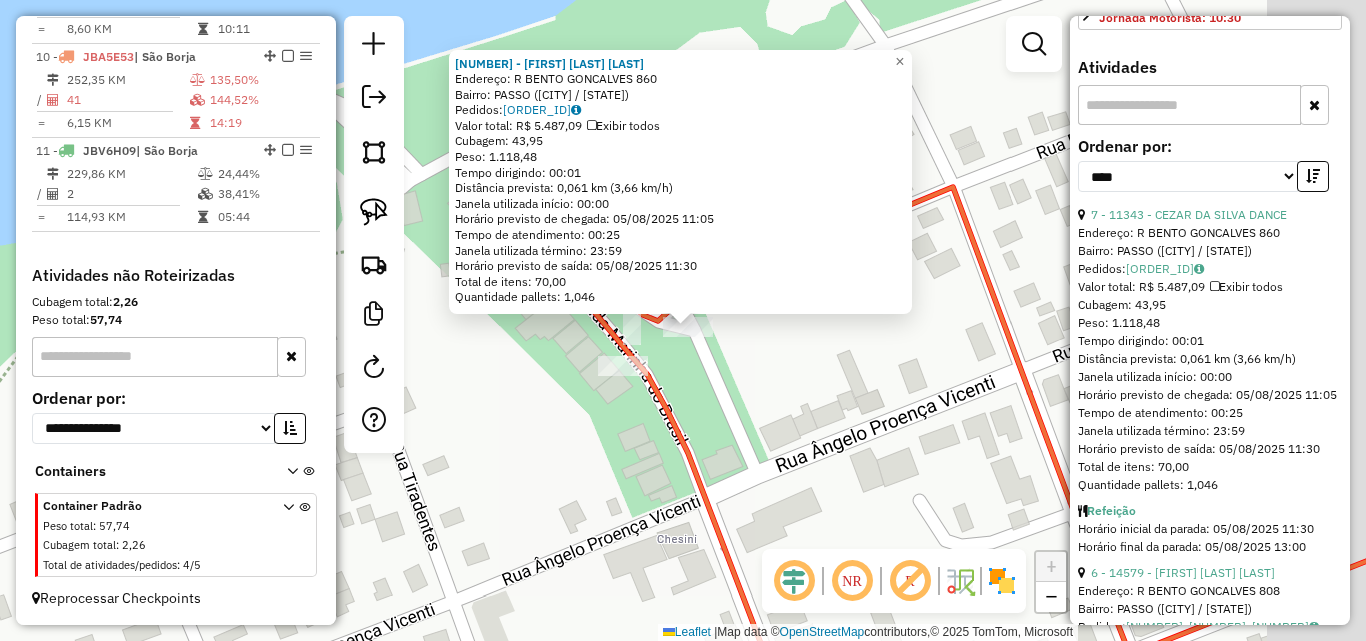 drag, startPoint x: 814, startPoint y: 419, endPoint x: 492, endPoint y: 284, distance: 349.1547 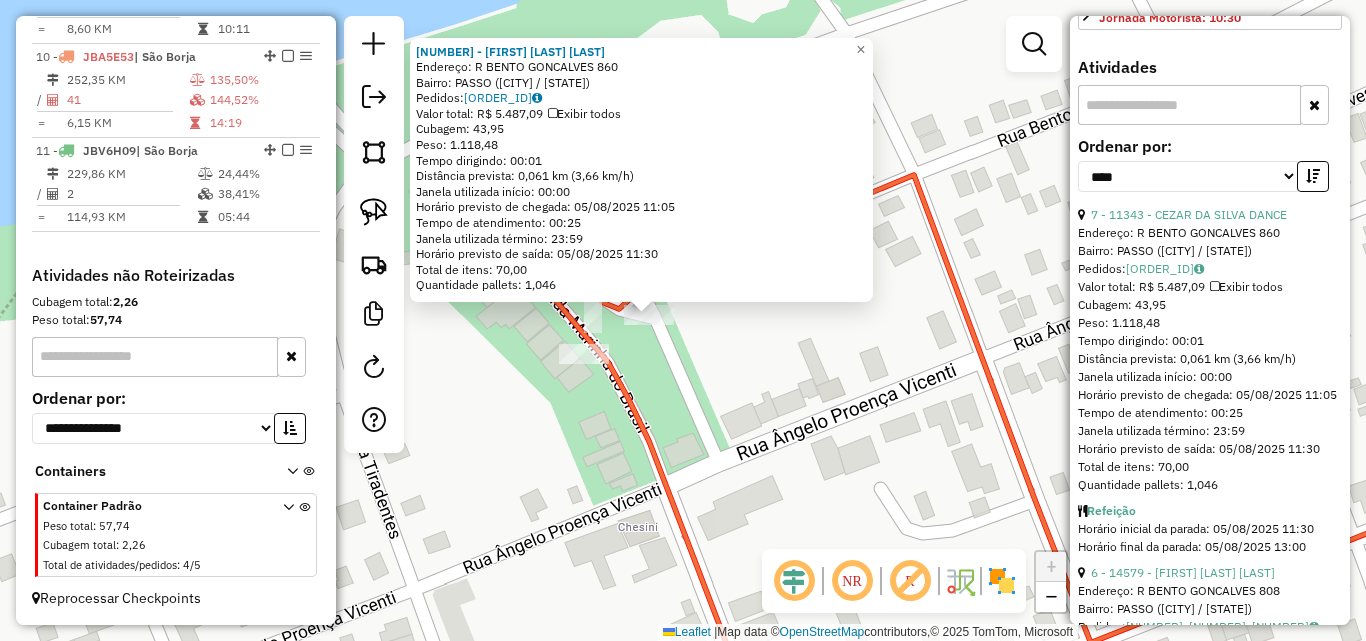click 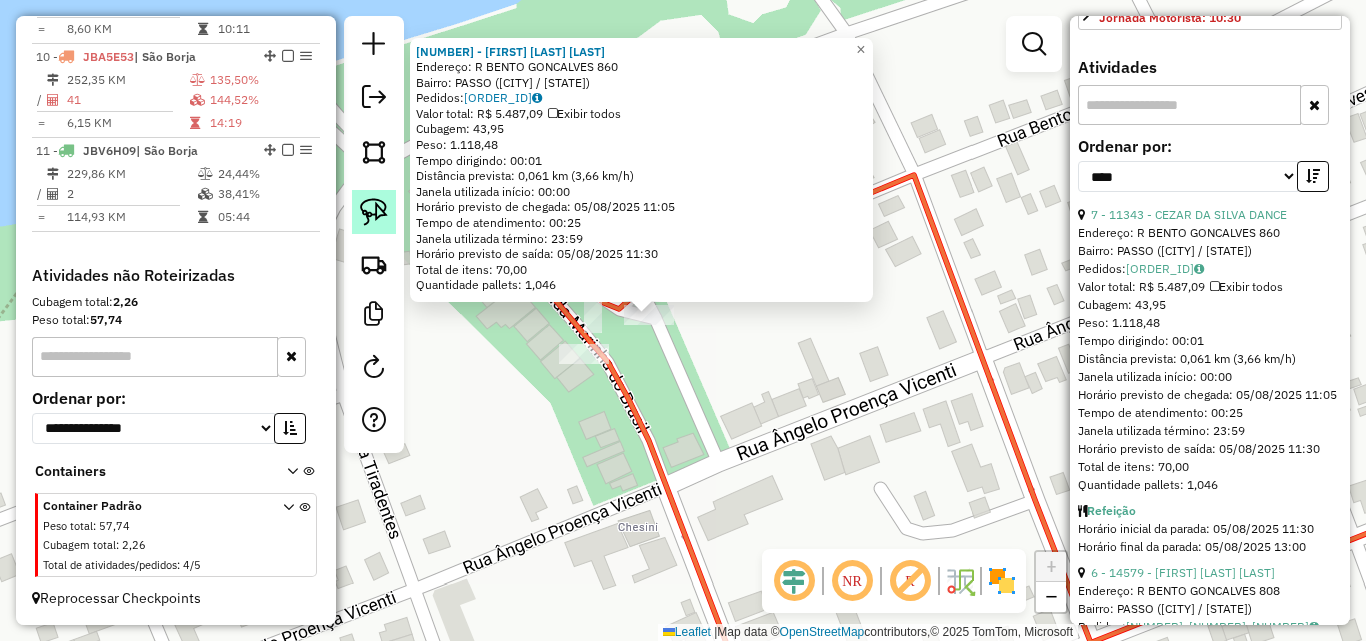 click 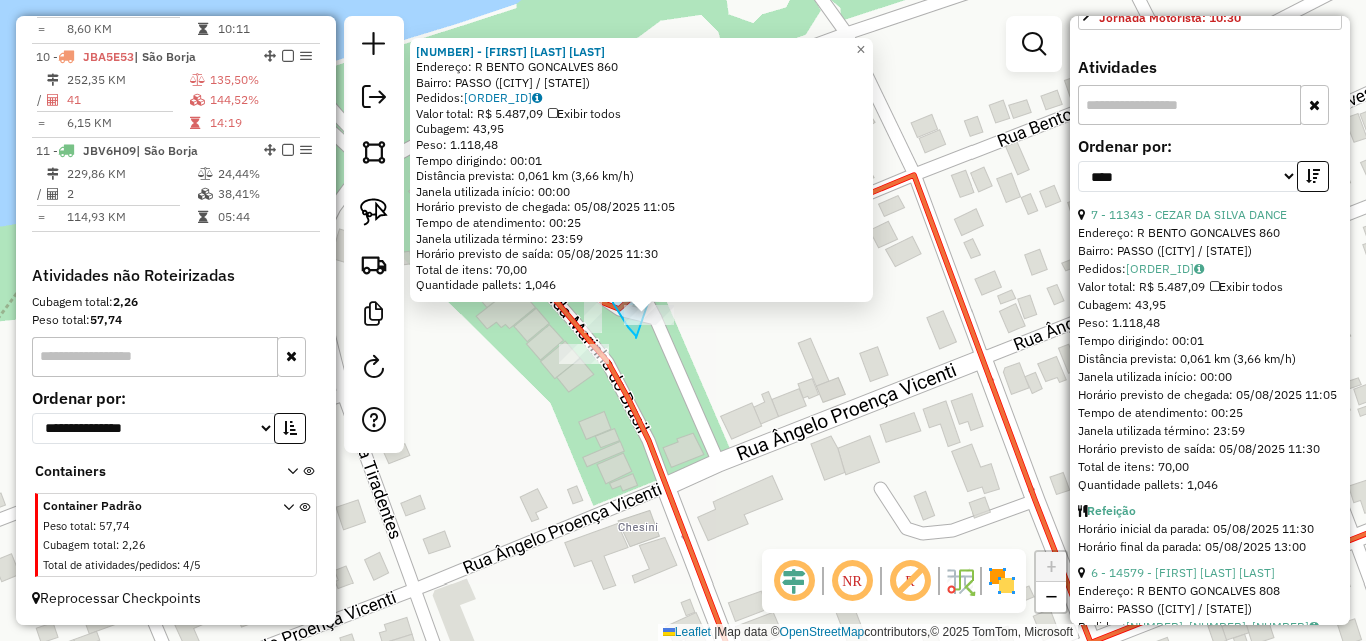 drag, startPoint x: 636, startPoint y: 338, endPoint x: 672, endPoint y: 332, distance: 36.496574 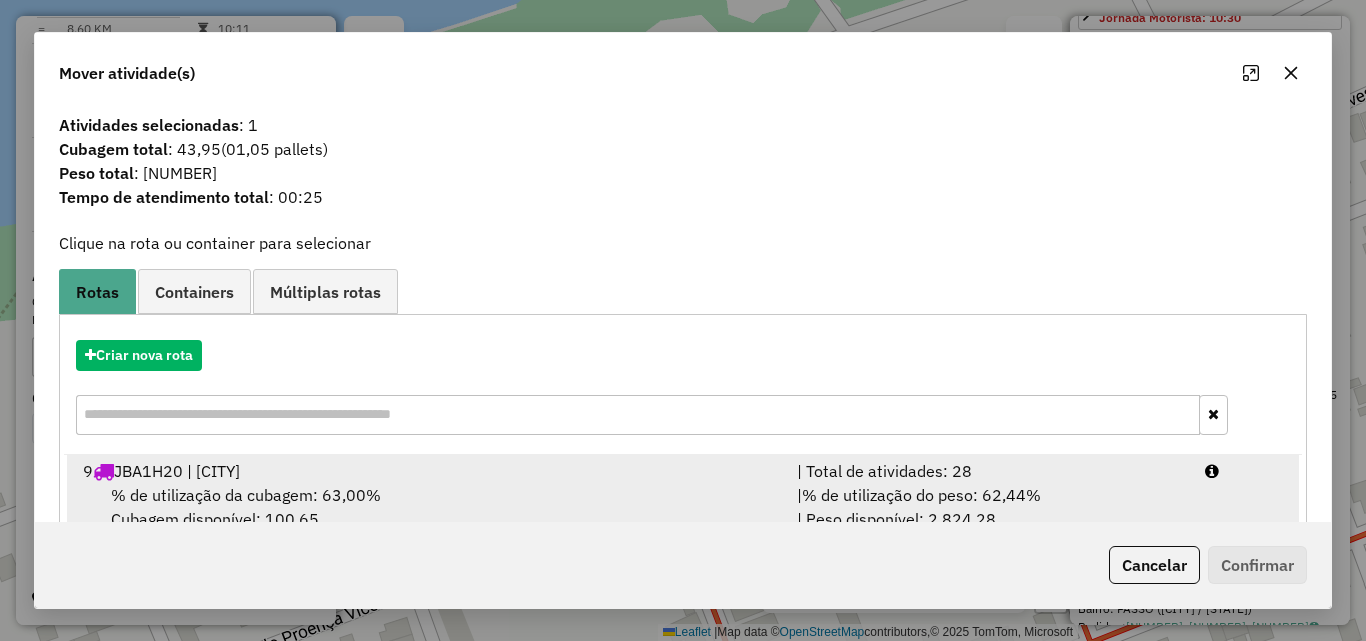 click on "% de utilização da cubagem: 63,00%  Cubagem disponível: 100,65" at bounding box center (428, 507) 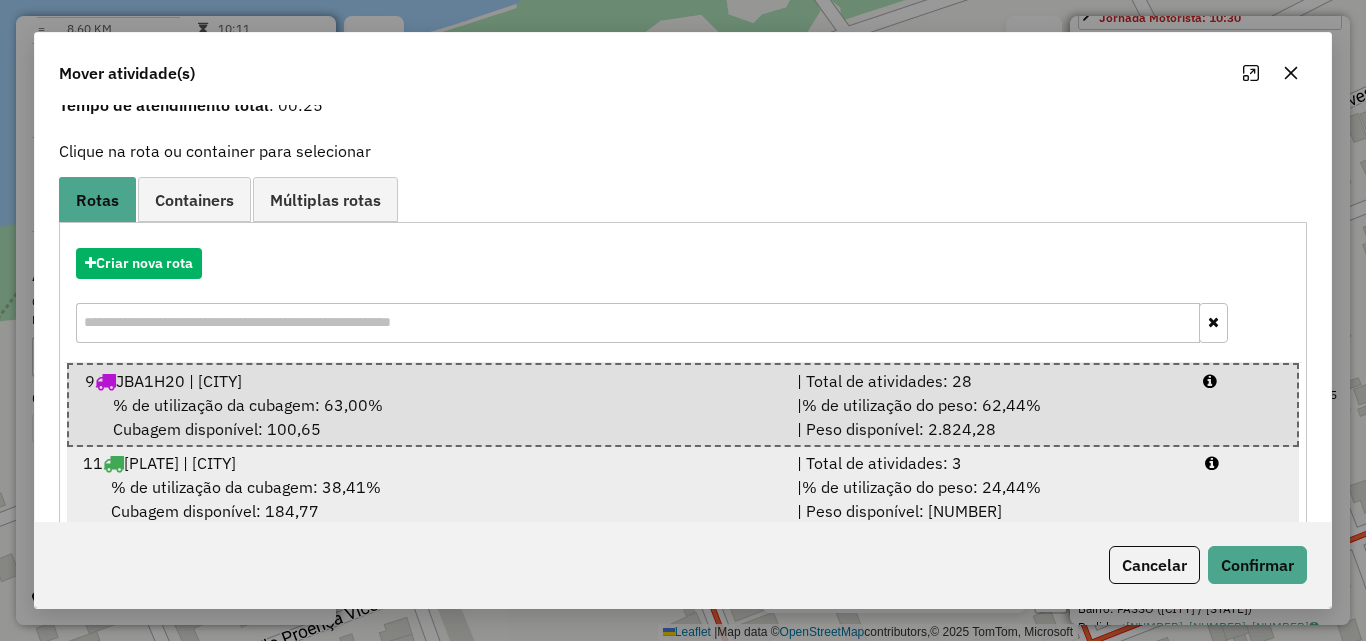 scroll, scrollTop: 132, scrollLeft: 0, axis: vertical 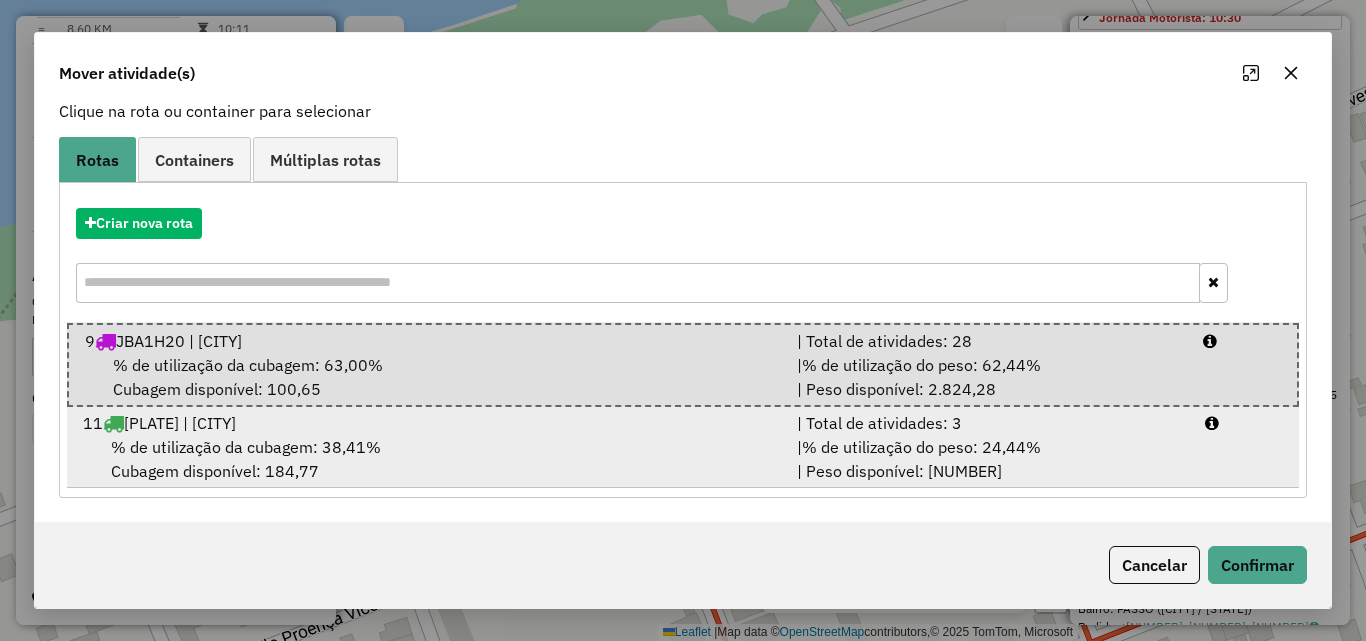 click on "% de utilização da cubagem: 38,41%  Cubagem disponível: 184,77" at bounding box center [428, 459] 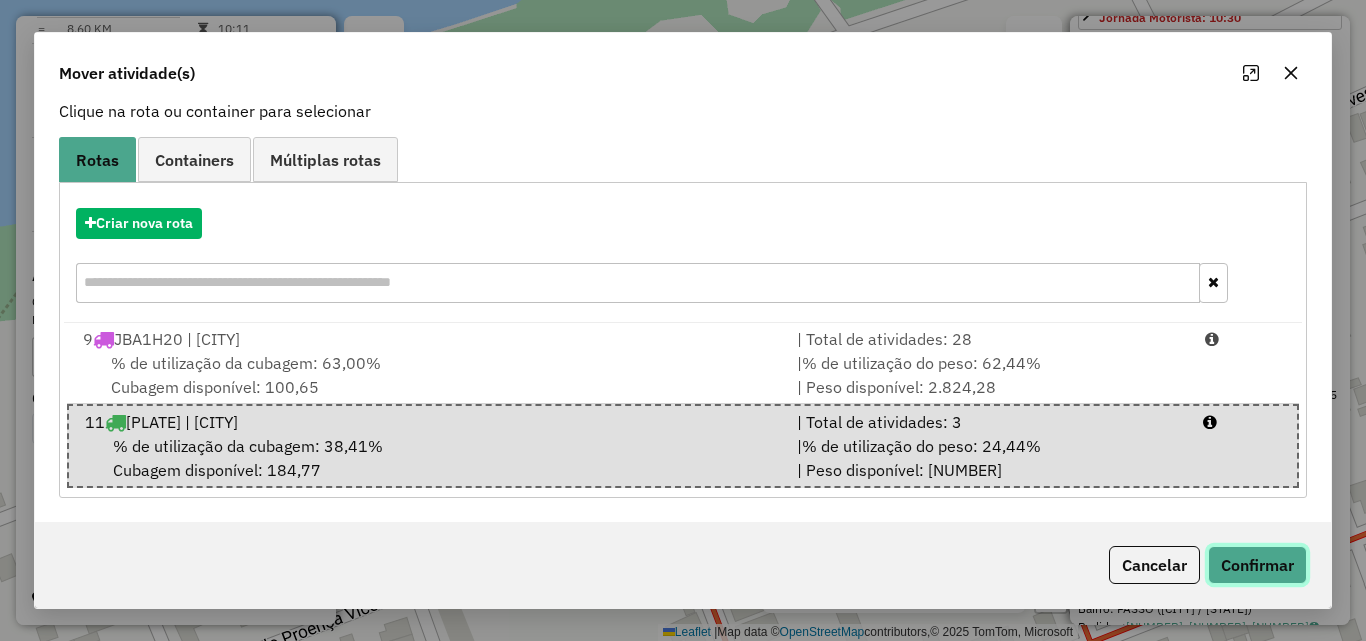 click on "Confirmar" 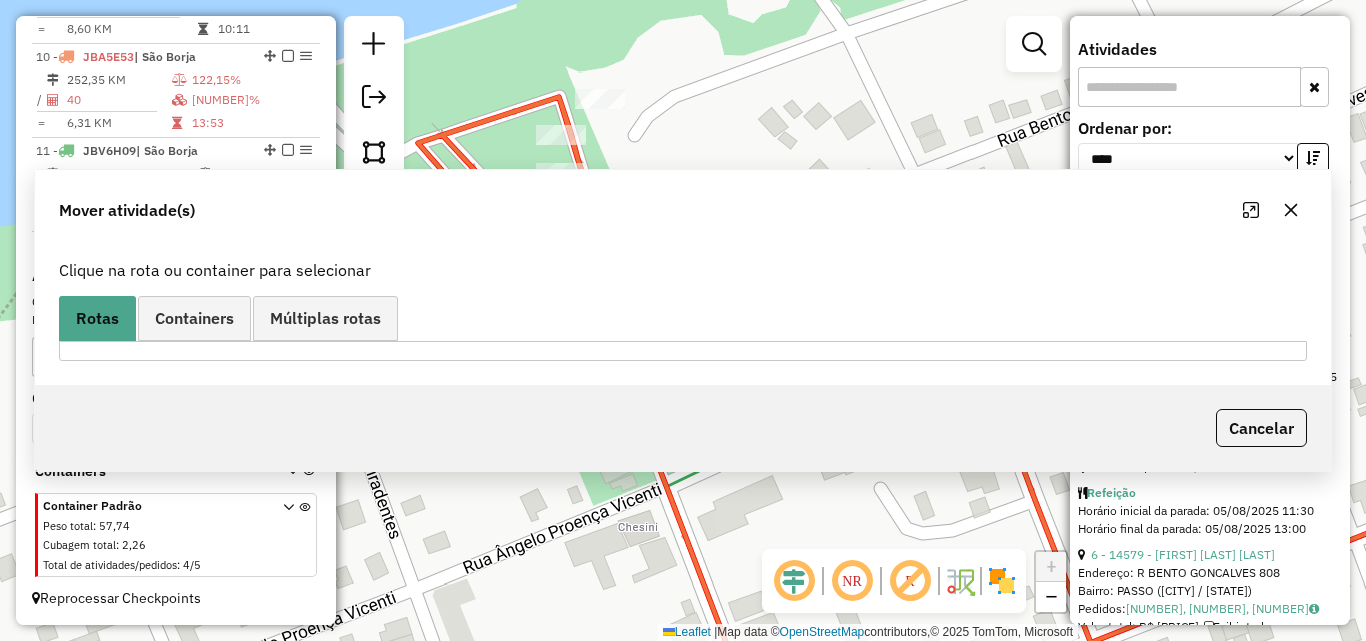 scroll, scrollTop: 0, scrollLeft: 0, axis: both 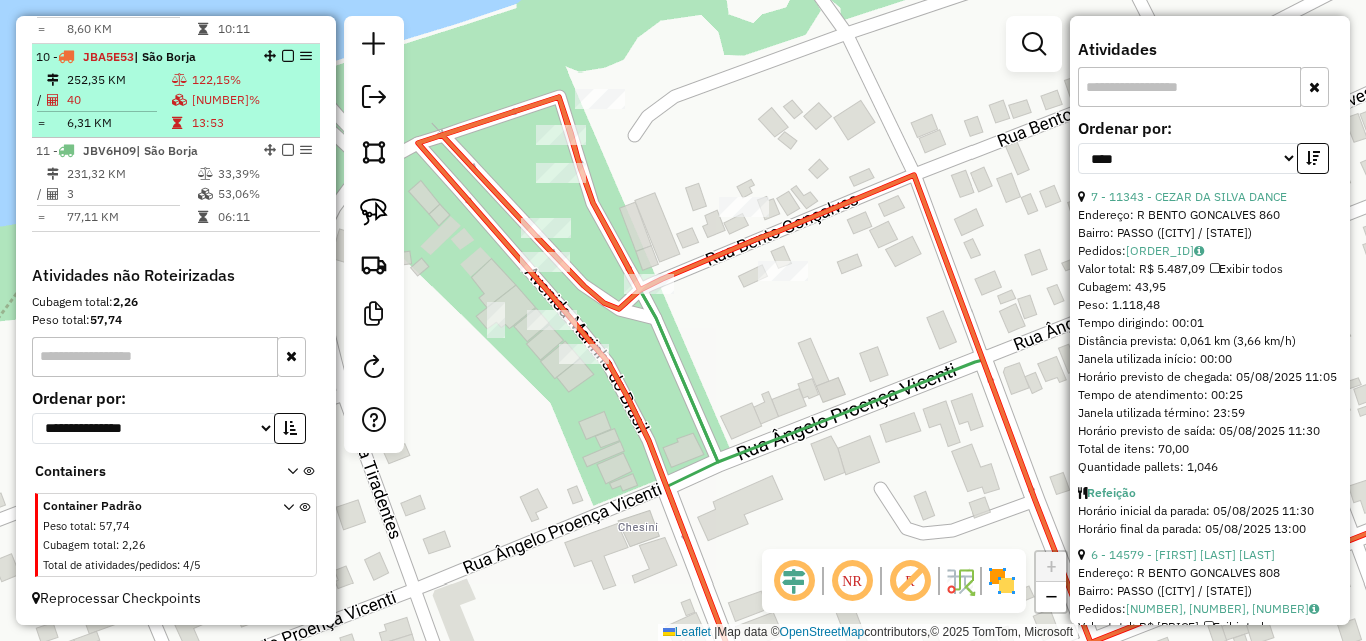 click on "6,31 KM" at bounding box center (118, 123) 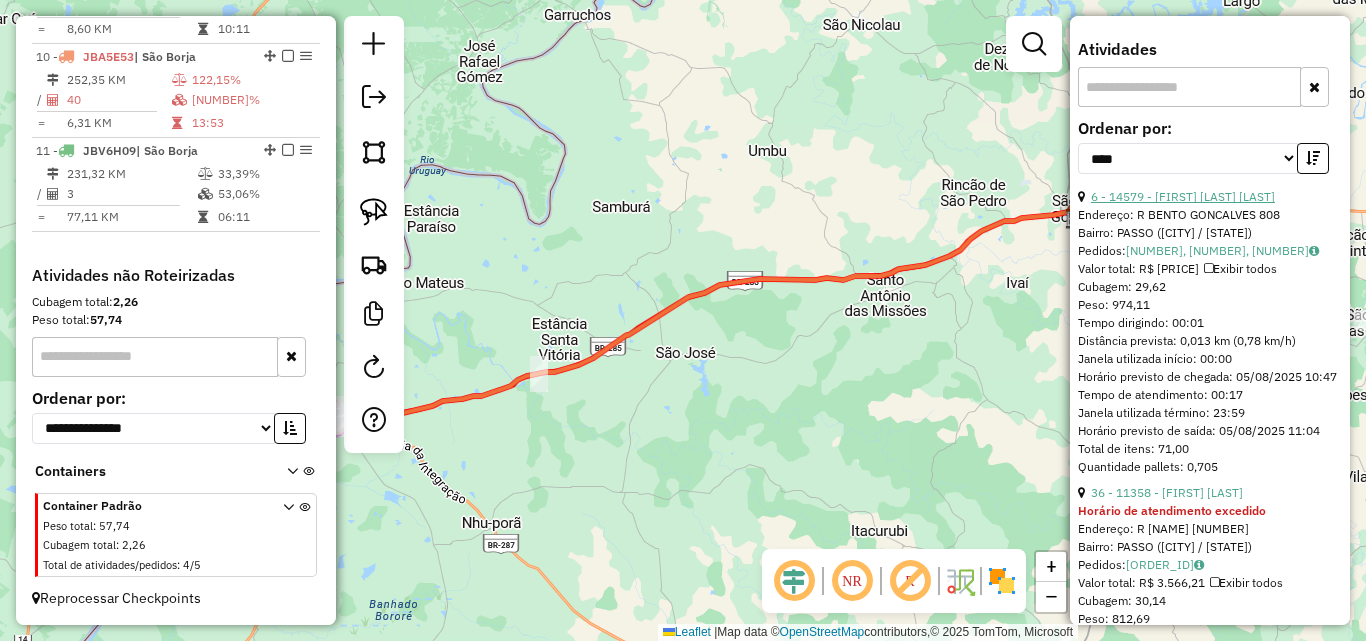 click on "6 - 14579 - ROQUE RODRIGUES MESS" at bounding box center [1183, 196] 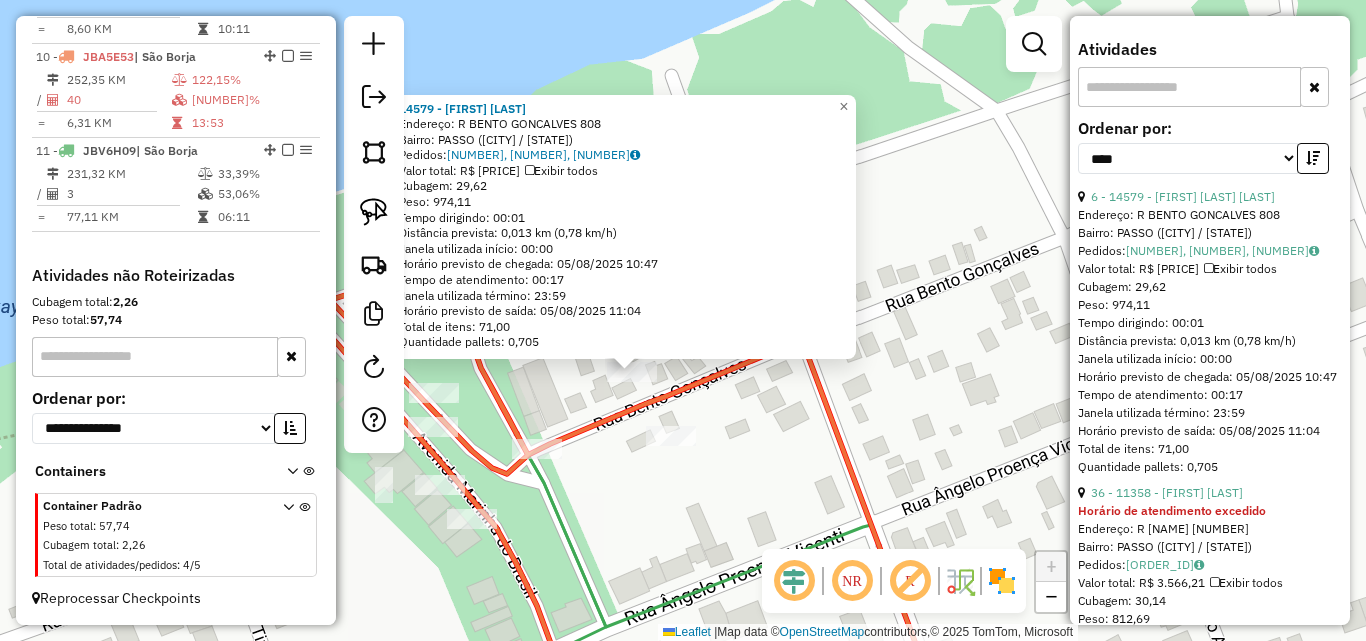 drag, startPoint x: 606, startPoint y: 406, endPoint x: 606, endPoint y: 381, distance: 25 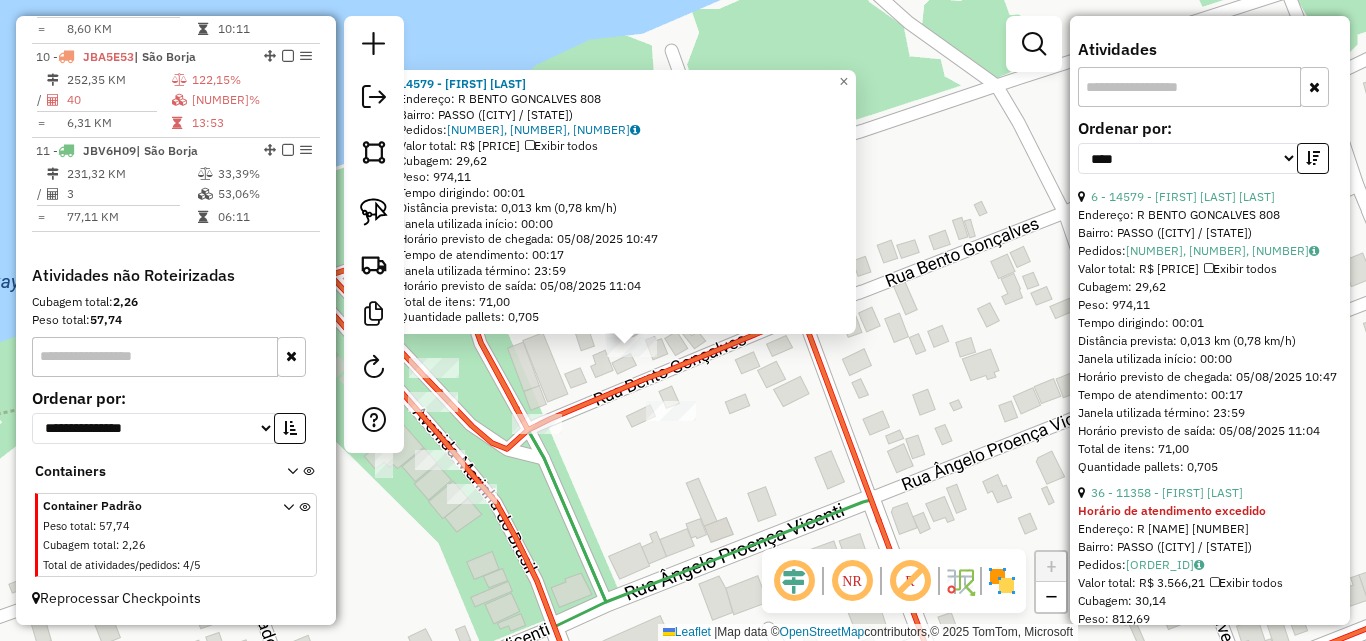drag, startPoint x: 379, startPoint y: 212, endPoint x: 415, endPoint y: 263, distance: 62.425957 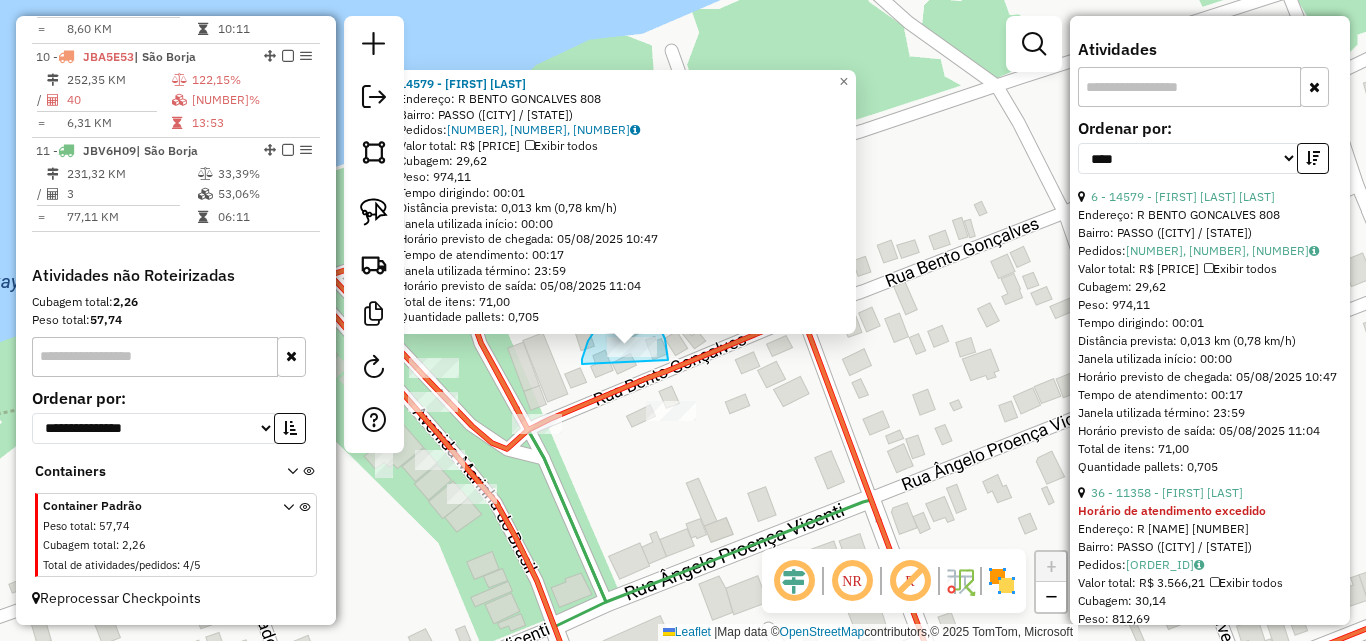 drag, startPoint x: 584, startPoint y: 353, endPoint x: 668, endPoint y: 367, distance: 85.158676 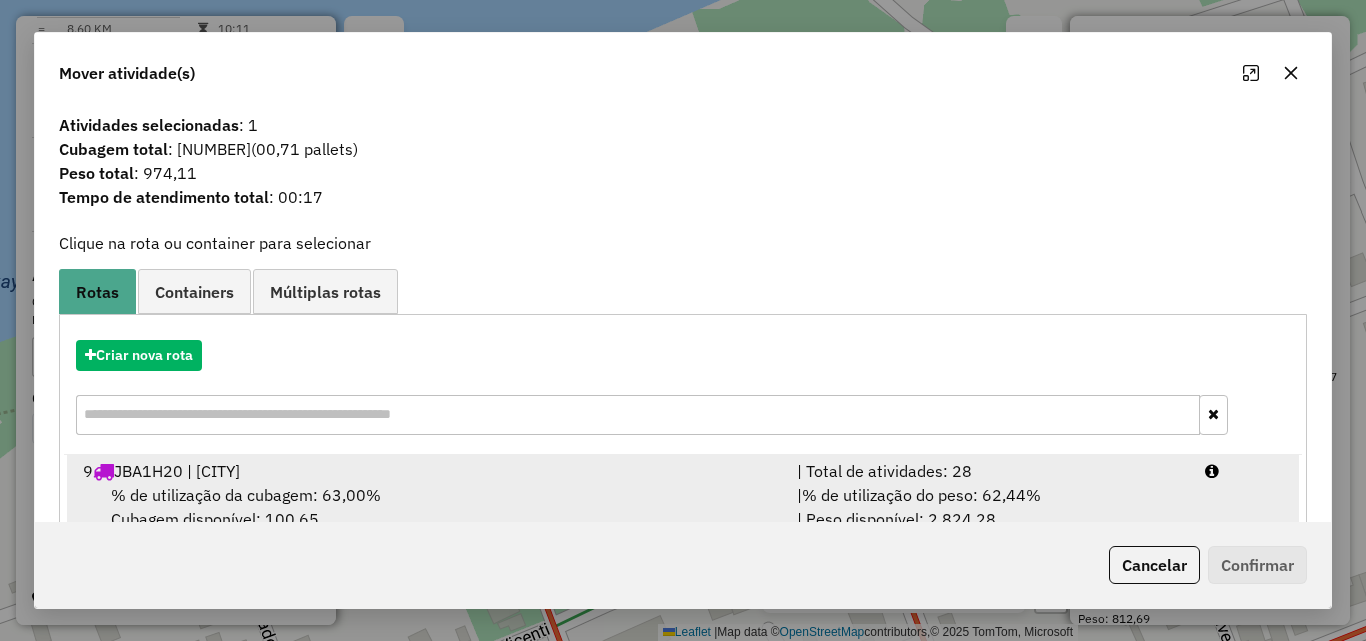 click on "% de utilização da cubagem: 63,00%  Cubagem disponível: 100,65" at bounding box center (428, 507) 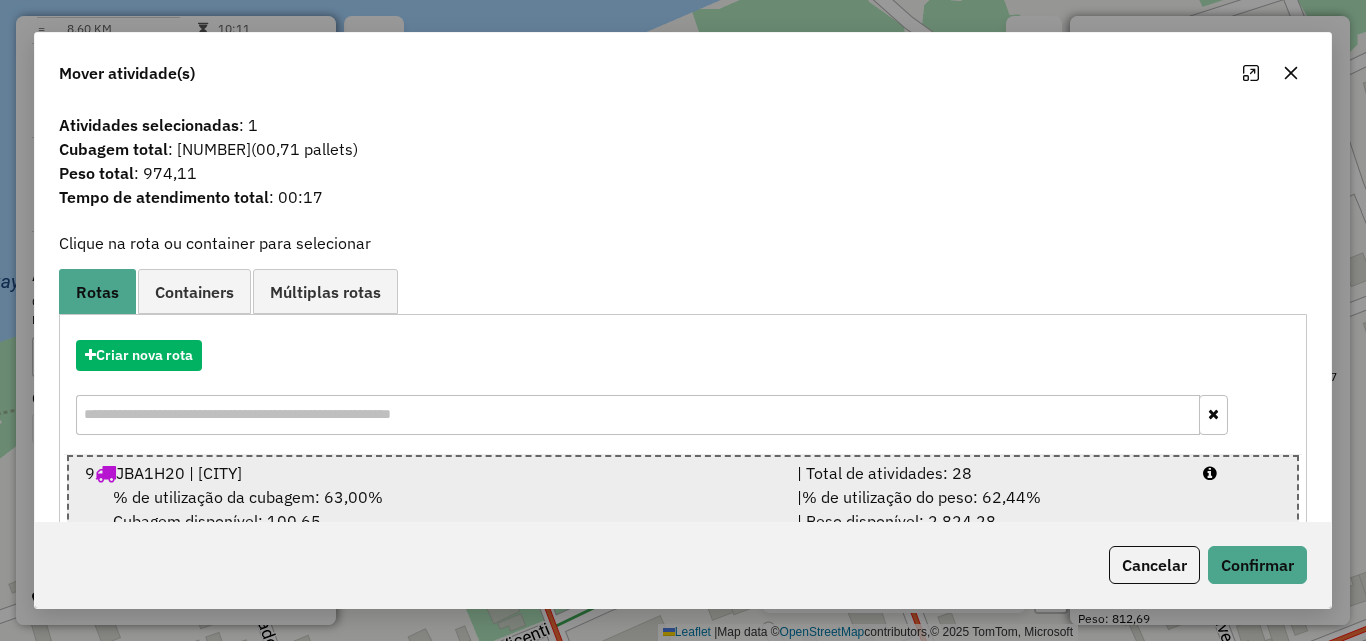 scroll, scrollTop: 132, scrollLeft: 0, axis: vertical 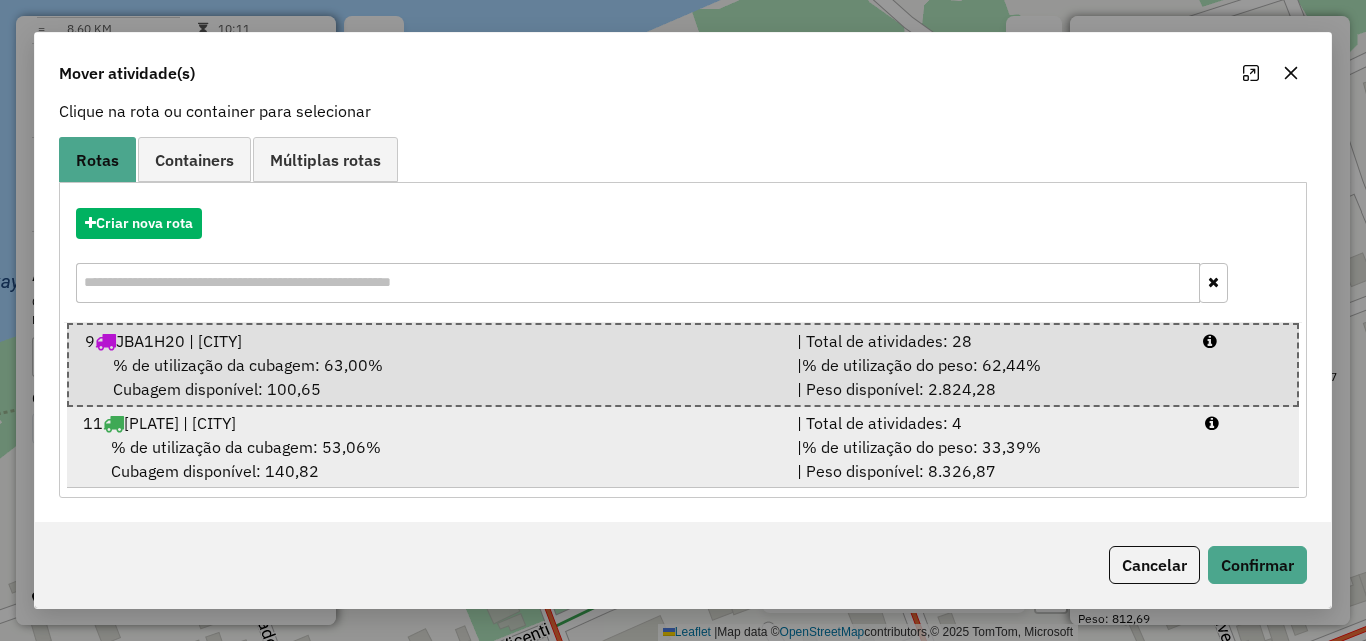 click on "% de utilização da cubagem: 53,06%  Cubagem disponível: 140,82" at bounding box center [428, 459] 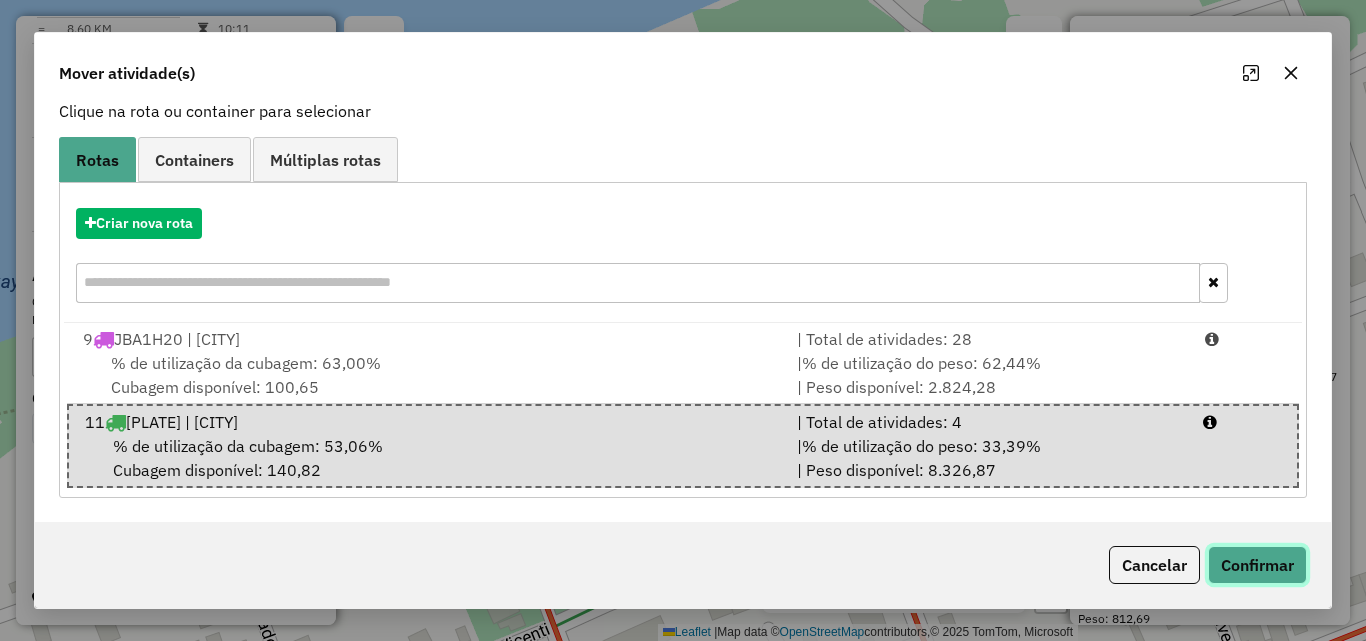 click on "Confirmar" 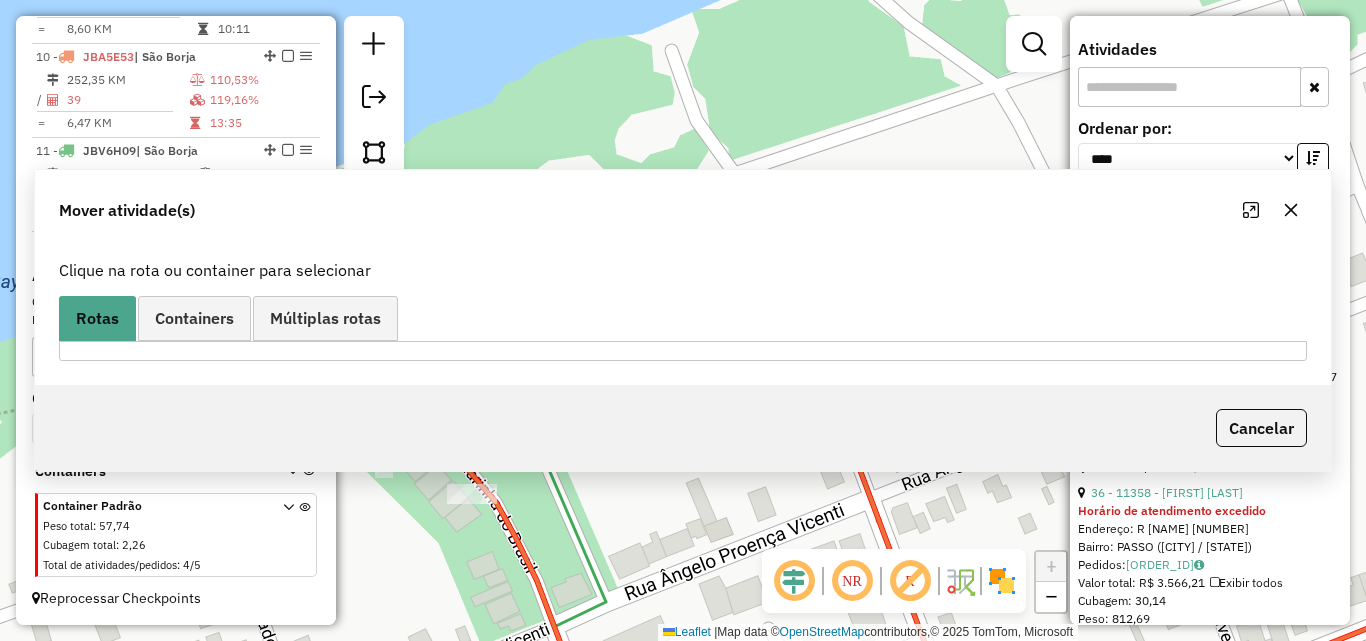 scroll, scrollTop: 0, scrollLeft: 0, axis: both 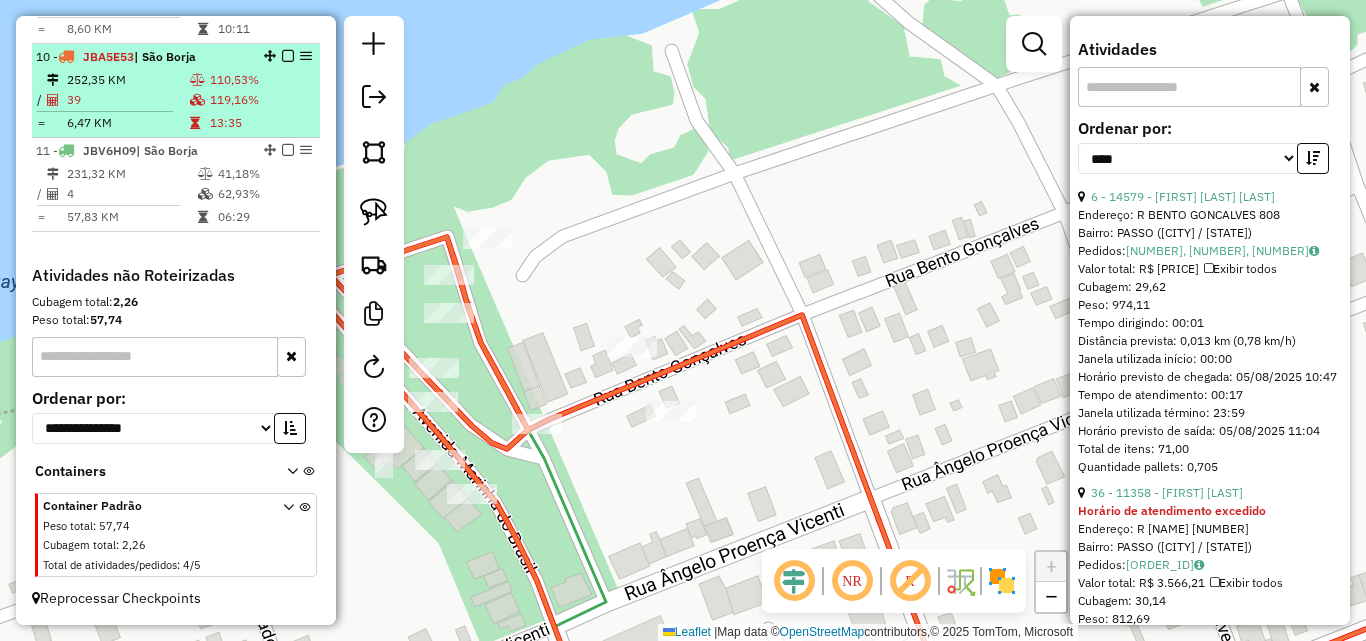 click on "39" at bounding box center [127, 100] 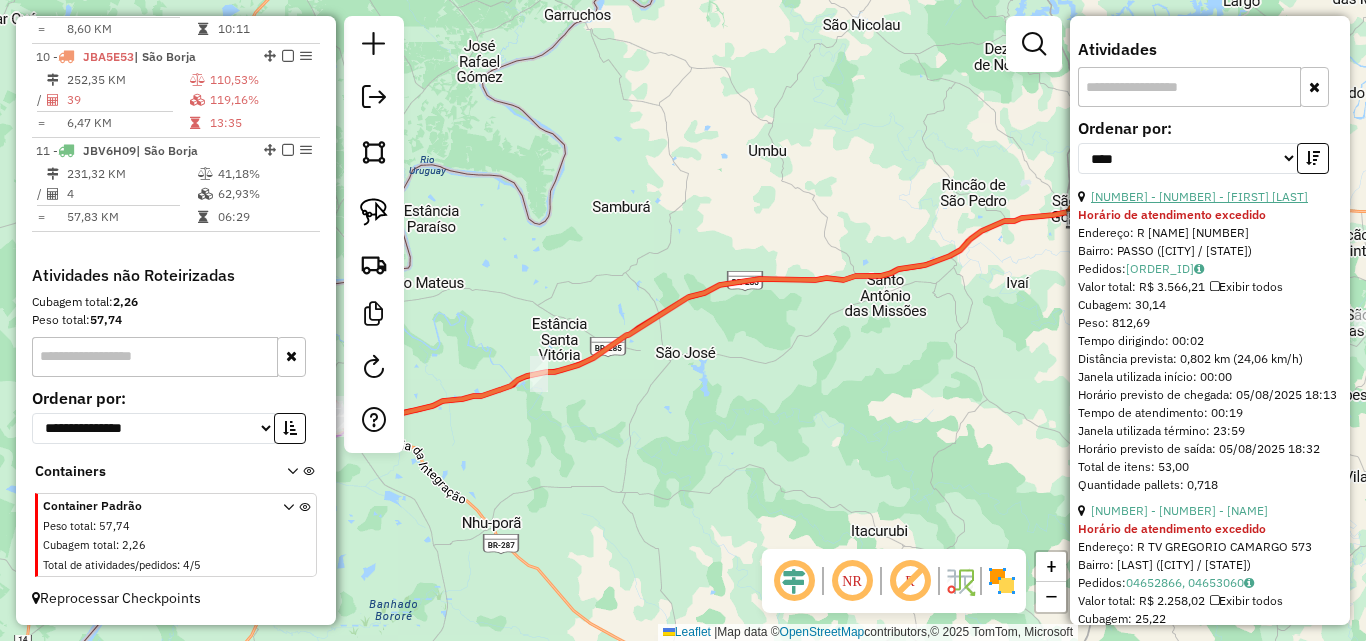 click on "35 - 11358 - RAFAEL DO NASCIMENTO" at bounding box center (1199, 196) 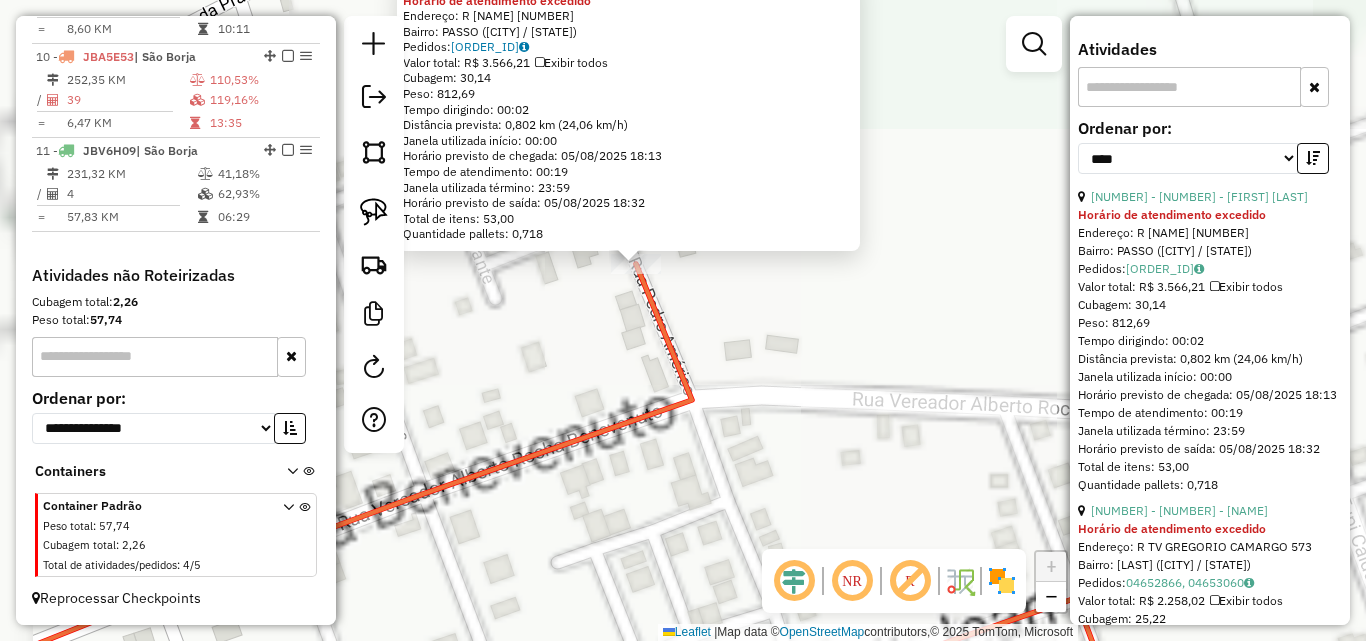 drag, startPoint x: 618, startPoint y: 323, endPoint x: 681, endPoint y: 456, distance: 147.16656 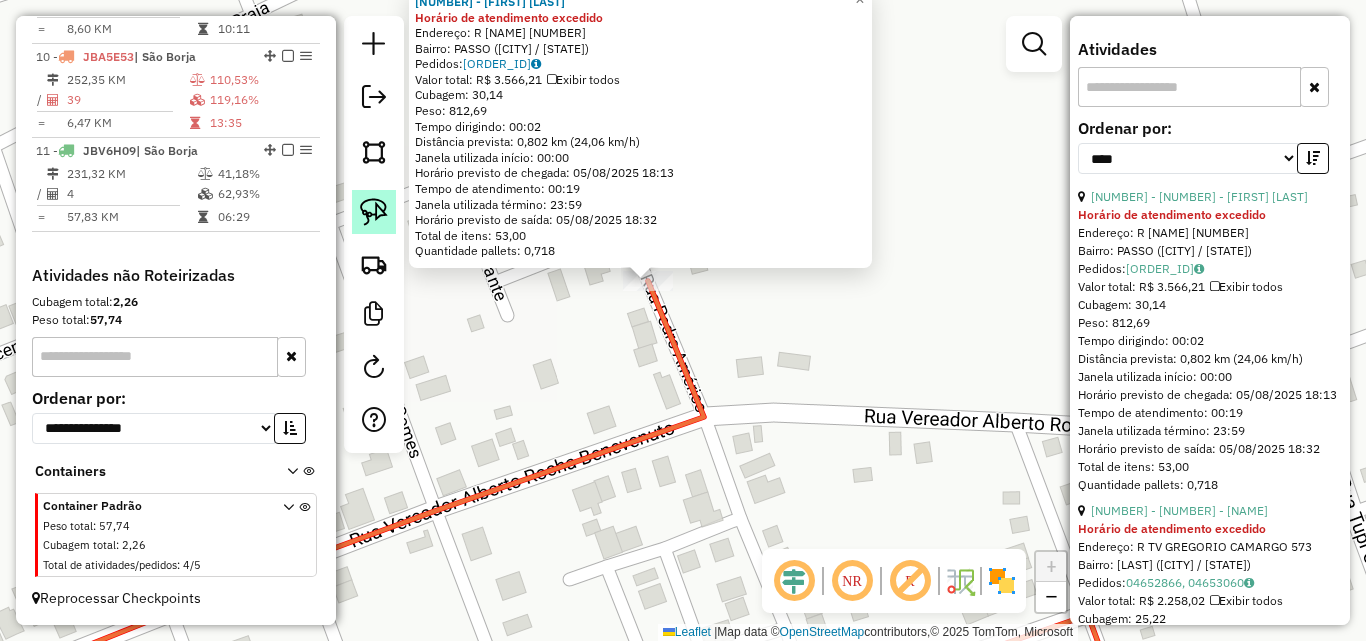 click 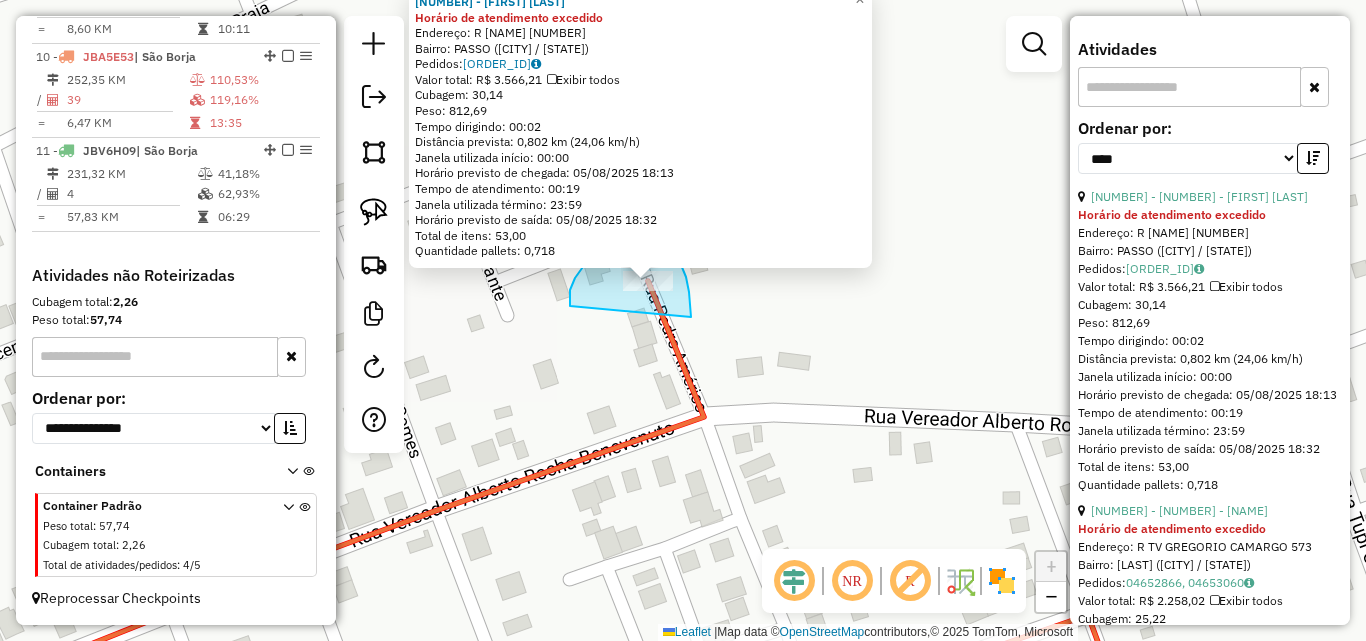 drag, startPoint x: 570, startPoint y: 295, endPoint x: 688, endPoint y: 326, distance: 122.0041 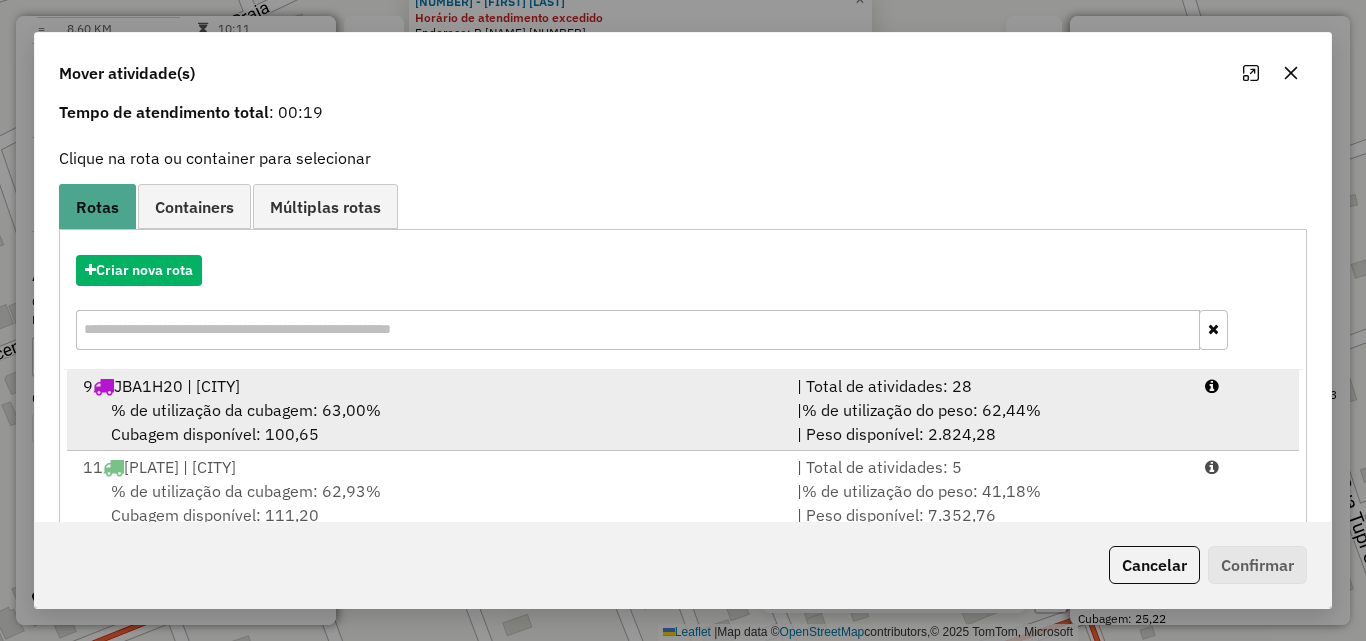 scroll, scrollTop: 129, scrollLeft: 0, axis: vertical 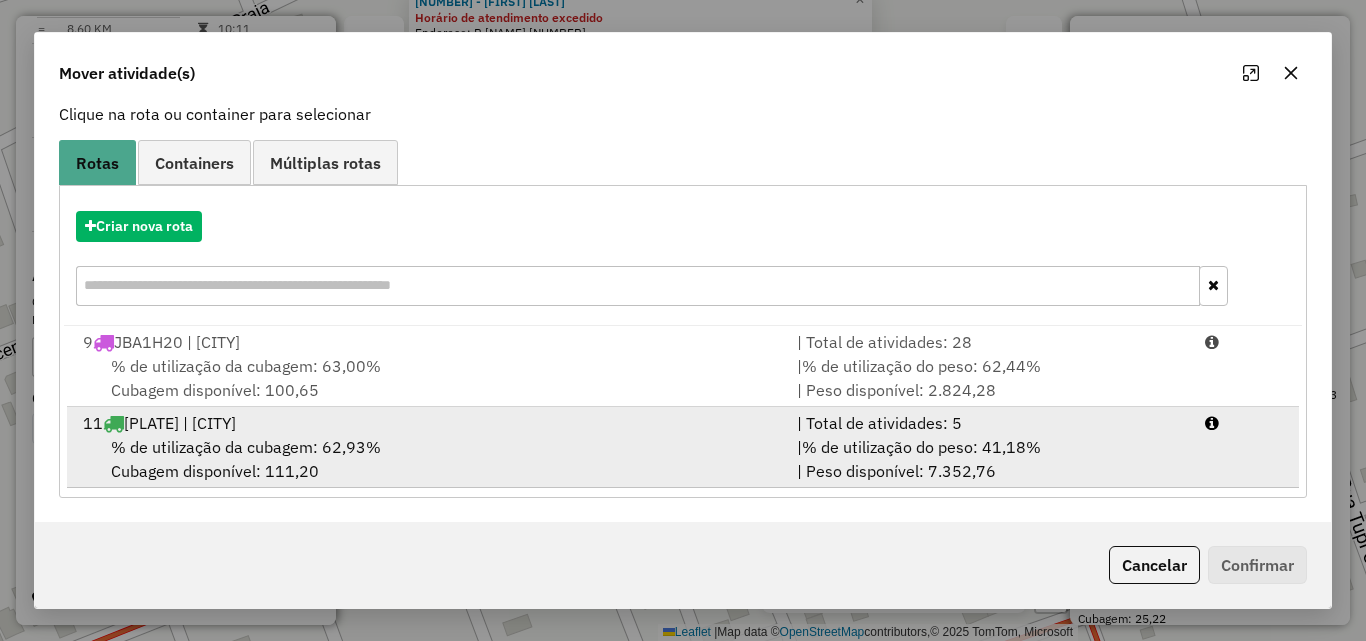 click on "% de utilização da cubagem: 62,93%  Cubagem disponível: 111,20" at bounding box center [428, 459] 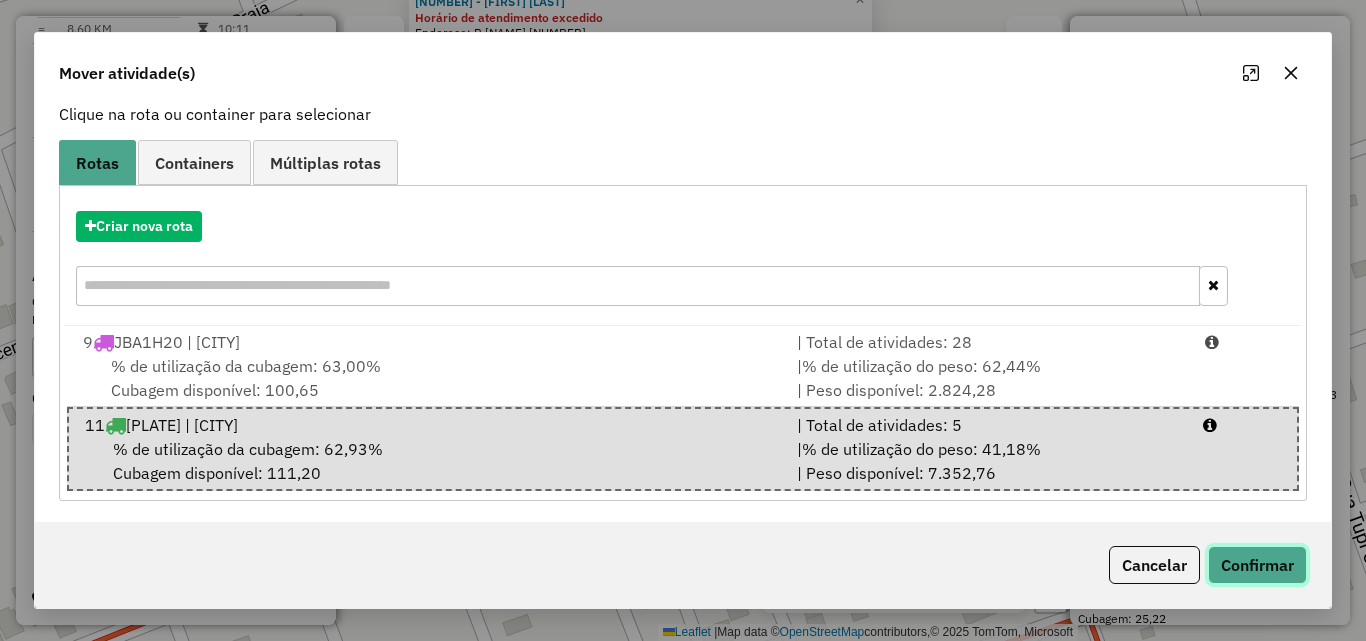 click on "Confirmar" 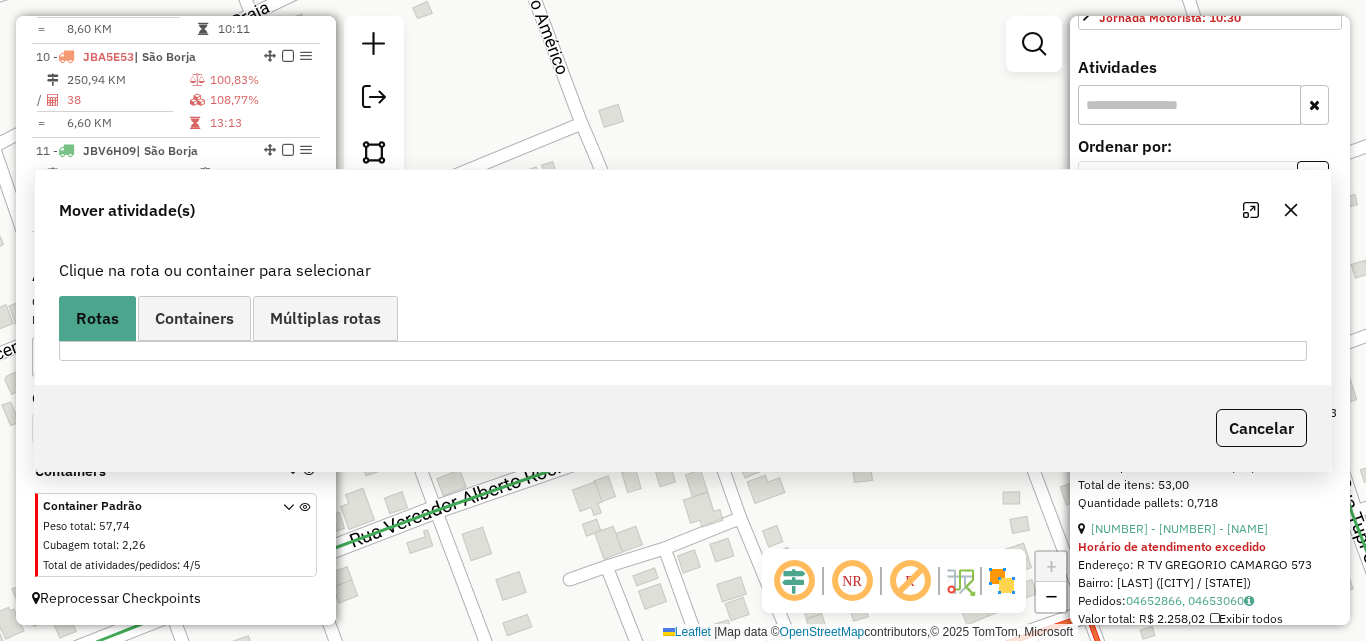 scroll, scrollTop: 0, scrollLeft: 0, axis: both 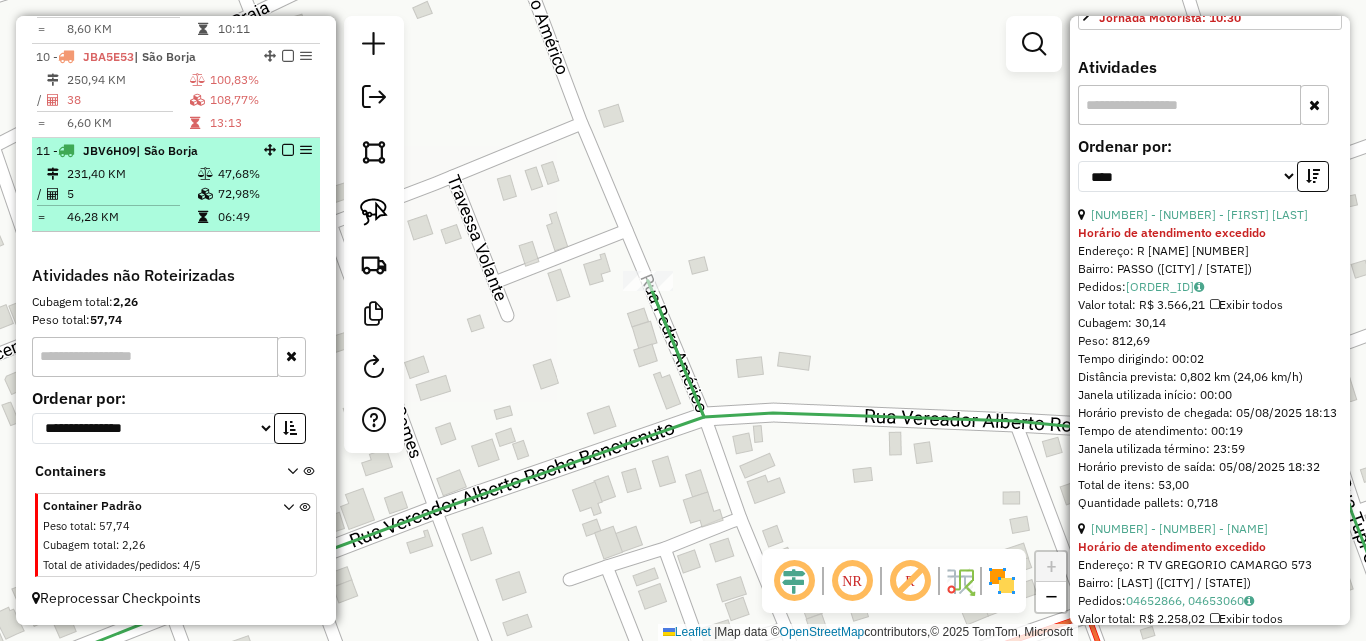 click on "5" at bounding box center [131, 194] 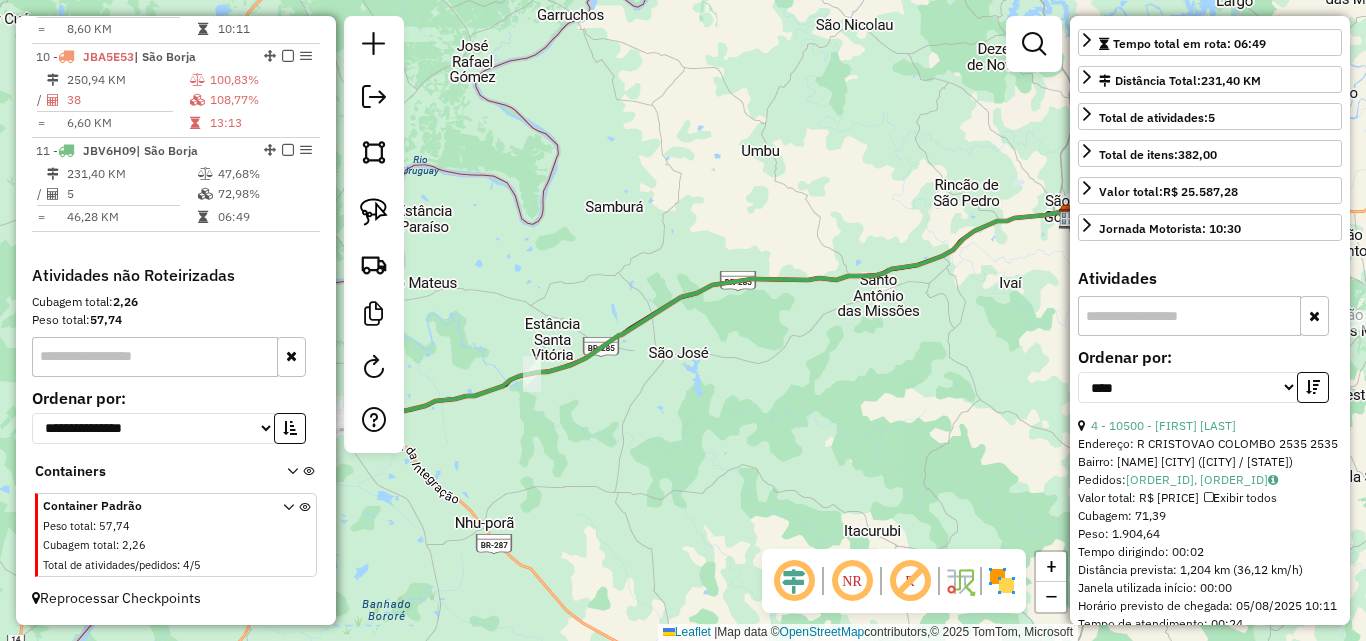 scroll, scrollTop: 218, scrollLeft: 0, axis: vertical 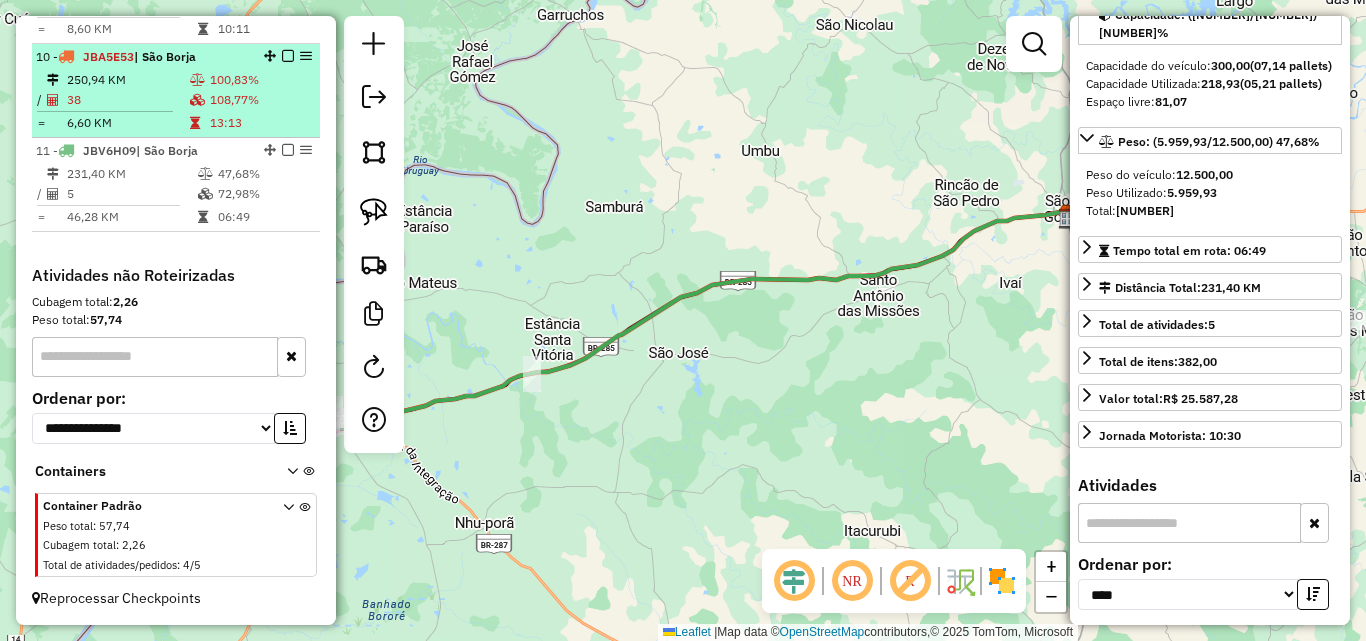 click on "38" at bounding box center (127, 100) 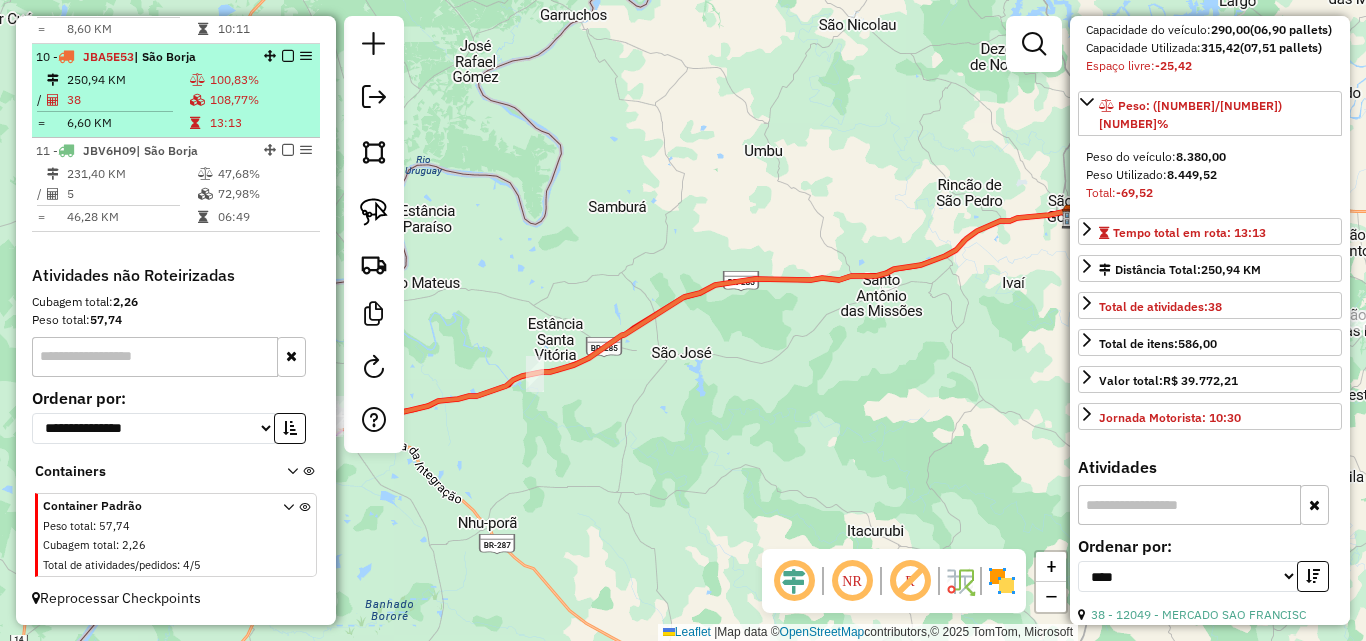 scroll, scrollTop: 200, scrollLeft: 0, axis: vertical 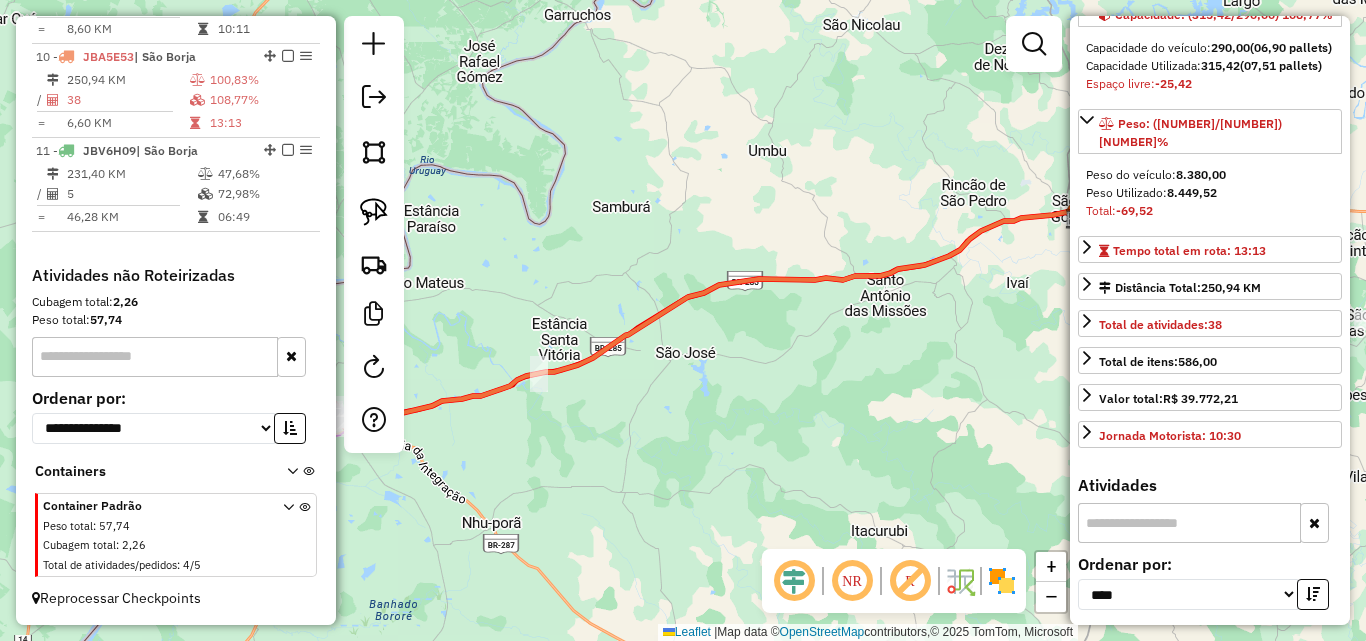drag, startPoint x: 755, startPoint y: 391, endPoint x: 841, endPoint y: 378, distance: 86.977005 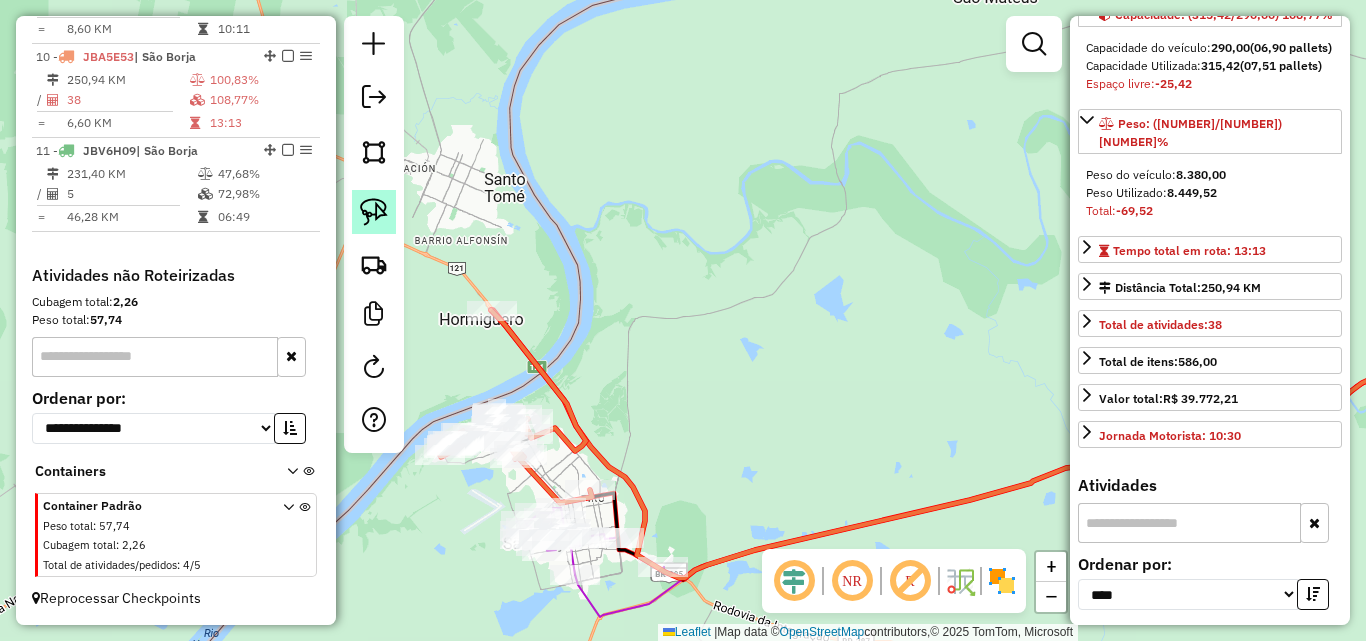 click 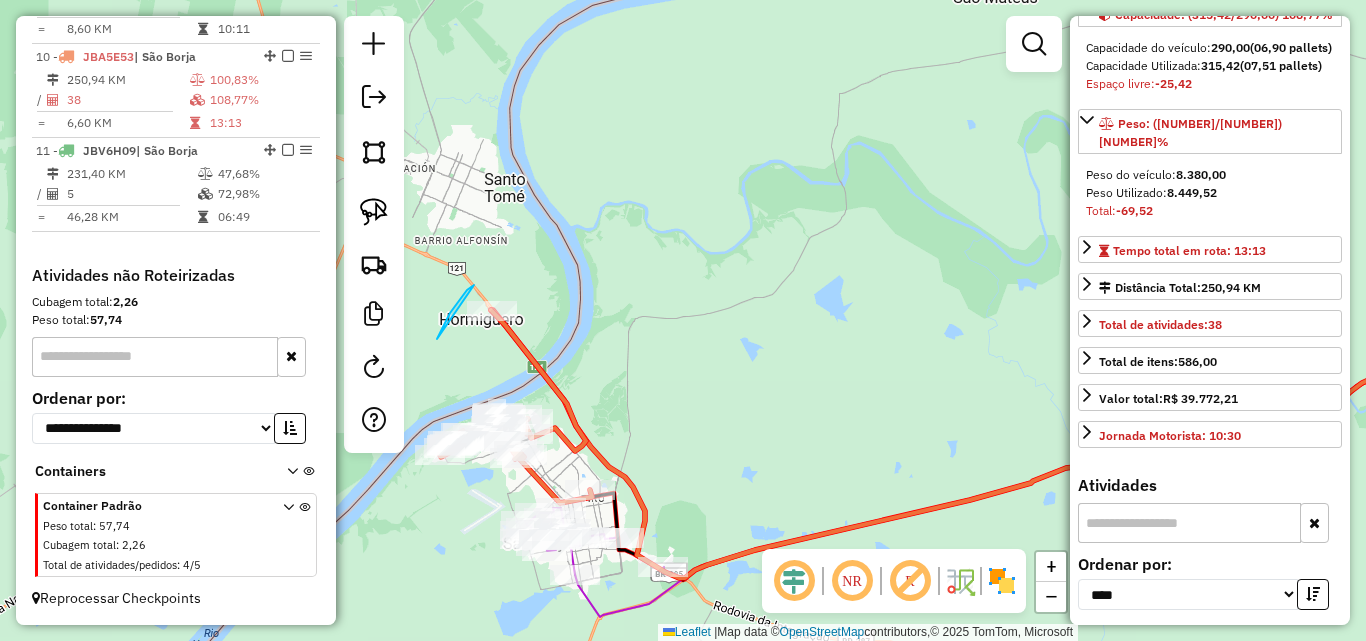 drag, startPoint x: 437, startPoint y: 339, endPoint x: 524, endPoint y: 313, distance: 90.80198 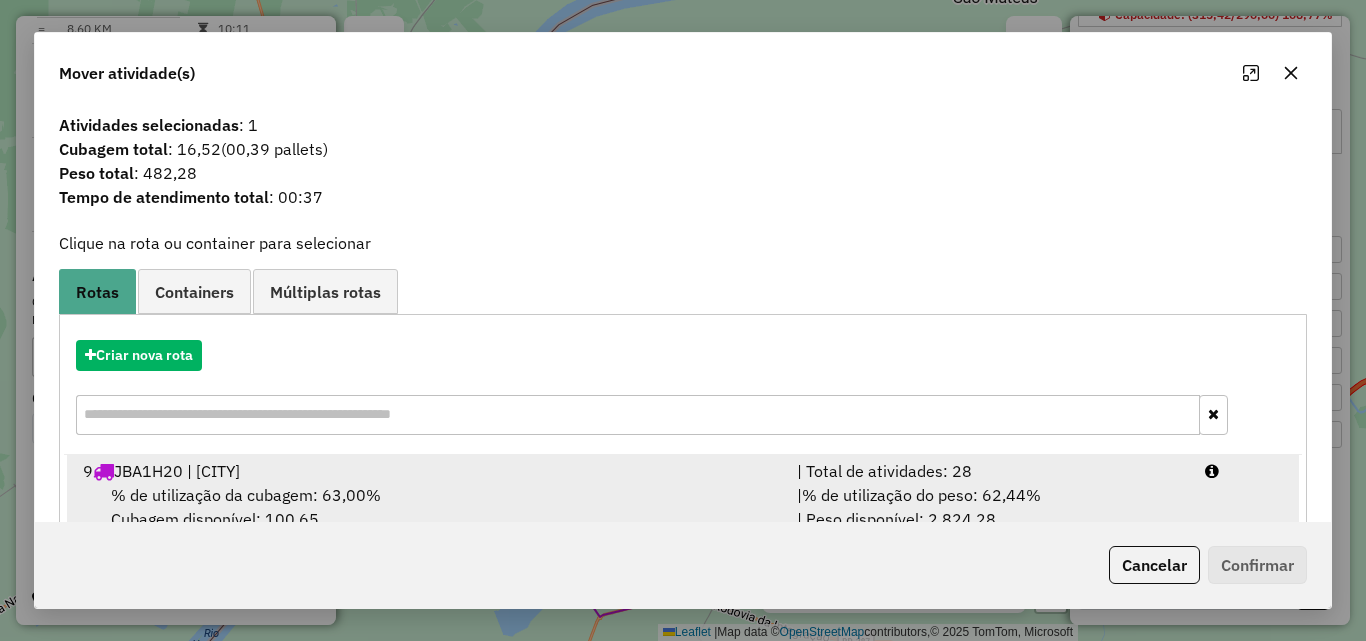 scroll, scrollTop: 129, scrollLeft: 0, axis: vertical 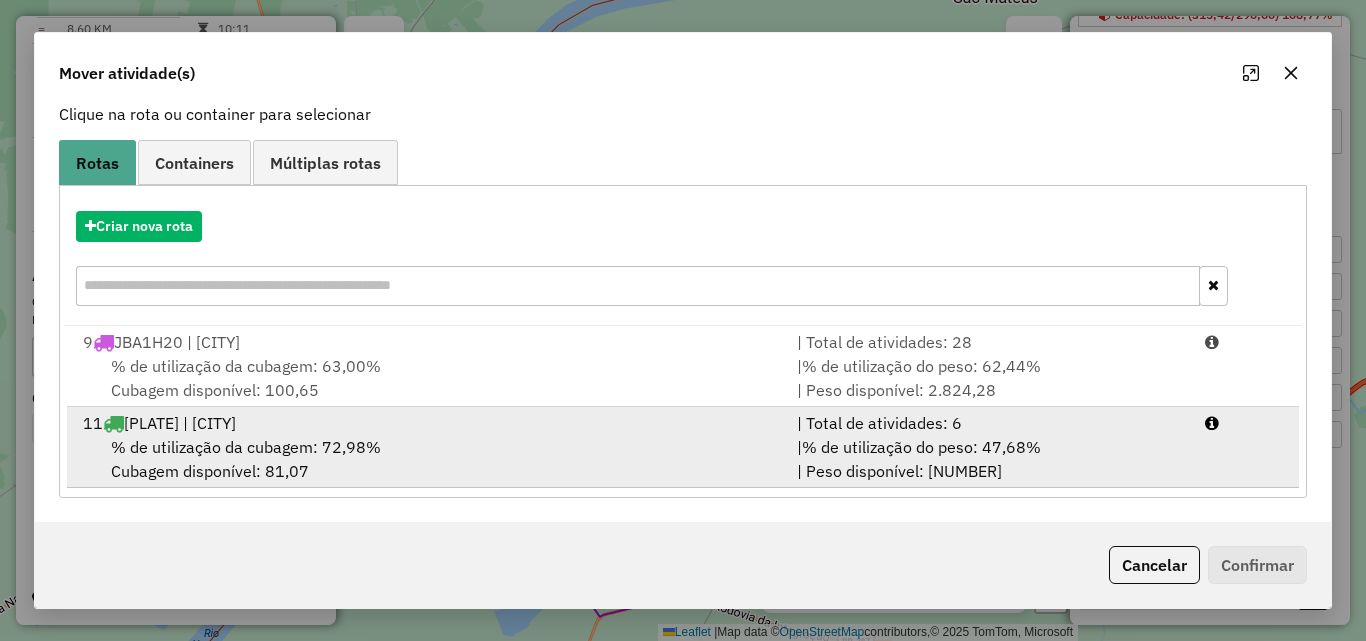 click on "% de utilização da cubagem: 72,98%  Cubagem disponível: 81,07" at bounding box center [428, 459] 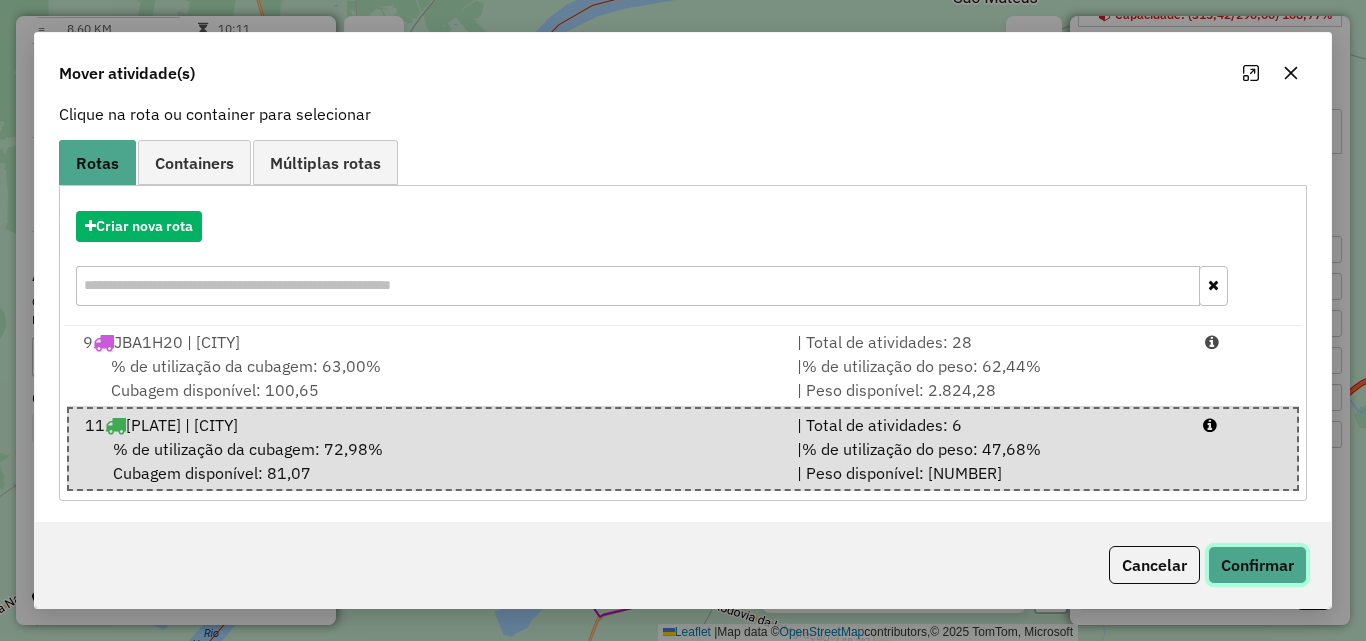 click on "Confirmar" 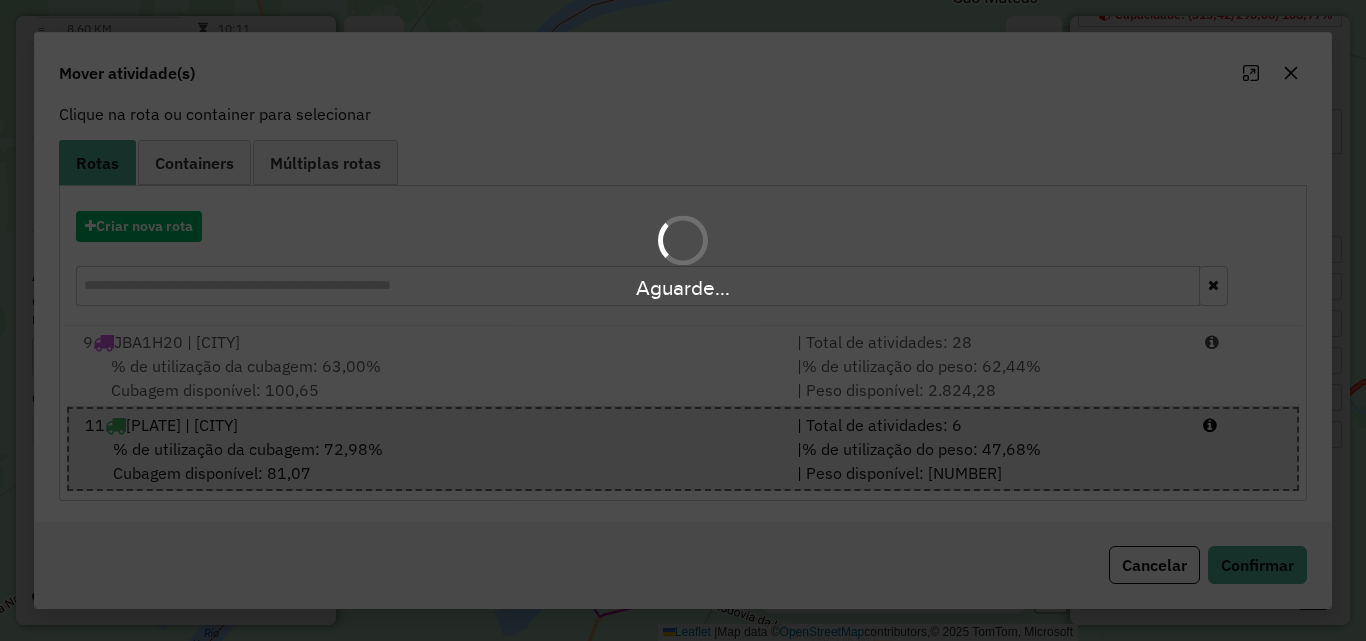 scroll, scrollTop: 0, scrollLeft: 0, axis: both 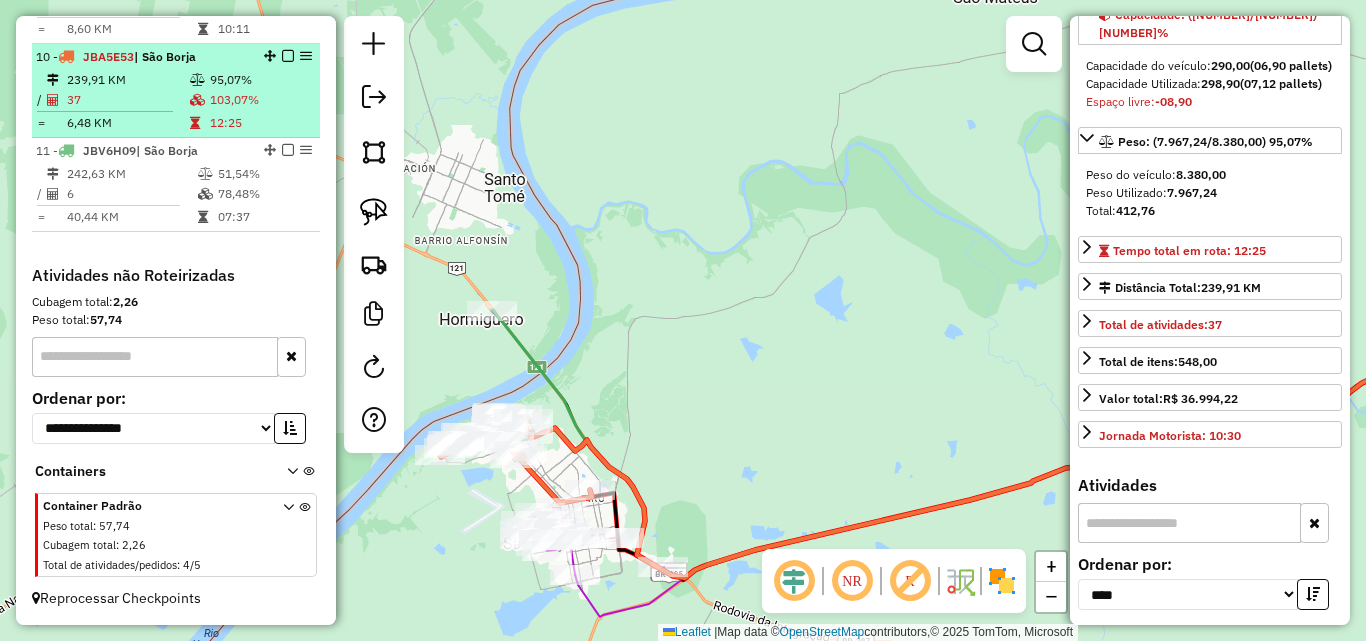 click on "239,91 KM" at bounding box center [127, 80] 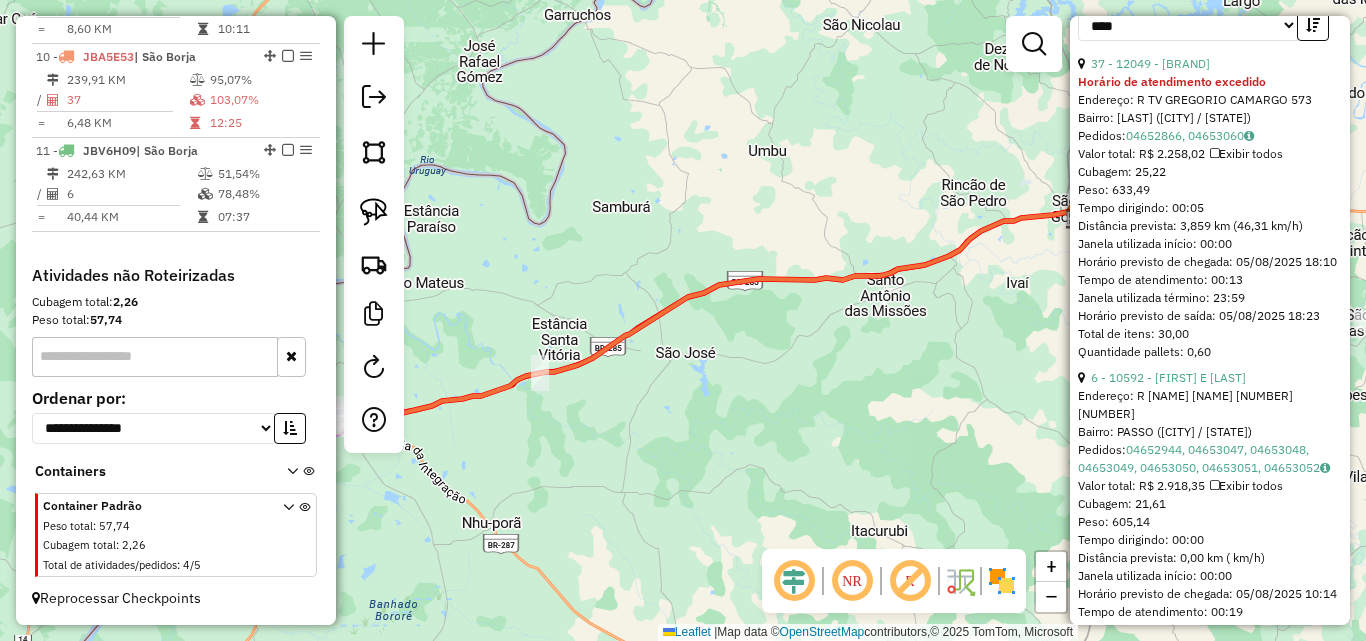 scroll, scrollTop: 800, scrollLeft: 0, axis: vertical 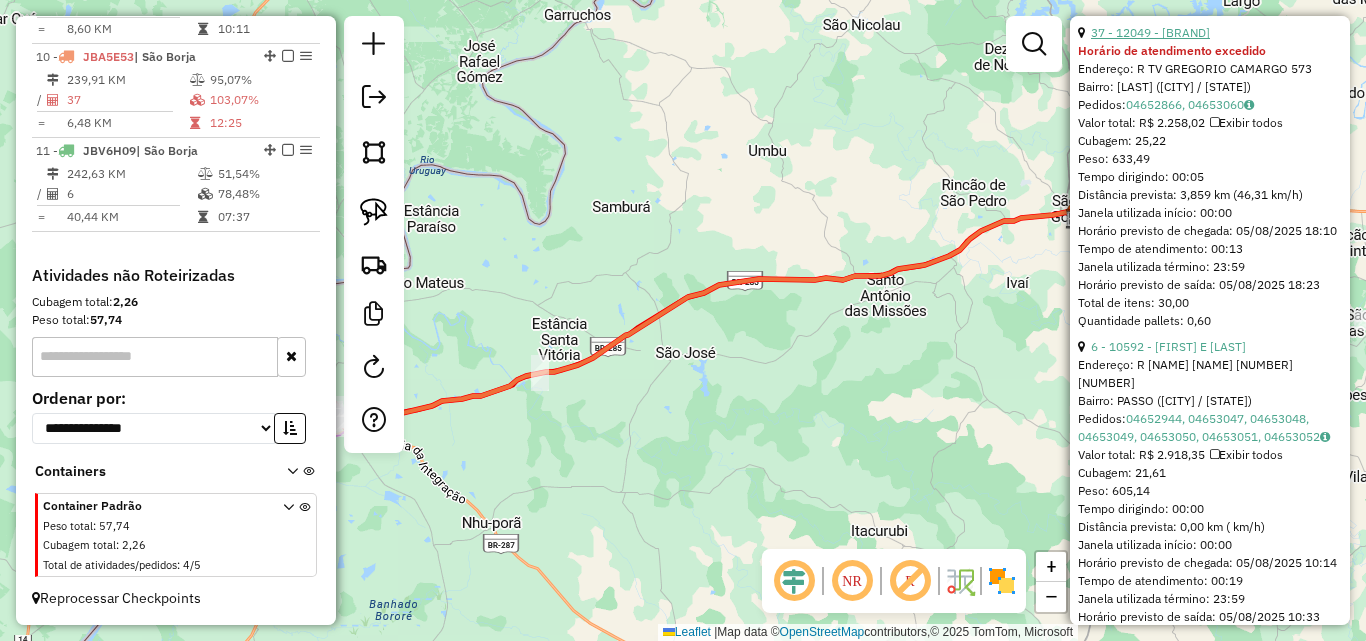 click on "37 - 12049 - MERCADO SAO FRANCISC" at bounding box center (1150, 32) 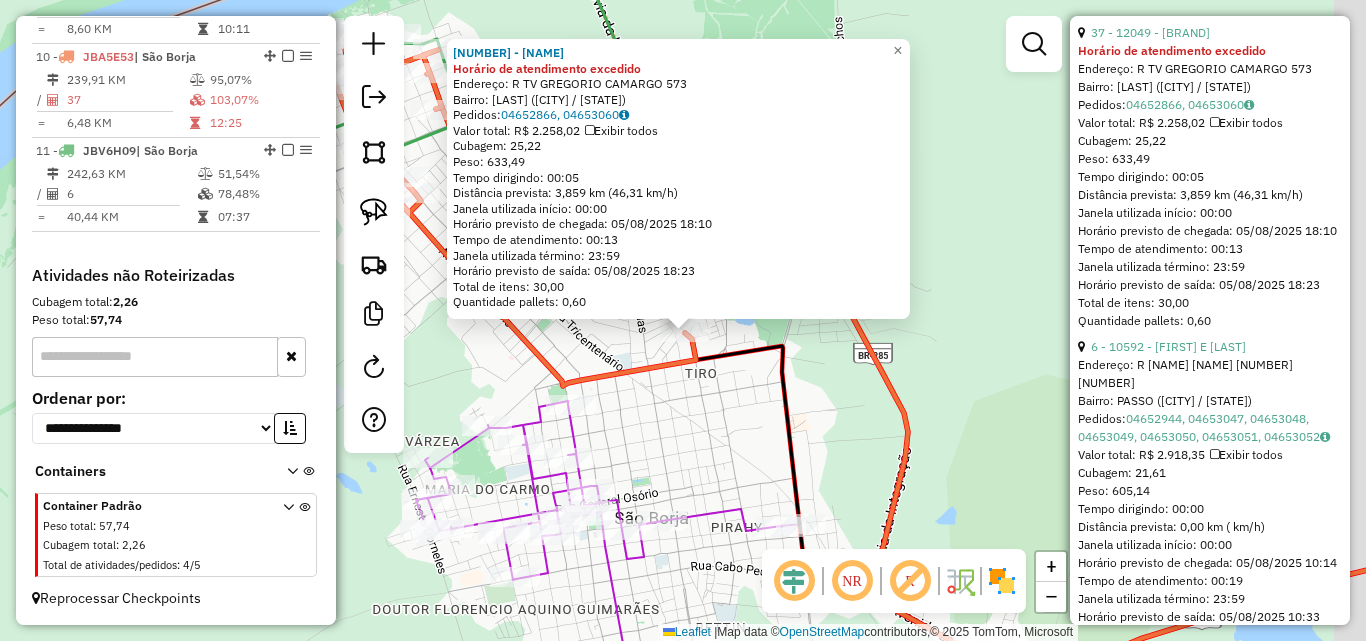 drag, startPoint x: 708, startPoint y: 396, endPoint x: 654, endPoint y: 361, distance: 64.3506 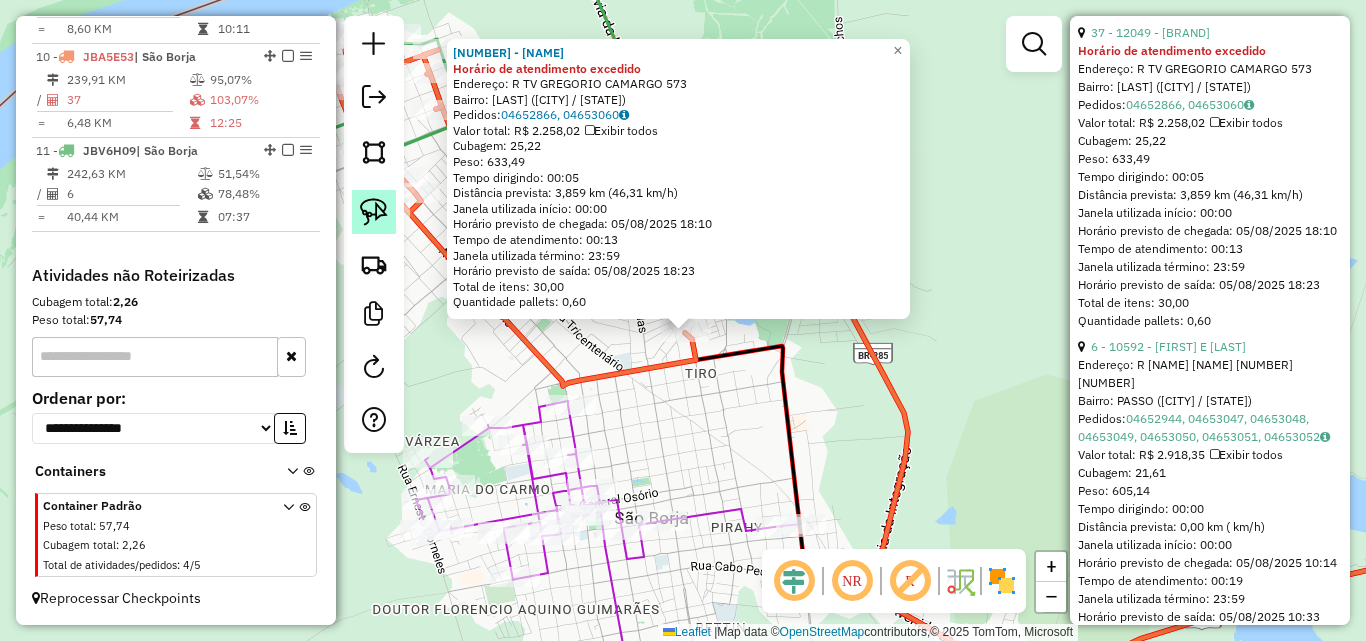 click 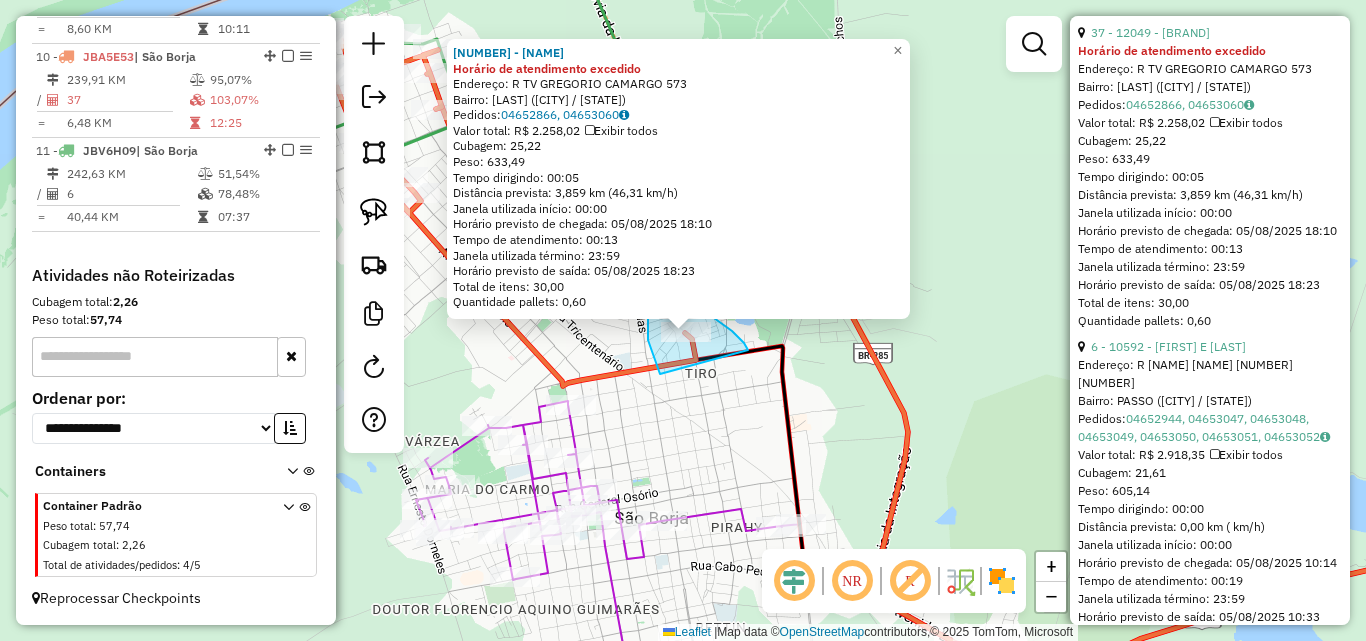 drag, startPoint x: 648, startPoint y: 325, endPoint x: 754, endPoint y: 377, distance: 118.06778 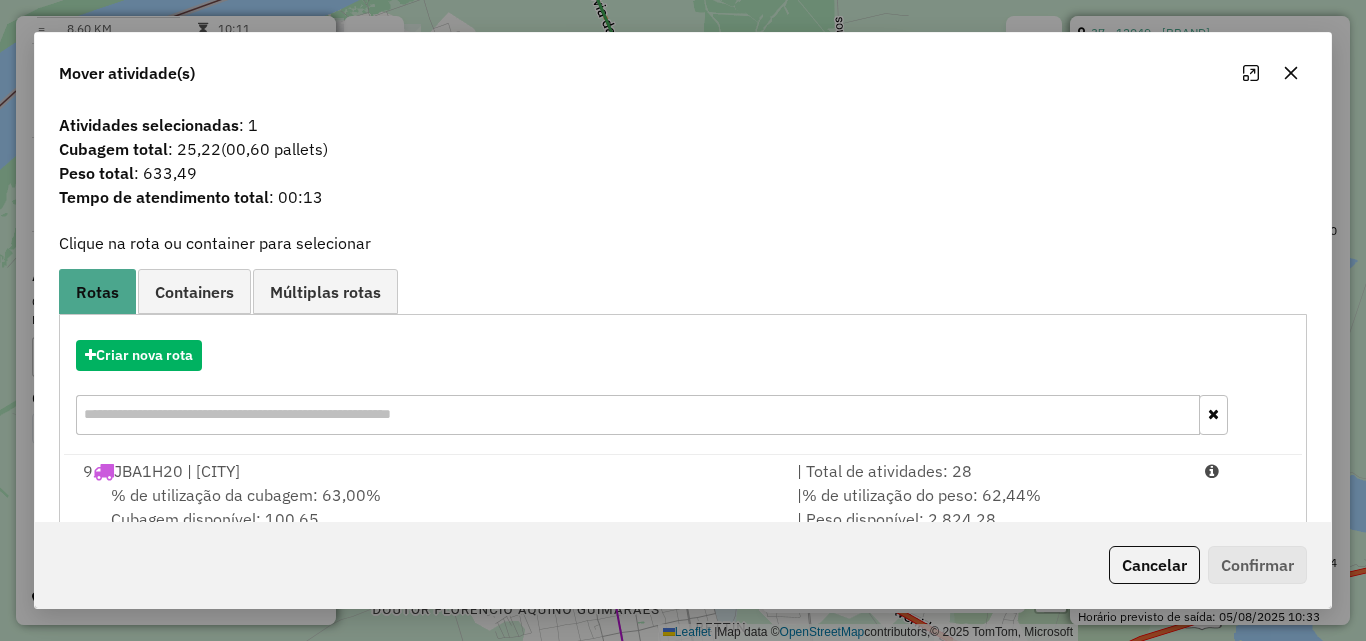 scroll, scrollTop: 129, scrollLeft: 0, axis: vertical 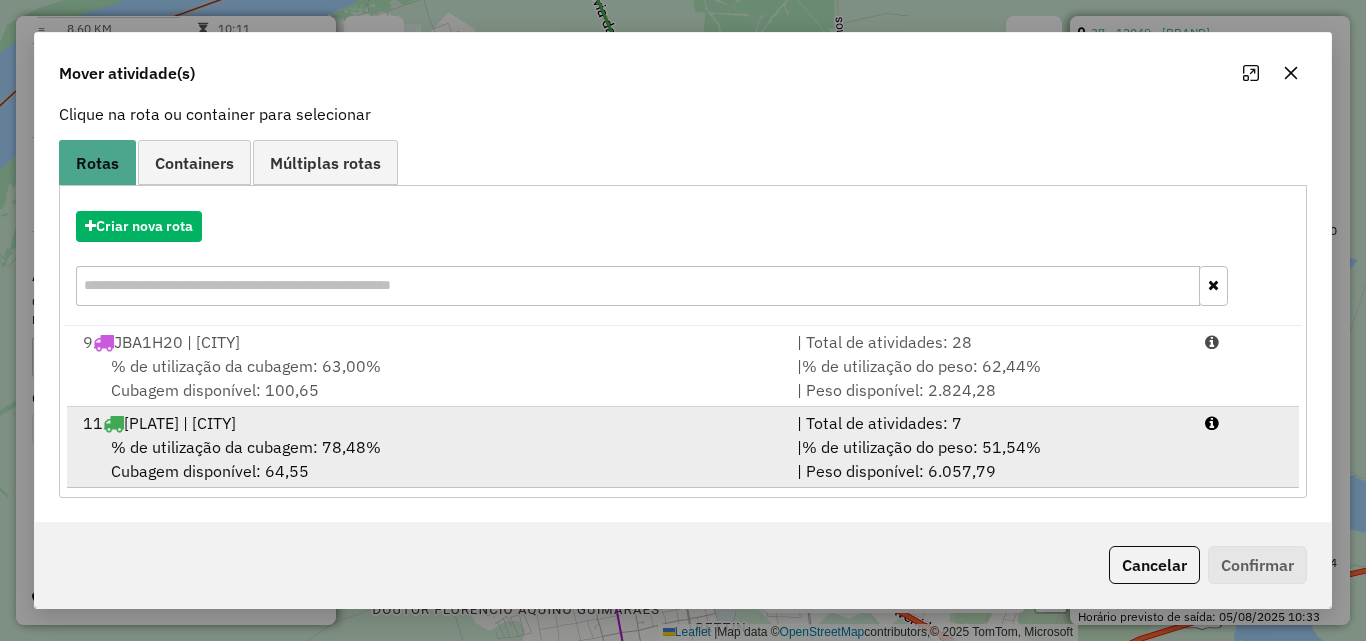 click on "% de utilização da cubagem: 78,48%  Cubagem disponível: 64,55" at bounding box center [428, 459] 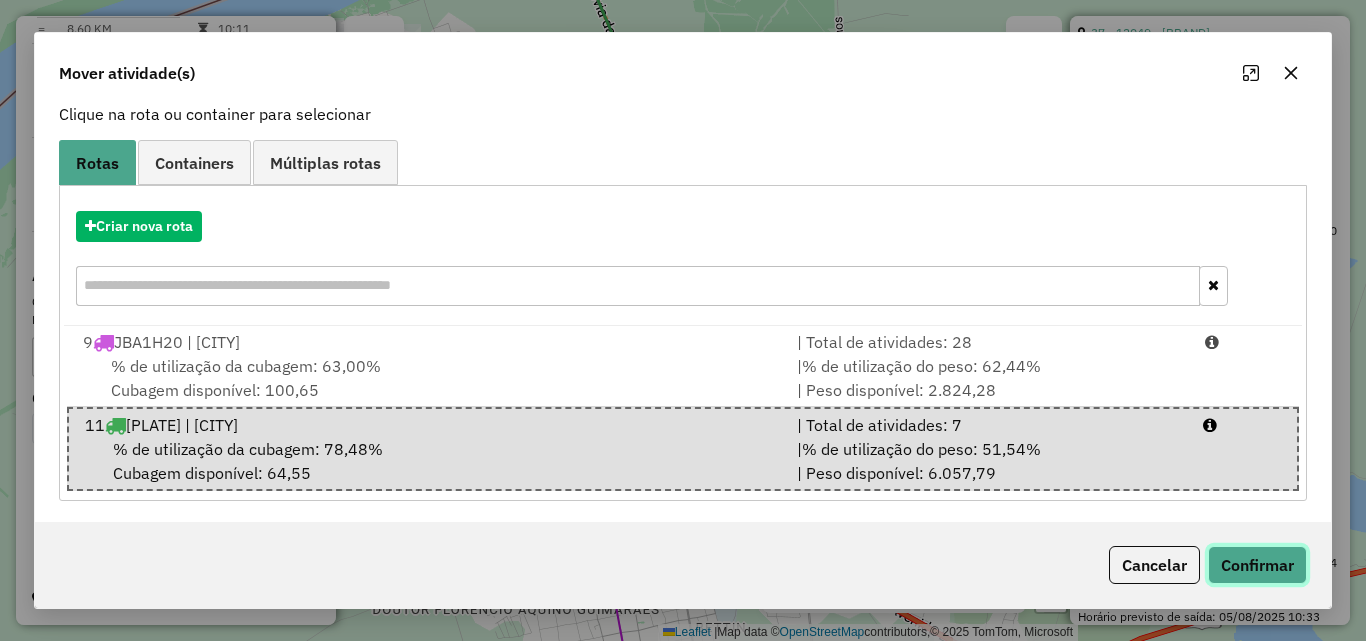 click on "Confirmar" 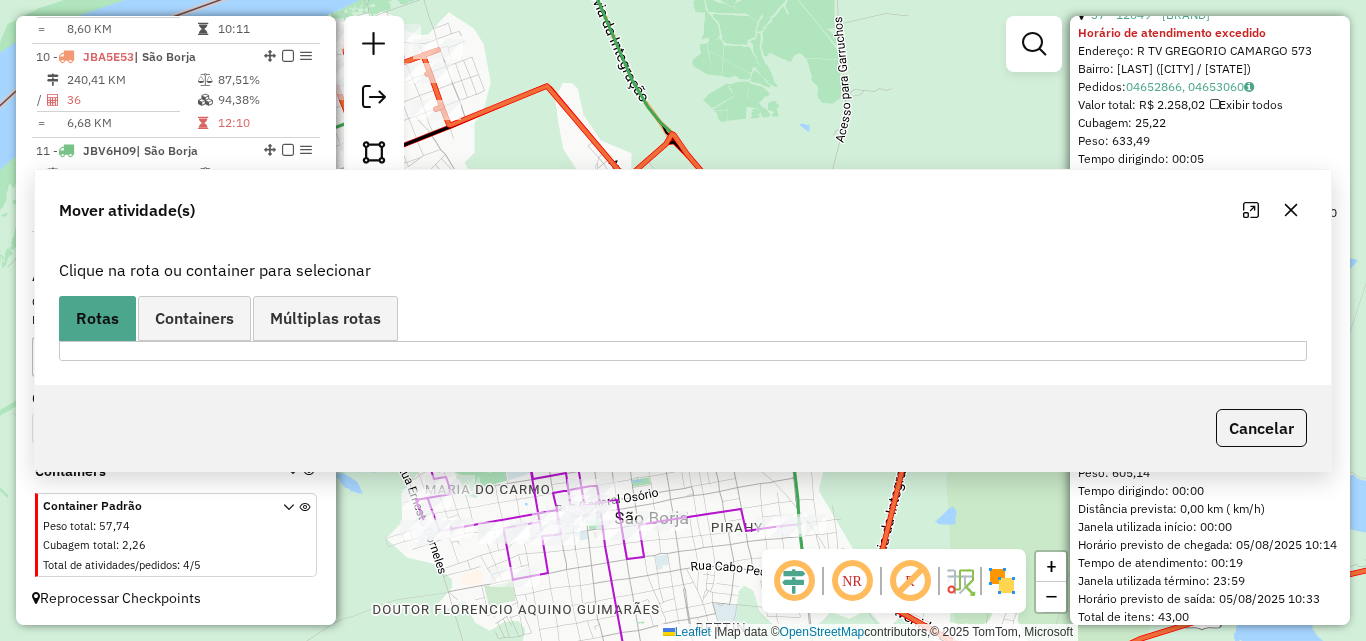 scroll, scrollTop: 782, scrollLeft: 0, axis: vertical 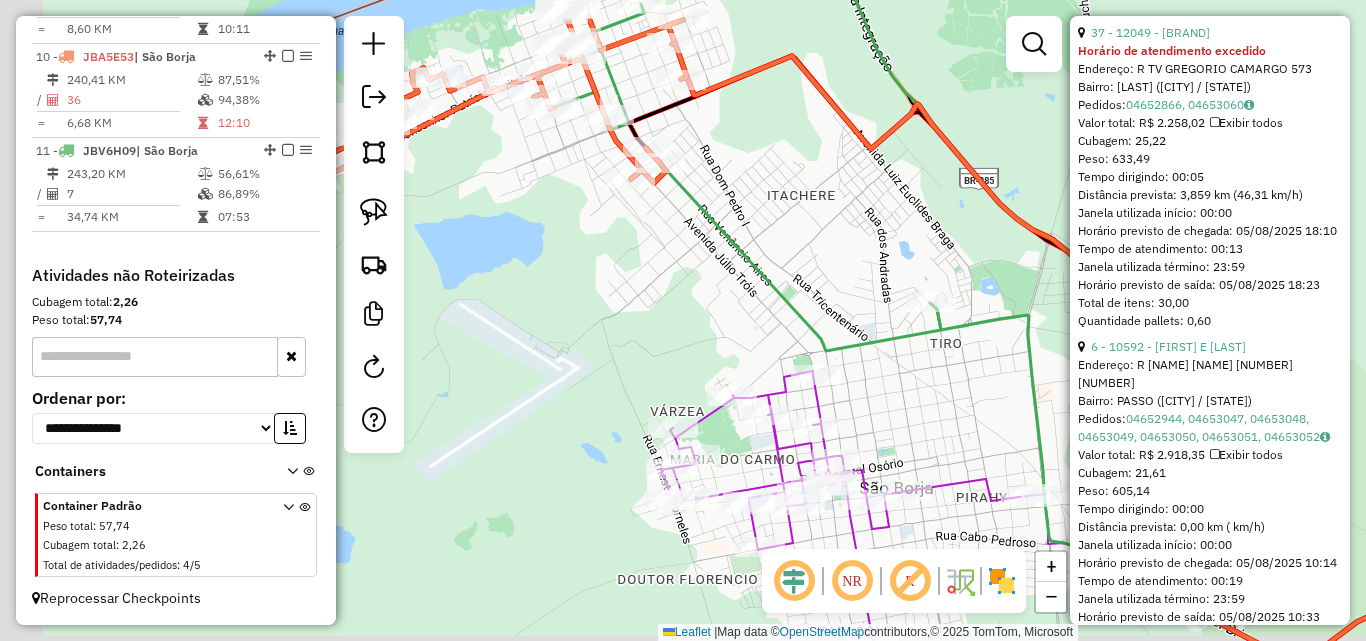 drag, startPoint x: 872, startPoint y: 324, endPoint x: 910, endPoint y: 321, distance: 38.118237 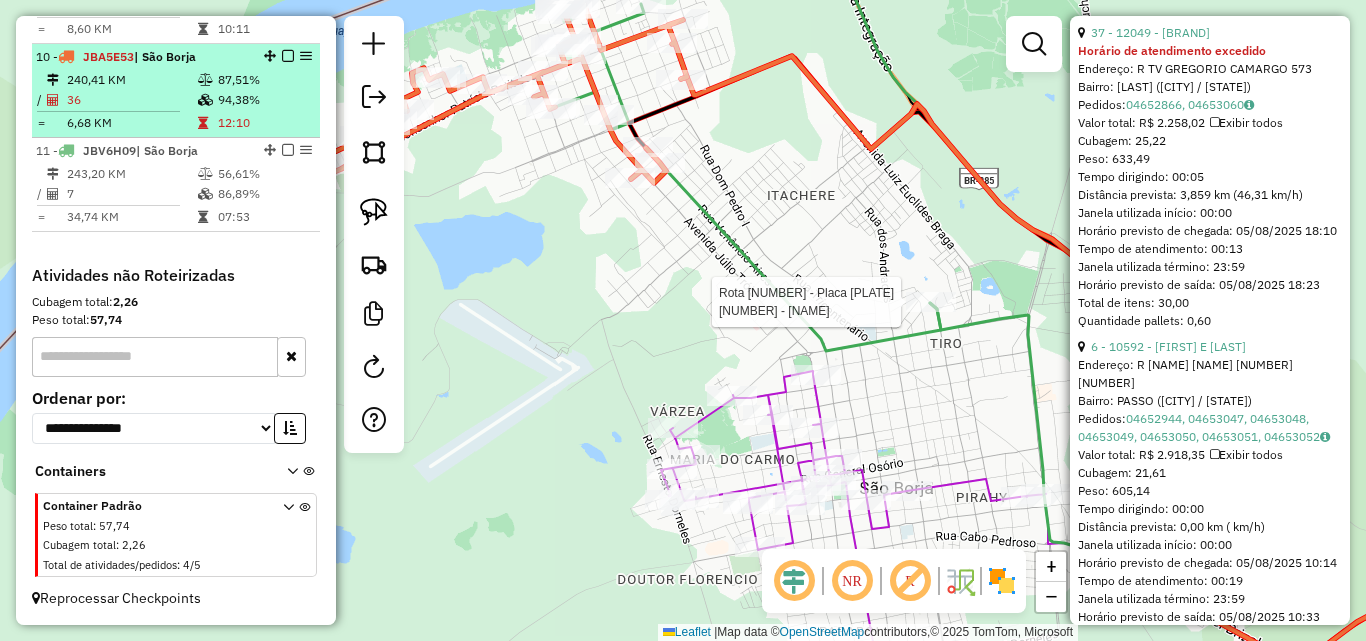 click on "36" at bounding box center [131, 100] 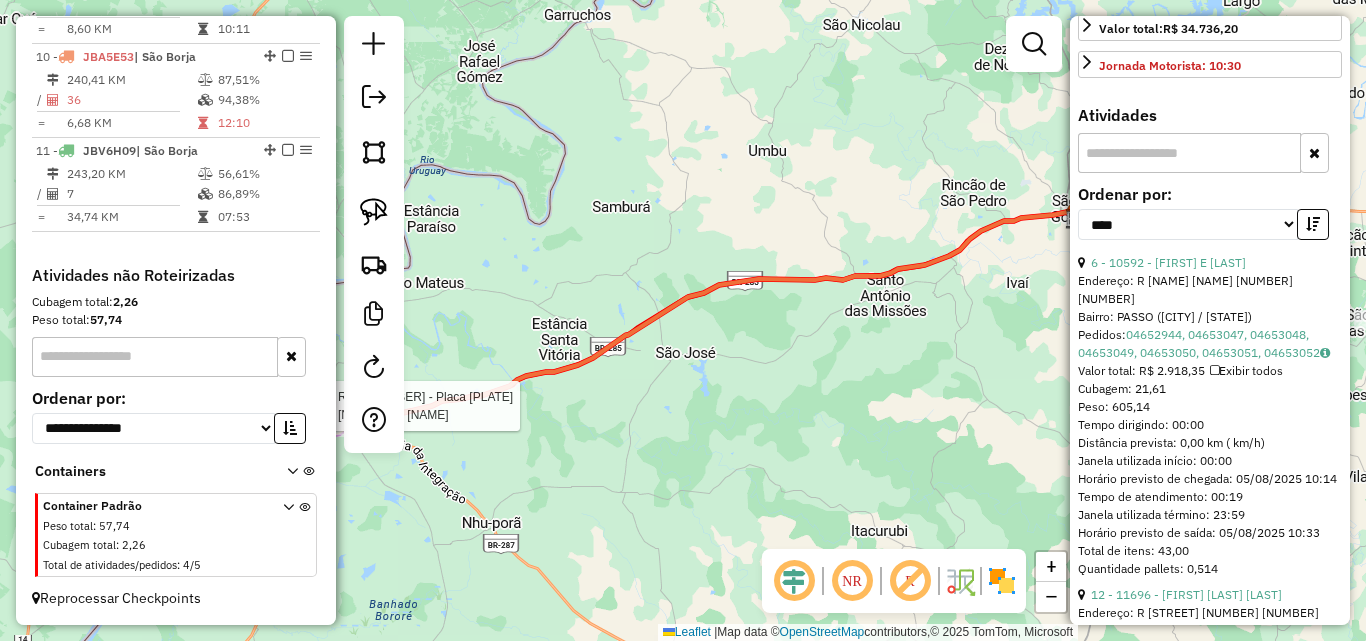 scroll, scrollTop: 582, scrollLeft: 0, axis: vertical 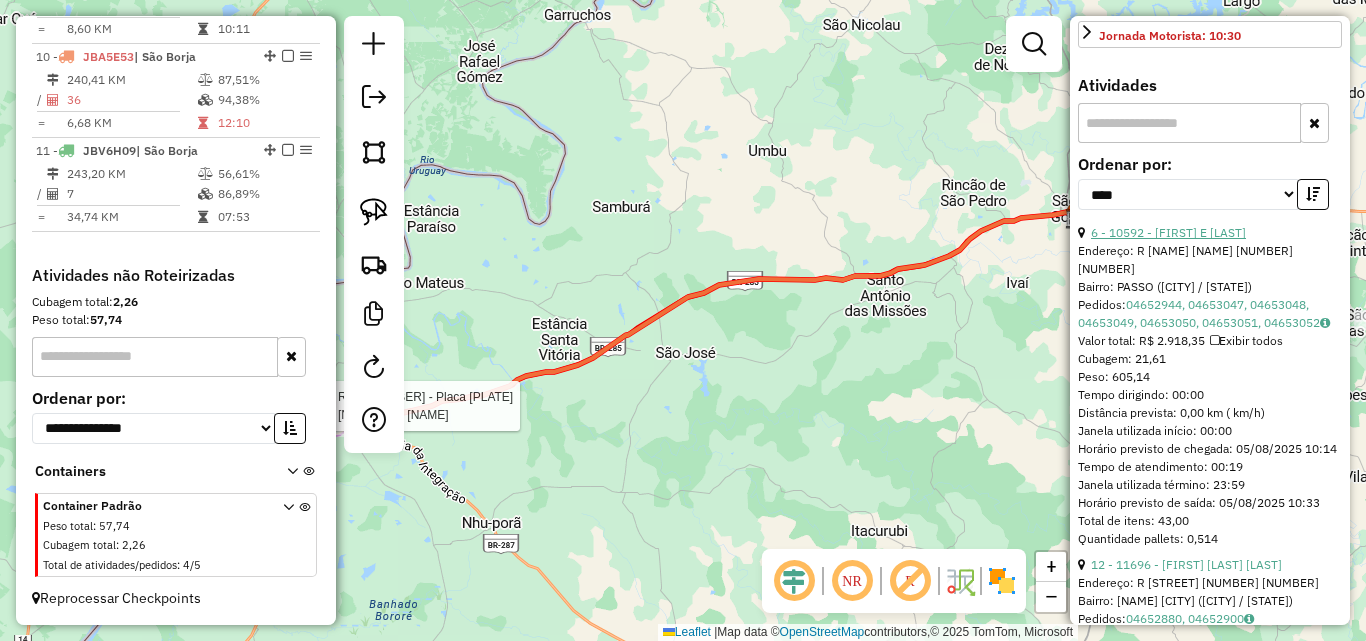 click on "6 - 10592 - WESTPHAL E WESTPHAL" at bounding box center [1168, 232] 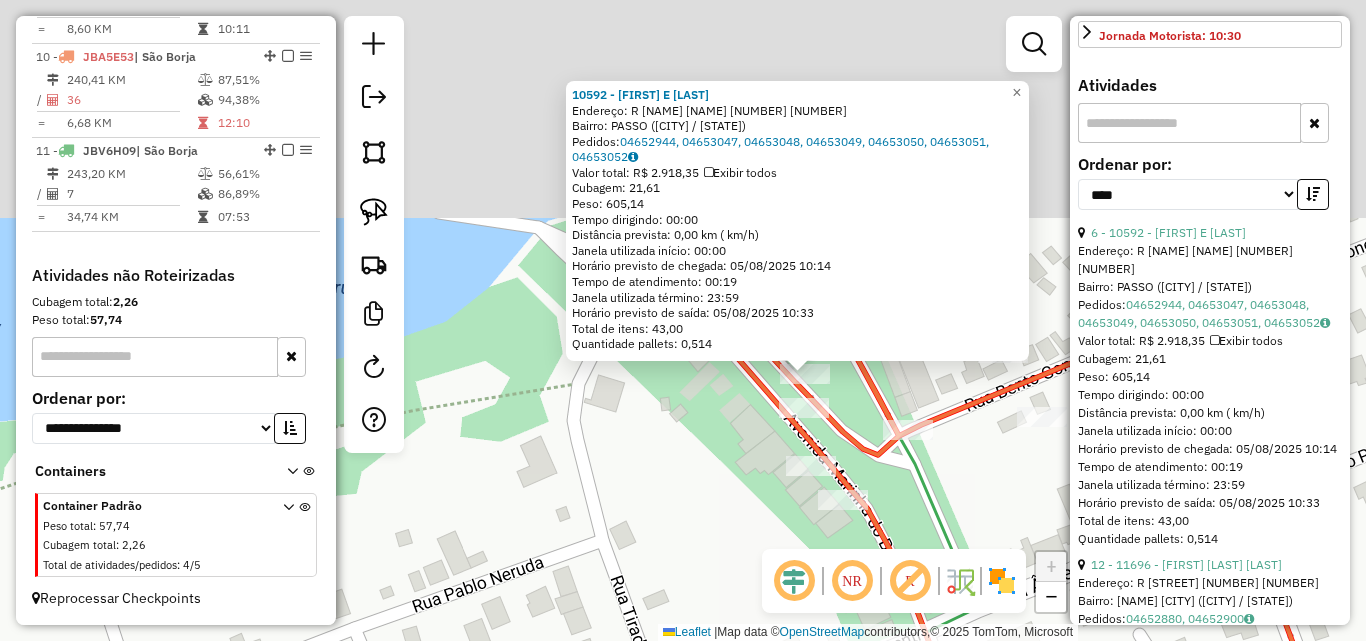 drag, startPoint x: 713, startPoint y: 539, endPoint x: 706, endPoint y: 512, distance: 27.89265 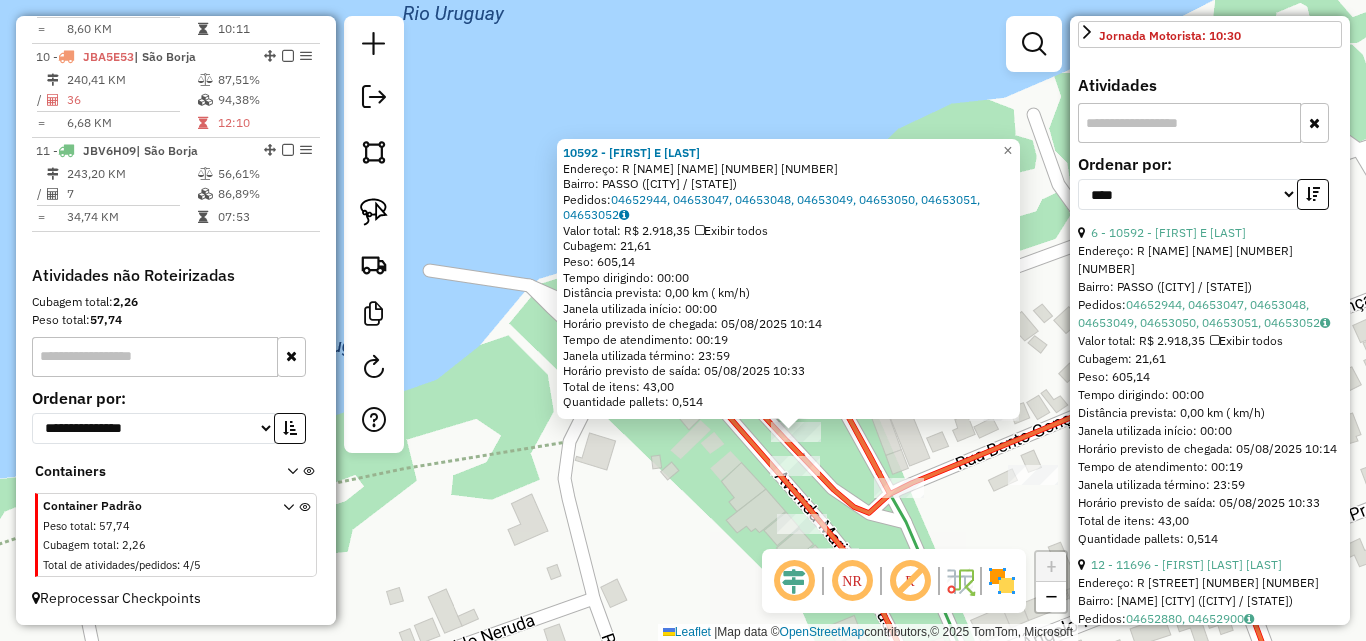 drag, startPoint x: 858, startPoint y: 443, endPoint x: 792, endPoint y: 389, distance: 85.276024 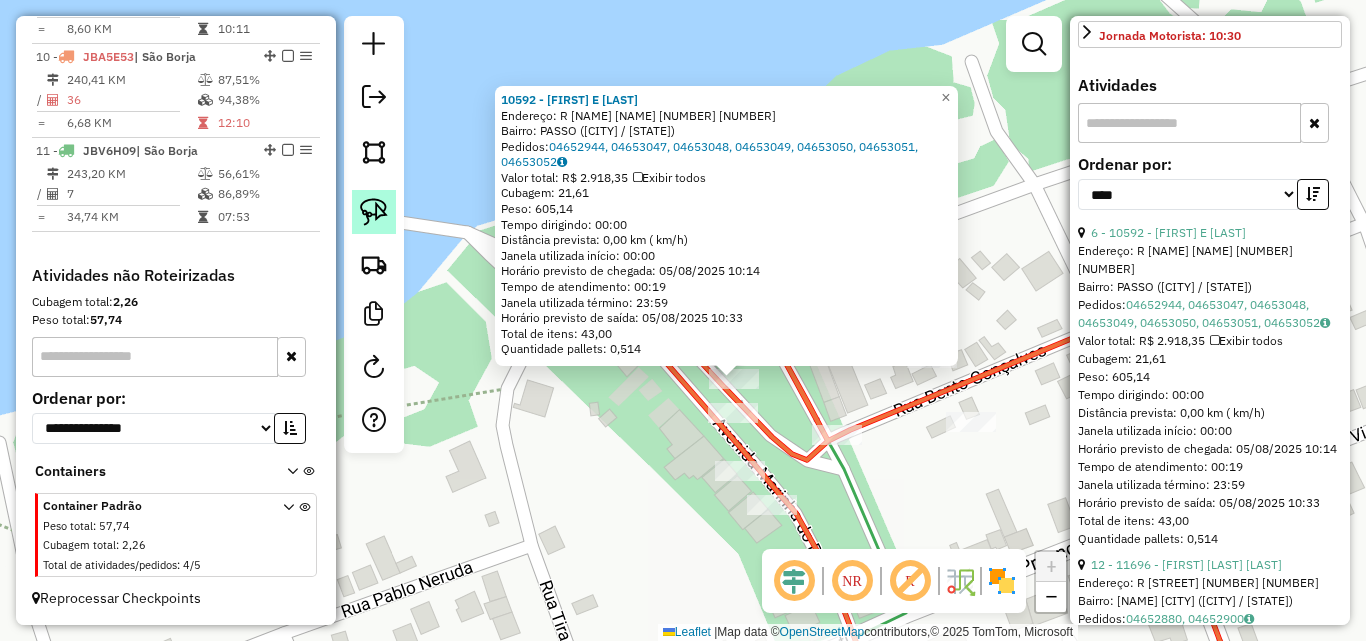 click 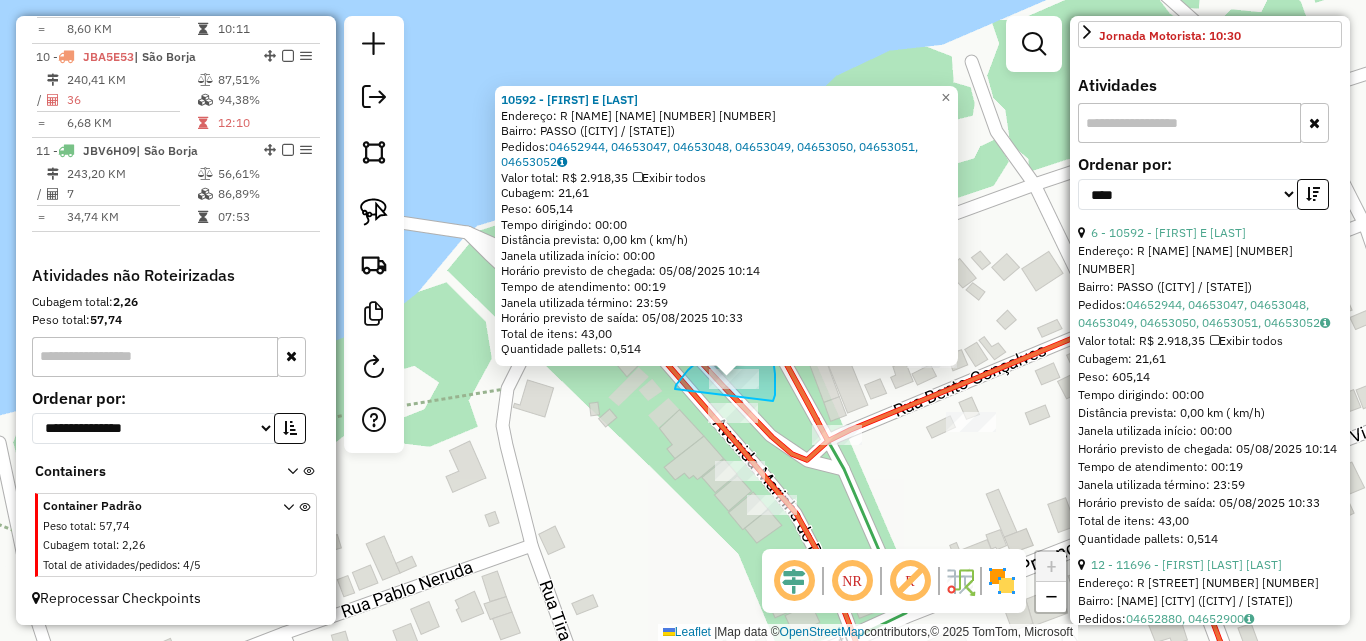 drag, startPoint x: 676, startPoint y: 385, endPoint x: 773, endPoint y: 401, distance: 98.31073 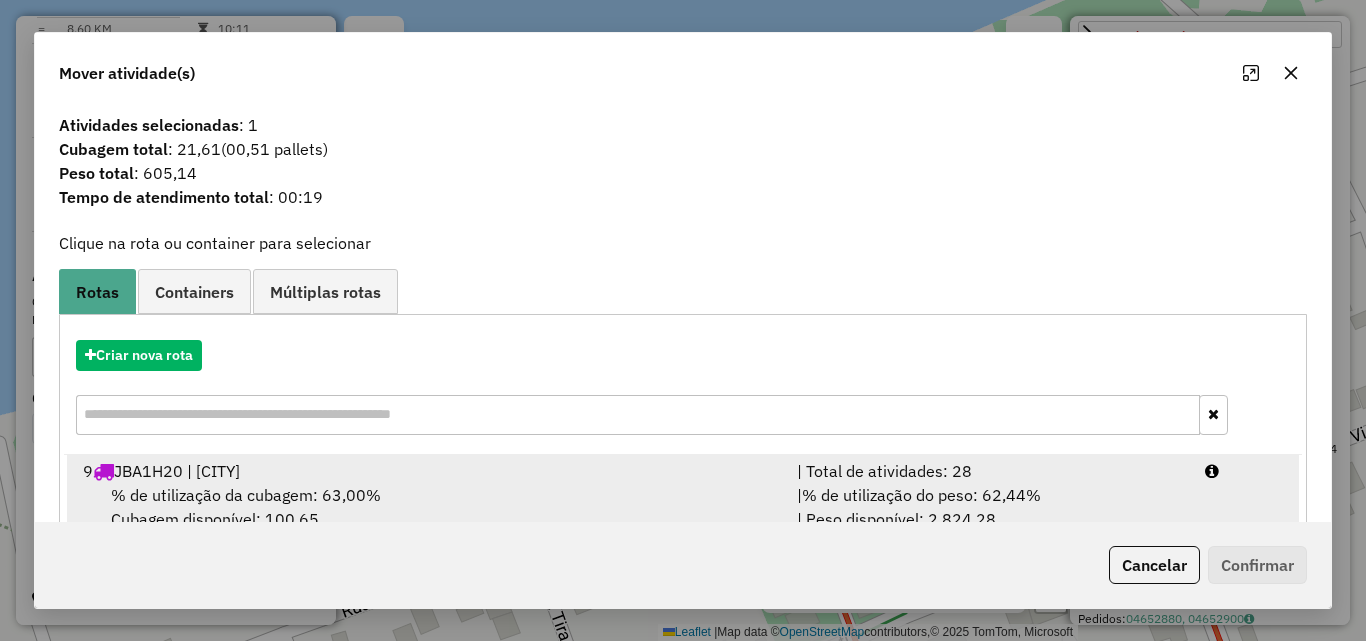 scroll, scrollTop: 129, scrollLeft: 0, axis: vertical 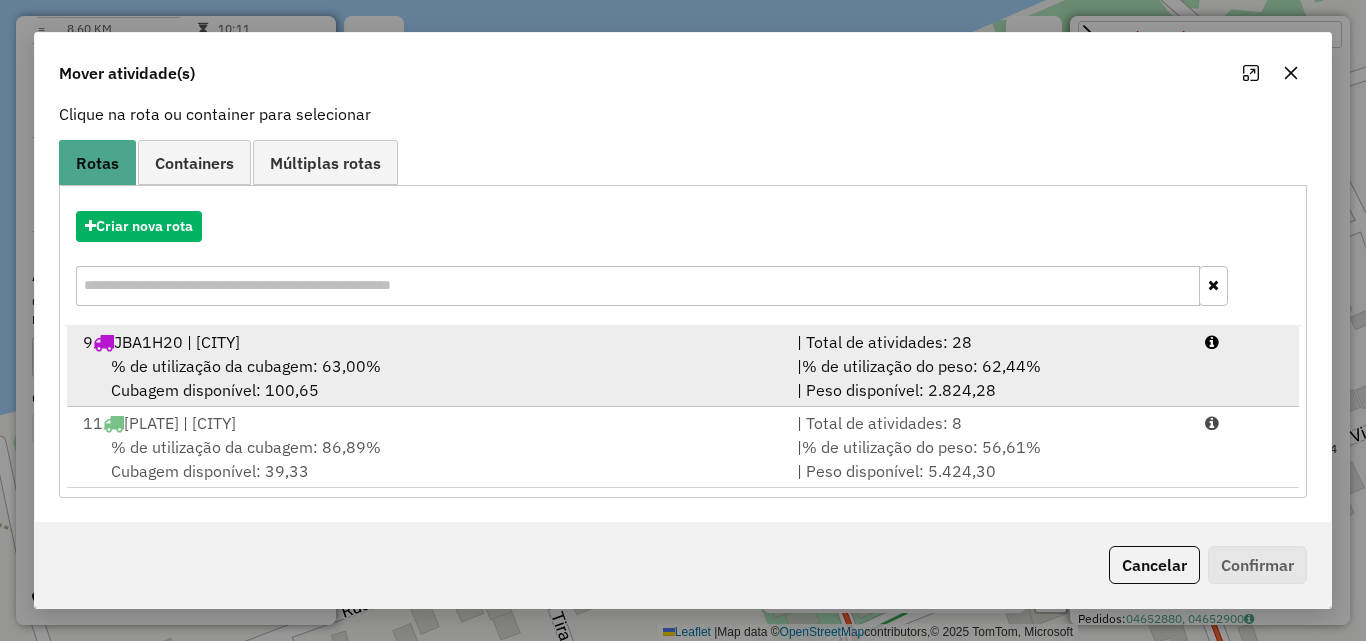 click on "% de utilização da cubagem: 86,89%  Cubagem disponível: 39,33" at bounding box center (428, 459) 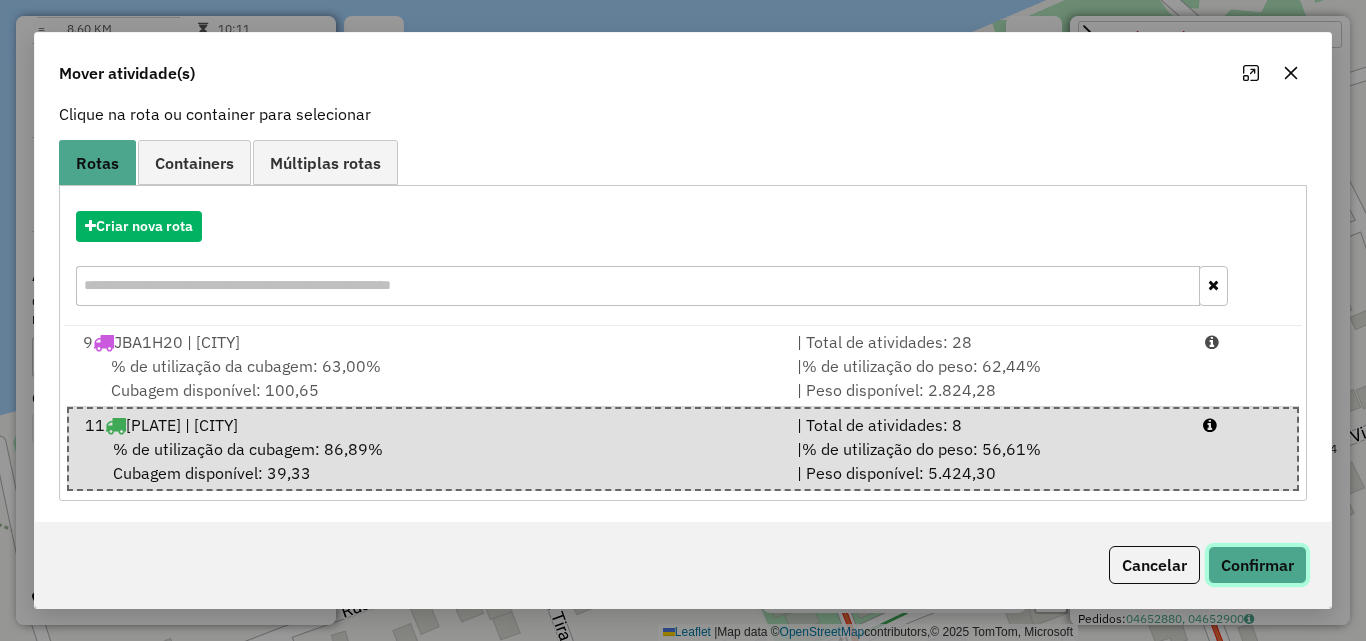 click on "Confirmar" 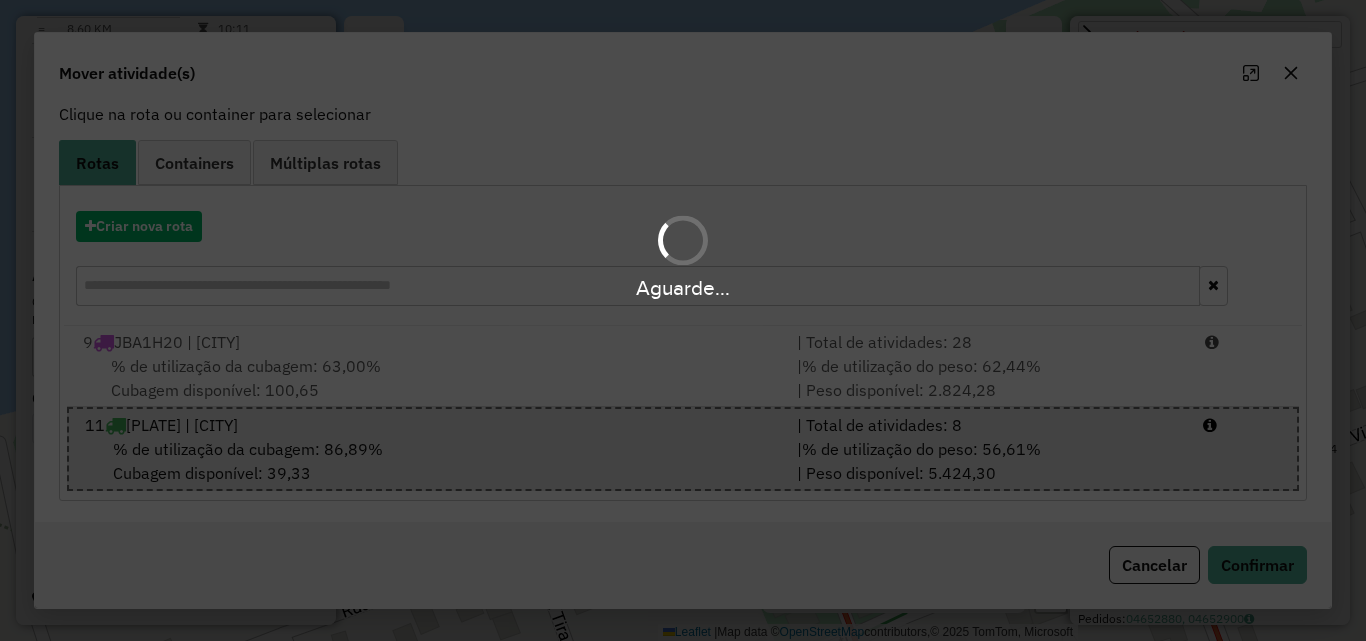 scroll, scrollTop: 0, scrollLeft: 0, axis: both 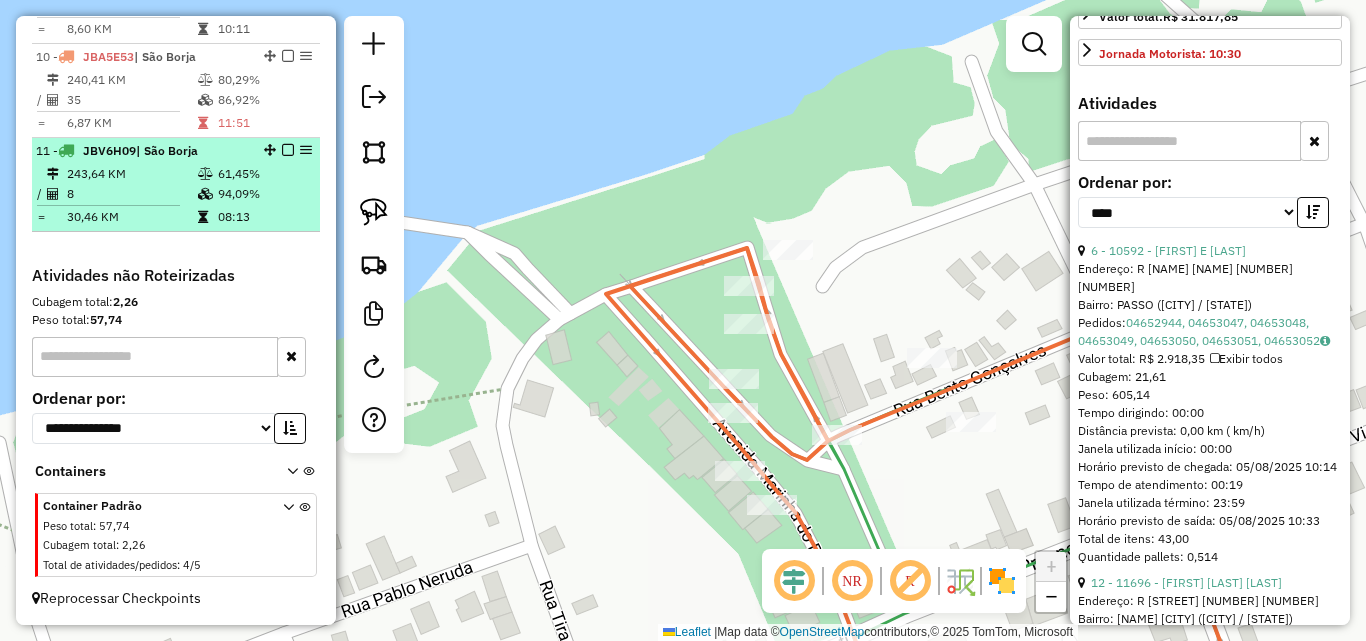 click on "8" at bounding box center (131, 194) 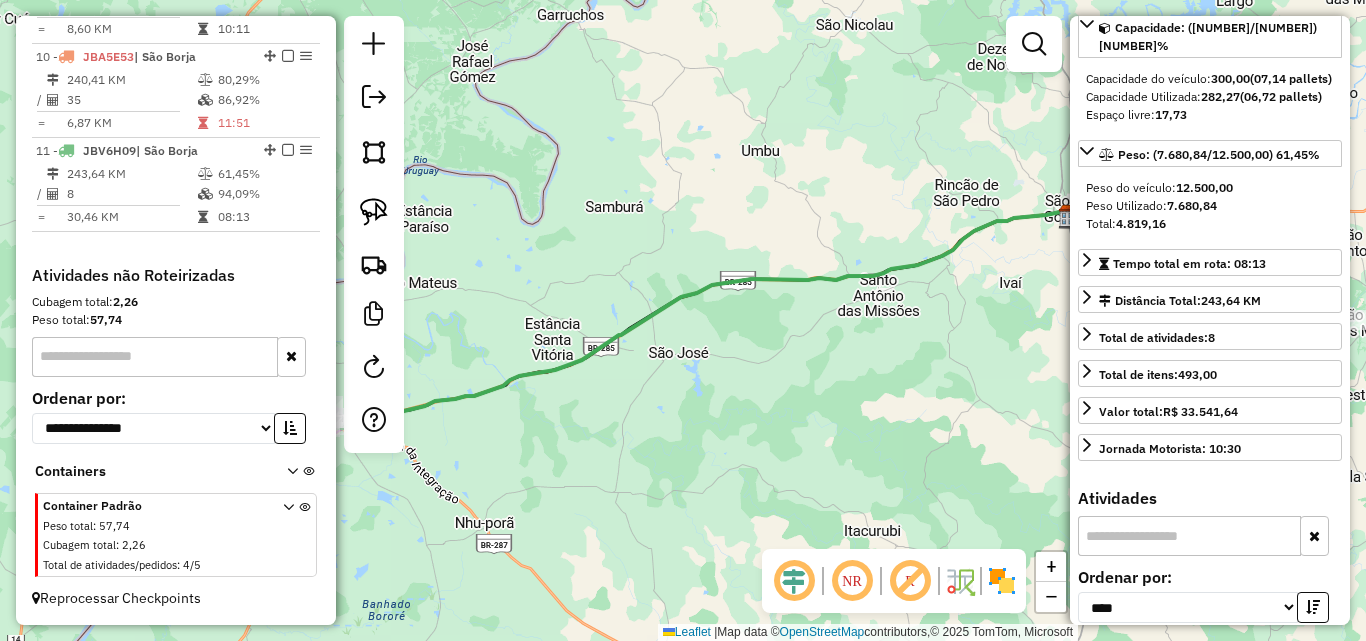 scroll, scrollTop: 200, scrollLeft: 0, axis: vertical 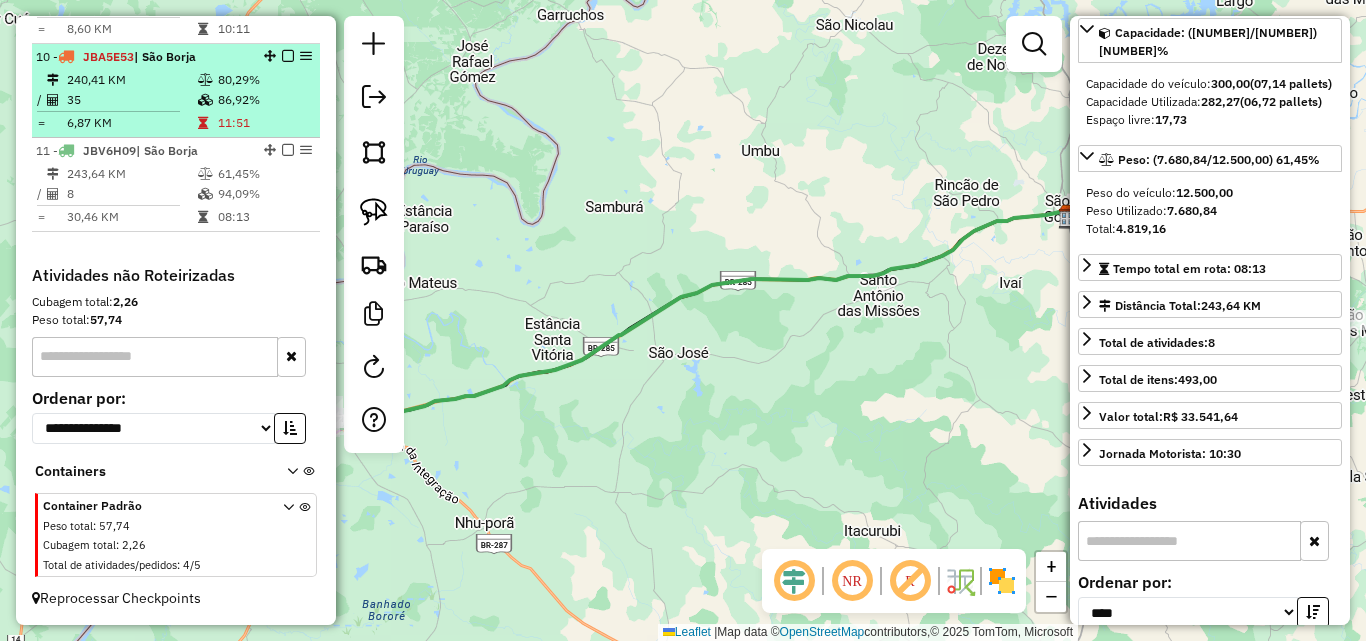 click on "35" at bounding box center (131, 100) 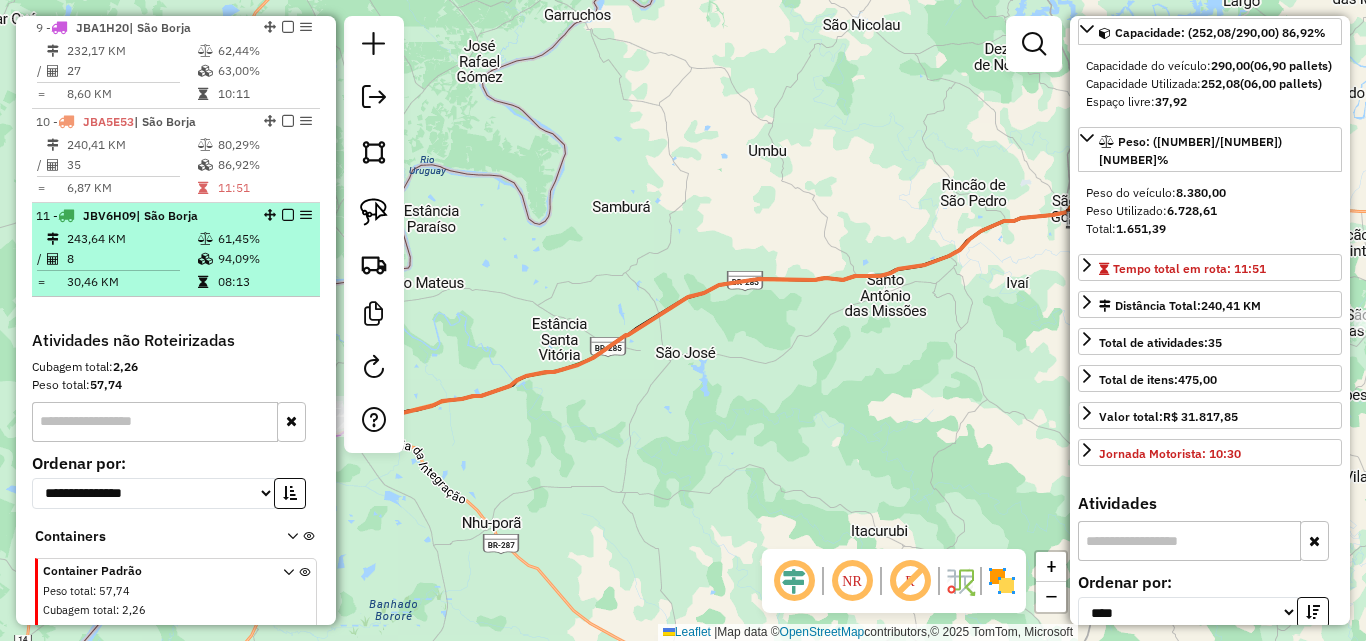 scroll, scrollTop: 932, scrollLeft: 0, axis: vertical 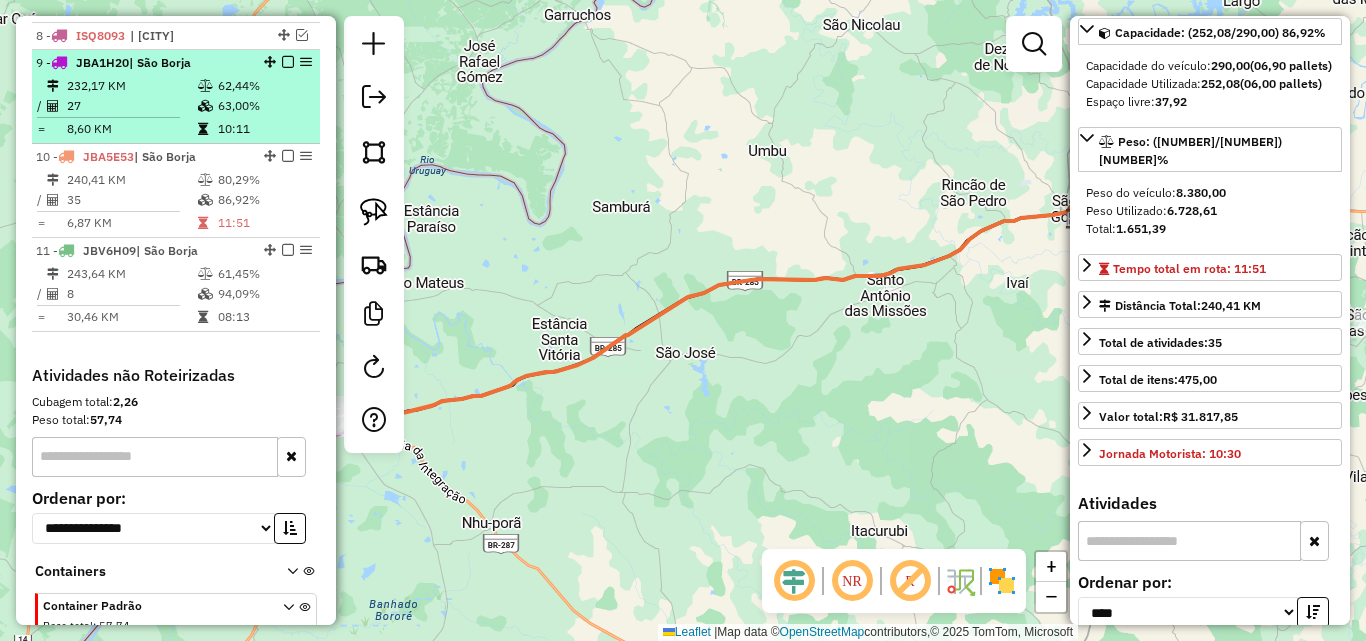 click on "62,44%" at bounding box center [264, 86] 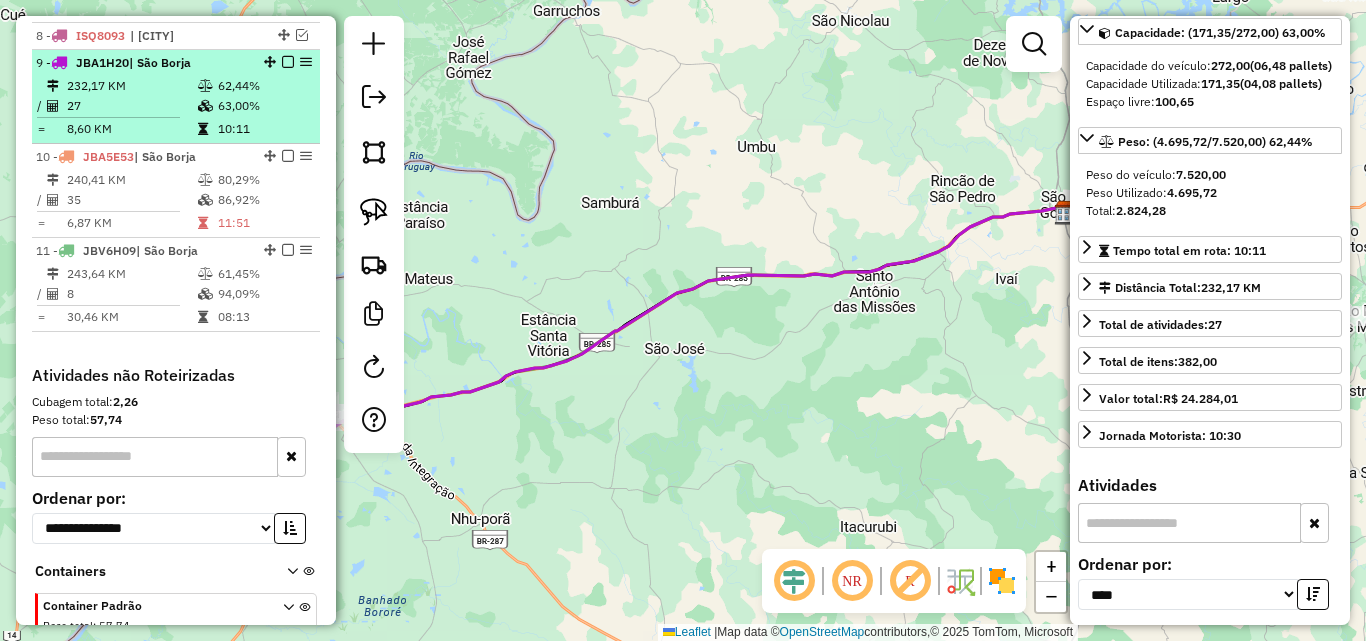 click at bounding box center (288, 62) 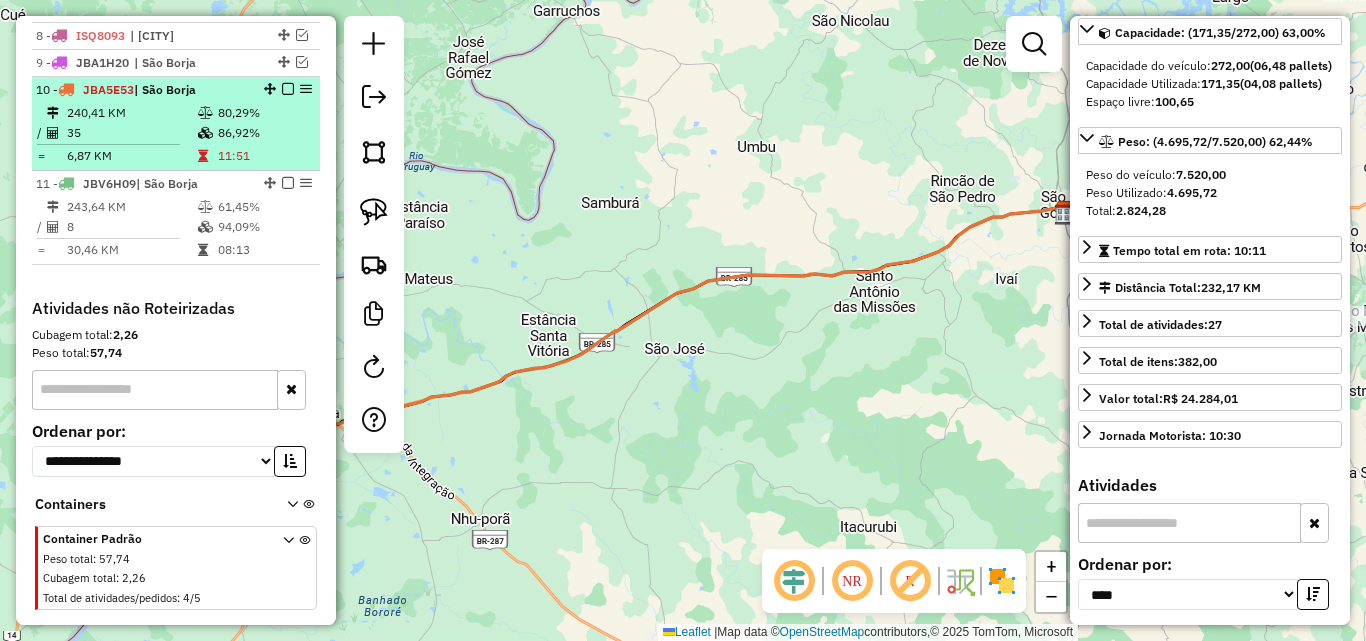 click at bounding box center [288, 89] 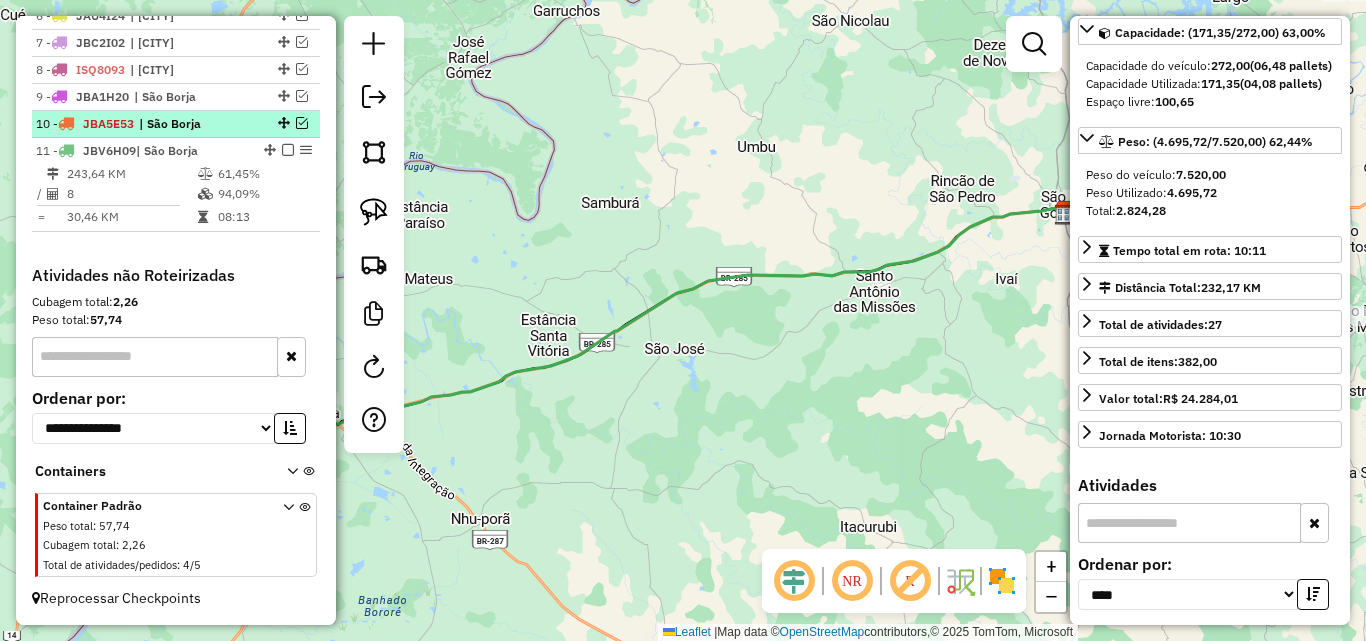 scroll, scrollTop: 898, scrollLeft: 0, axis: vertical 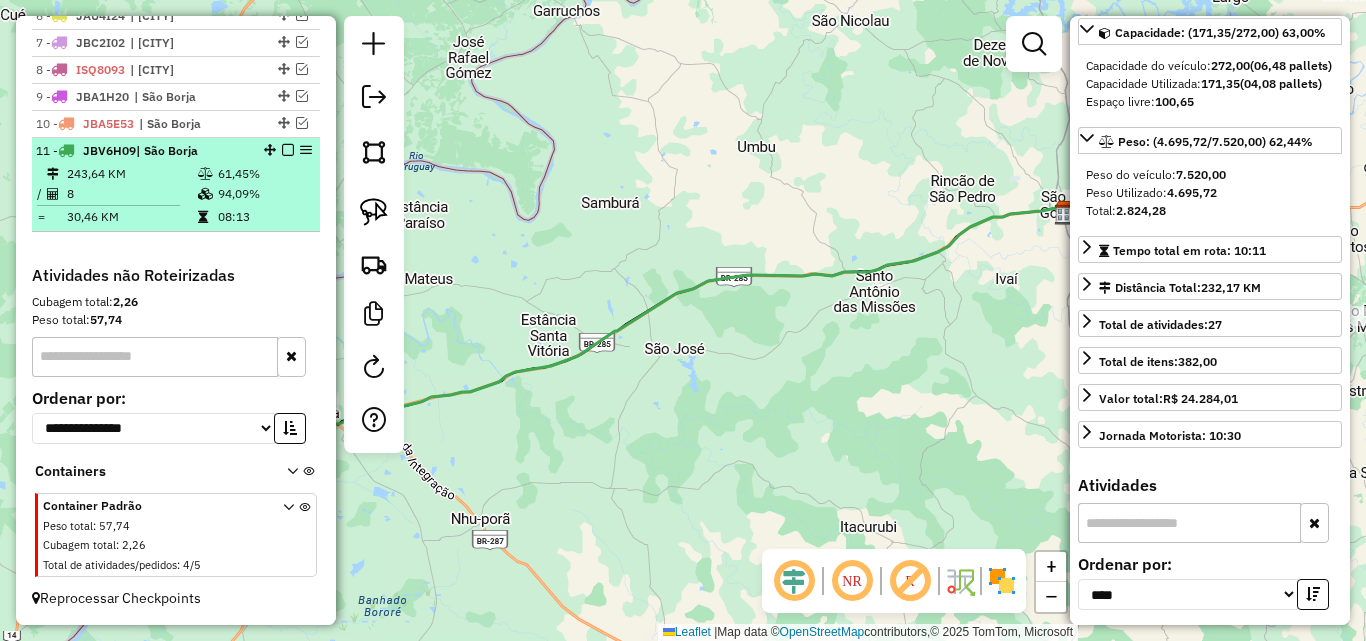click on "61,45%" at bounding box center (264, 174) 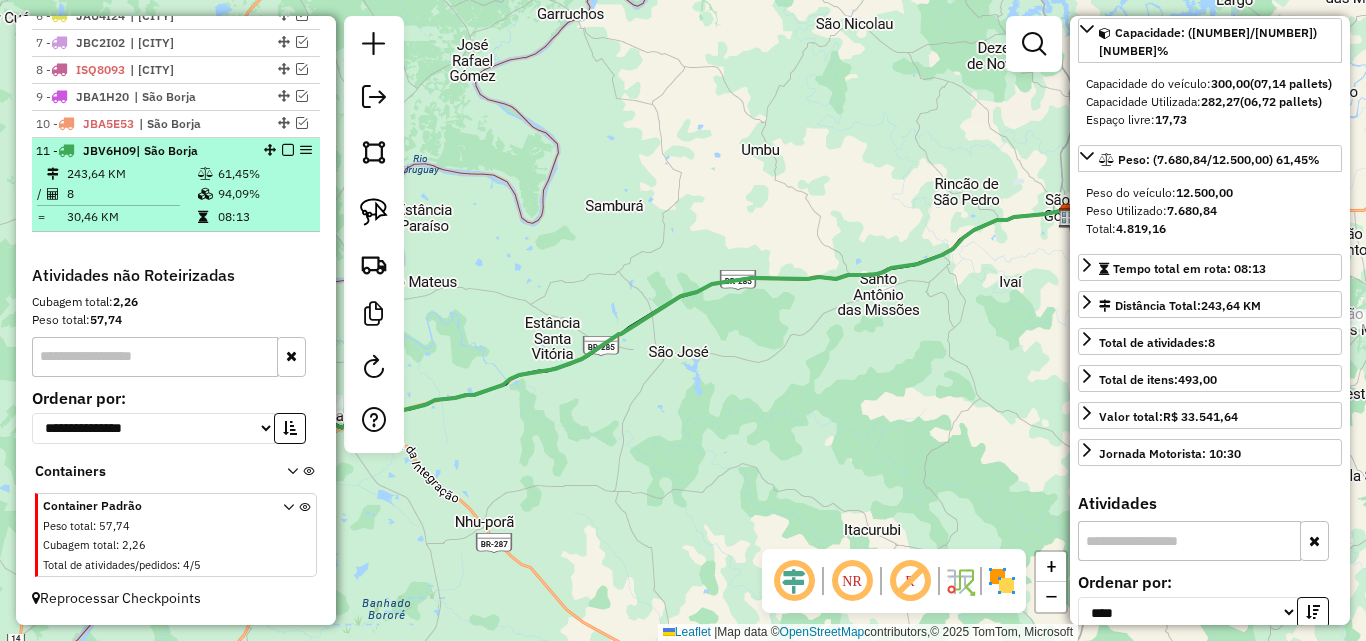 click at bounding box center (288, 150) 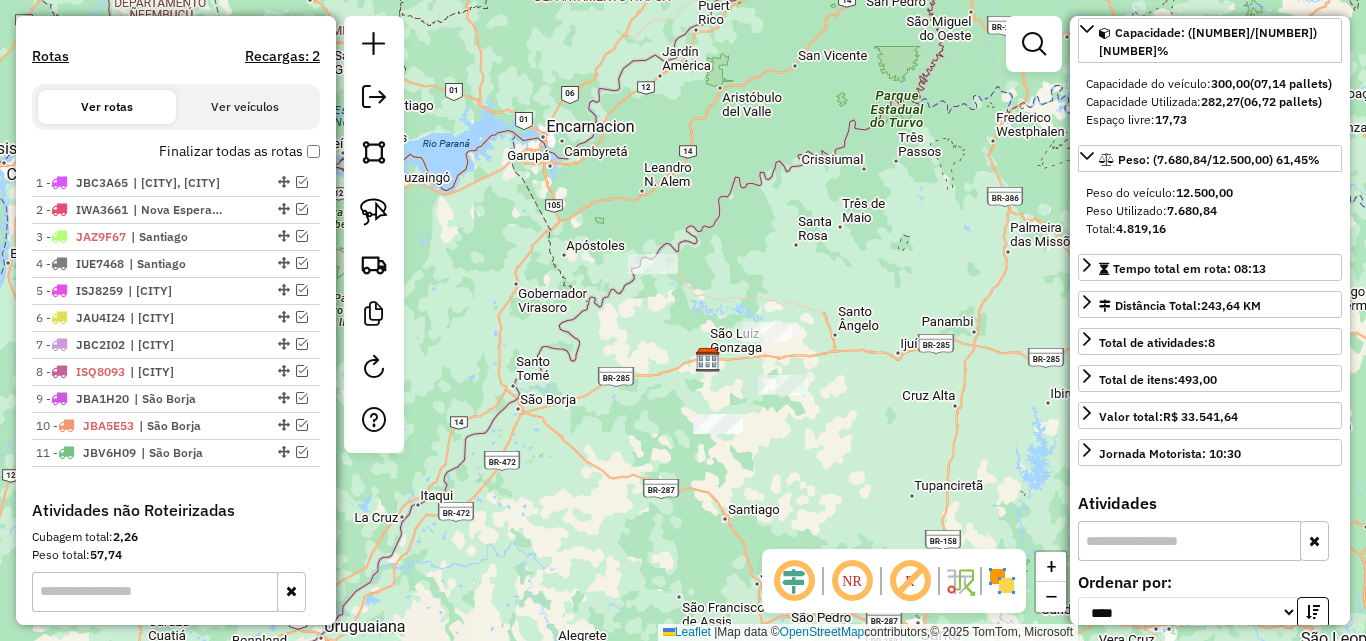scroll, scrollTop: 631, scrollLeft: 0, axis: vertical 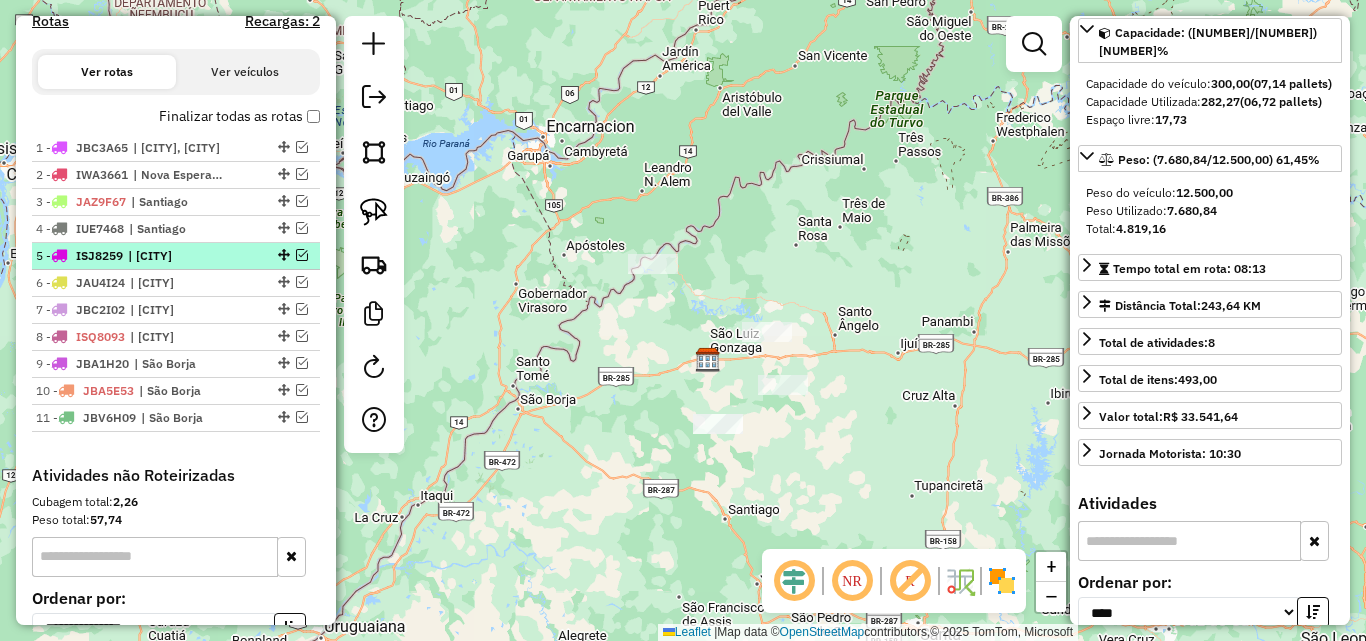 click at bounding box center [302, 255] 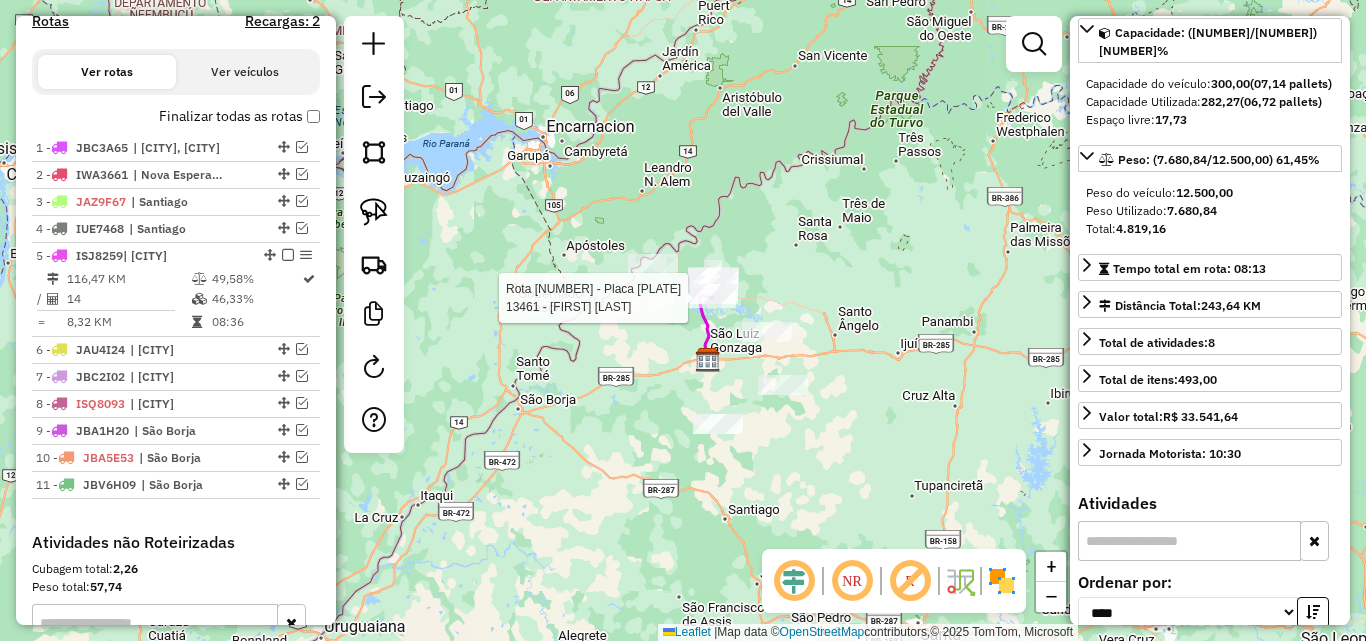 scroll, scrollTop: 182, scrollLeft: 0, axis: vertical 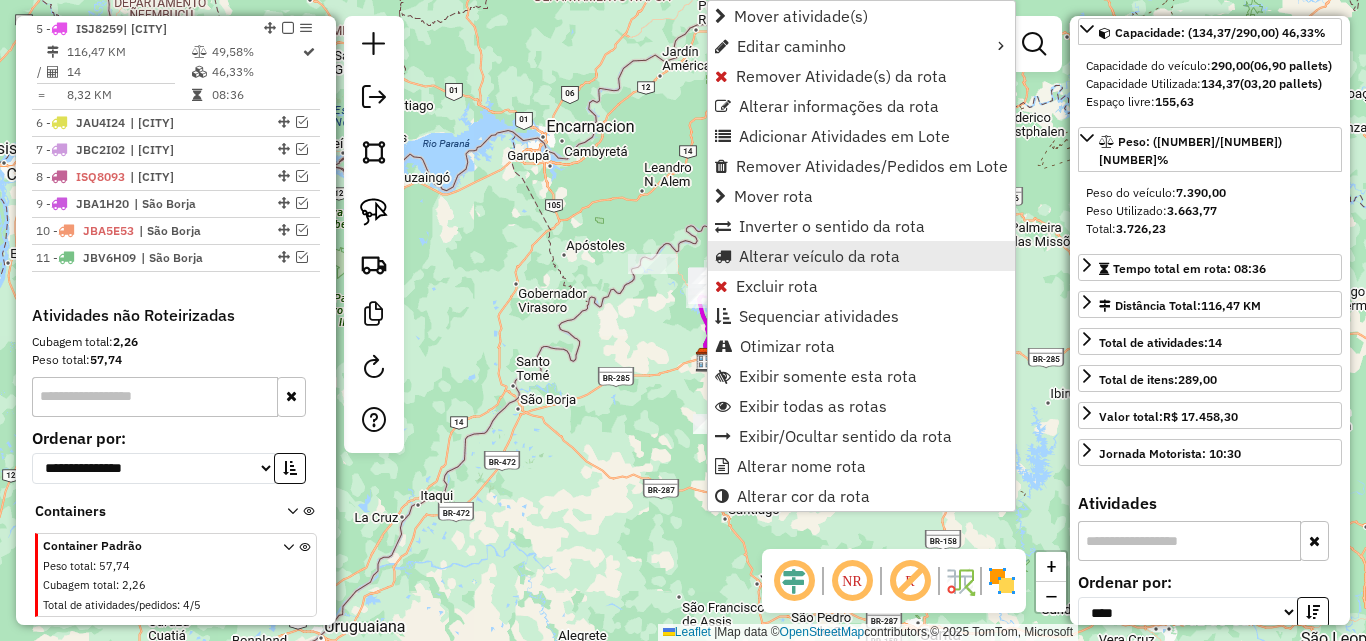 click on "Alterar veículo da rota" at bounding box center [819, 256] 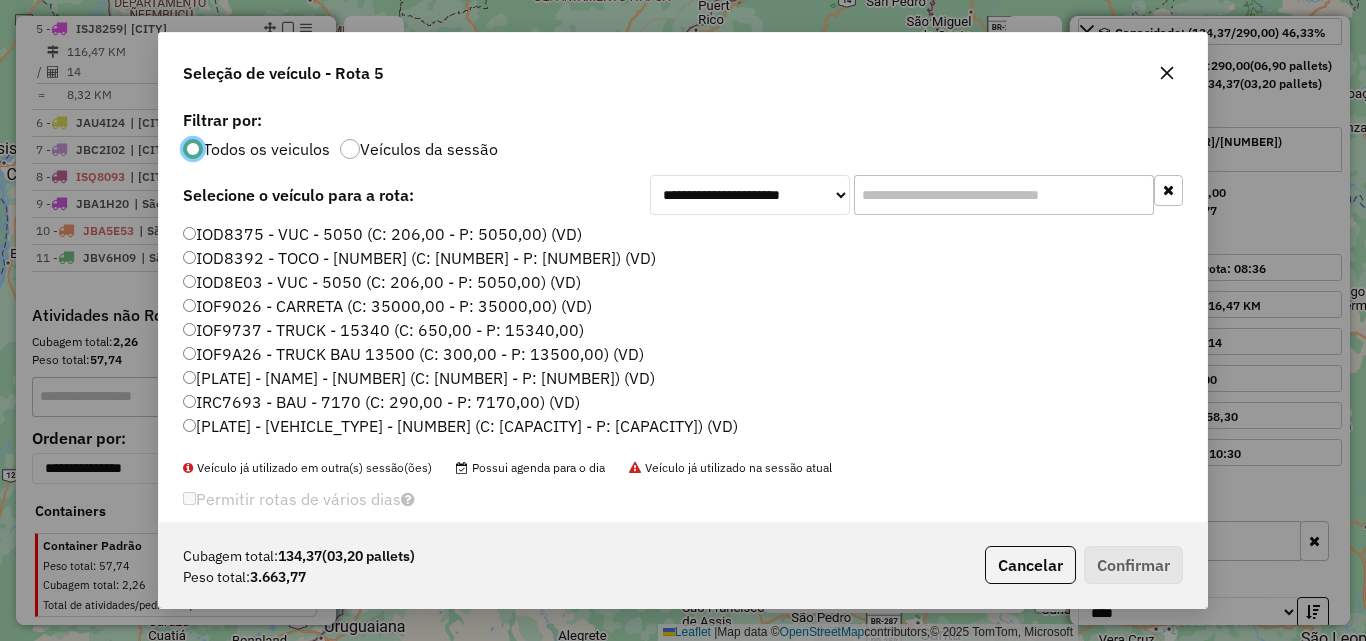 scroll, scrollTop: 11, scrollLeft: 6, axis: both 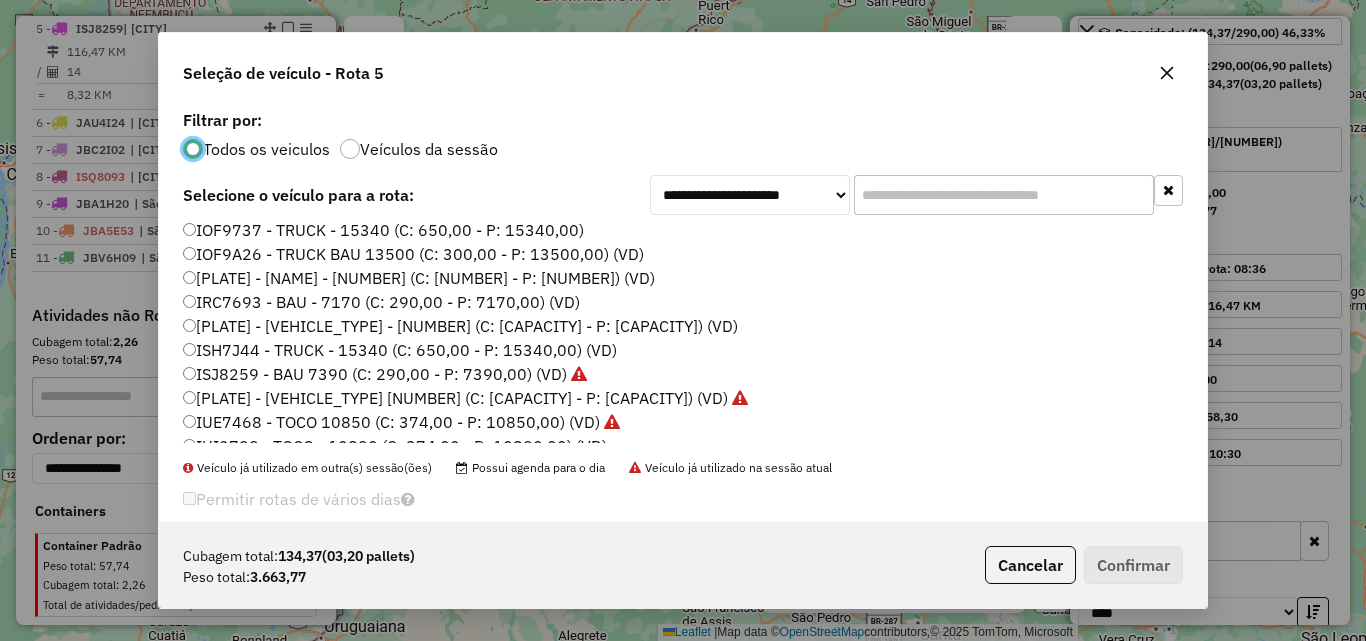 click on "[PLATE] - BAU - [NUMBER] (C: [NUMBER],00 - P: [NUMBER],00) (VD)" 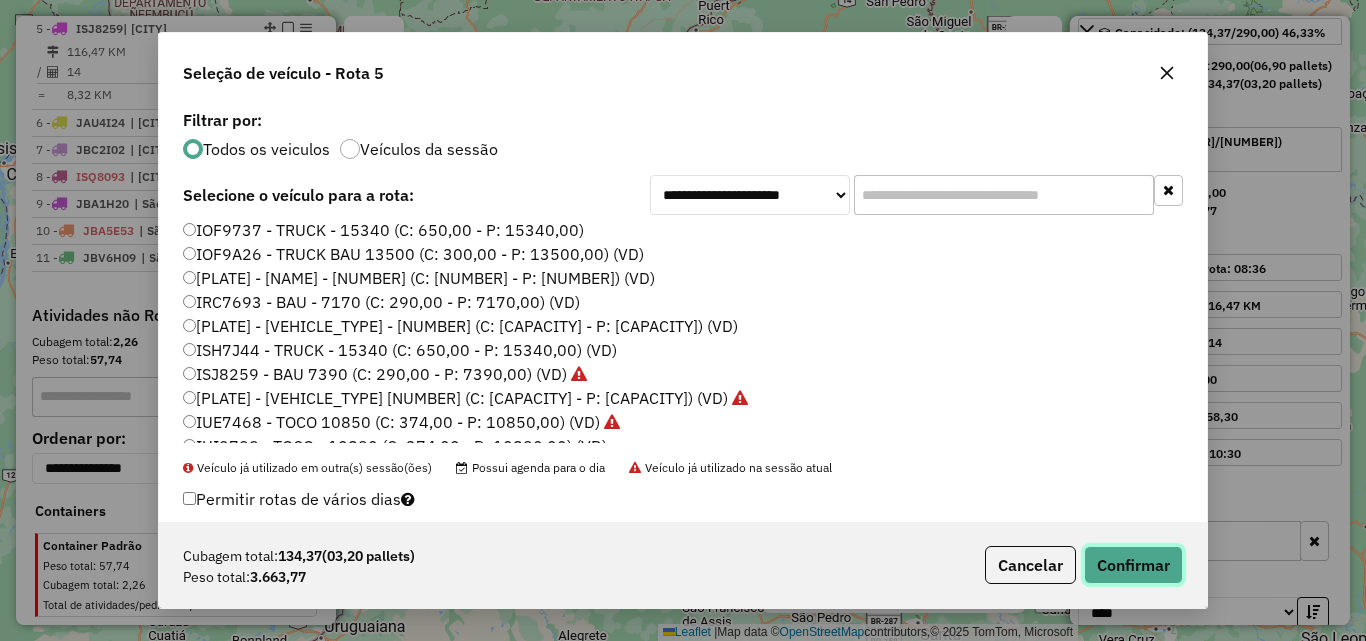 click on "Confirmar" 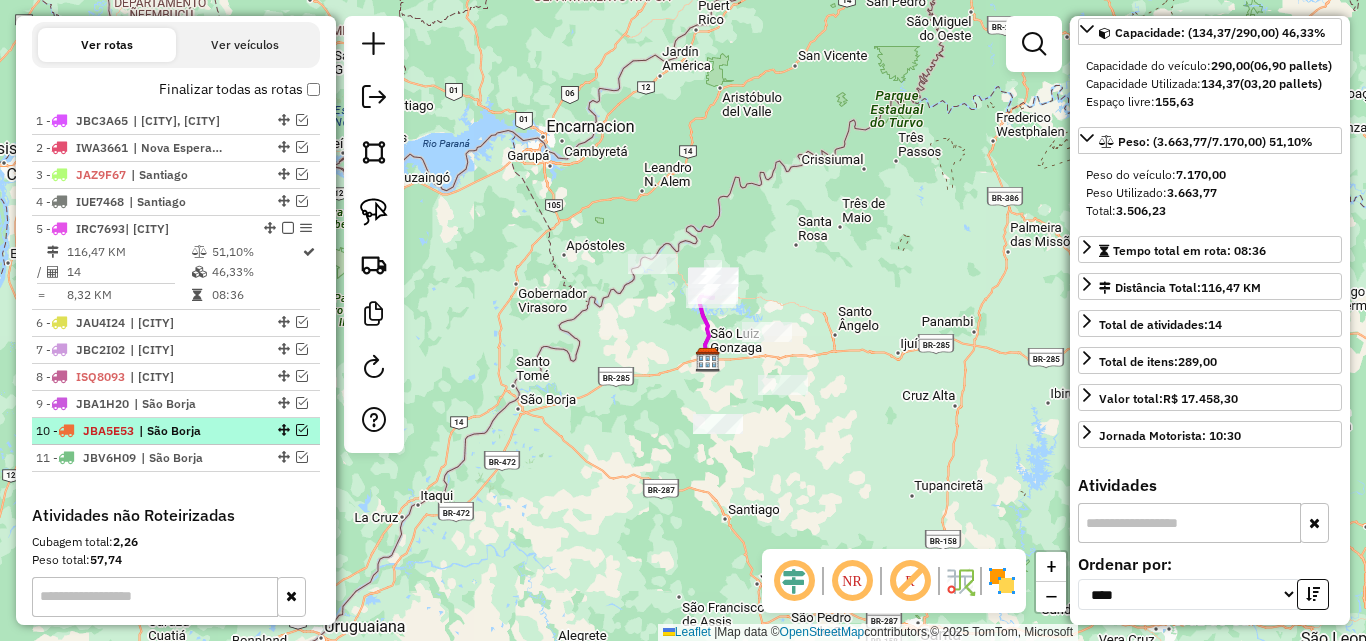 scroll, scrollTop: 758, scrollLeft: 0, axis: vertical 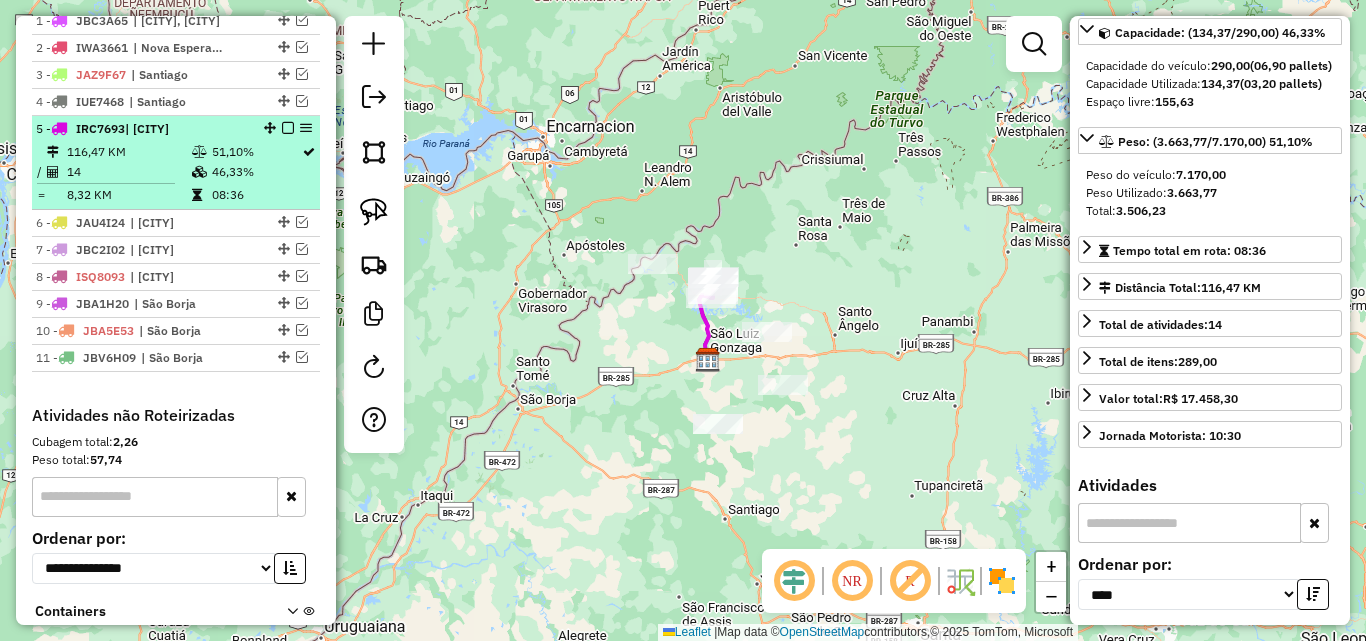 click at bounding box center (288, 128) 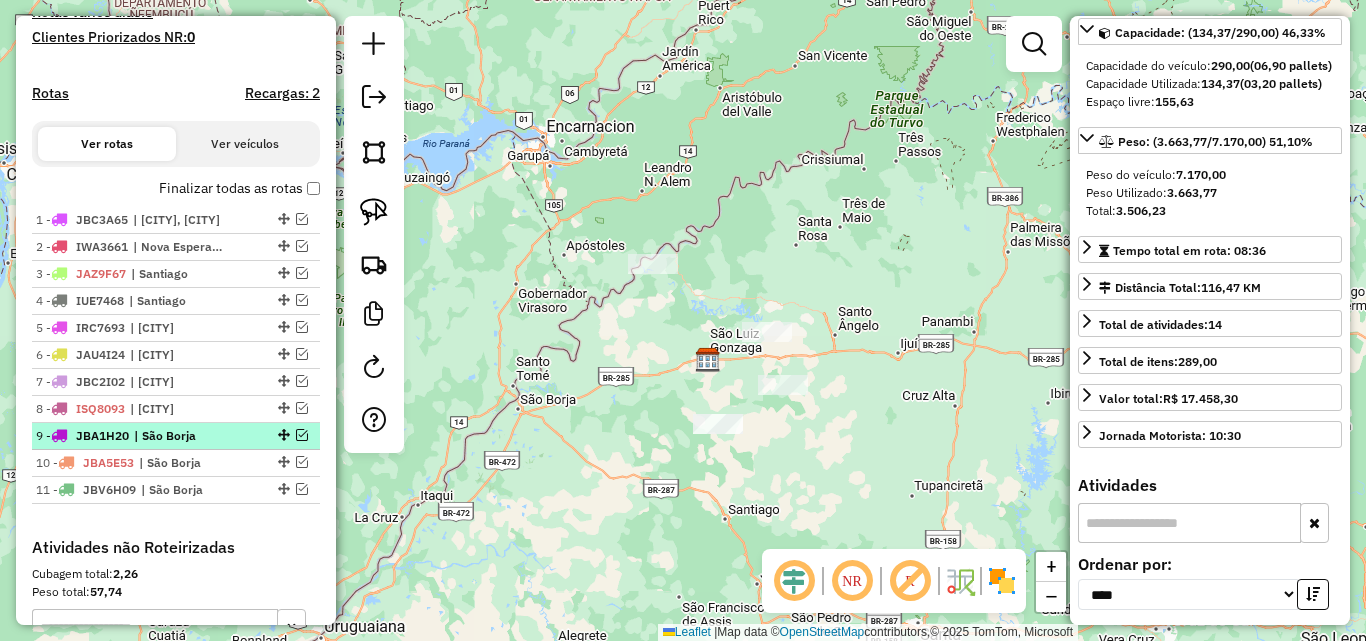 scroll, scrollTop: 558, scrollLeft: 0, axis: vertical 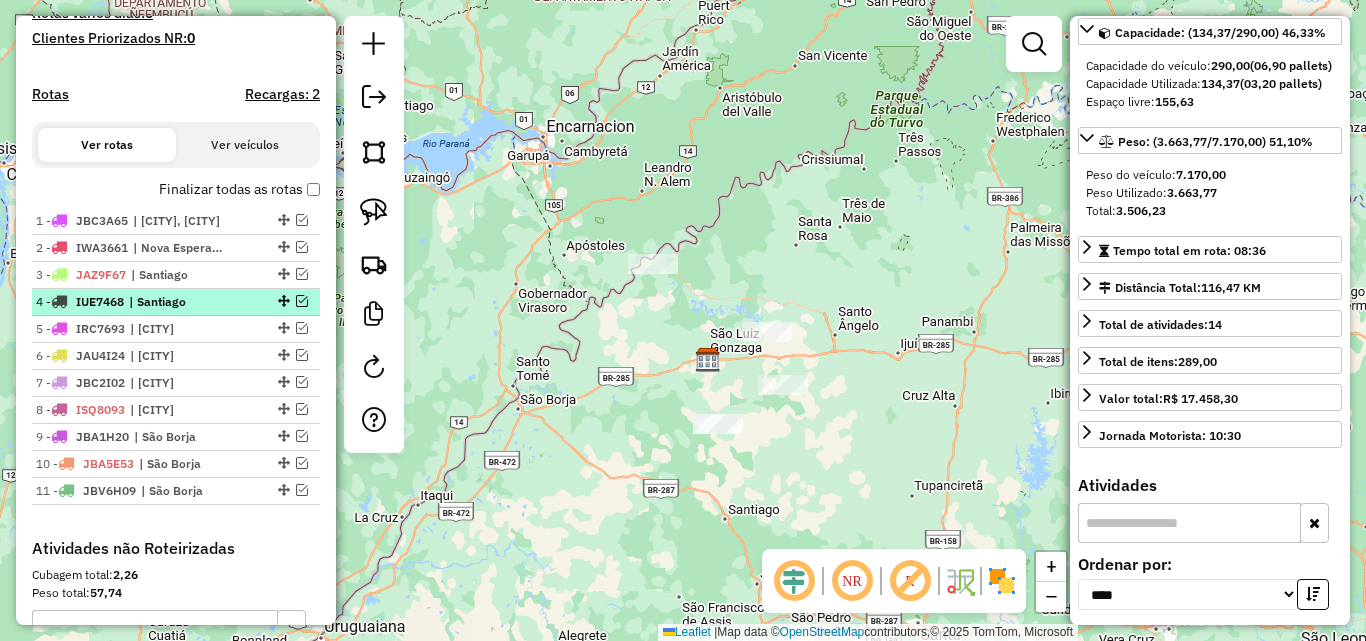 click at bounding box center (302, 301) 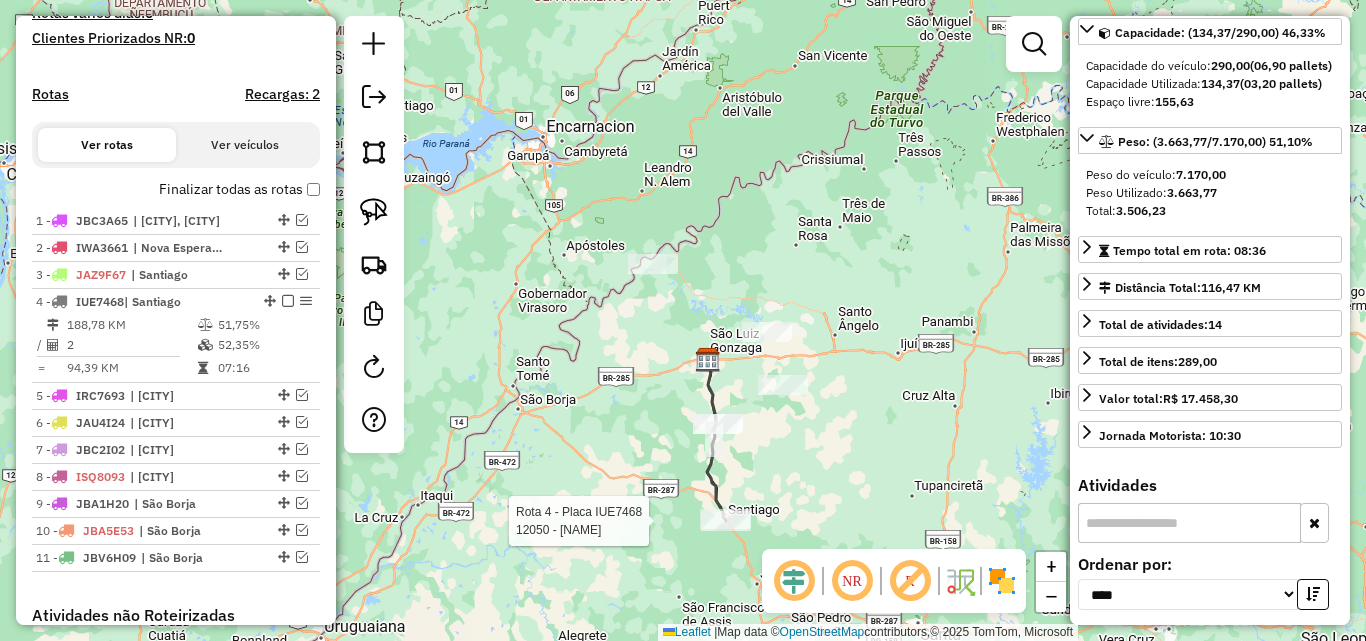 scroll, scrollTop: 200, scrollLeft: 0, axis: vertical 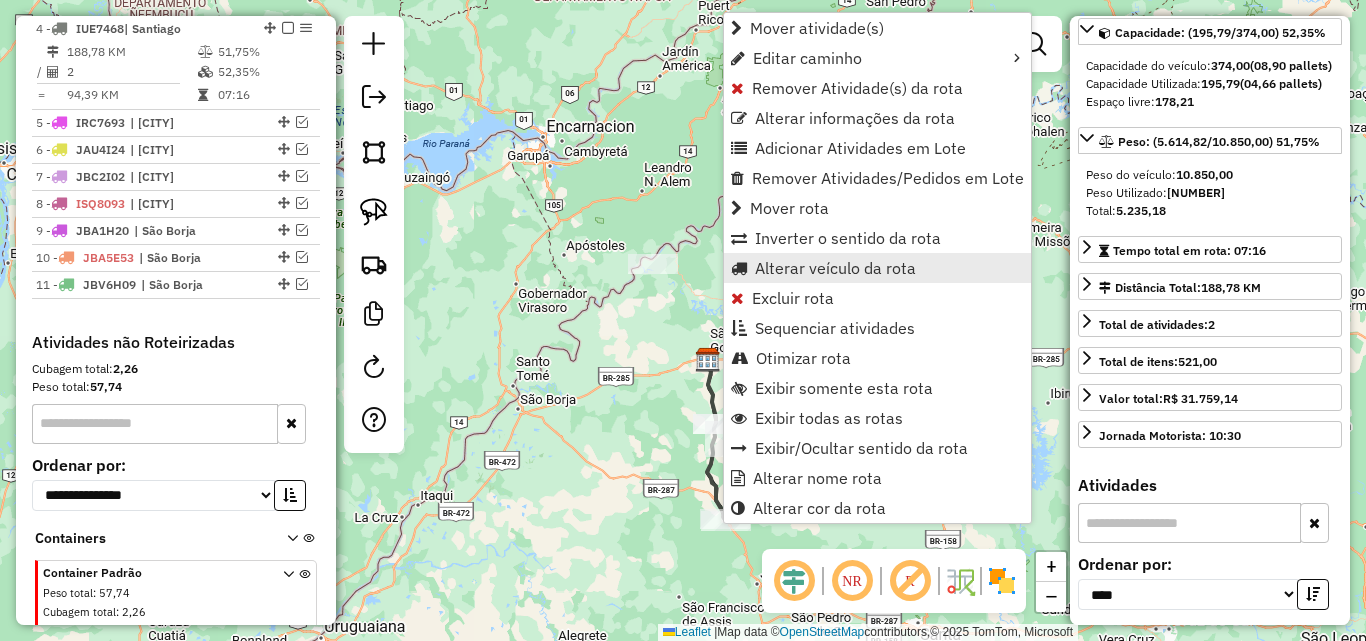 click on "Alterar veículo da rota" at bounding box center (835, 268) 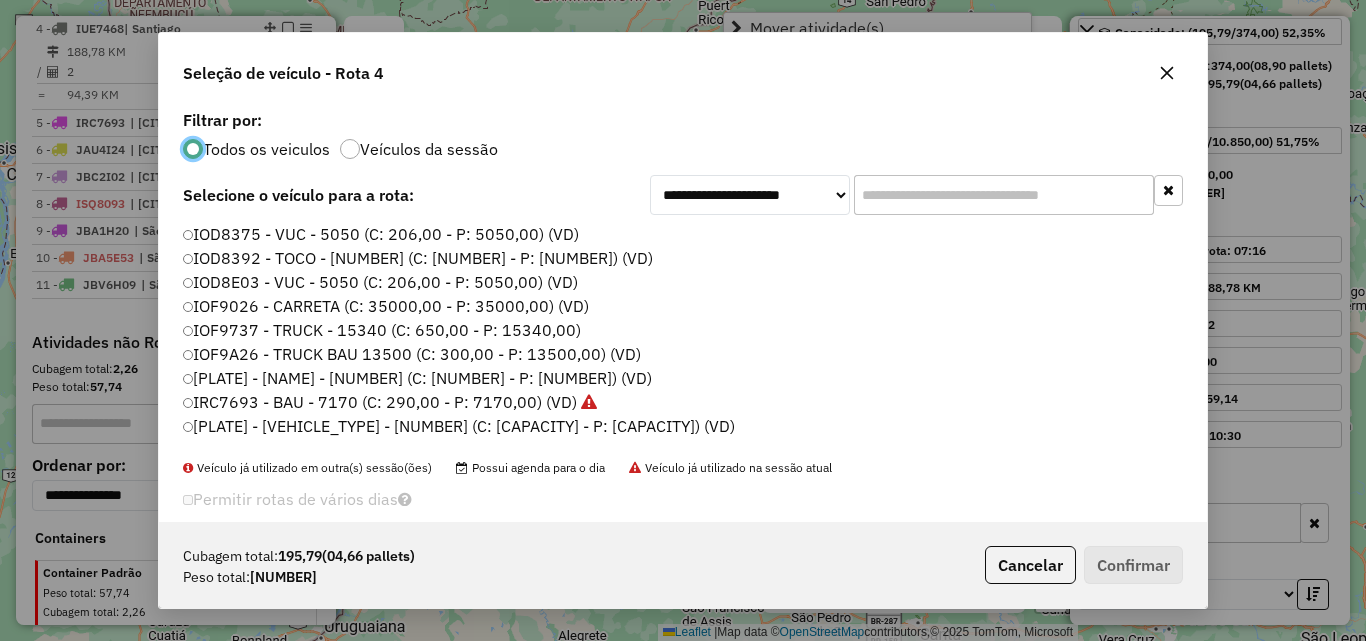 scroll, scrollTop: 11, scrollLeft: 6, axis: both 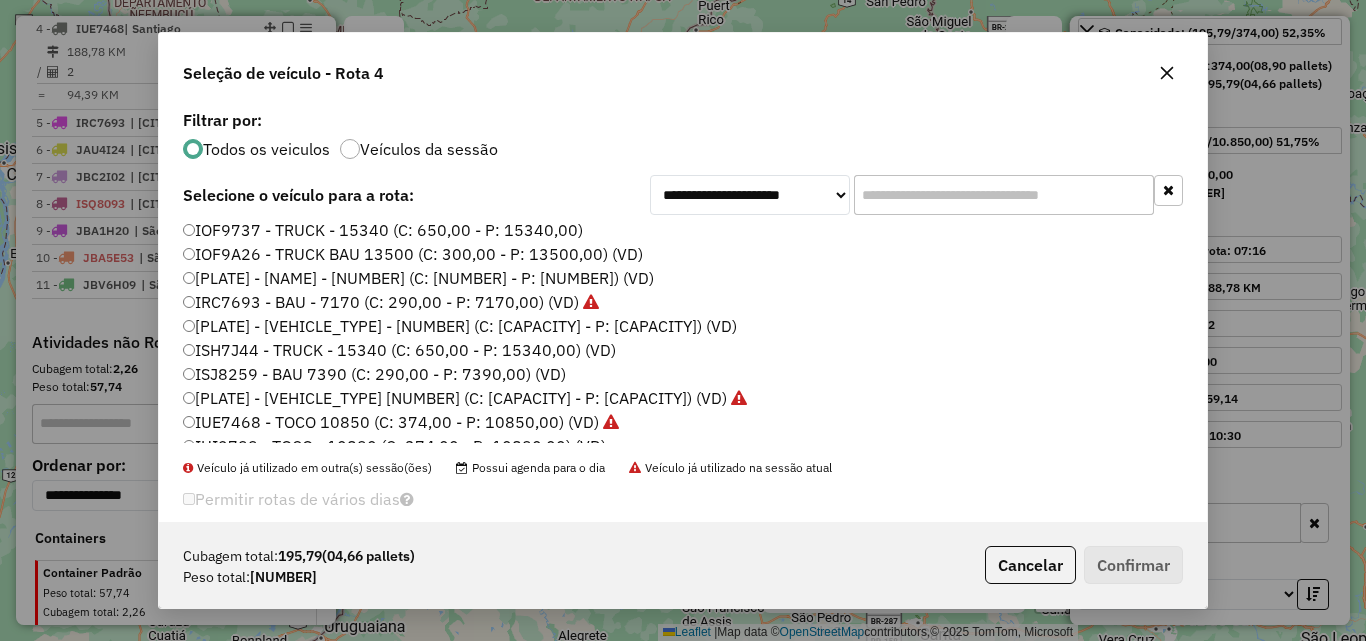click on "ISJ8259 - BAU 7390 (C: 290,00 - P: 7390,00) (VD)" 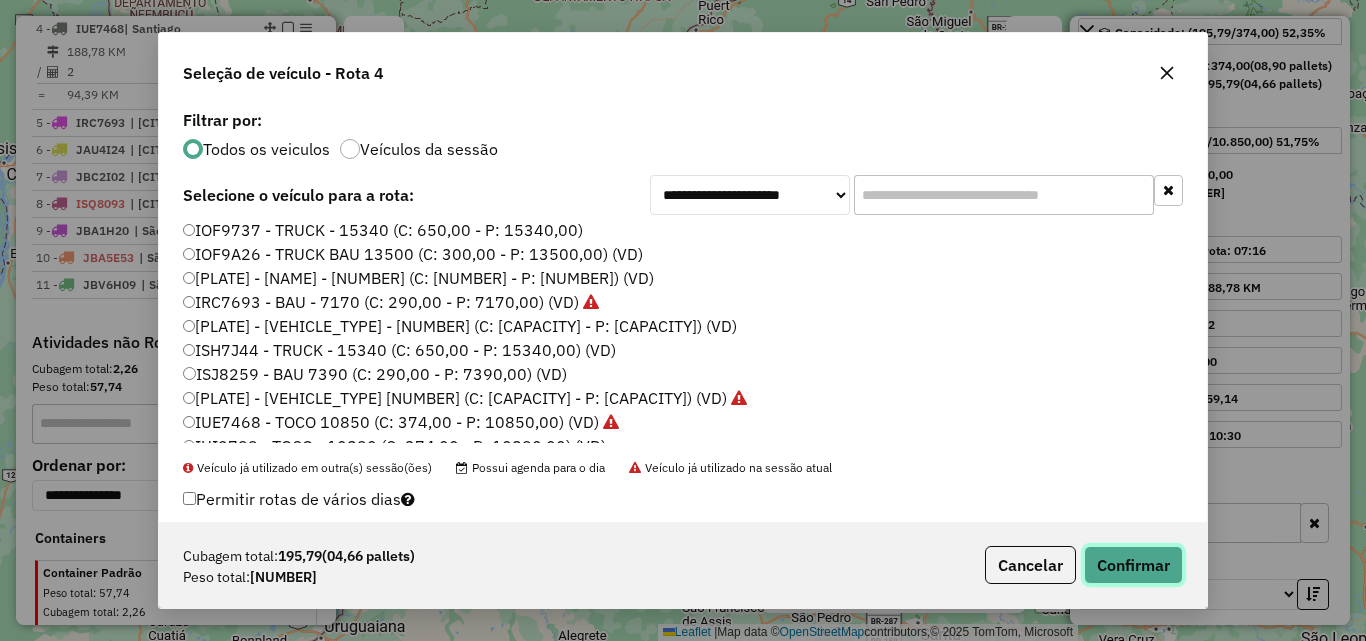 click on "Confirmar" 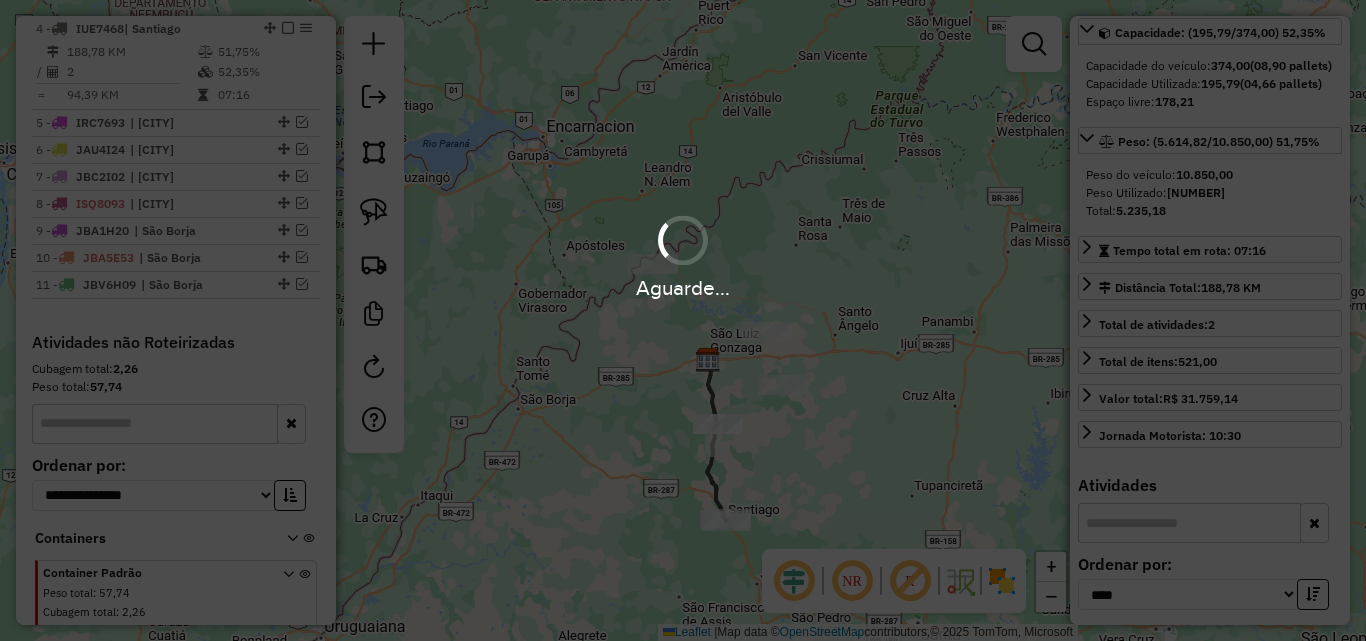 scroll, scrollTop: 182, scrollLeft: 0, axis: vertical 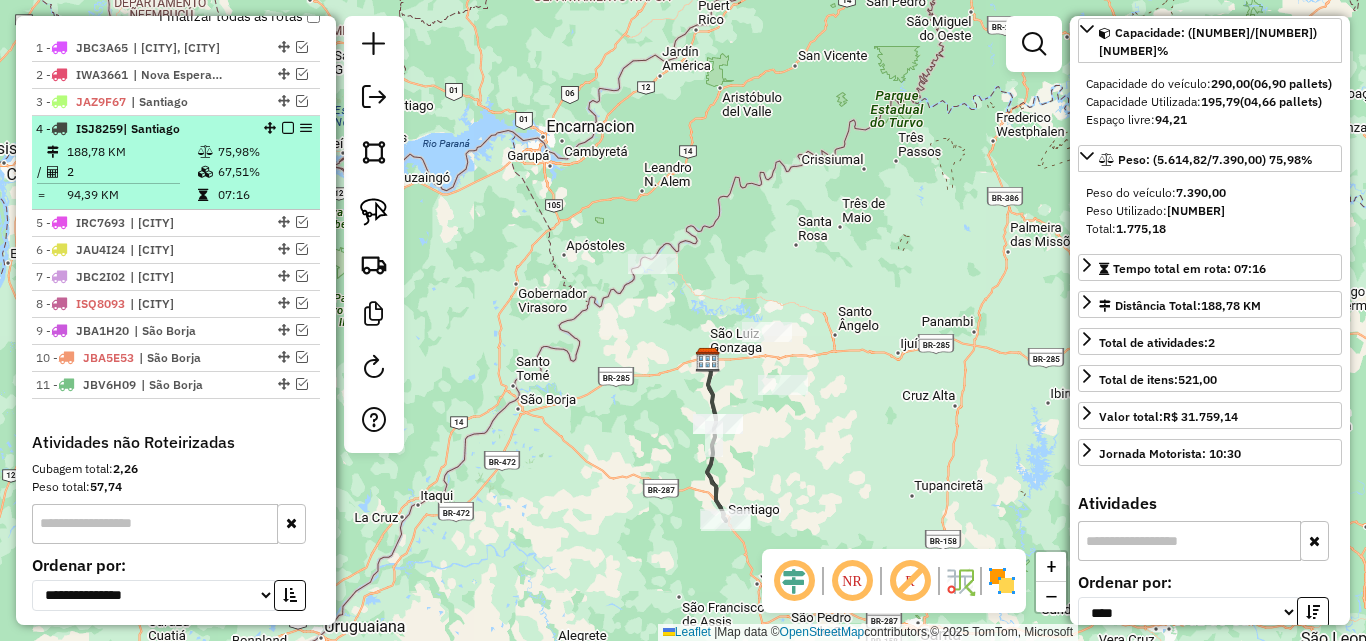 click on "2" at bounding box center (131, 172) 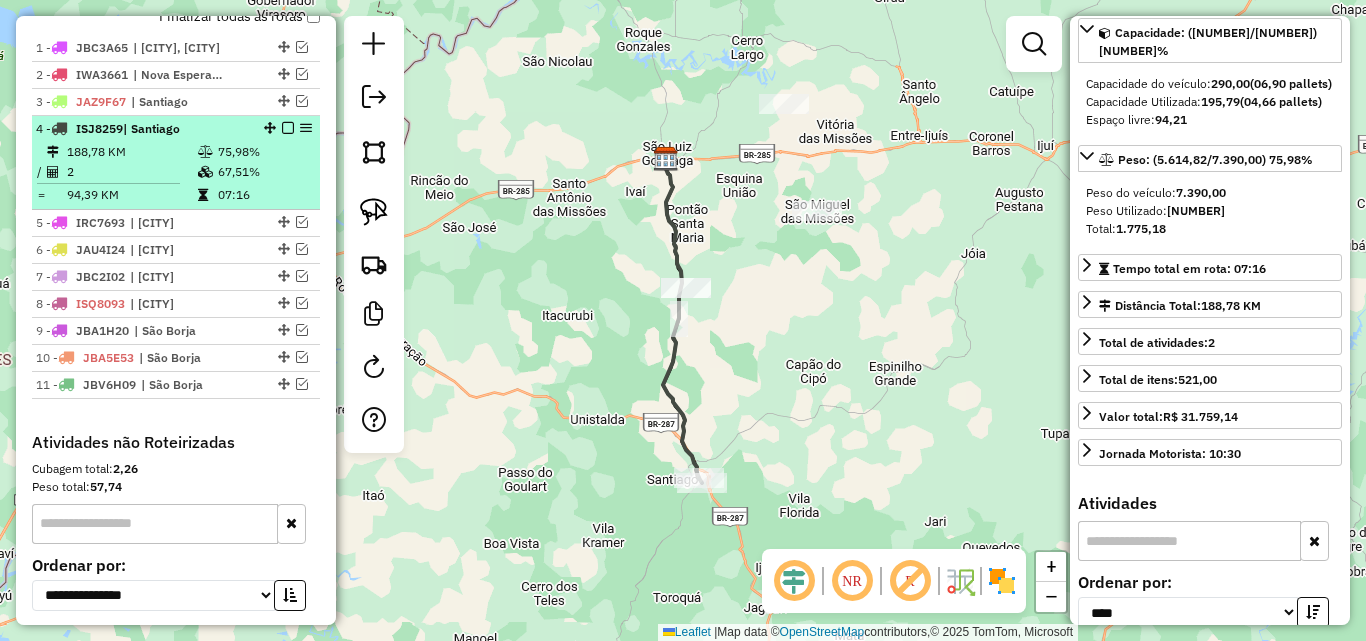 click at bounding box center (288, 128) 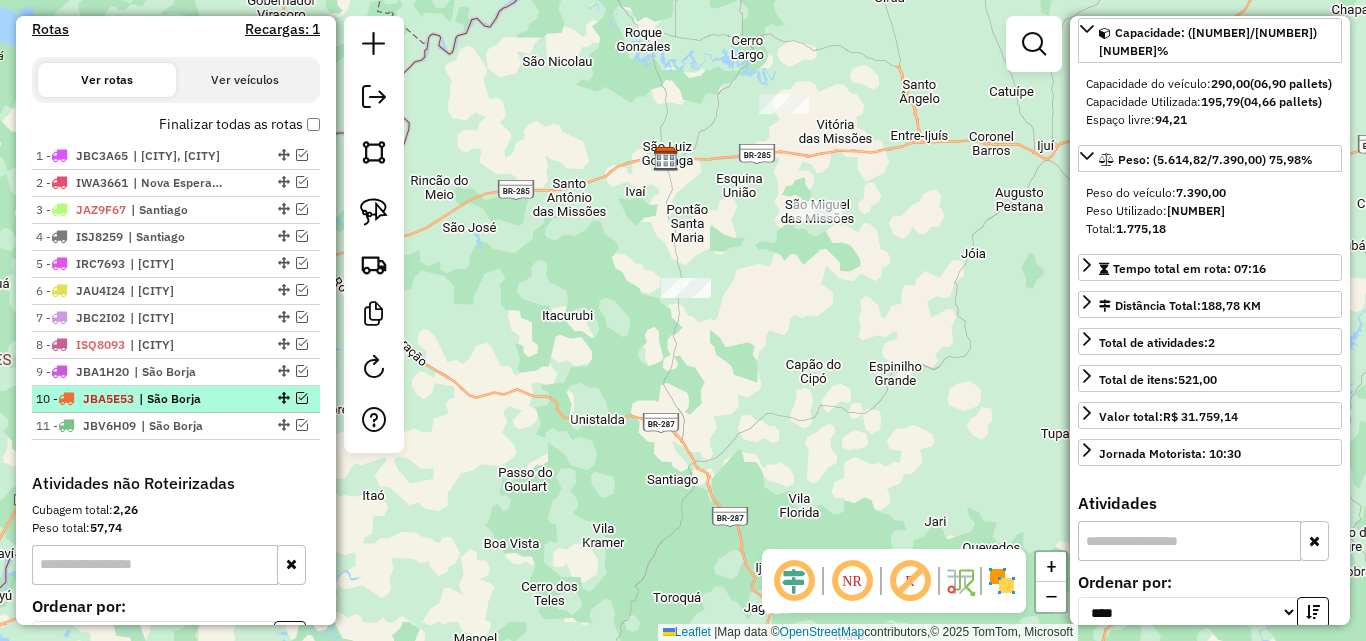 scroll, scrollTop: 631, scrollLeft: 0, axis: vertical 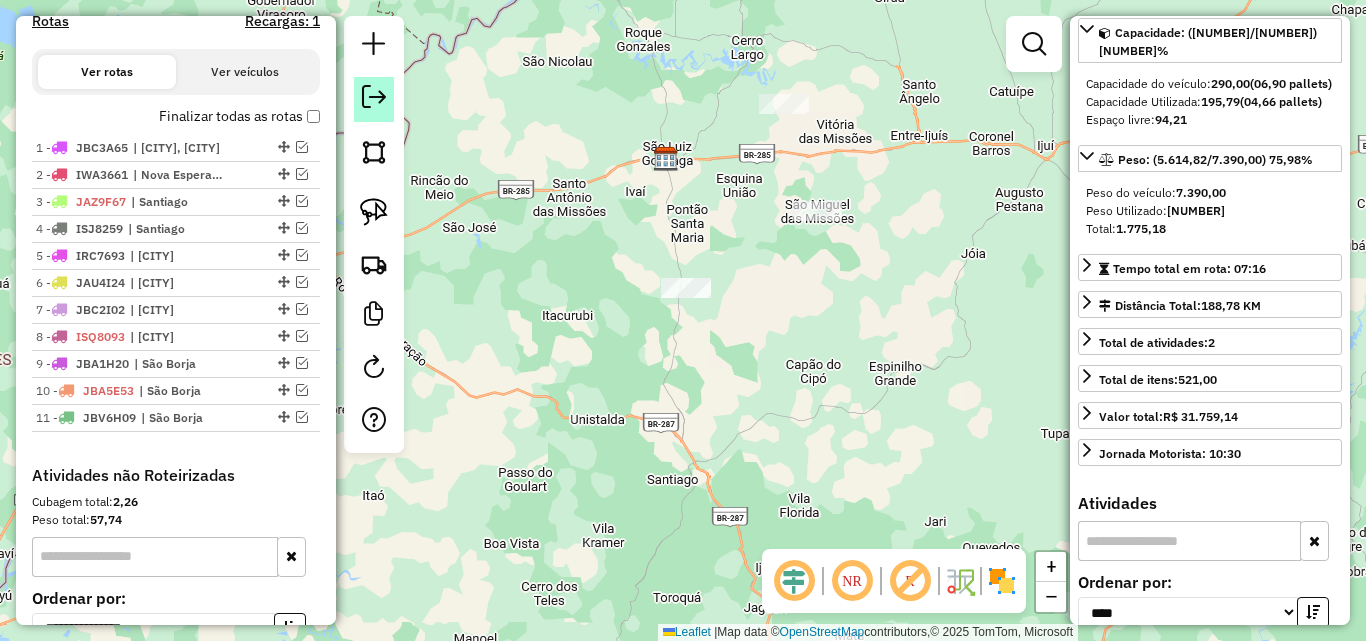 click 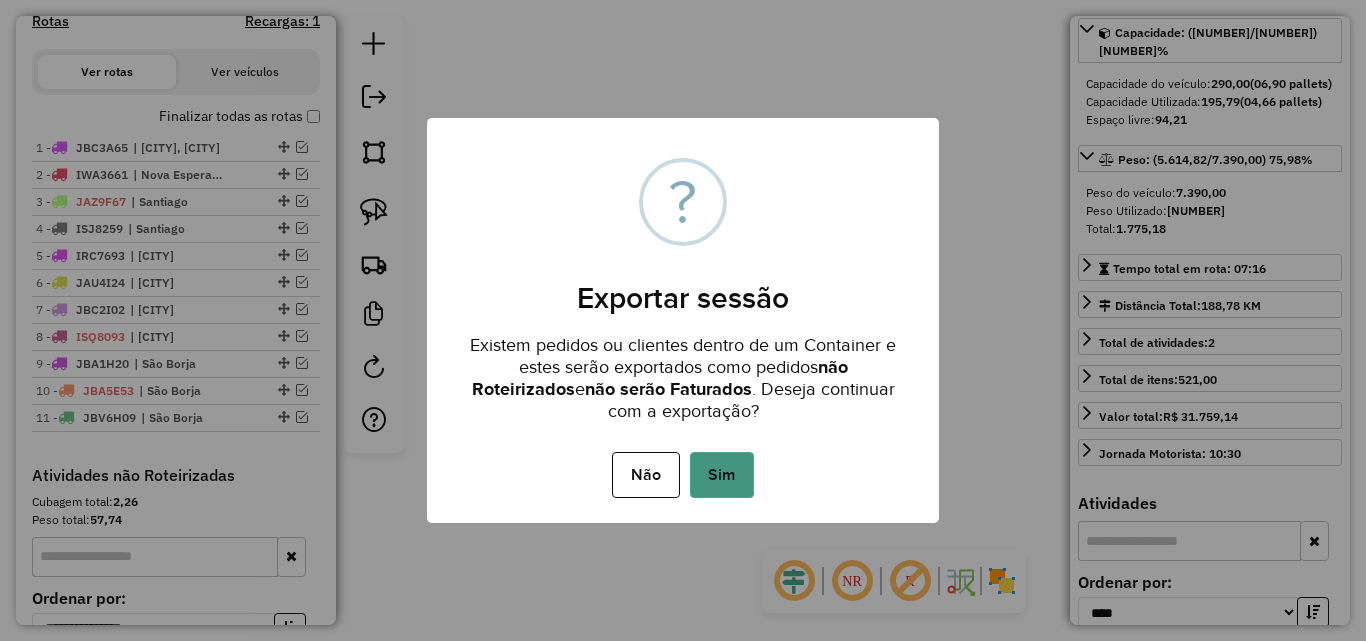 click on "Sim" at bounding box center [722, 475] 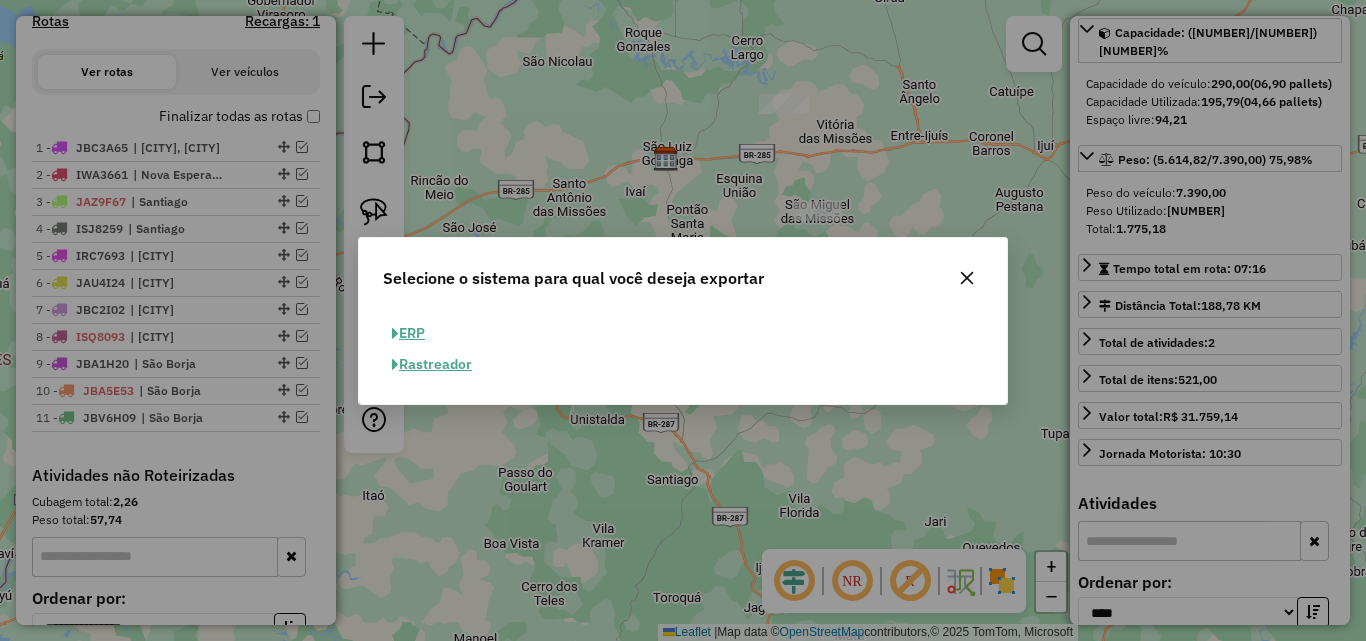 click on "ERP" 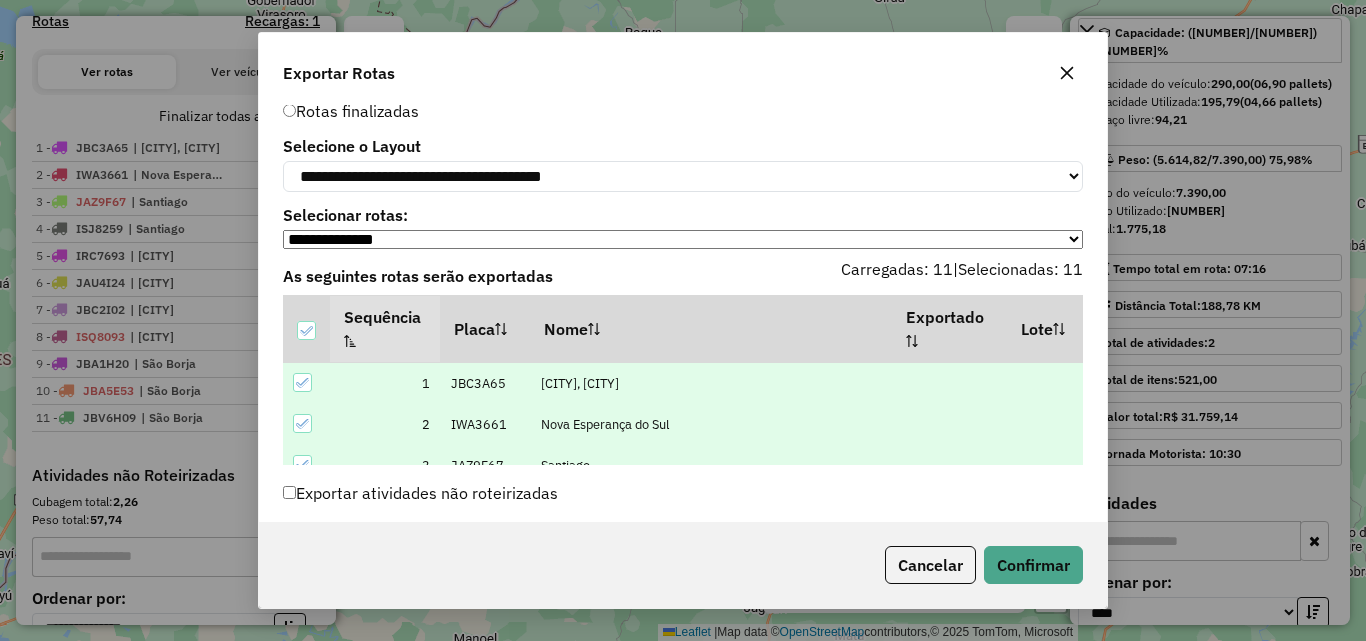 scroll, scrollTop: 66, scrollLeft: 0, axis: vertical 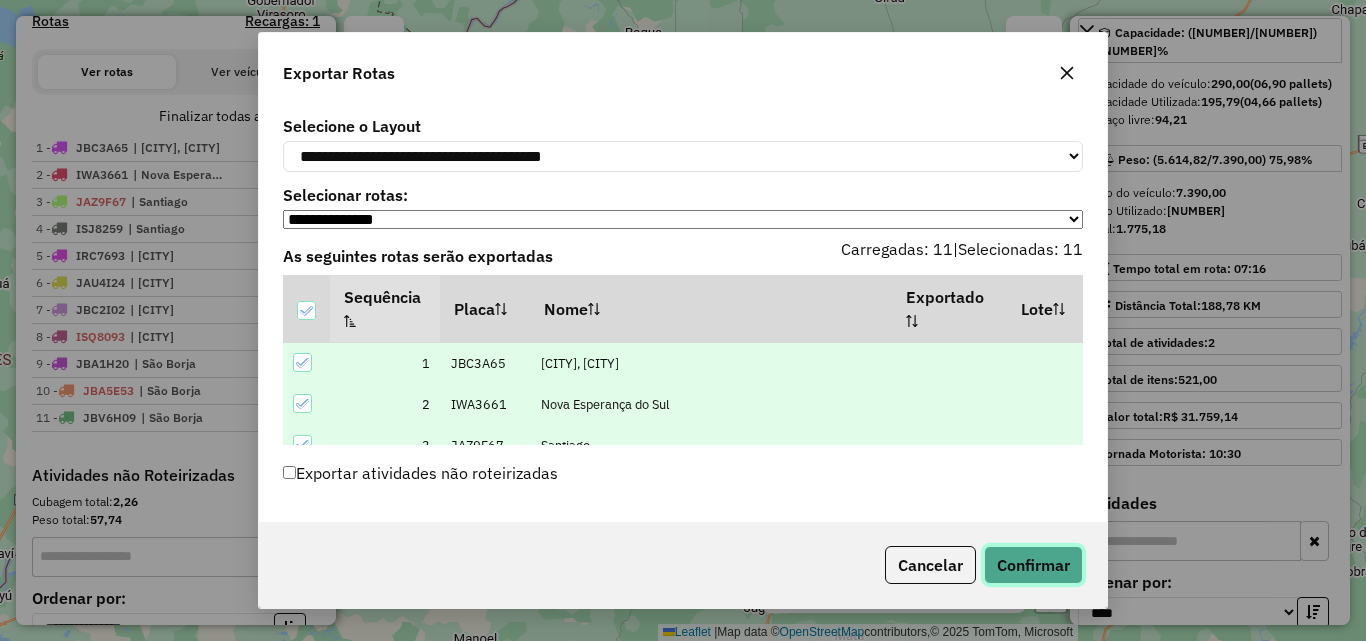 click on "Confirmar" 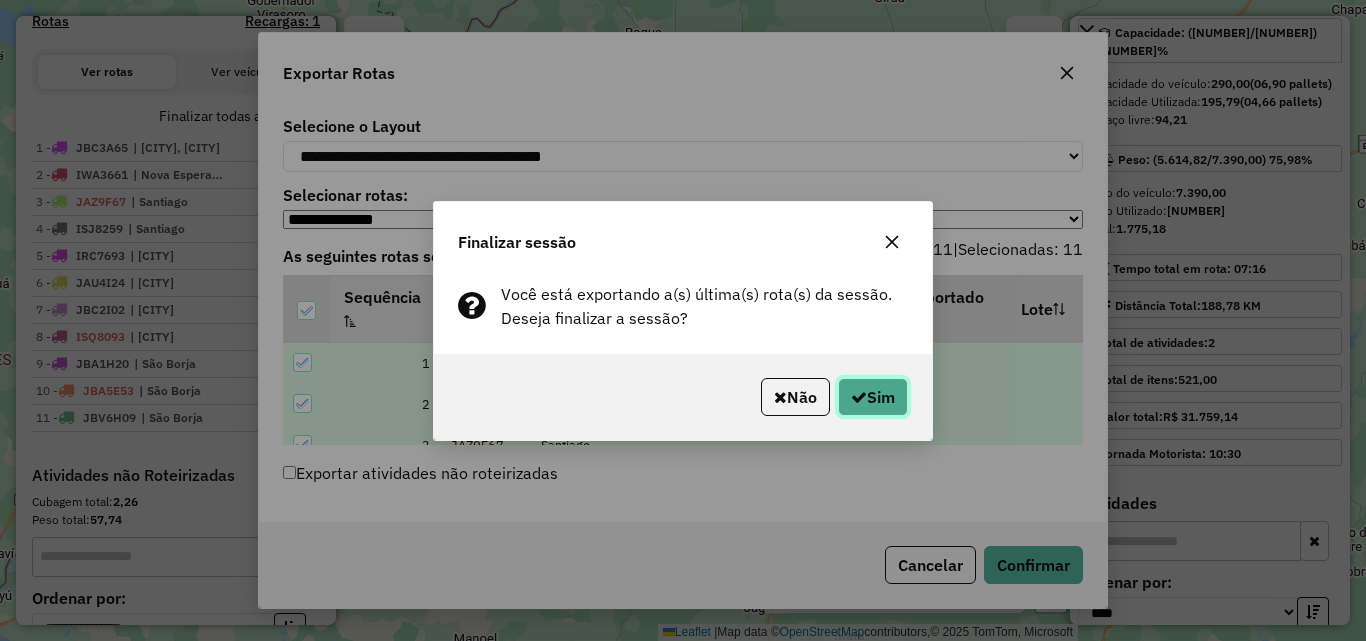 click on "Sim" 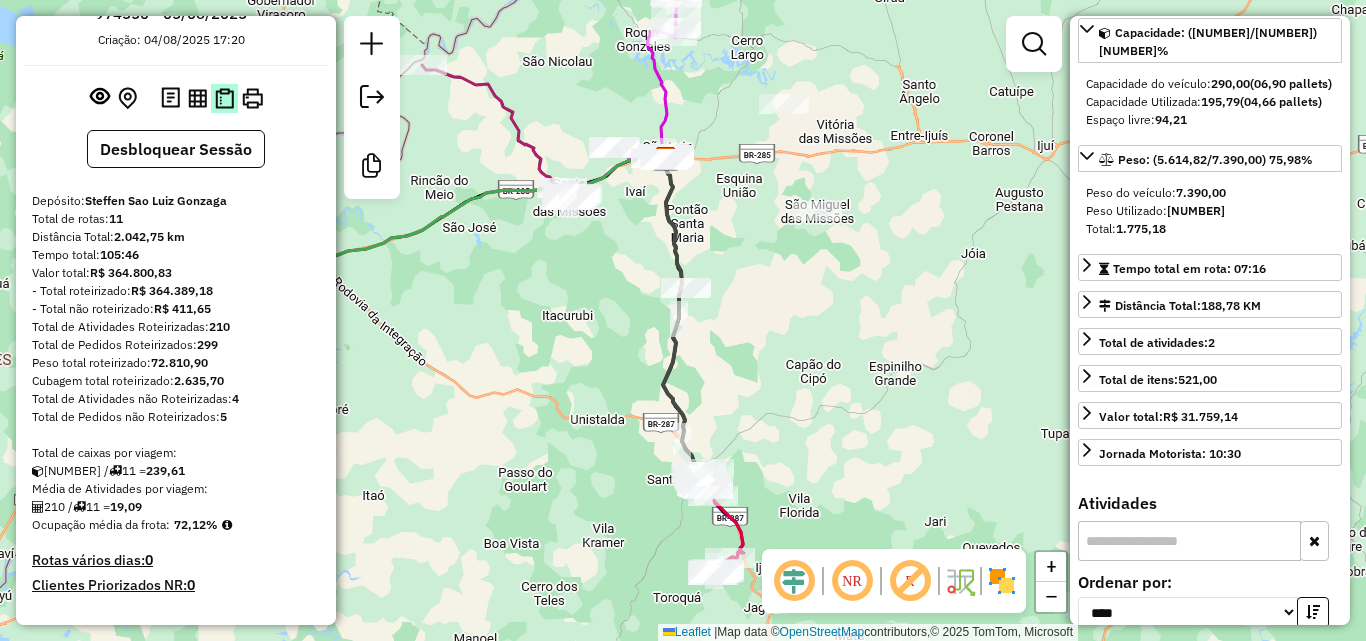 scroll, scrollTop: 0, scrollLeft: 0, axis: both 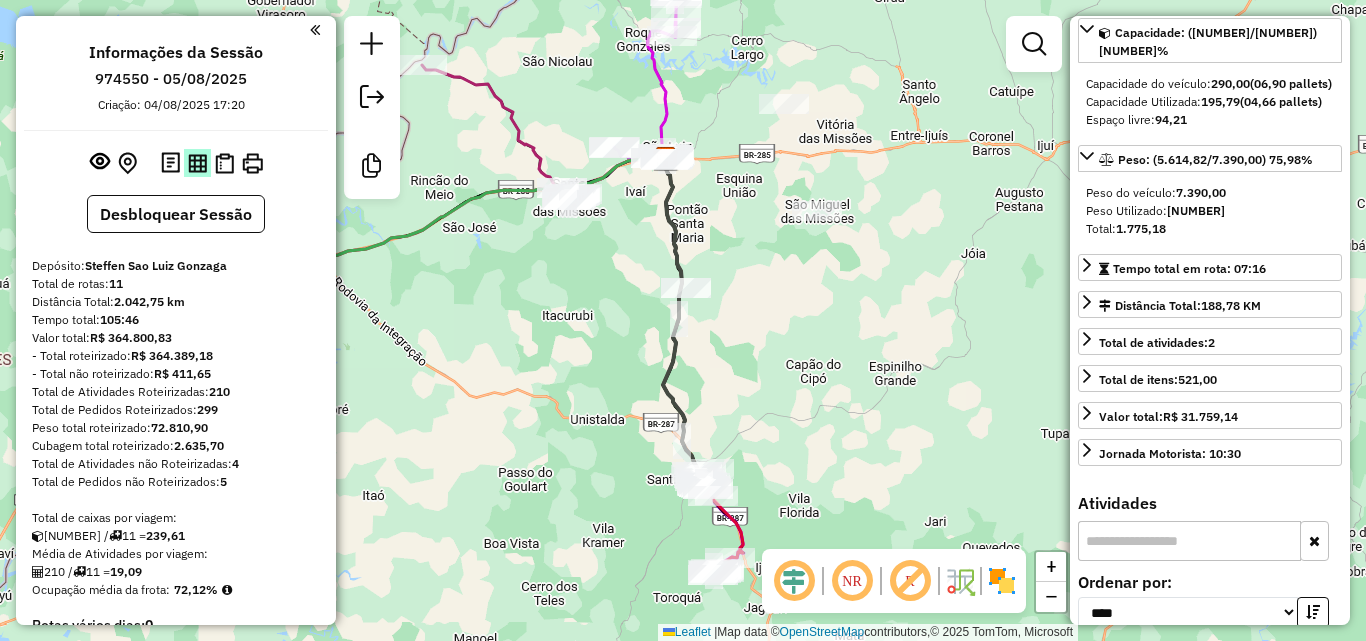click at bounding box center (197, 163) 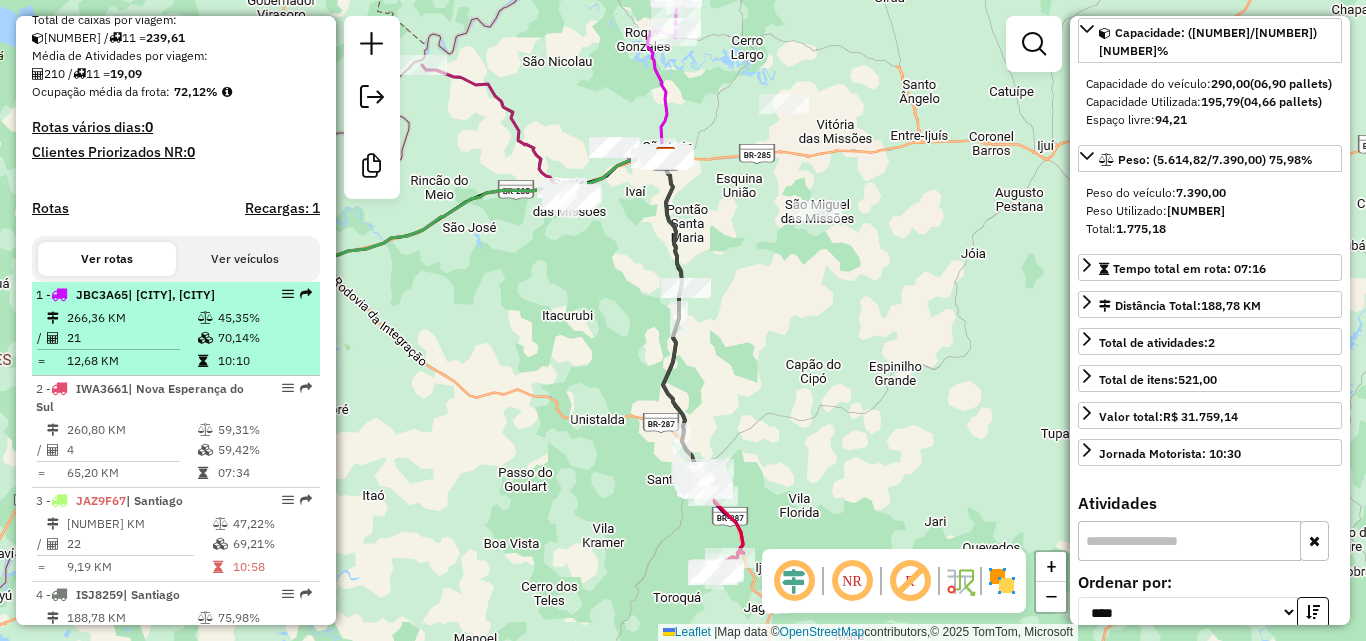 scroll, scrollTop: 500, scrollLeft: 0, axis: vertical 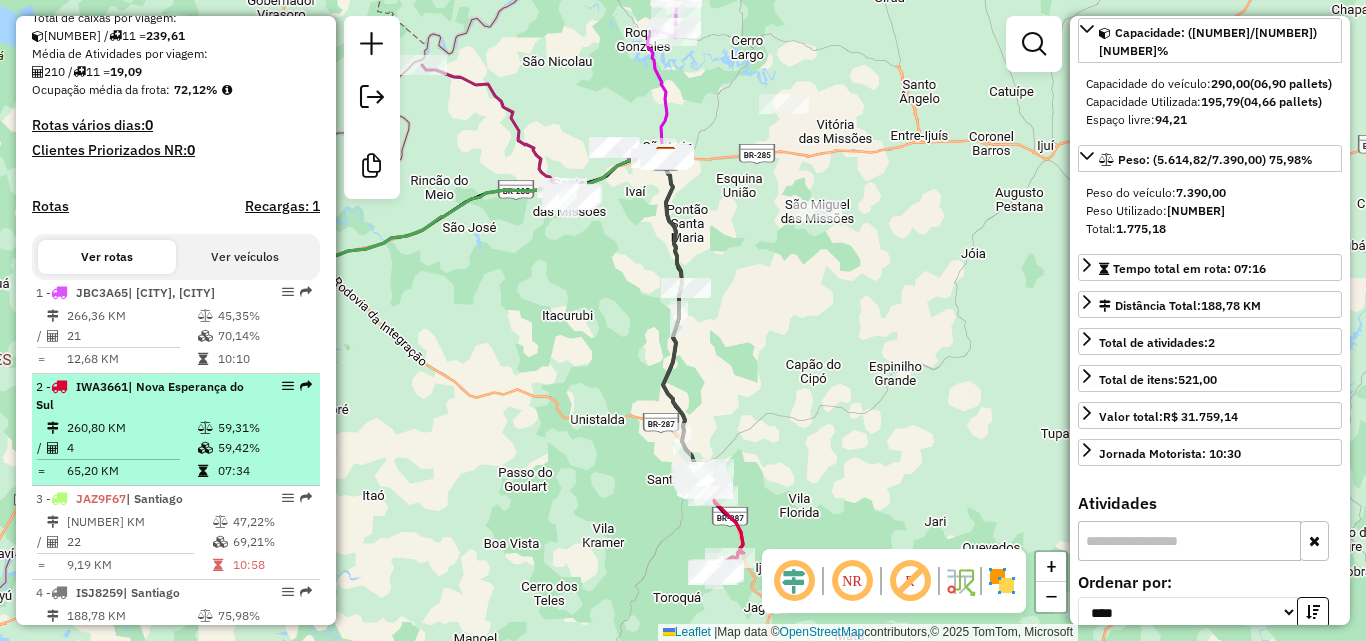 click on "2 -       IWA3661   | Nova Esperança do Sul" at bounding box center (142, 396) 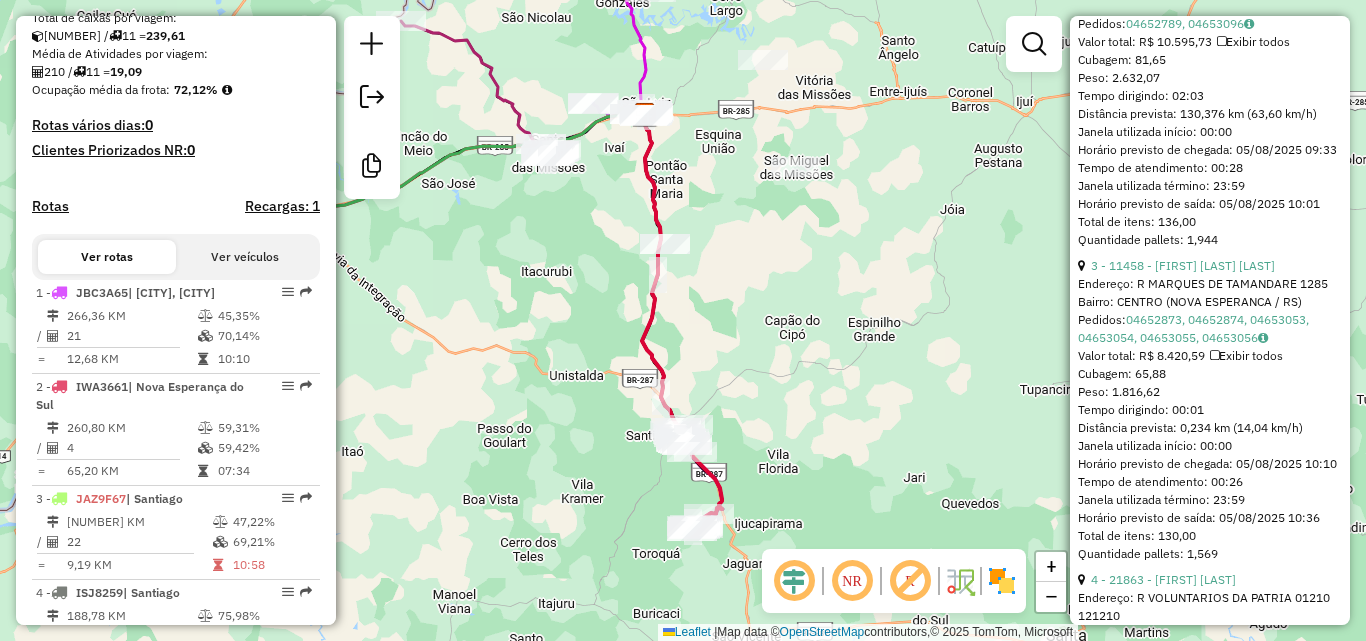 scroll, scrollTop: 879, scrollLeft: 0, axis: vertical 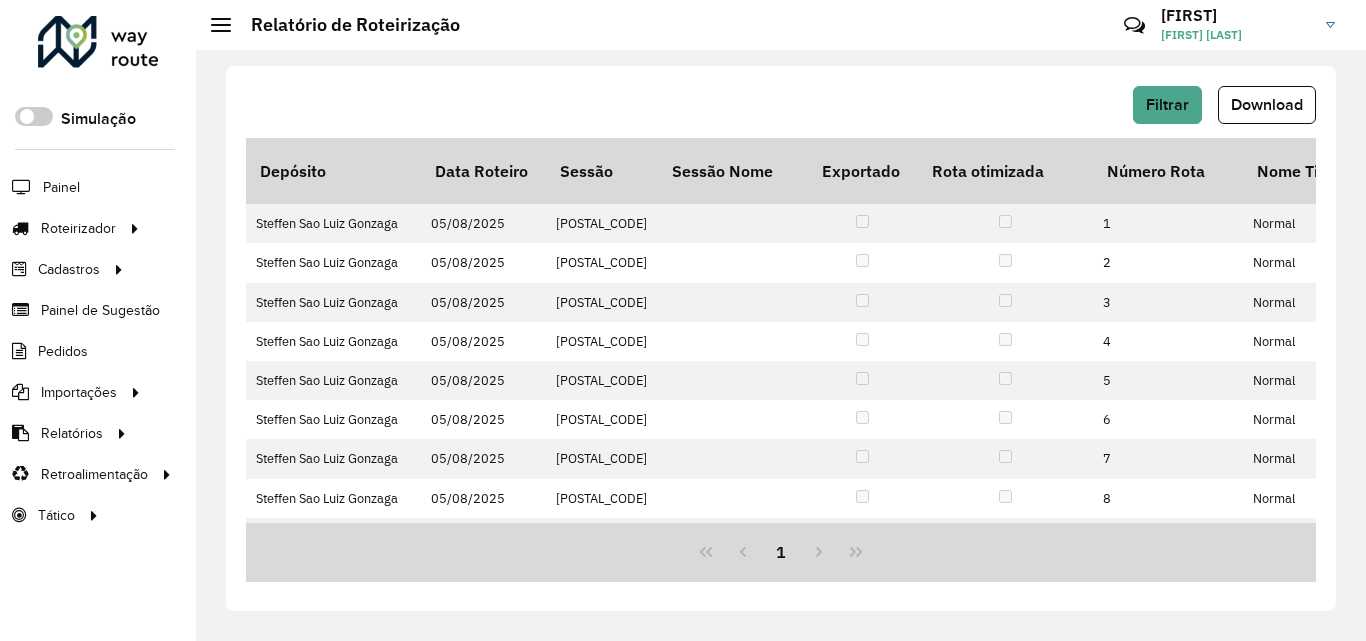 click on "Download" 